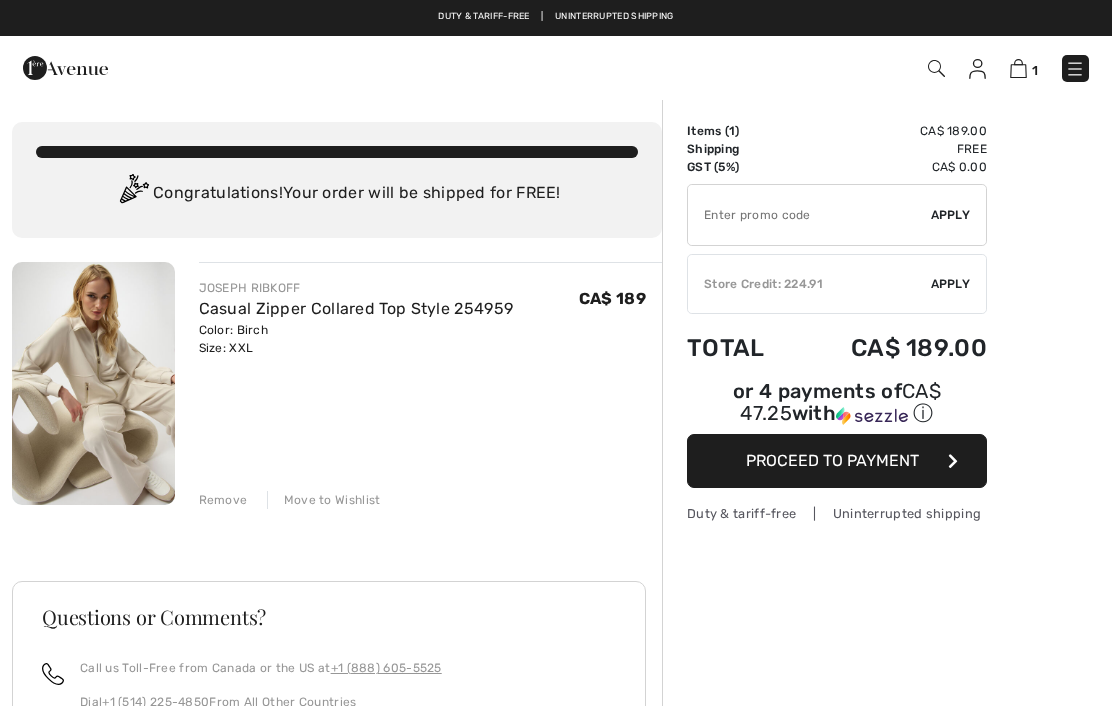 scroll, scrollTop: 0, scrollLeft: 0, axis: both 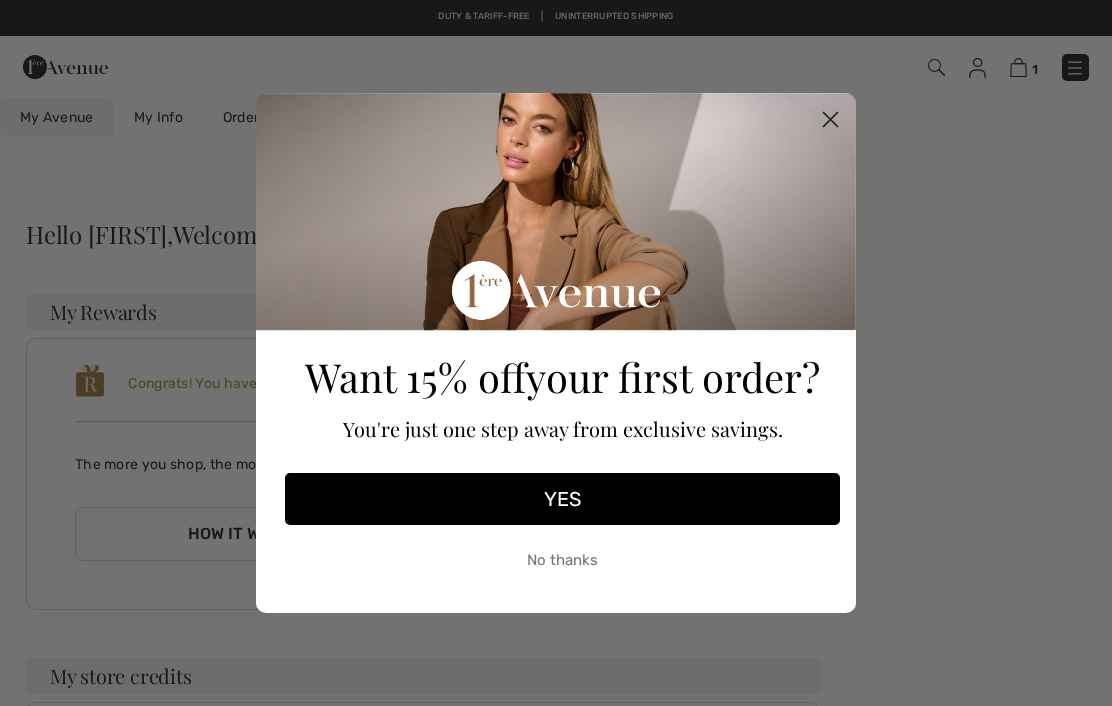 click 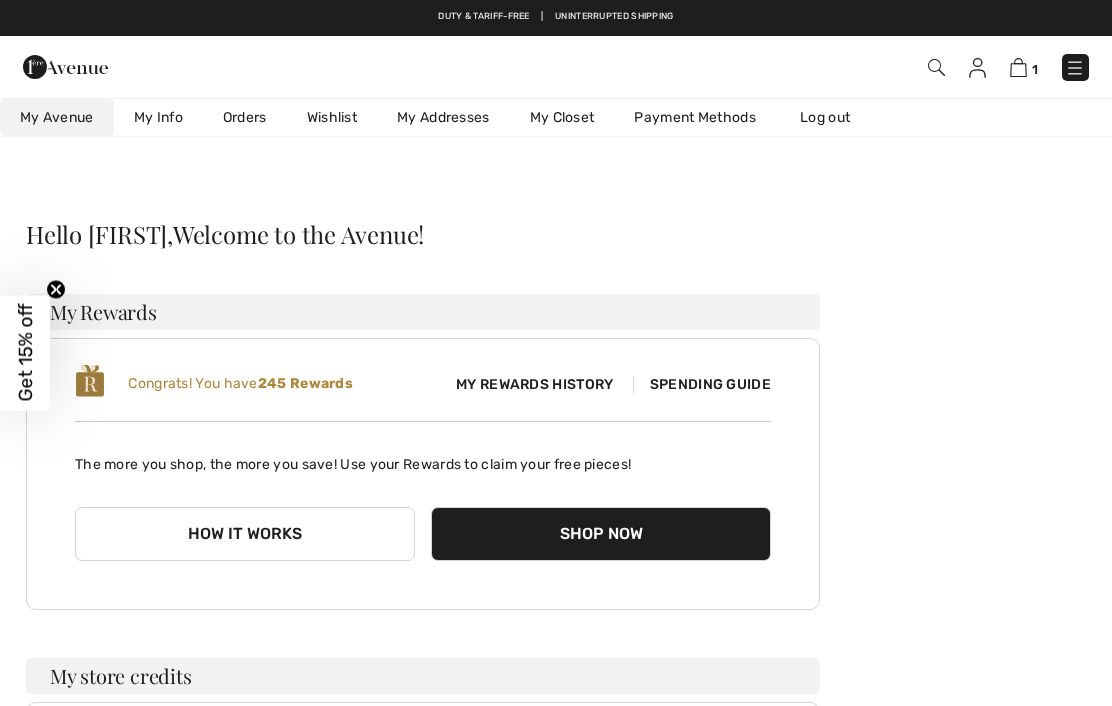 click at bounding box center (65, 67) 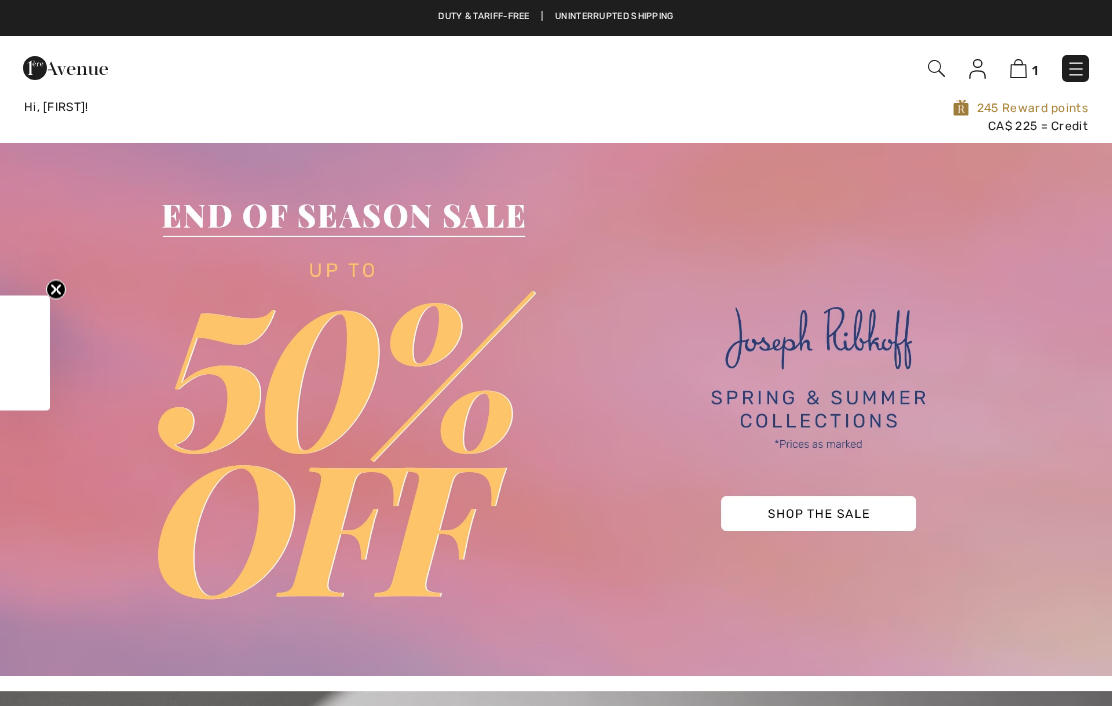 scroll, scrollTop: 0, scrollLeft: 0, axis: both 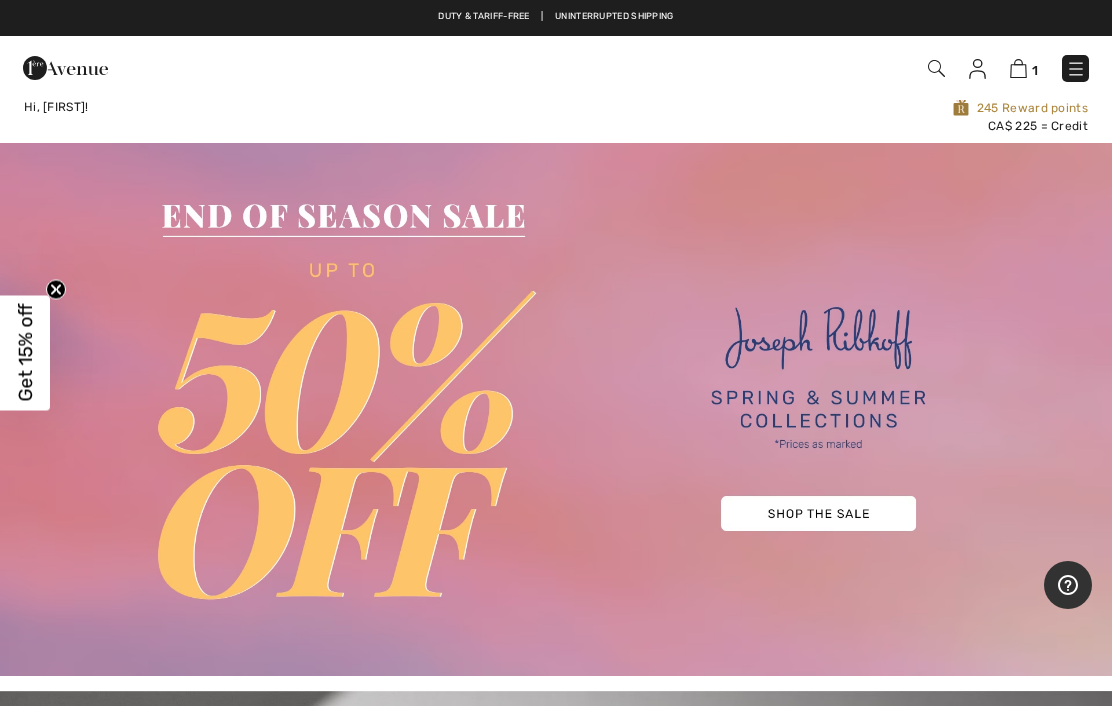 click at bounding box center [556, 409] 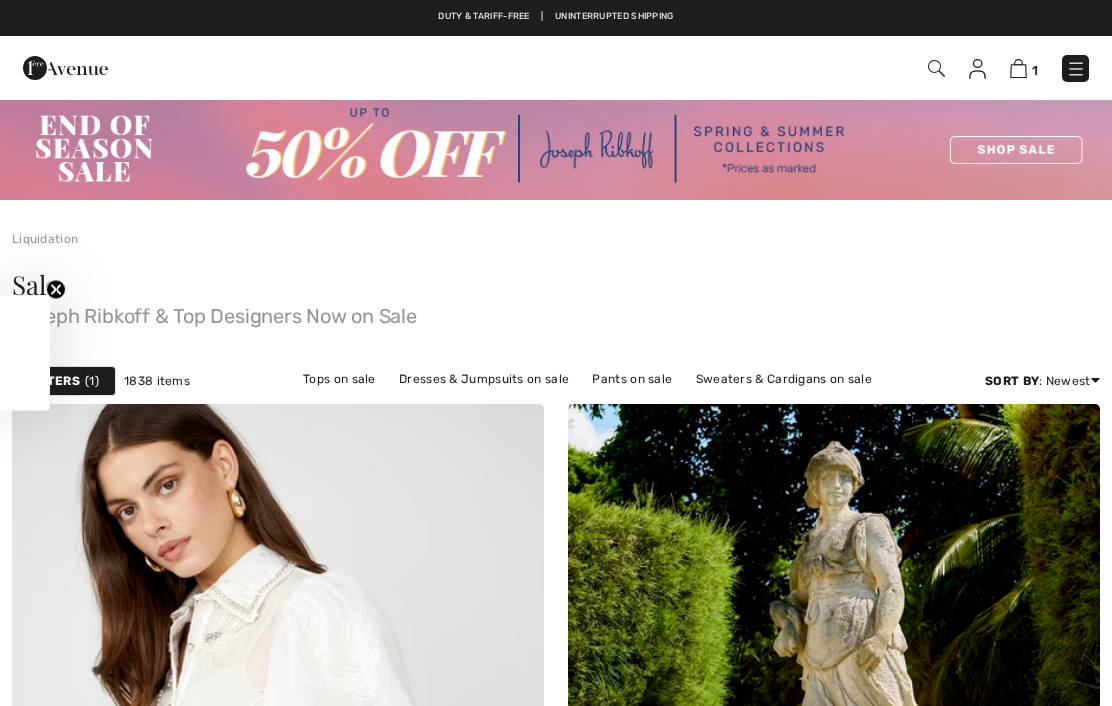 checkbox on "true" 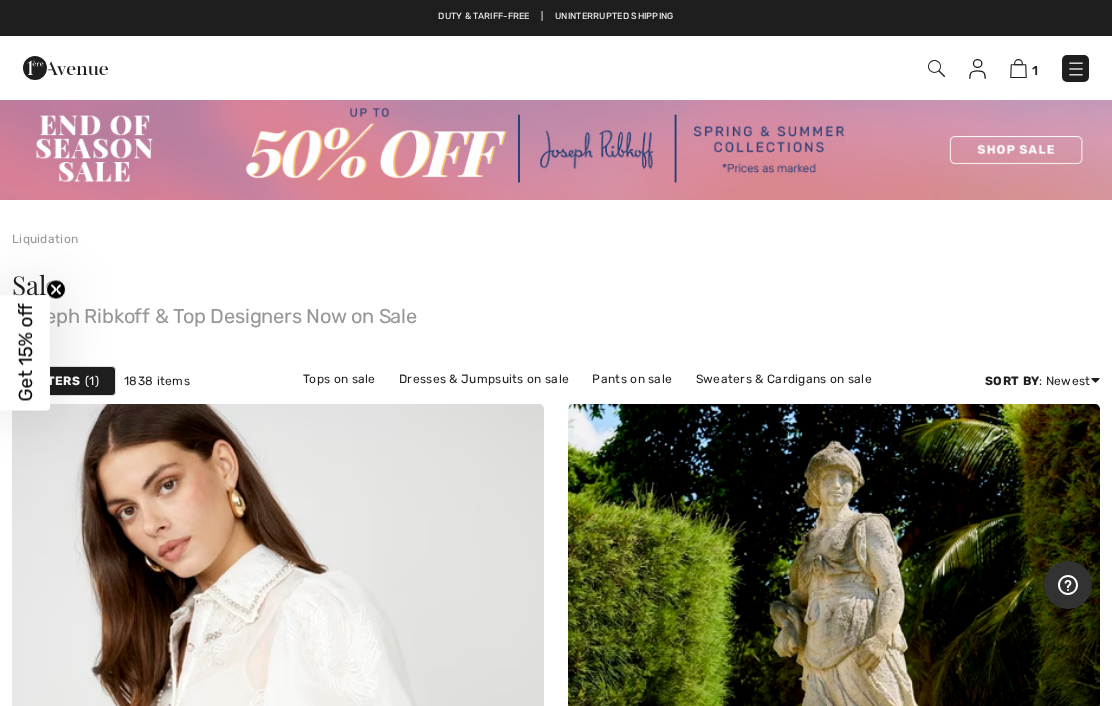 scroll, scrollTop: 0, scrollLeft: 0, axis: both 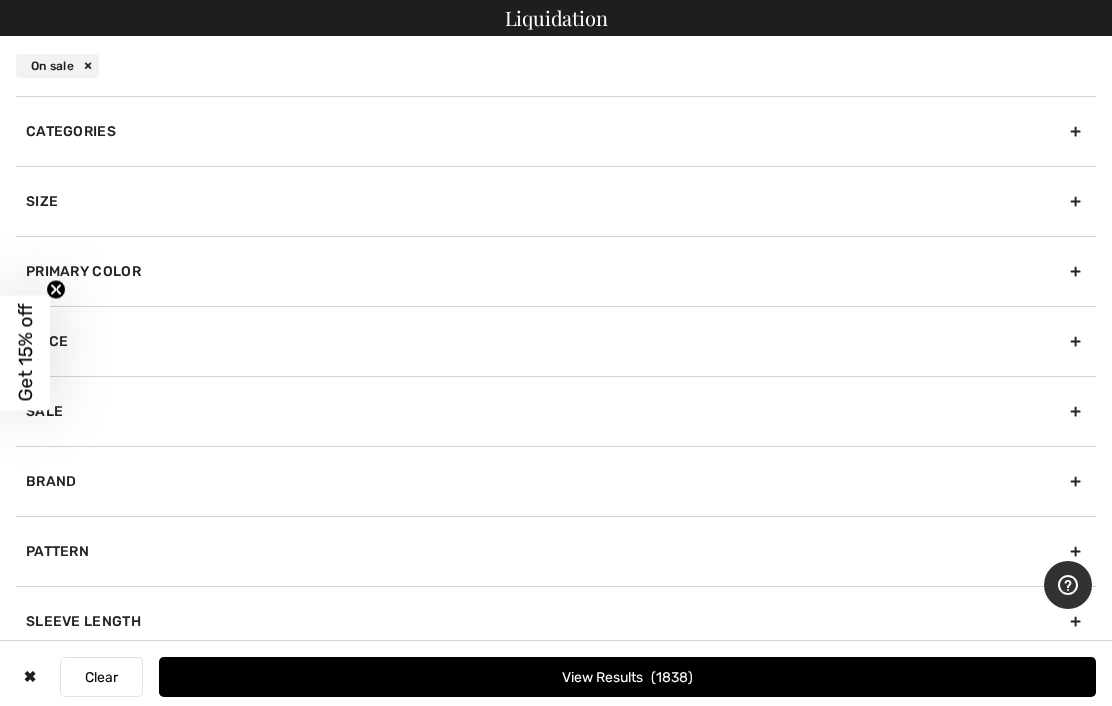 click on "Size" at bounding box center [556, 201] 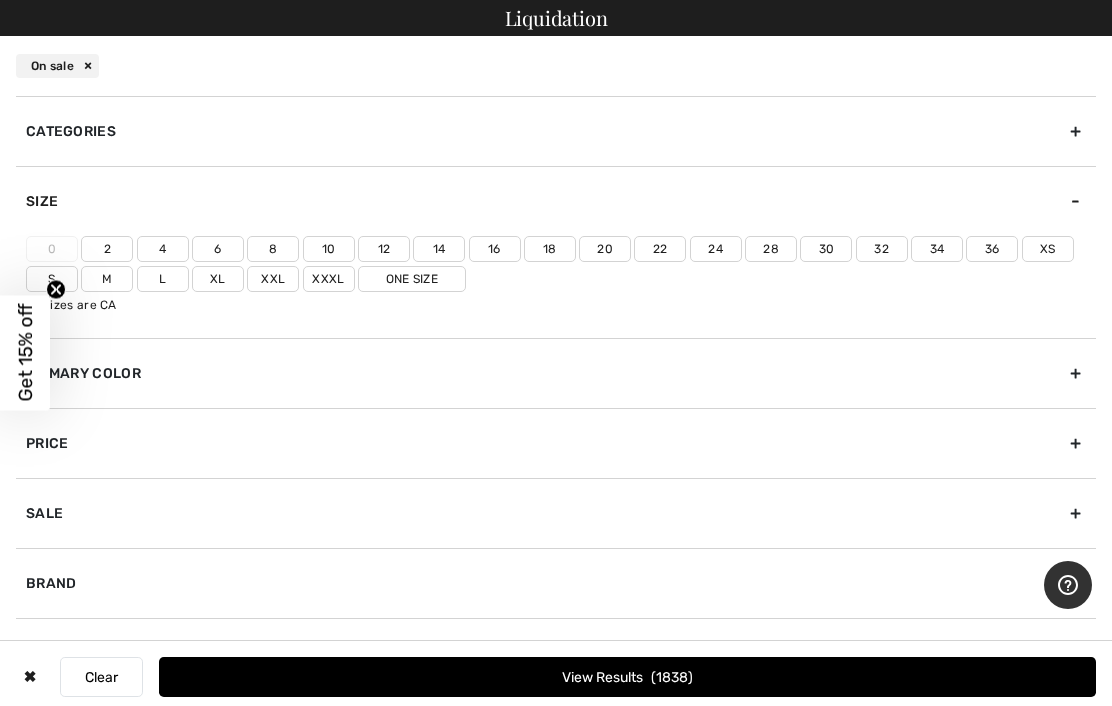 click on "Xxl" at bounding box center [273, 279] 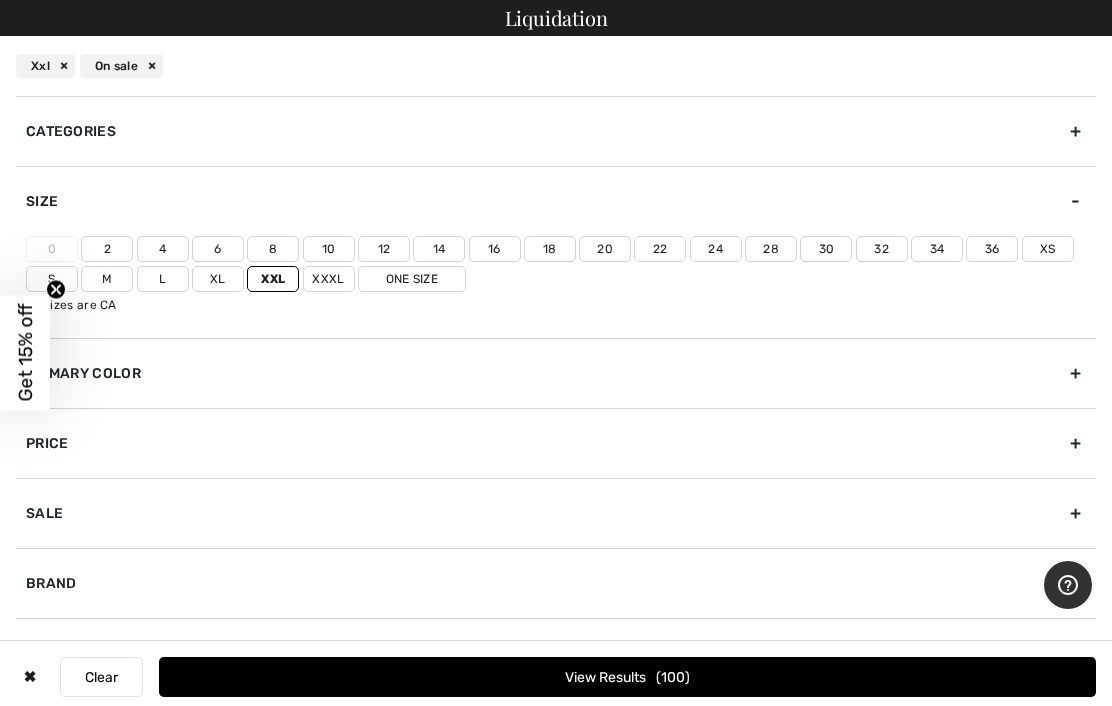 click on "20" at bounding box center [605, 249] 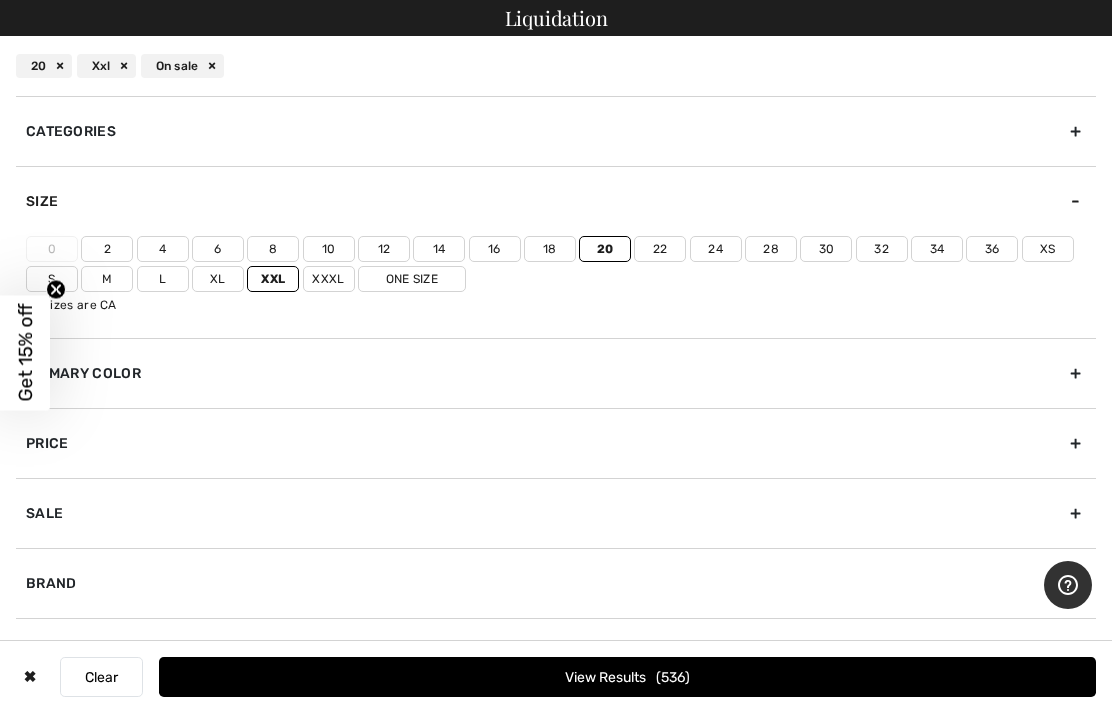 click on "22" at bounding box center (660, 249) 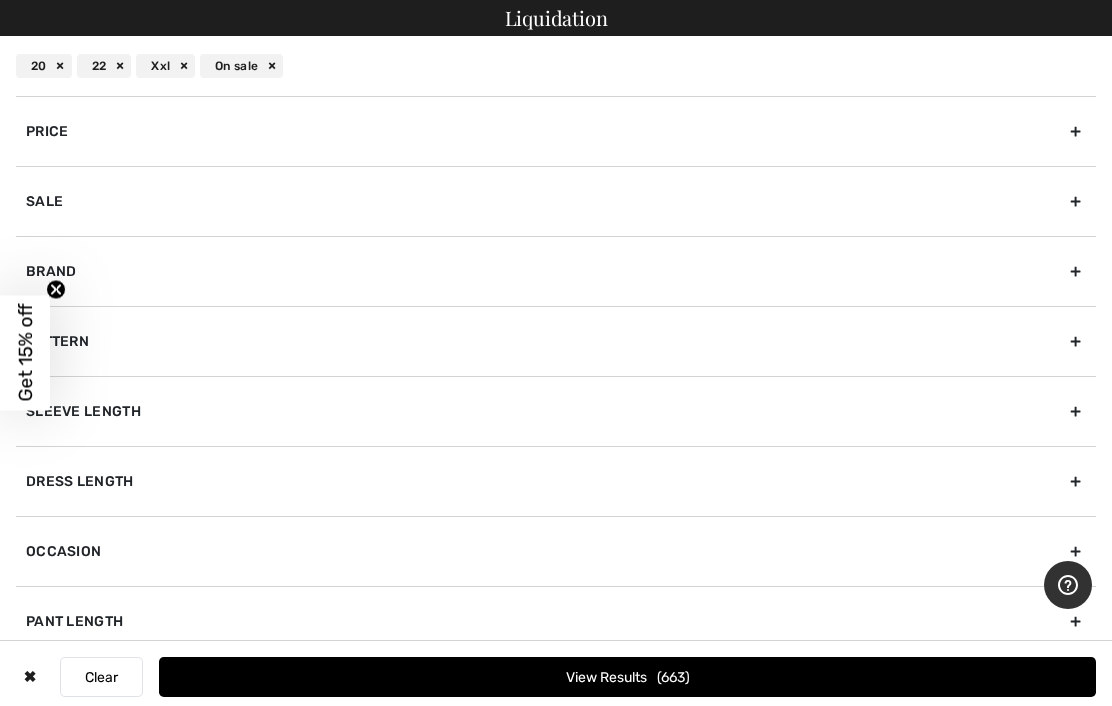 scroll, scrollTop: 315, scrollLeft: 0, axis: vertical 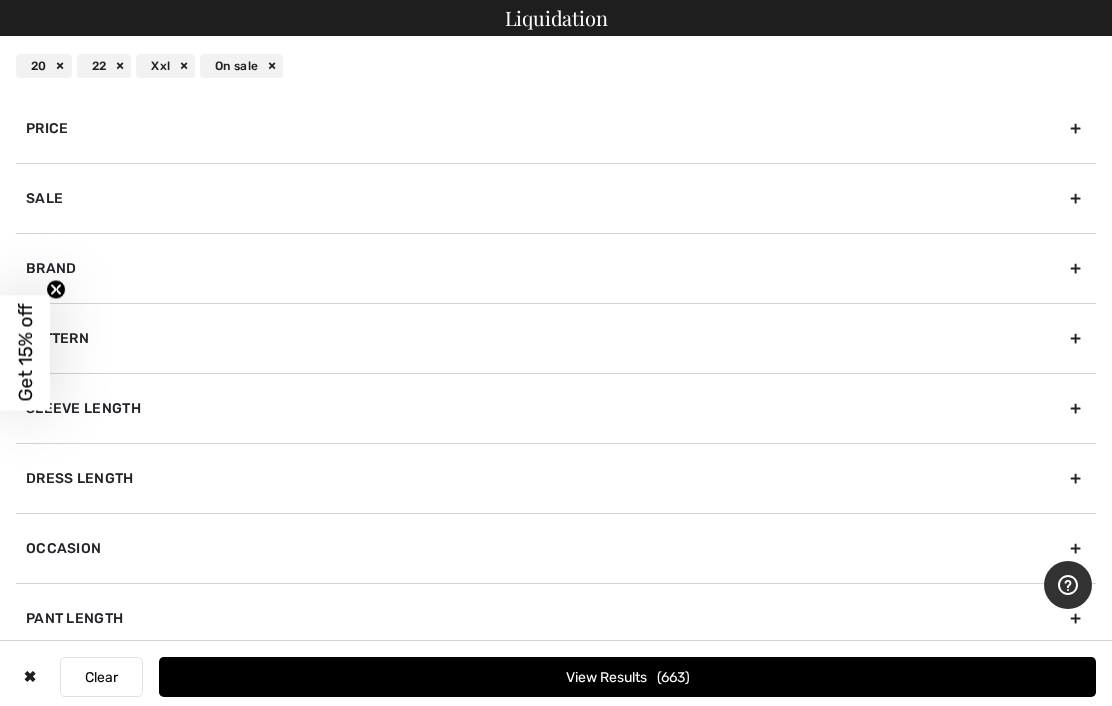 click on "Sale" at bounding box center (556, 198) 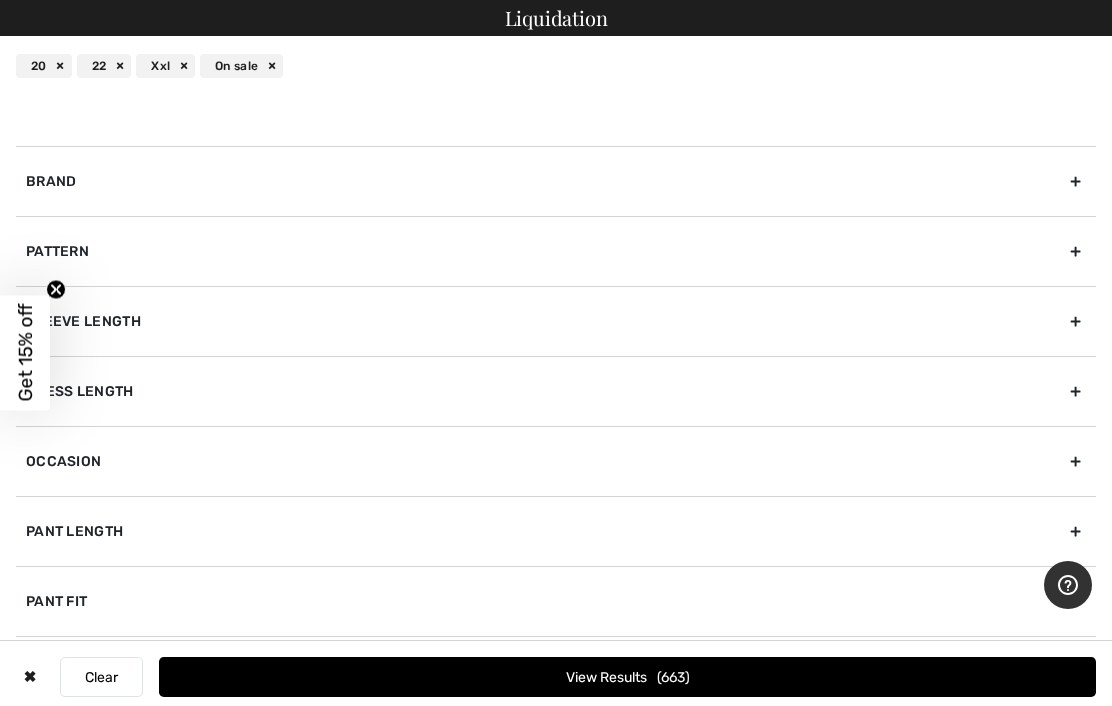 scroll, scrollTop: 369, scrollLeft: 0, axis: vertical 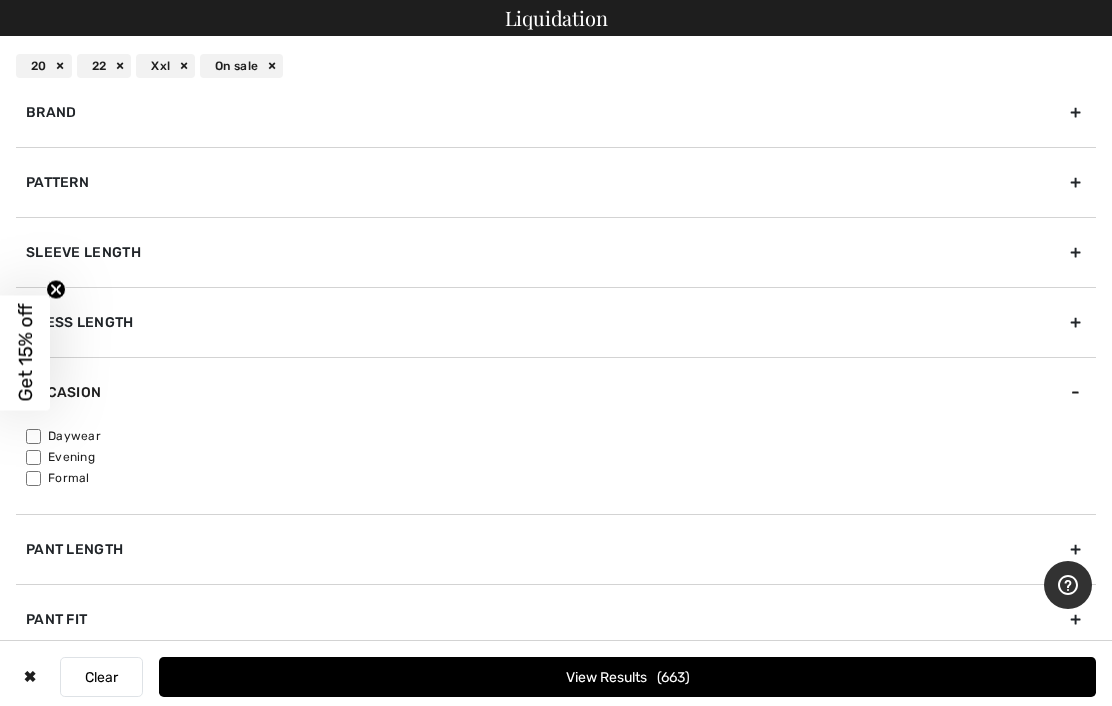 click on "Daywear" at bounding box center (33, 436) 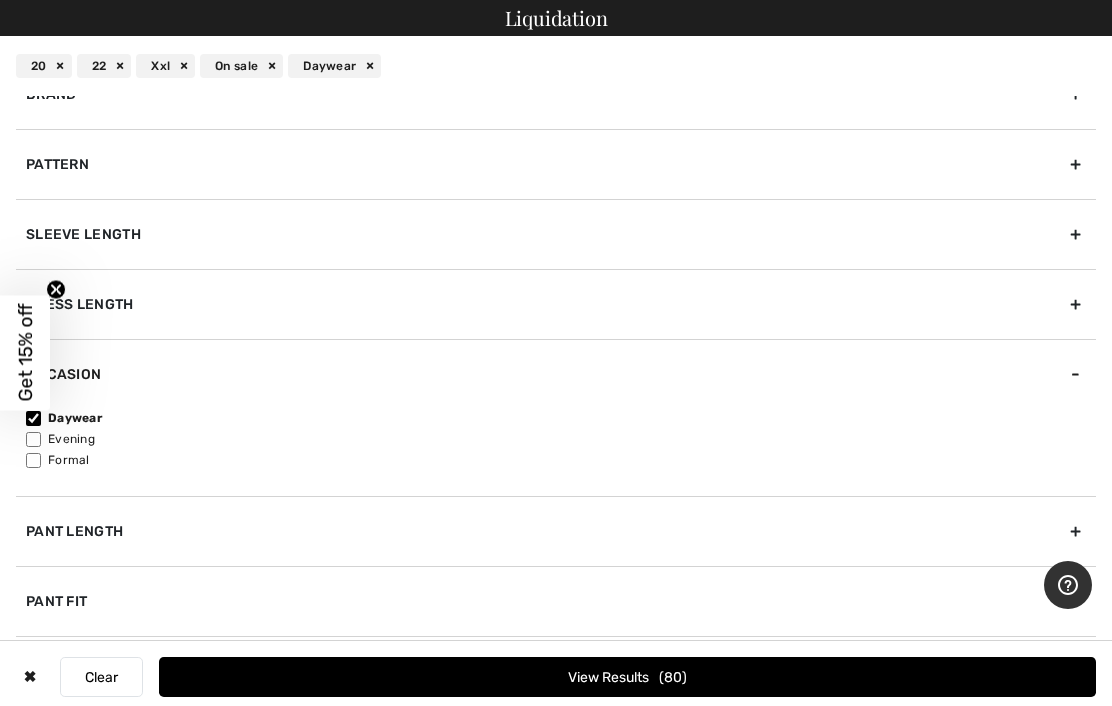 scroll, scrollTop: 387, scrollLeft: 0, axis: vertical 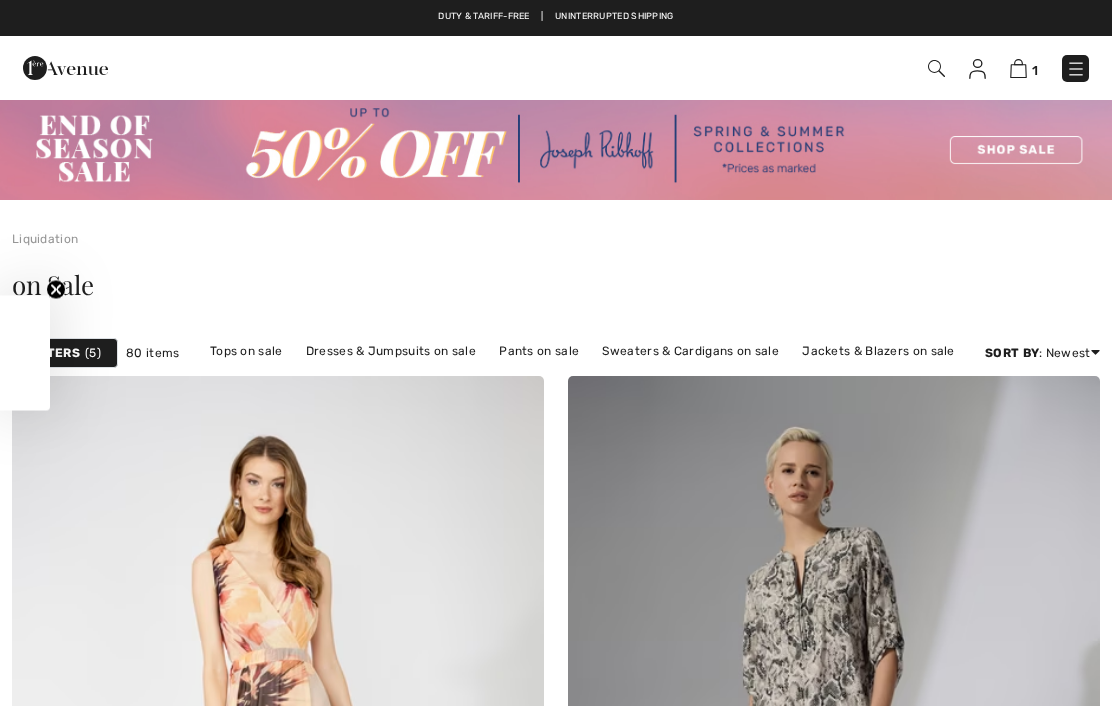checkbox on "true" 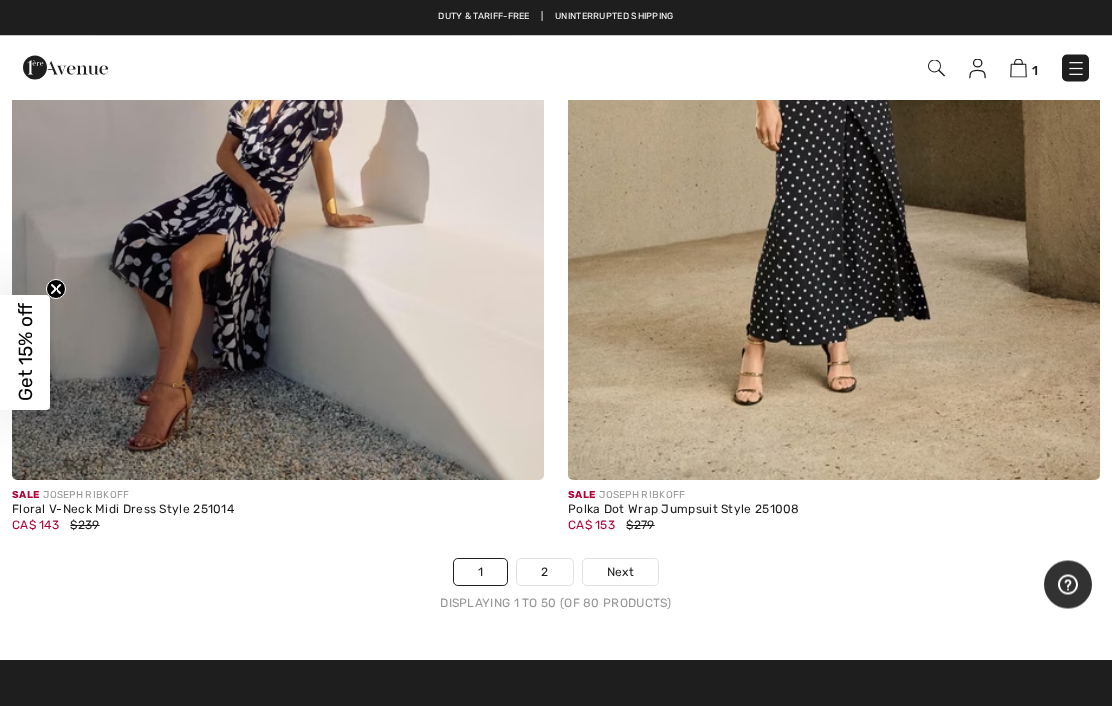 scroll, scrollTop: 22973, scrollLeft: 0, axis: vertical 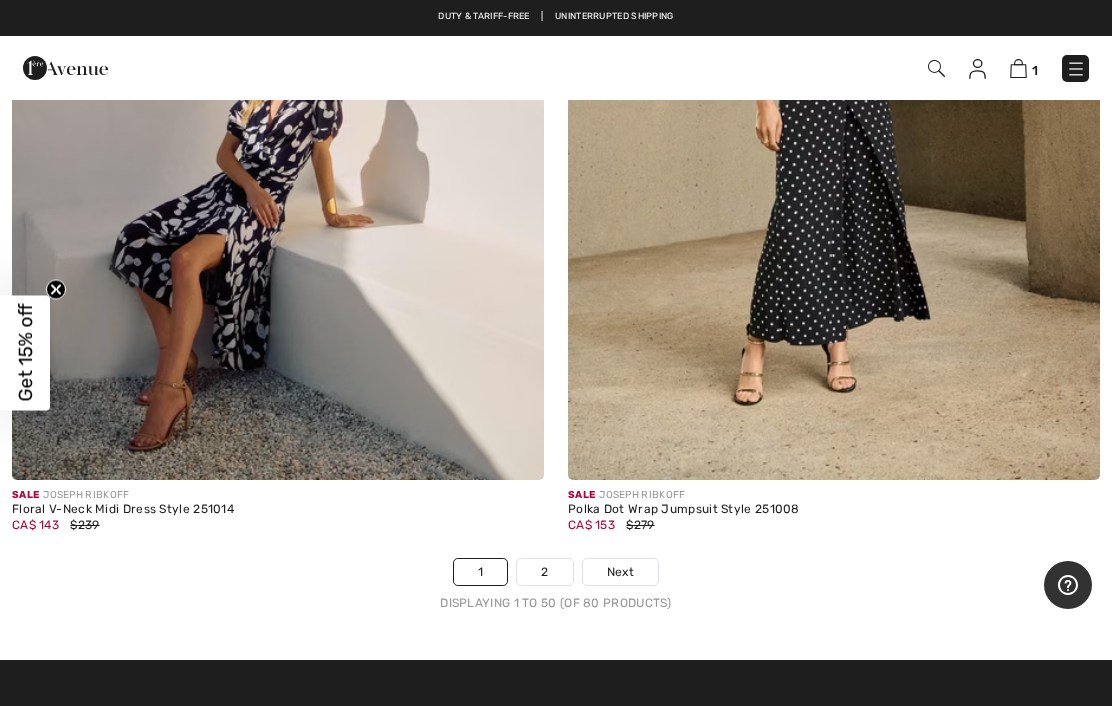 click on "2" at bounding box center (544, 572) 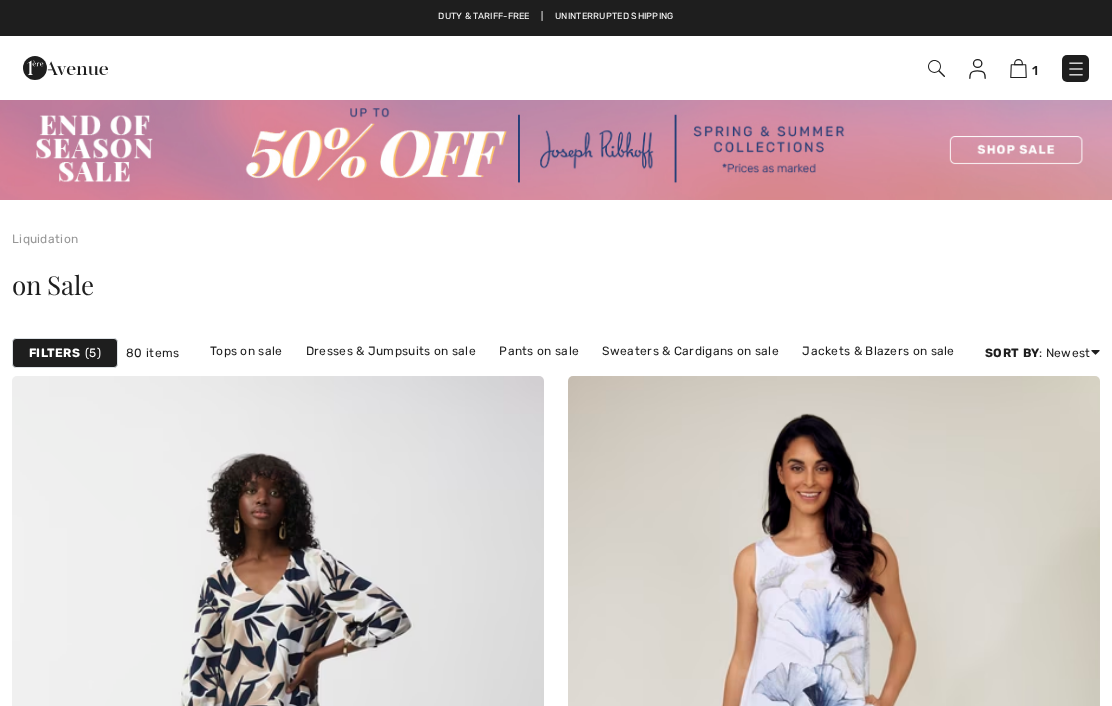 scroll, scrollTop: 0, scrollLeft: 0, axis: both 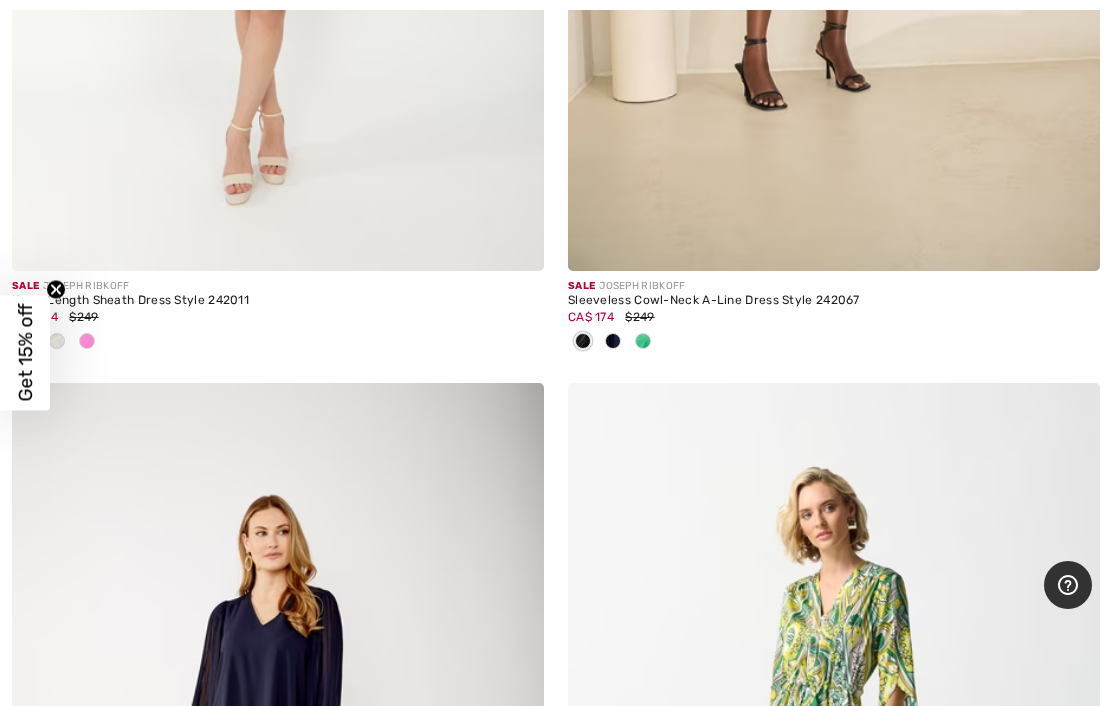 click at bounding box center (643, 341) 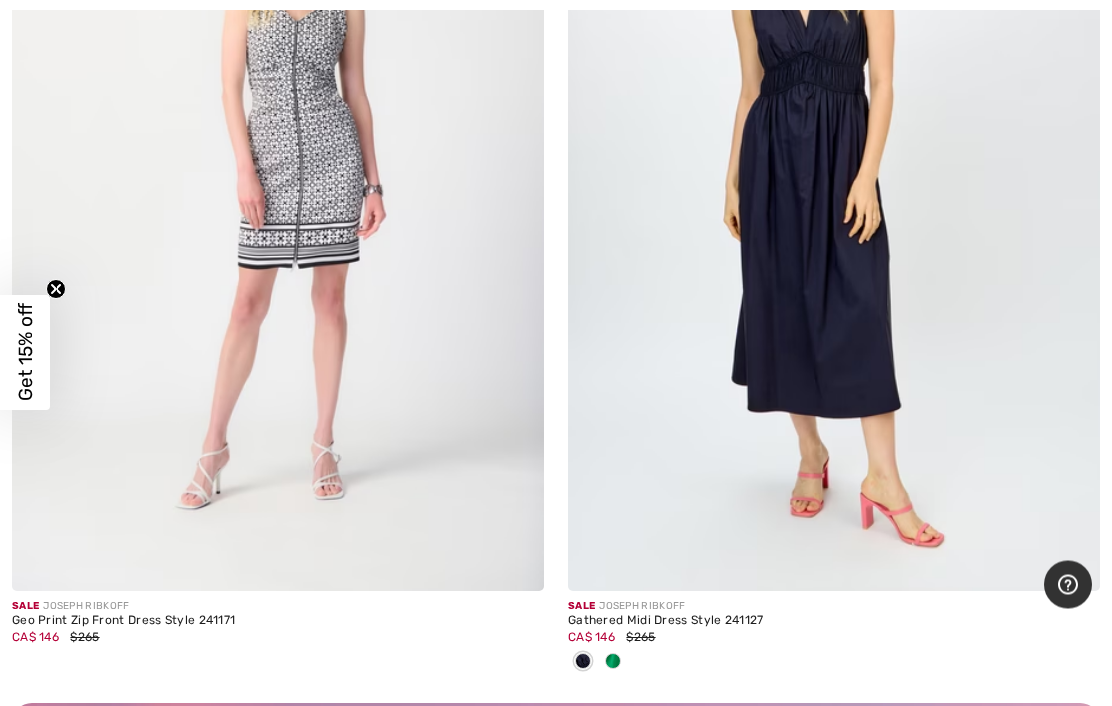 scroll, scrollTop: 10601, scrollLeft: 0, axis: vertical 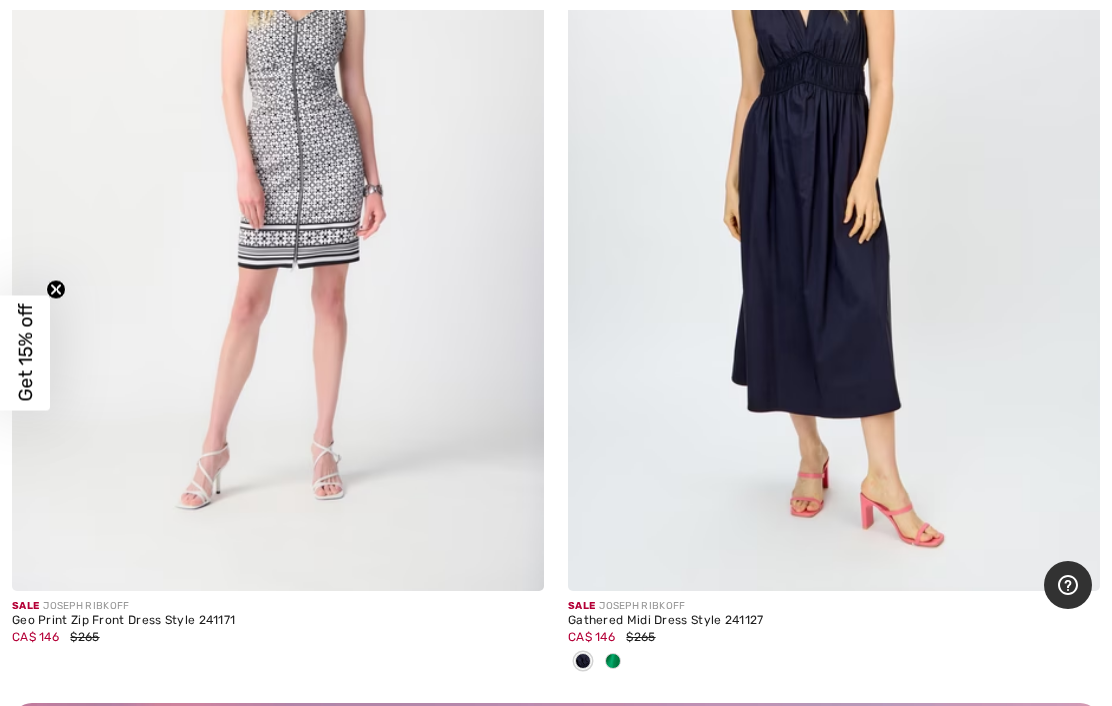 click at bounding box center [613, 661] 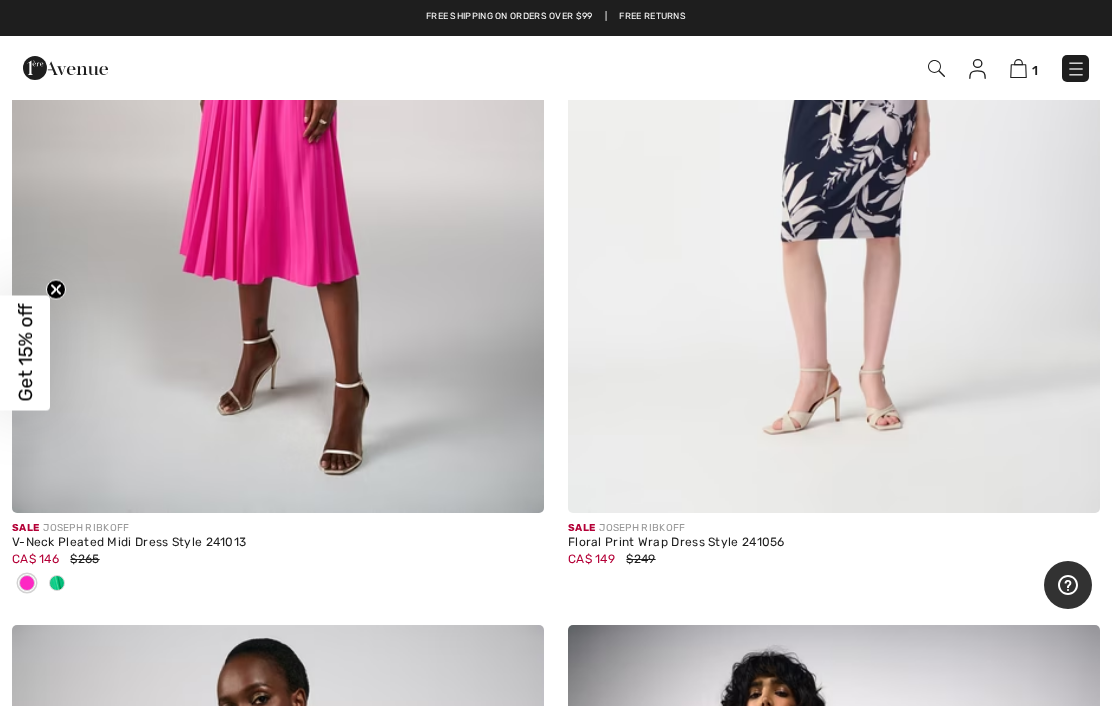 scroll, scrollTop: 11798, scrollLeft: 0, axis: vertical 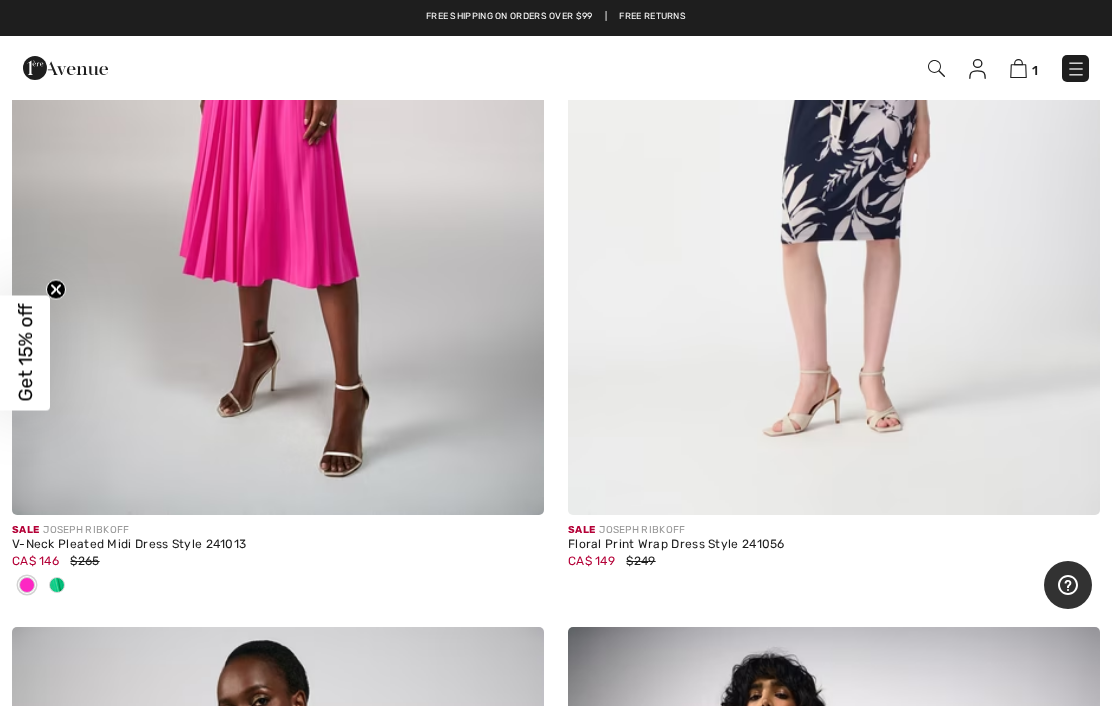 click at bounding box center [65, 68] 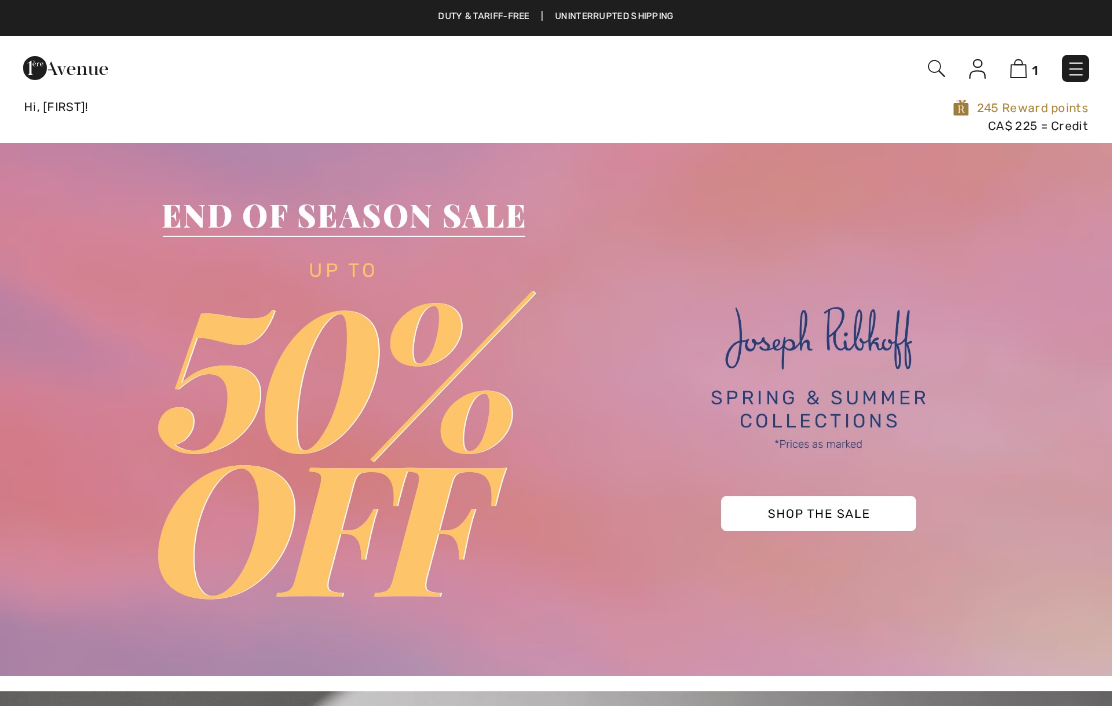 scroll, scrollTop: 0, scrollLeft: 0, axis: both 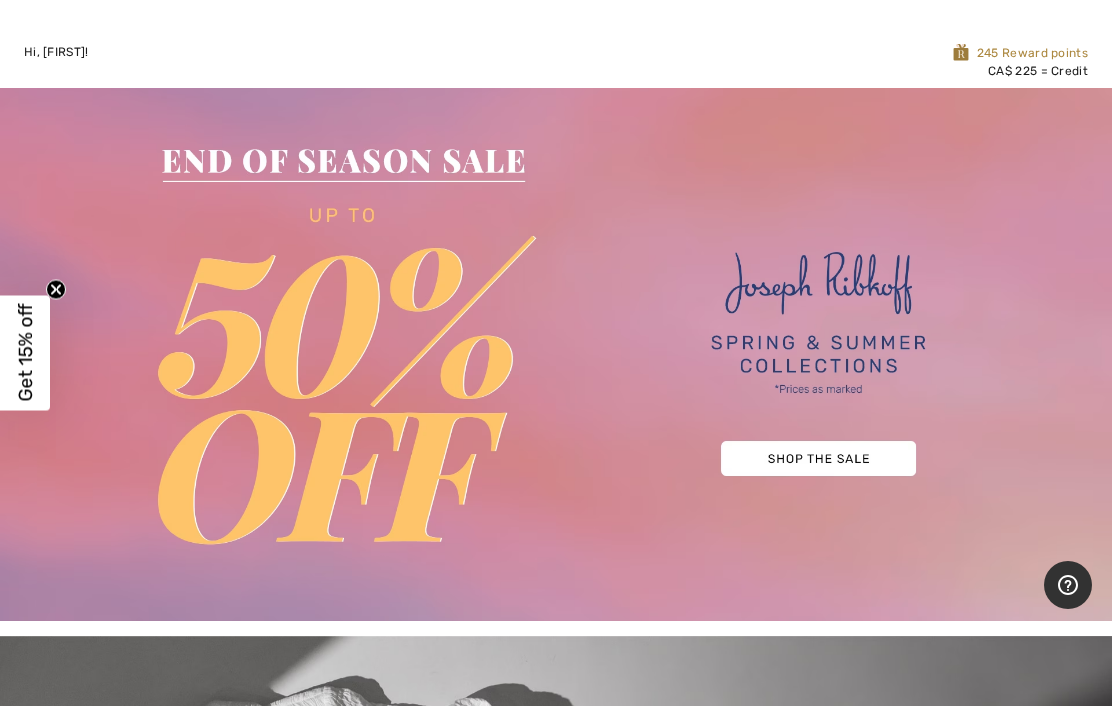 click at bounding box center (556, 354) 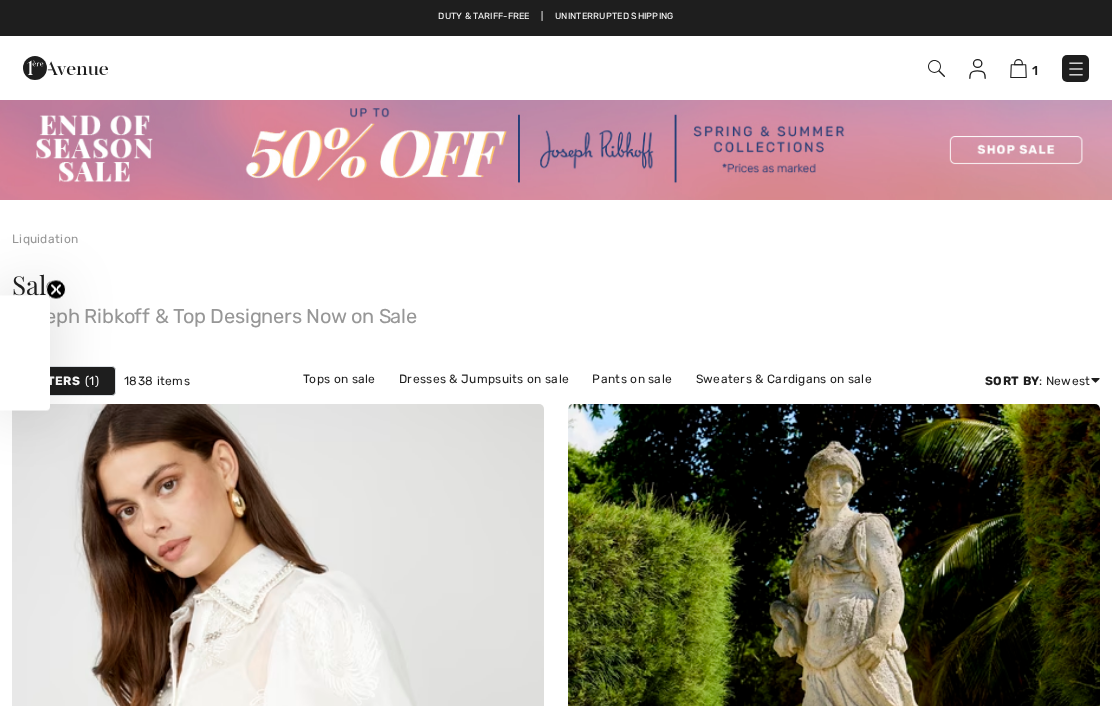 scroll, scrollTop: 0, scrollLeft: 0, axis: both 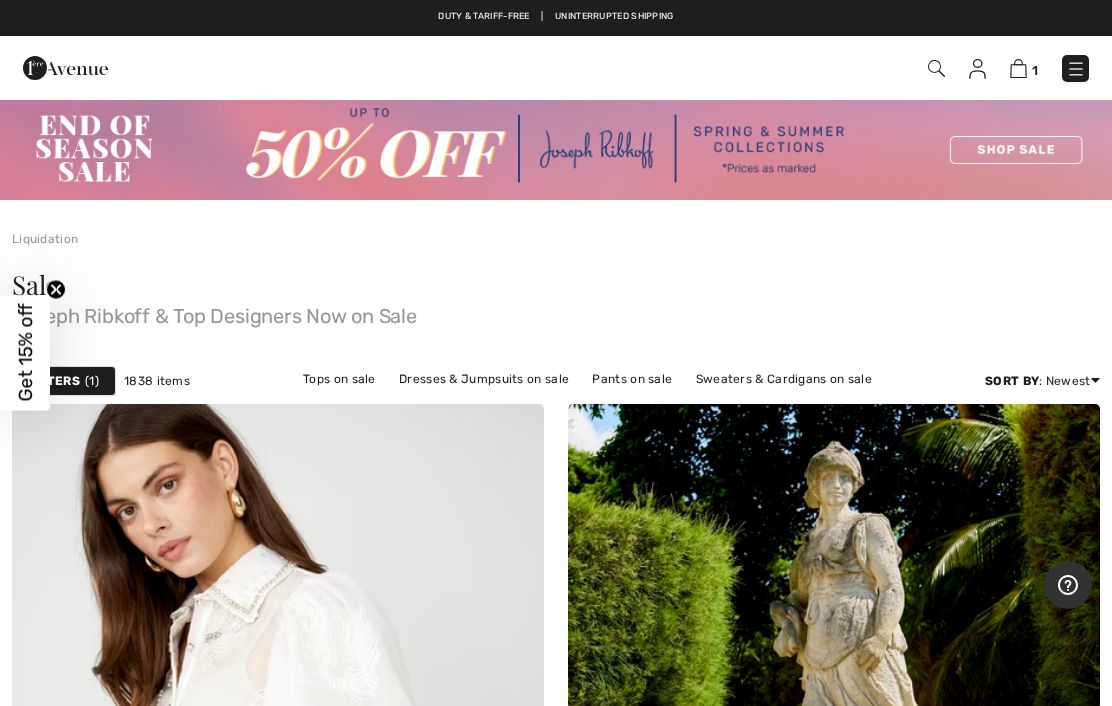 click 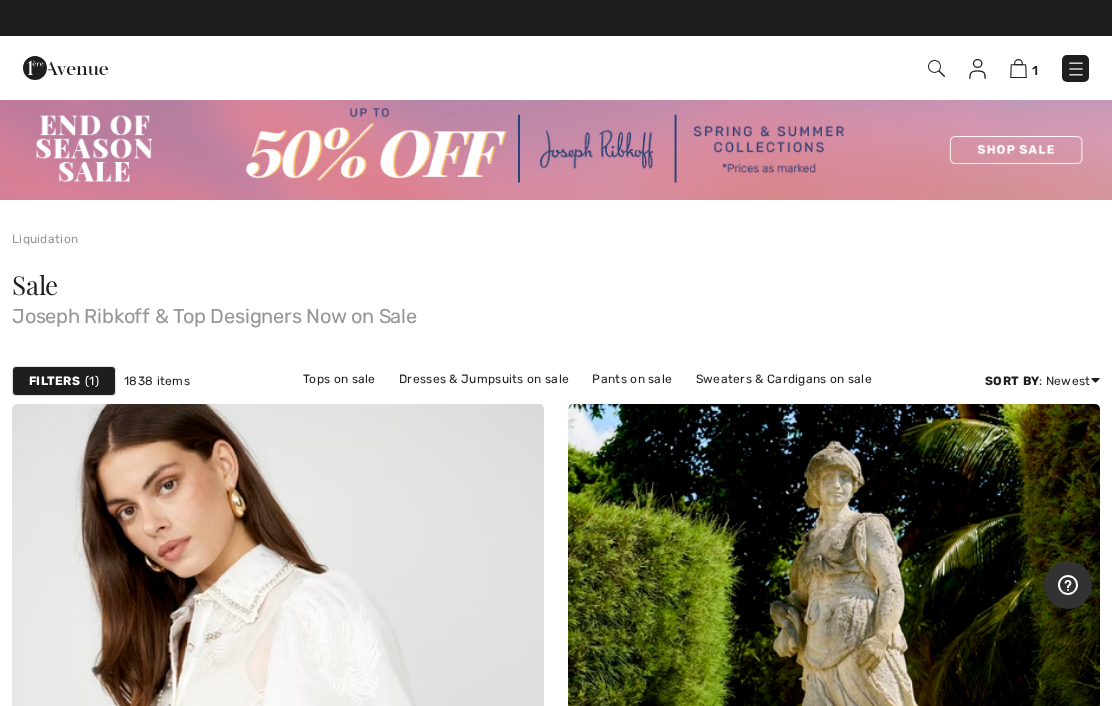 click on "Filters" at bounding box center [54, 381] 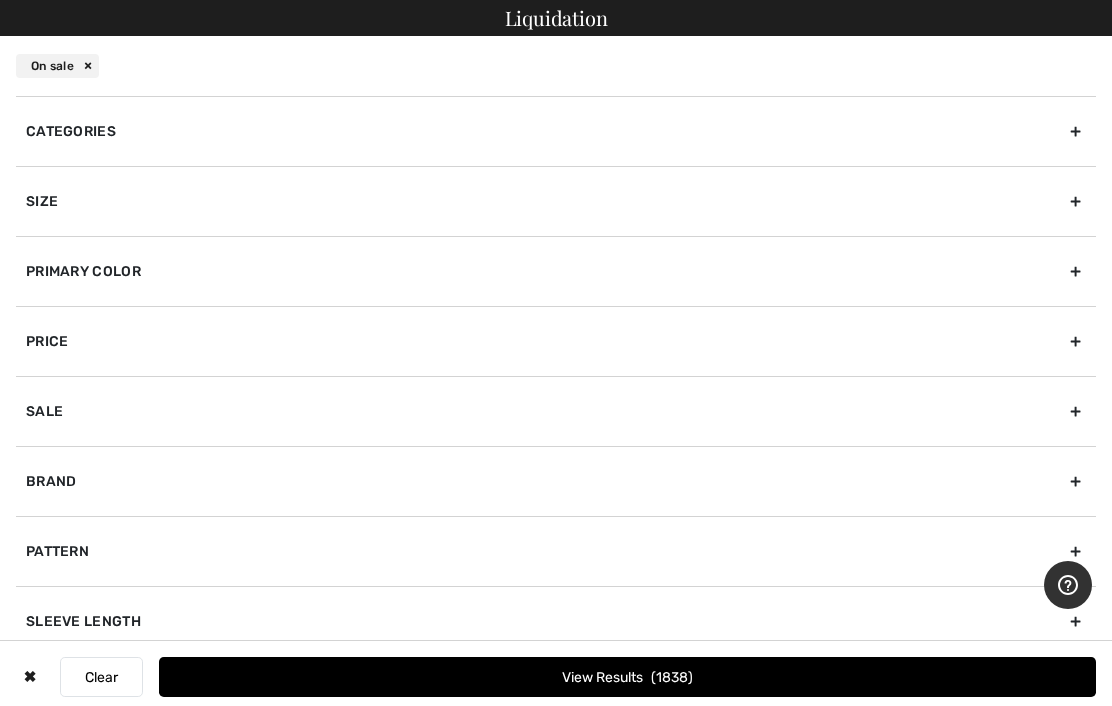 click on "Sale" at bounding box center (556, 411) 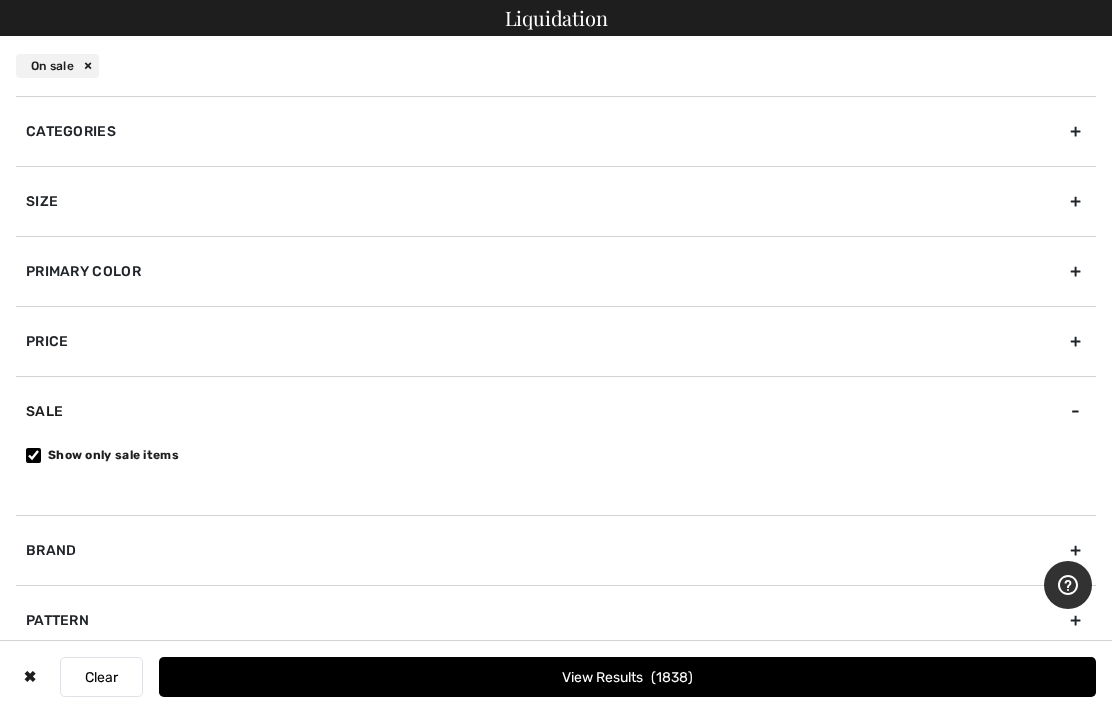click on "Size" at bounding box center [556, 201] 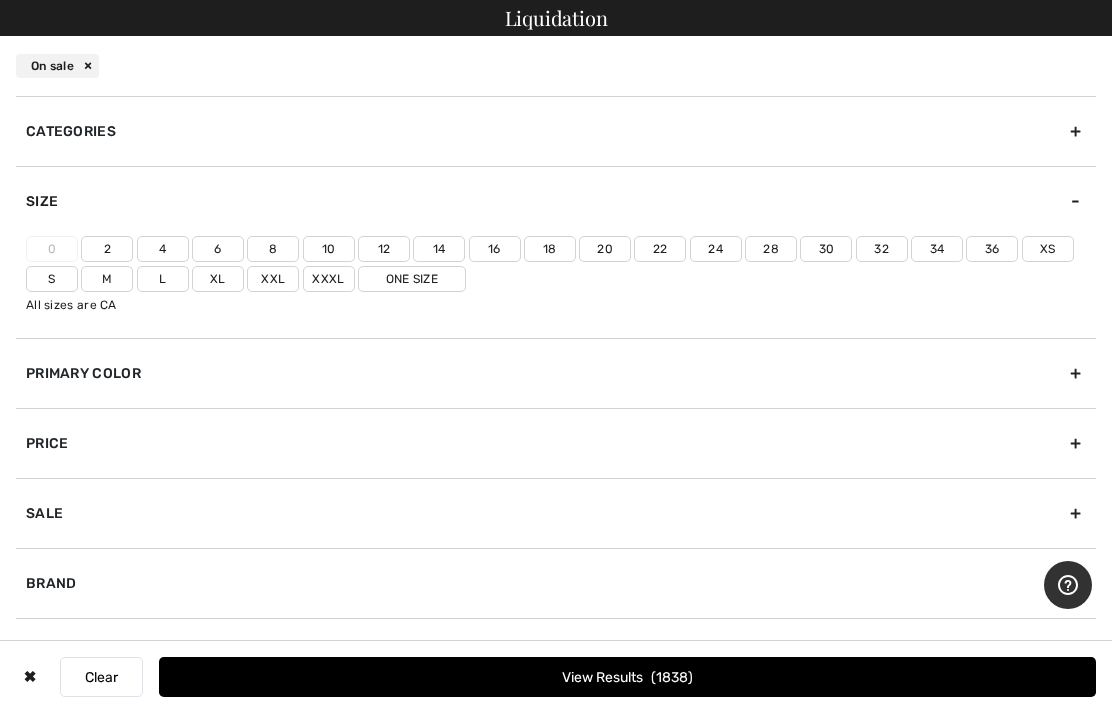 click on "20" at bounding box center (605, 249) 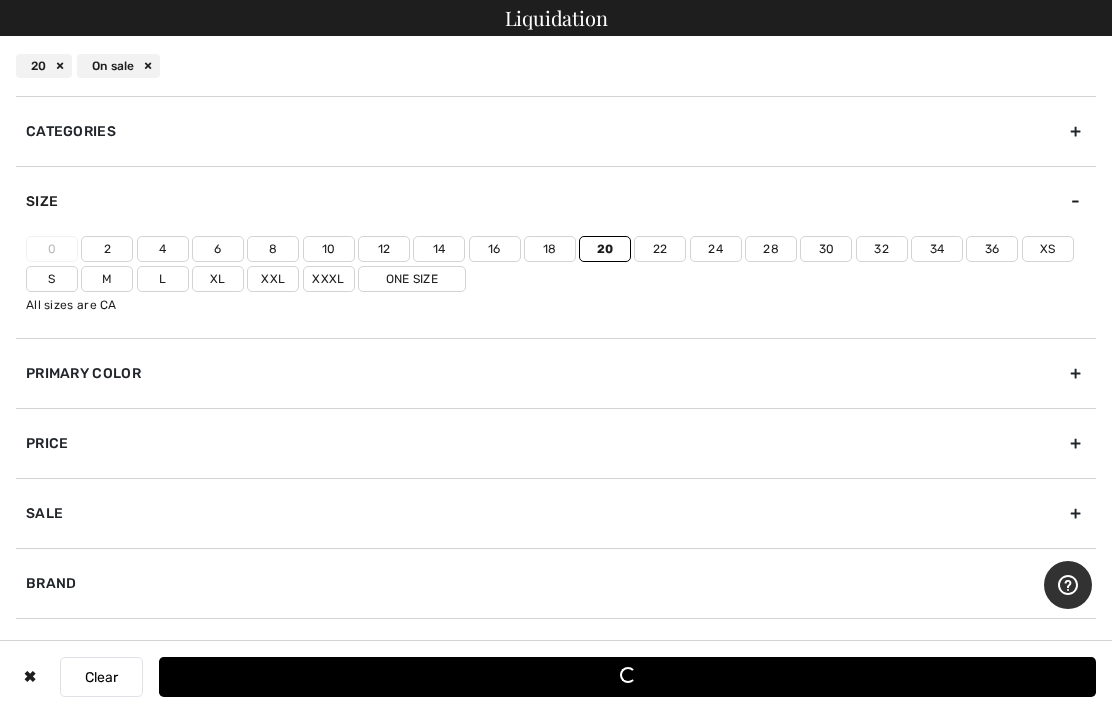 click on "22" at bounding box center [660, 249] 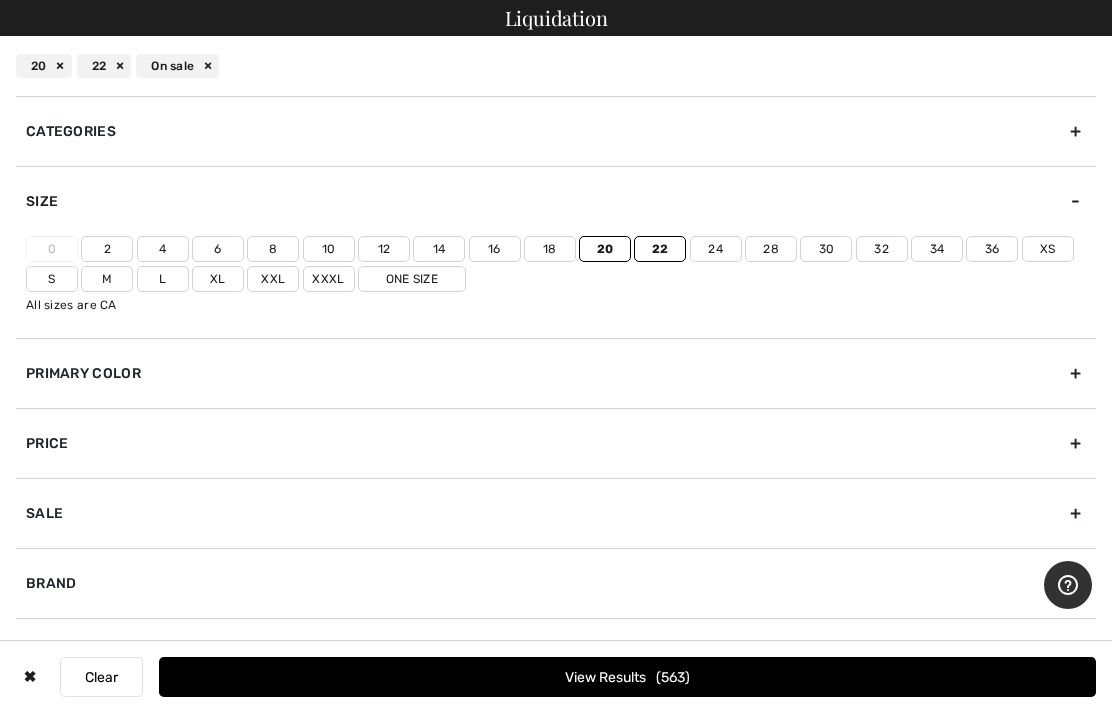 click on "Xxl" at bounding box center (273, 279) 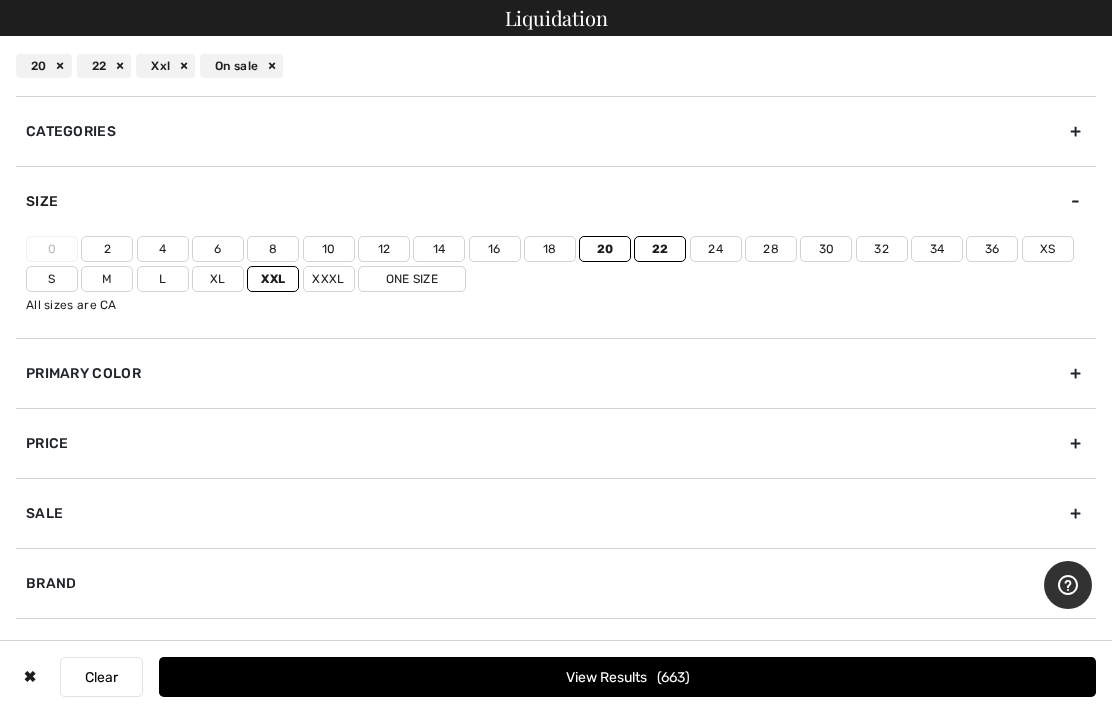 click on "Xxxl" at bounding box center [329, 279] 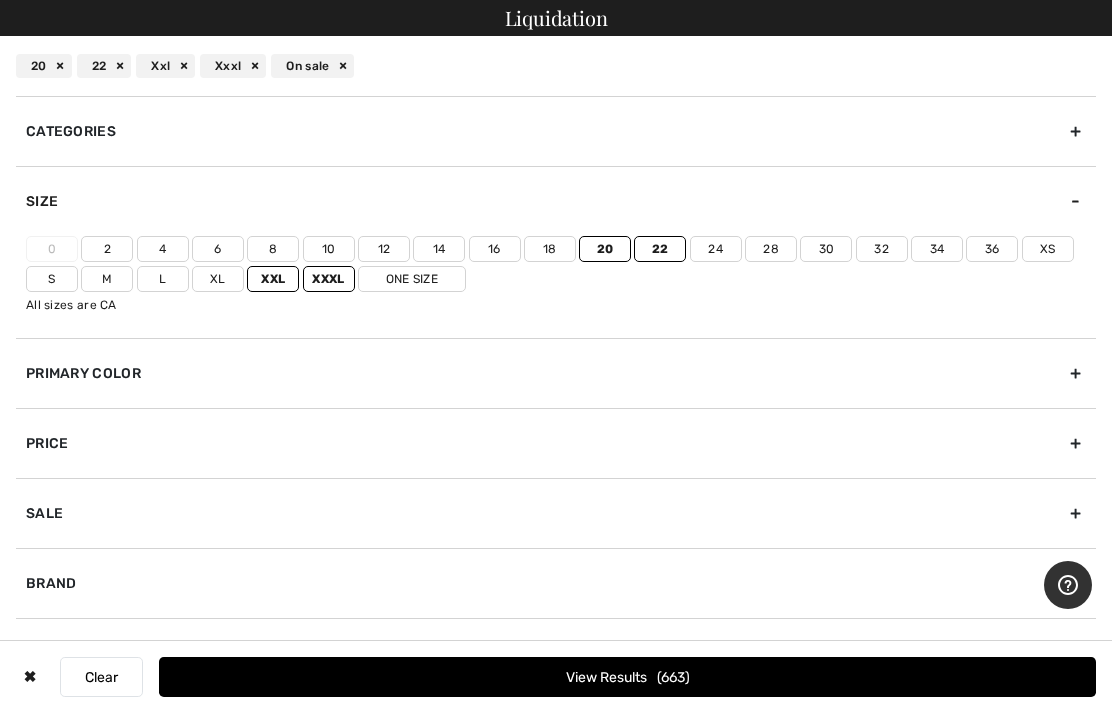 click on "View Results 663" at bounding box center [627, 677] 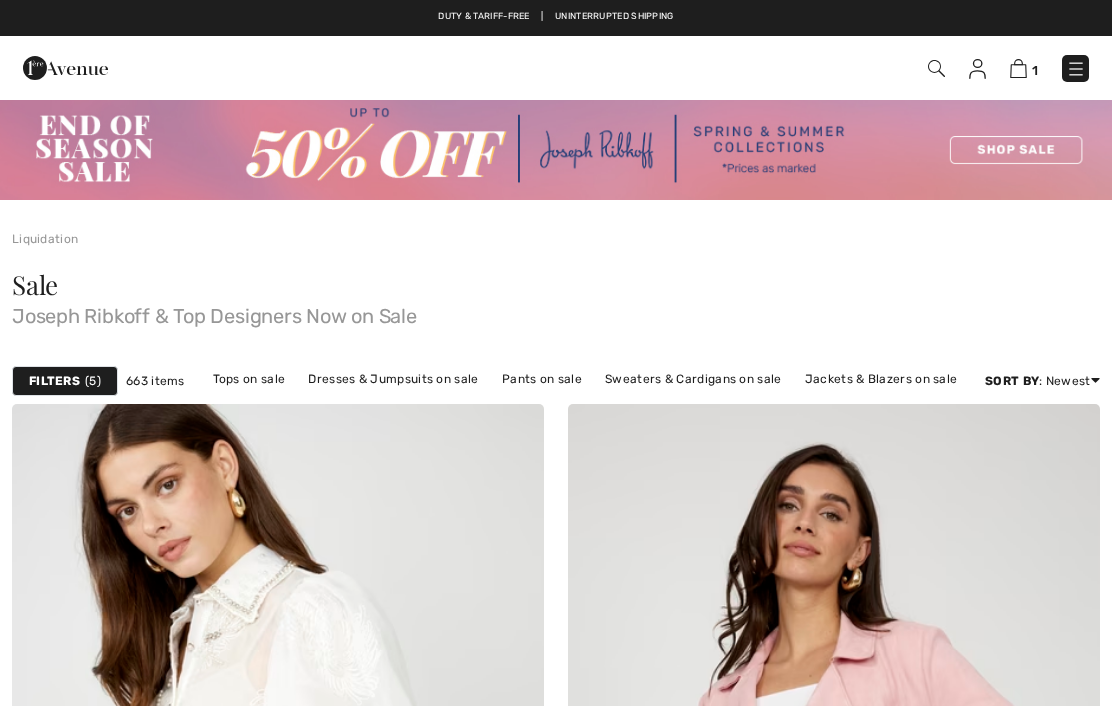 scroll, scrollTop: 0, scrollLeft: 0, axis: both 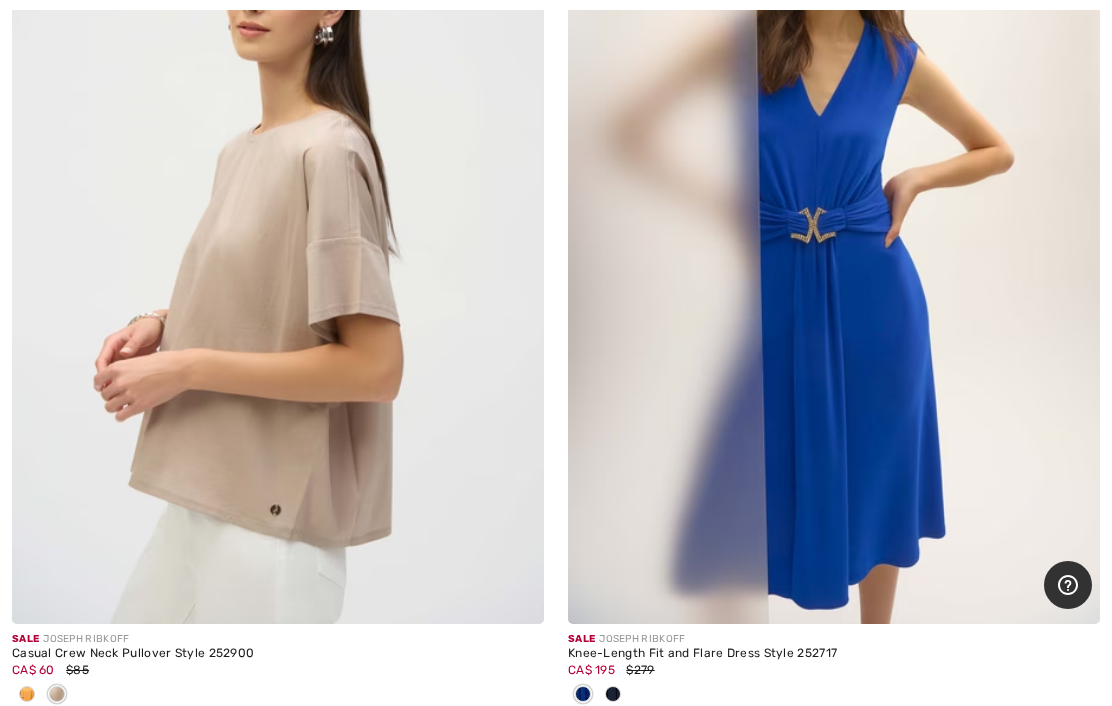 click at bounding box center (27, 694) 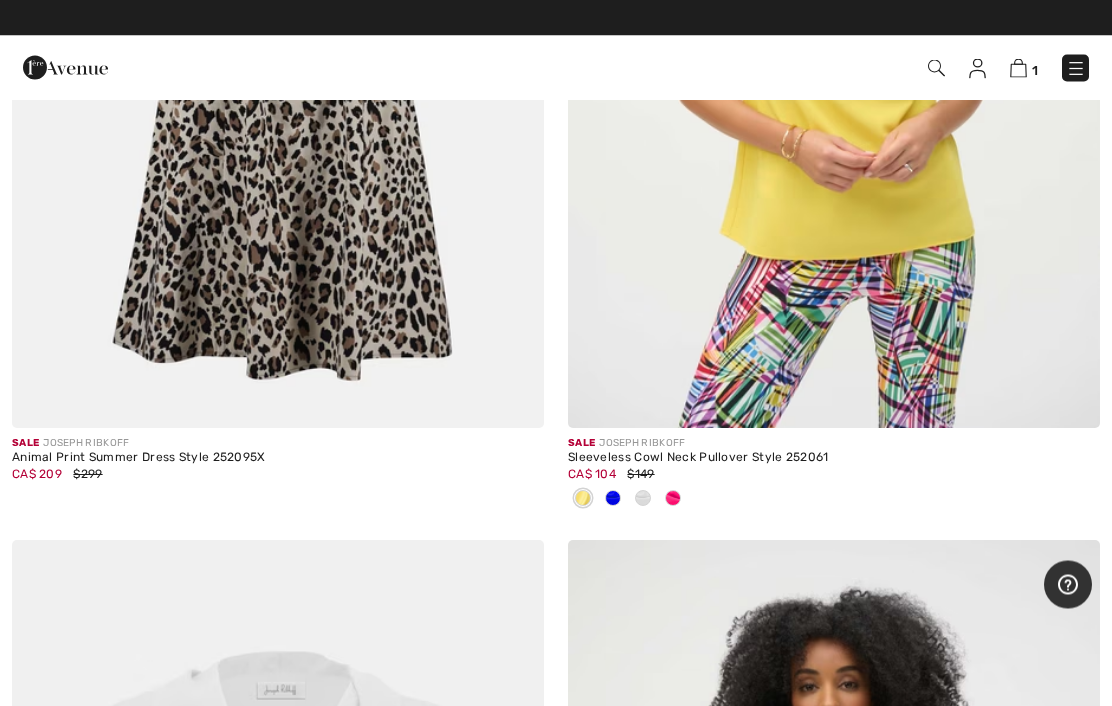 scroll, scrollTop: 20210, scrollLeft: 0, axis: vertical 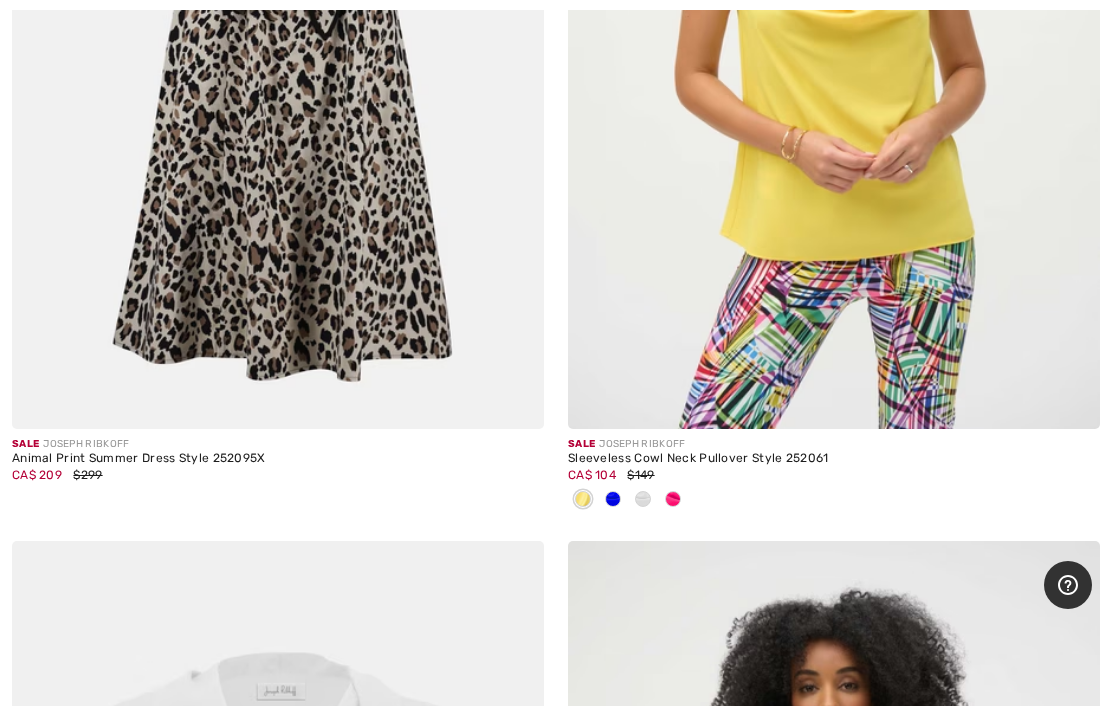 click at bounding box center [613, 500] 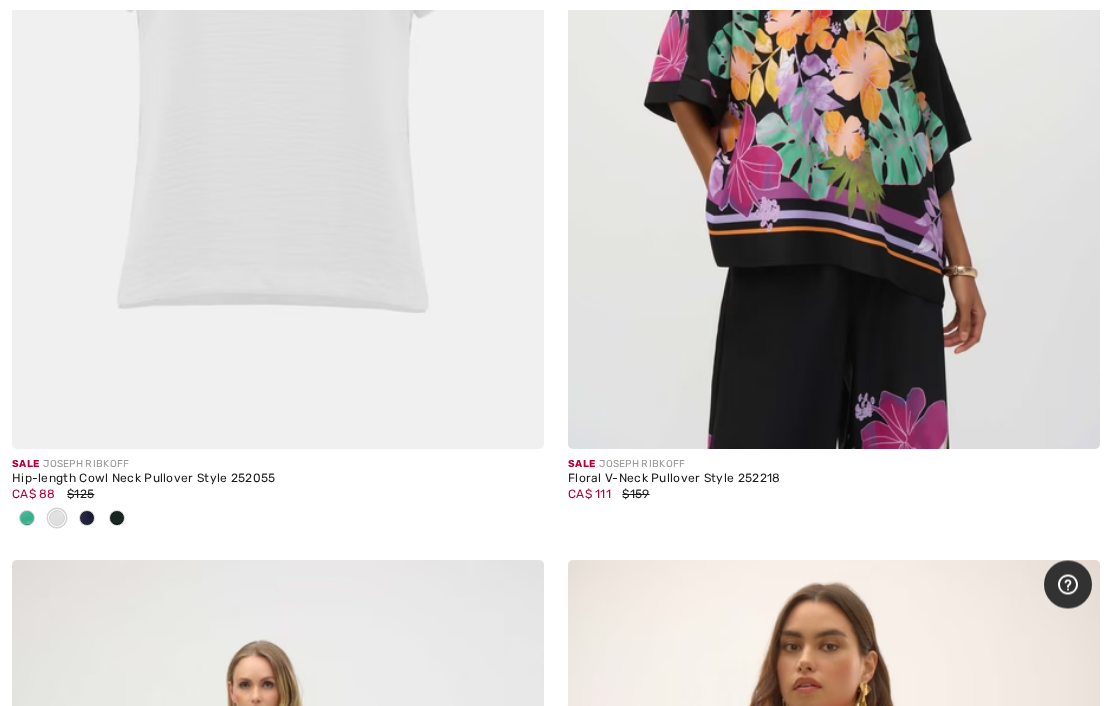 scroll, scrollTop: 21100, scrollLeft: 0, axis: vertical 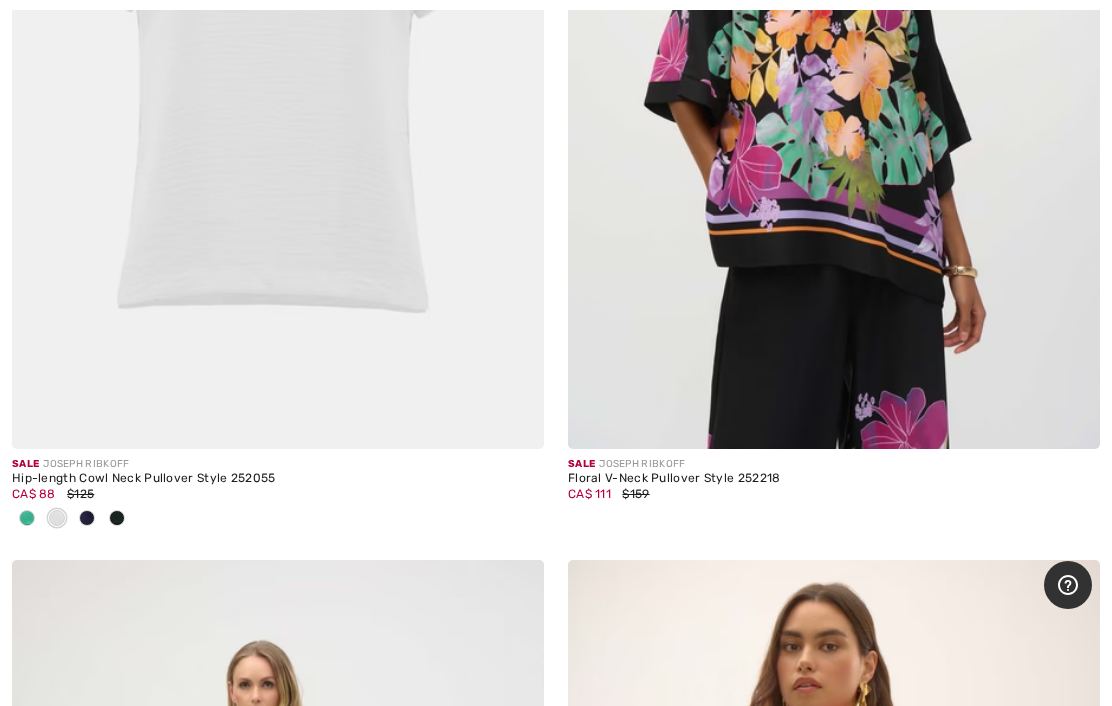 click at bounding box center [27, 518] 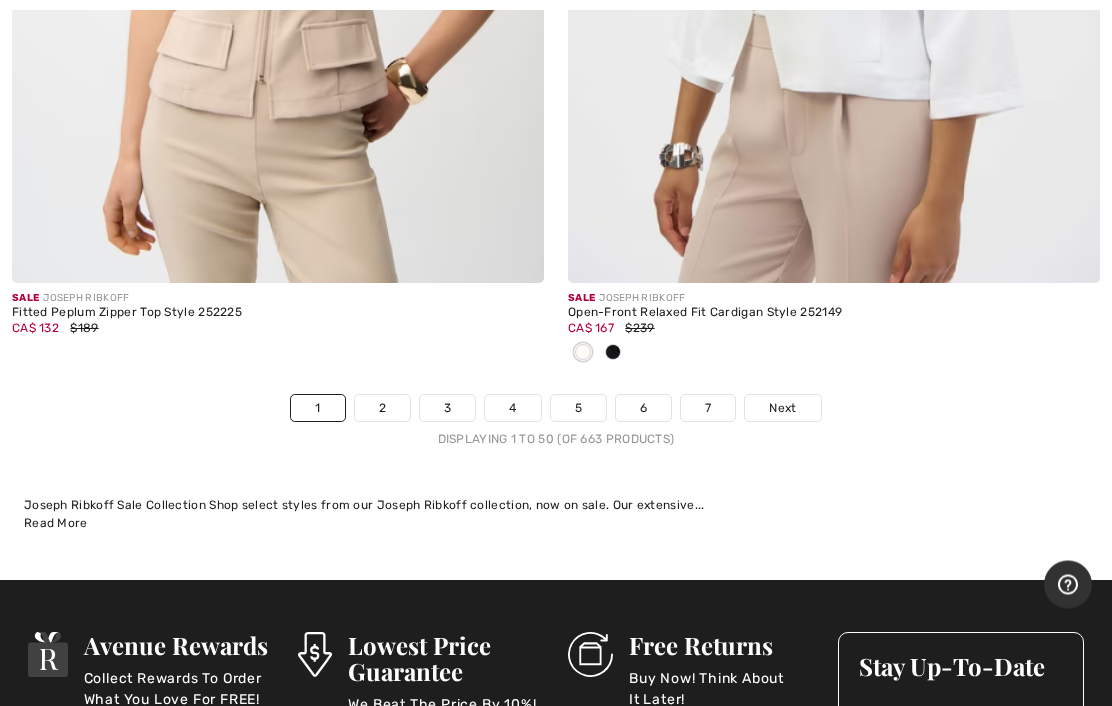 scroll, scrollTop: 23297, scrollLeft: 0, axis: vertical 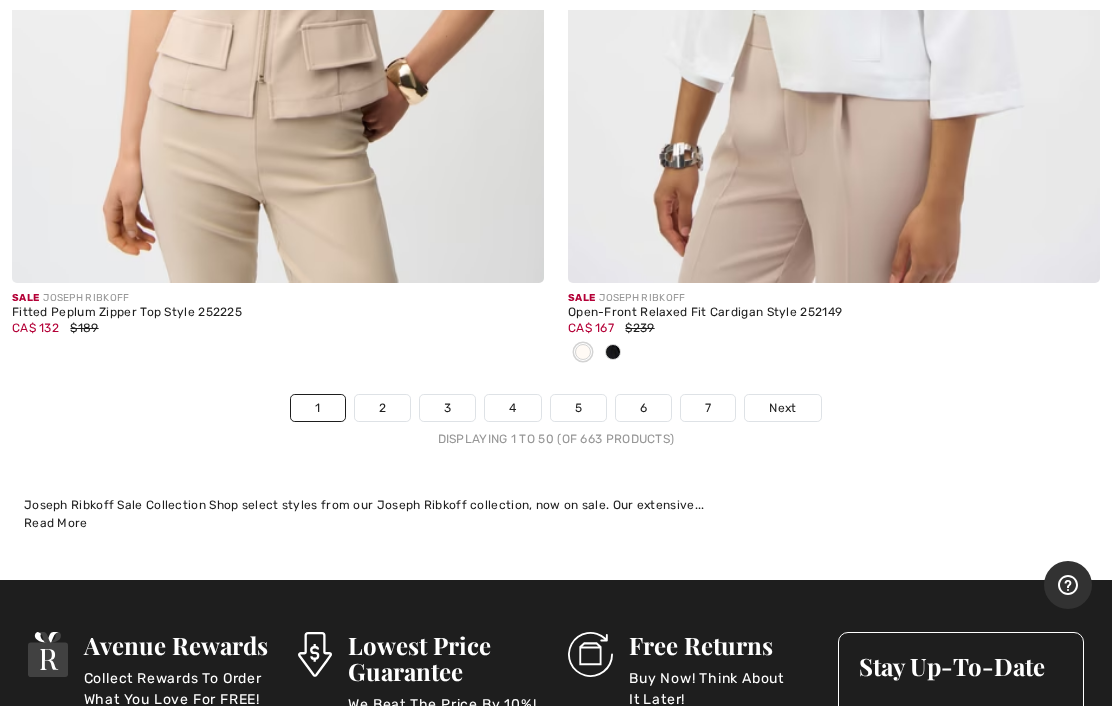 click on "Next" at bounding box center (782, 408) 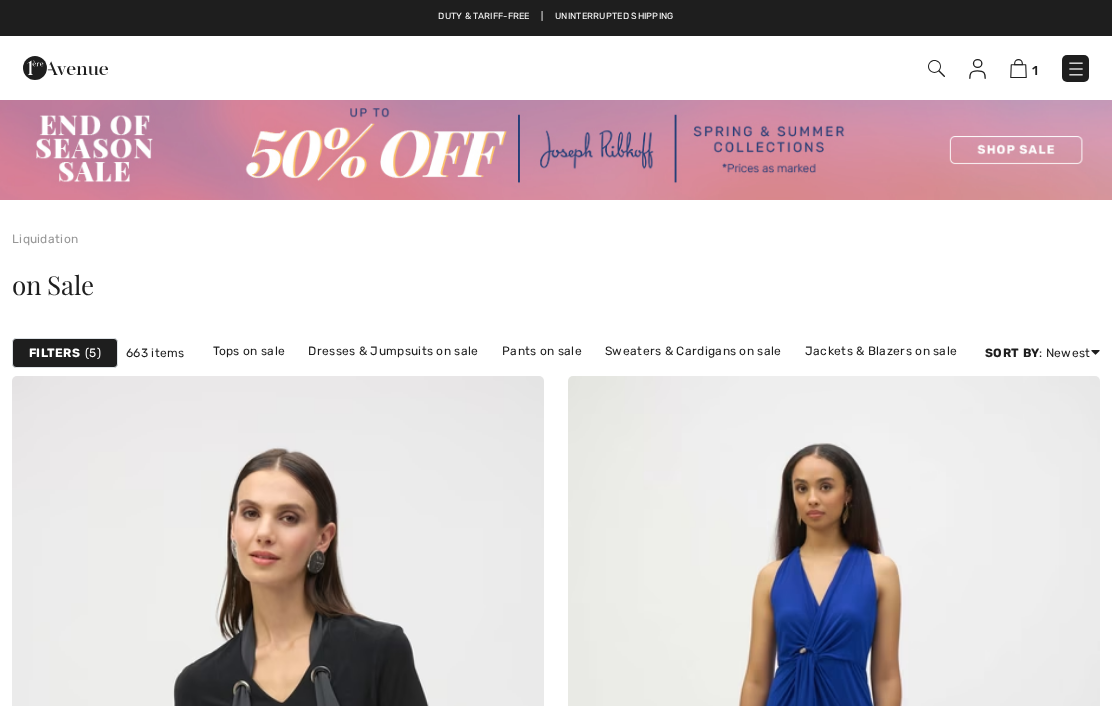 scroll, scrollTop: 151, scrollLeft: 0, axis: vertical 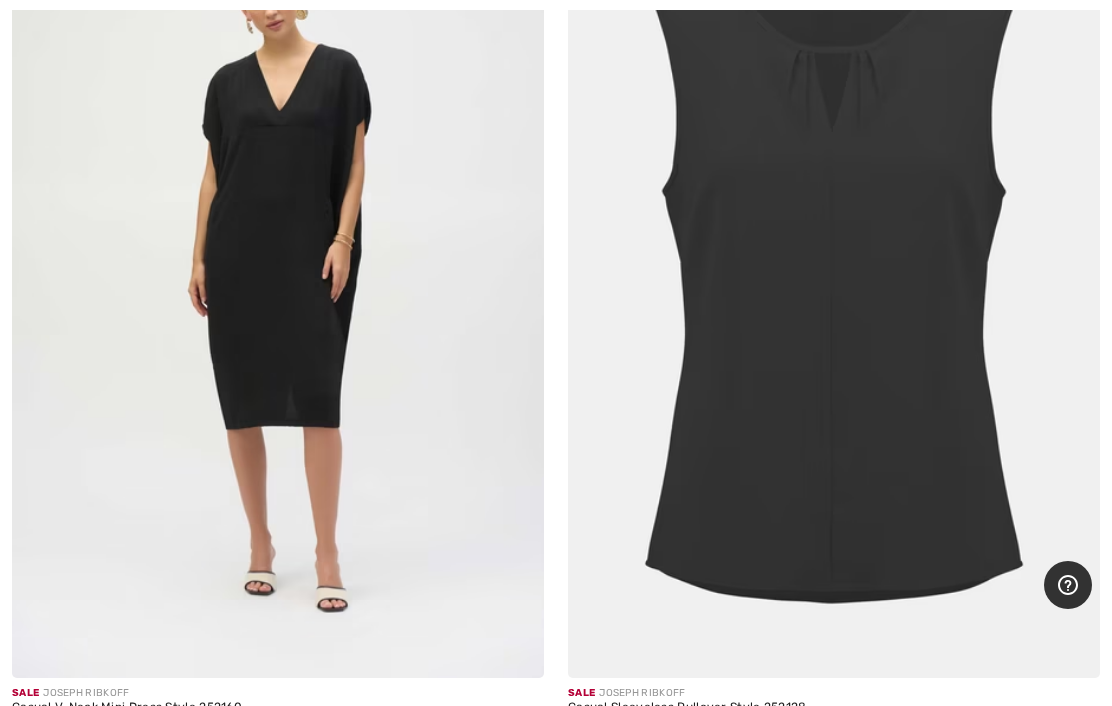 click at bounding box center (583, 748) 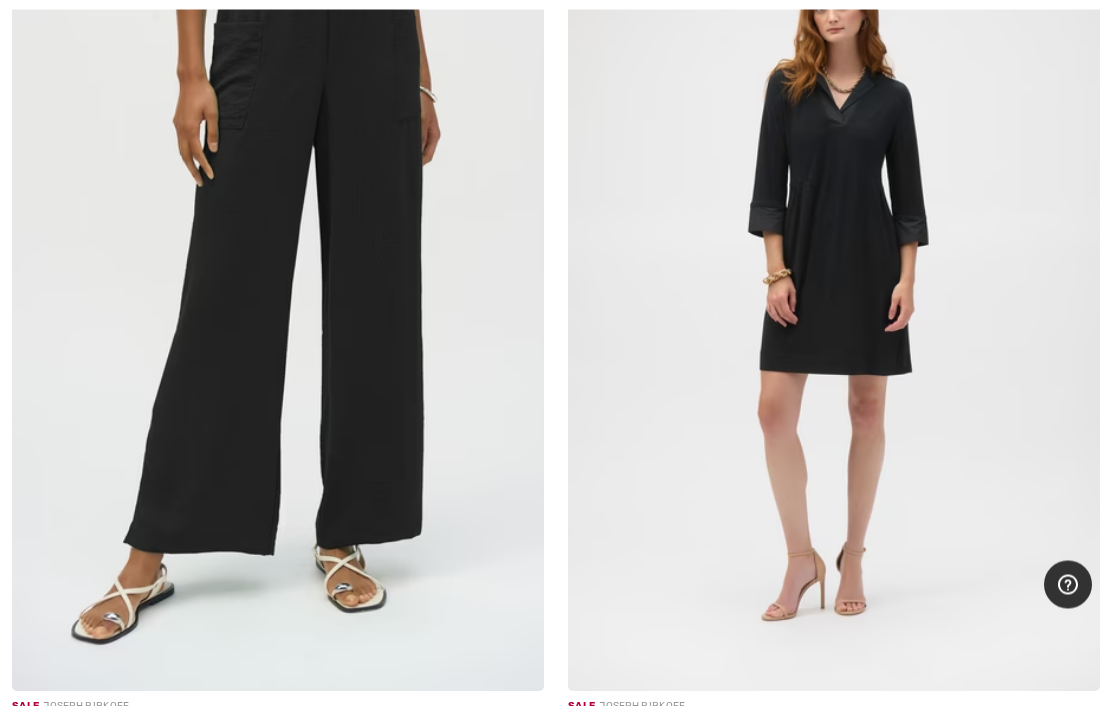 scroll, scrollTop: 5032, scrollLeft: 0, axis: vertical 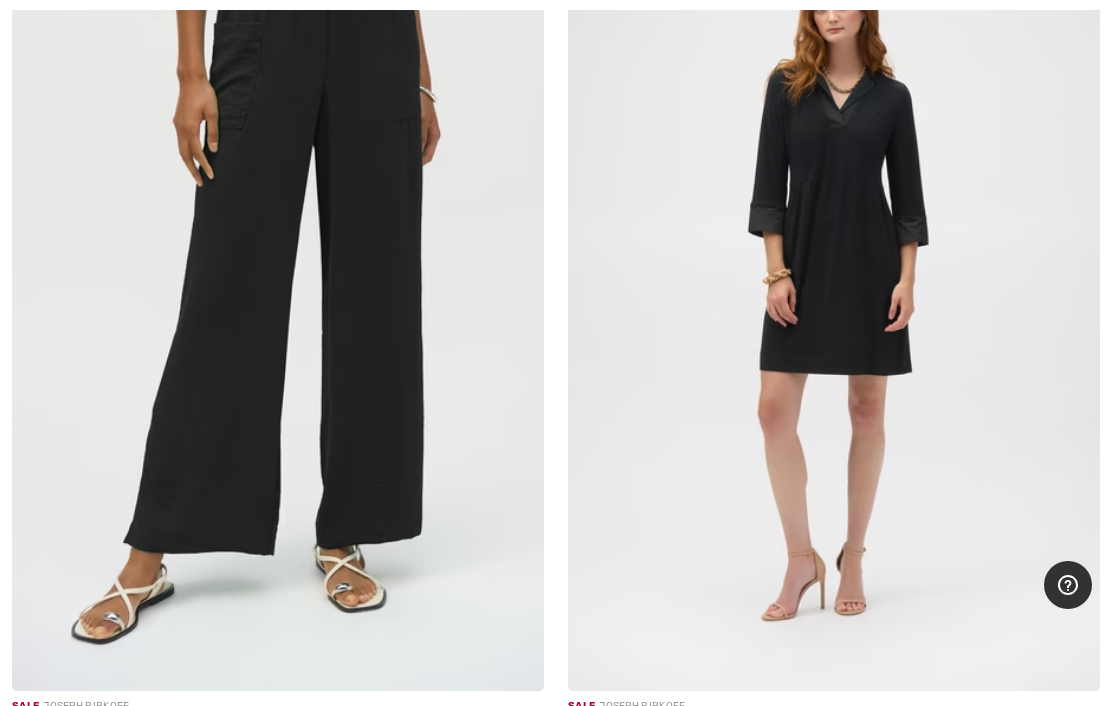 click at bounding box center [27, 761] 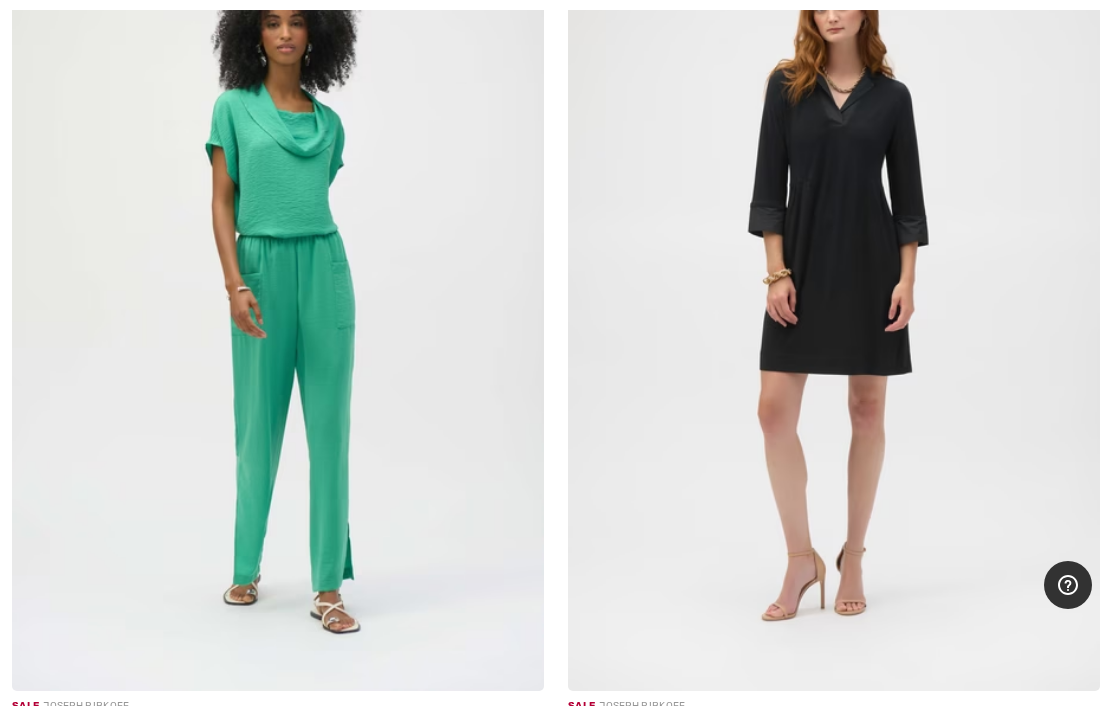 click at bounding box center [643, 761] 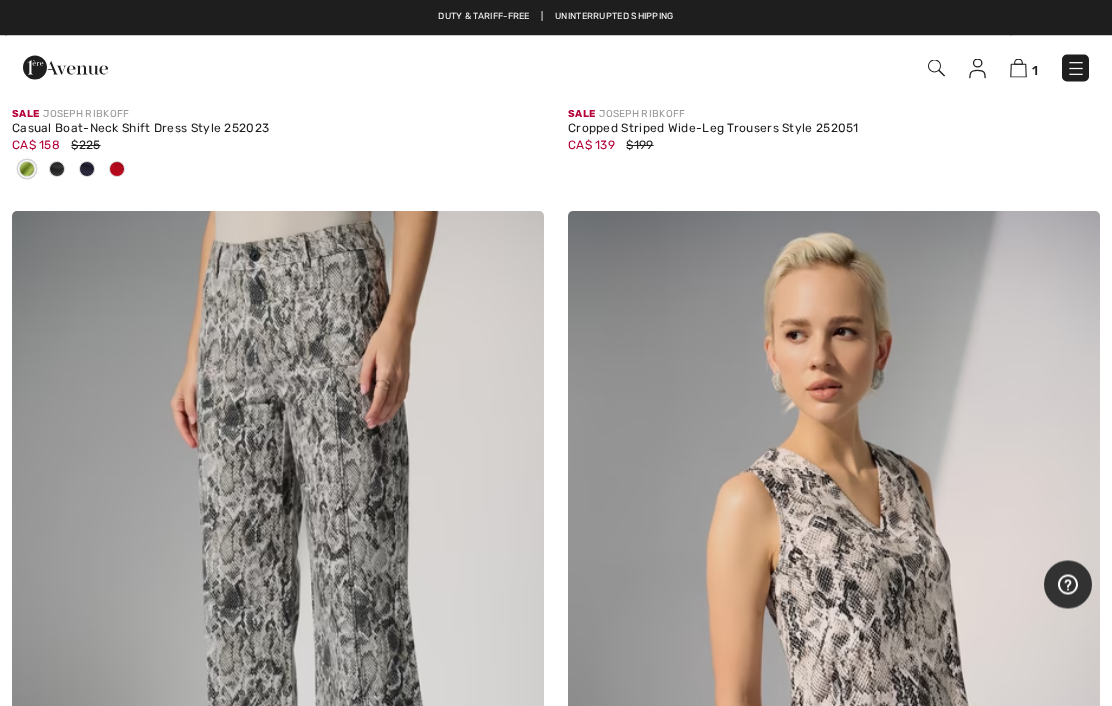 scroll, scrollTop: 6629, scrollLeft: 0, axis: vertical 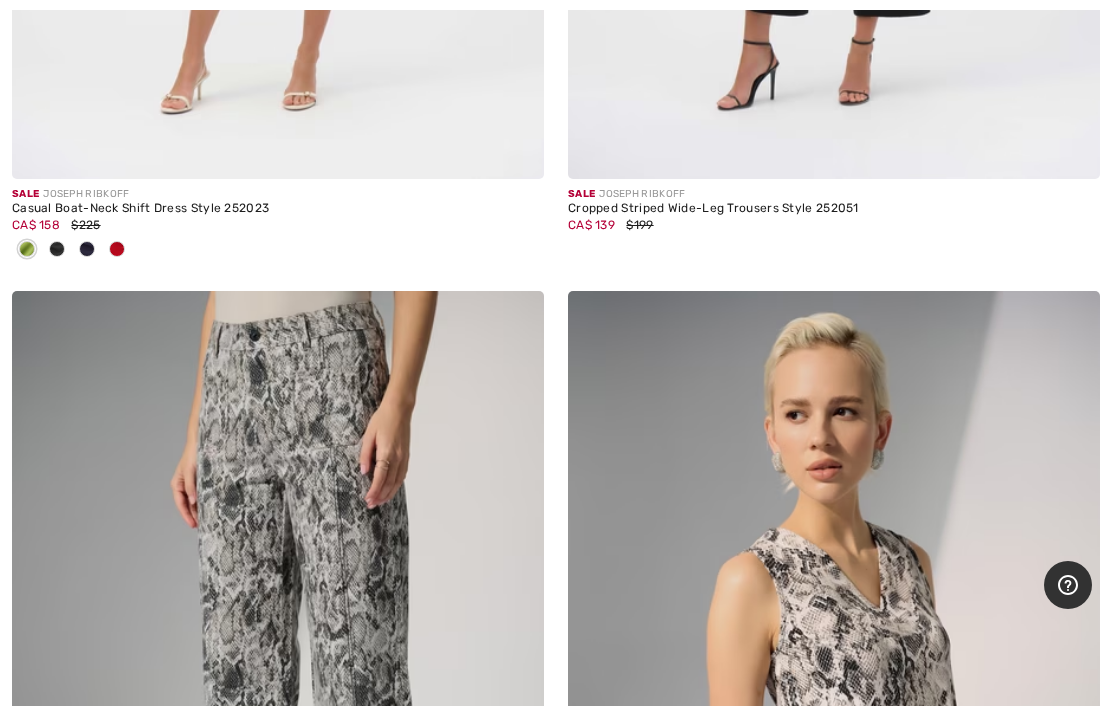 click at bounding box center (1070, 321) 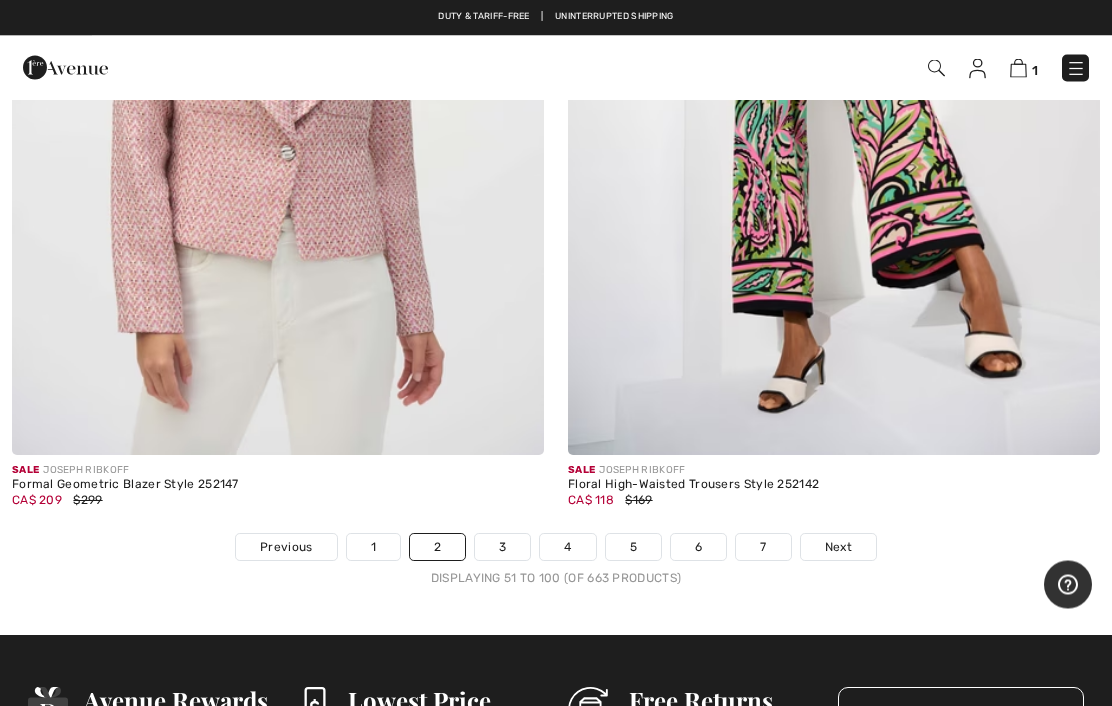 scroll, scrollTop: 23062, scrollLeft: 0, axis: vertical 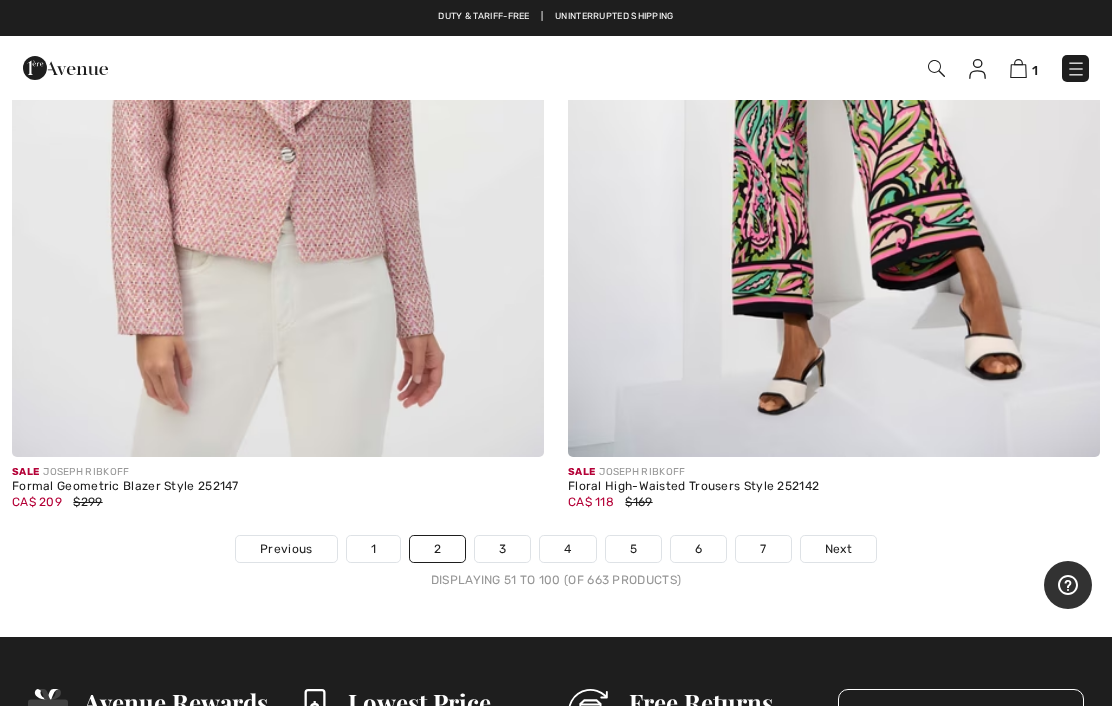 click on "Next" at bounding box center [838, 549] 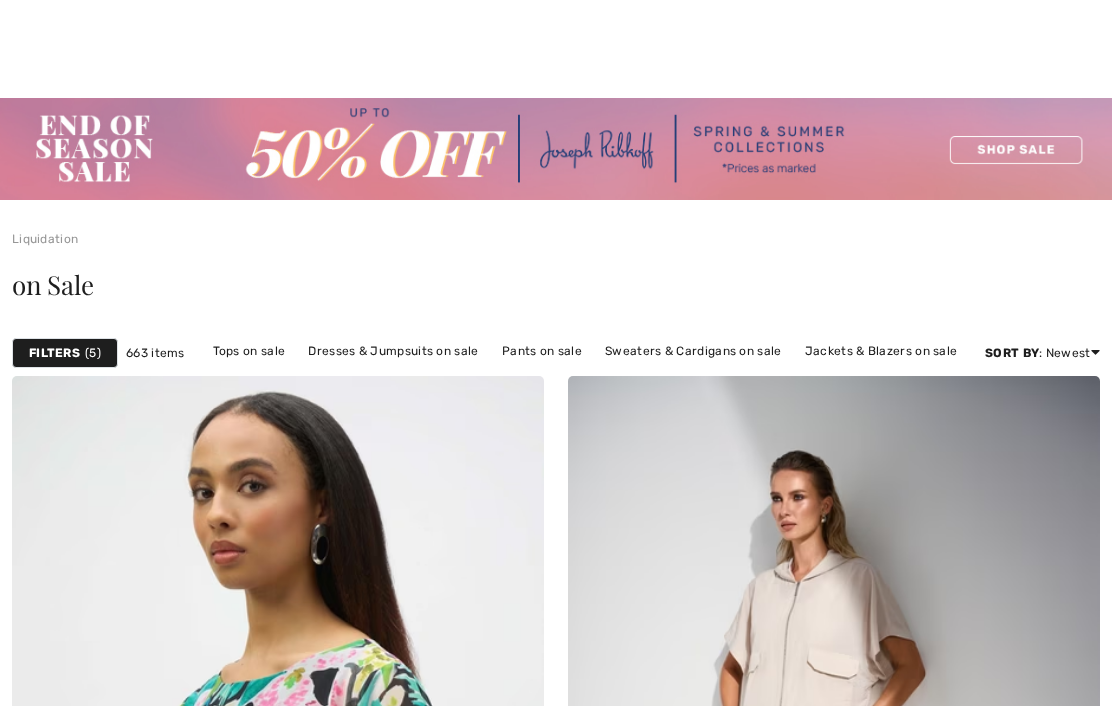 scroll, scrollTop: 115, scrollLeft: 0, axis: vertical 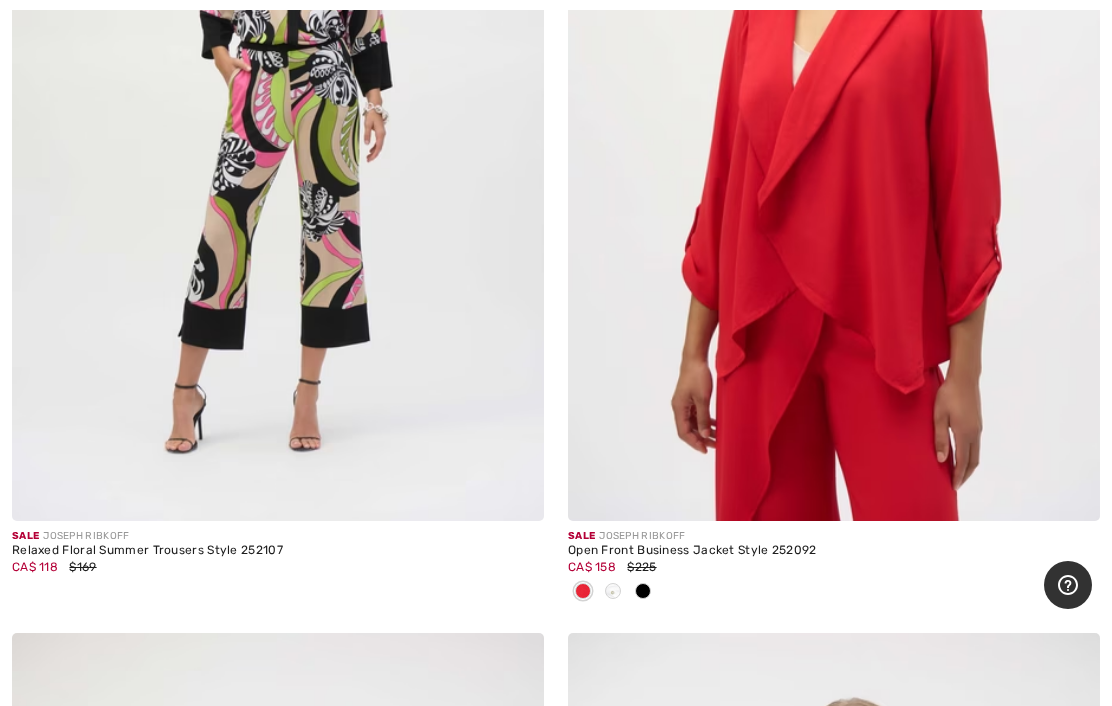 click at bounding box center (613, 591) 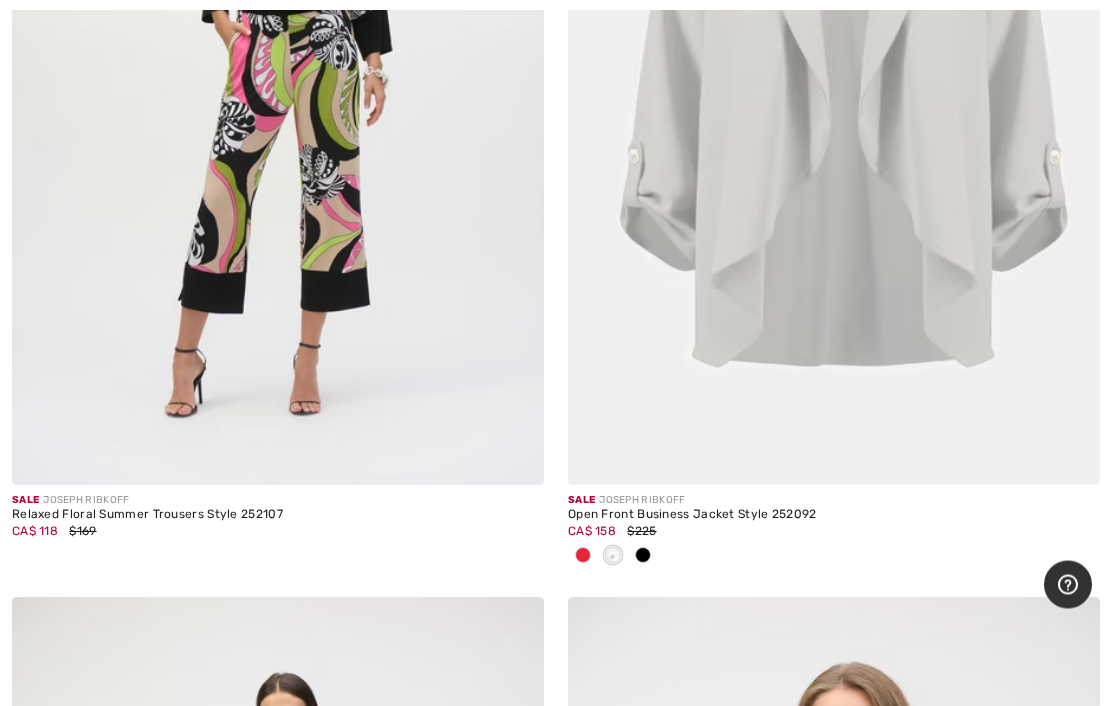 scroll, scrollTop: 1599, scrollLeft: 0, axis: vertical 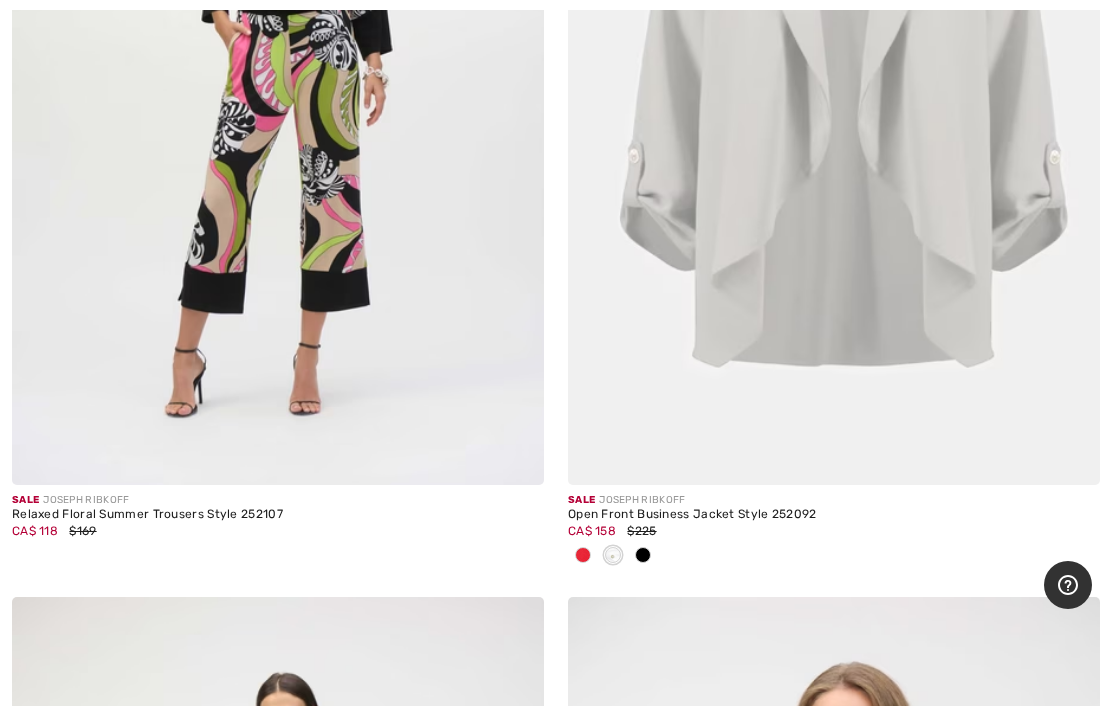 click at bounding box center (583, 555) 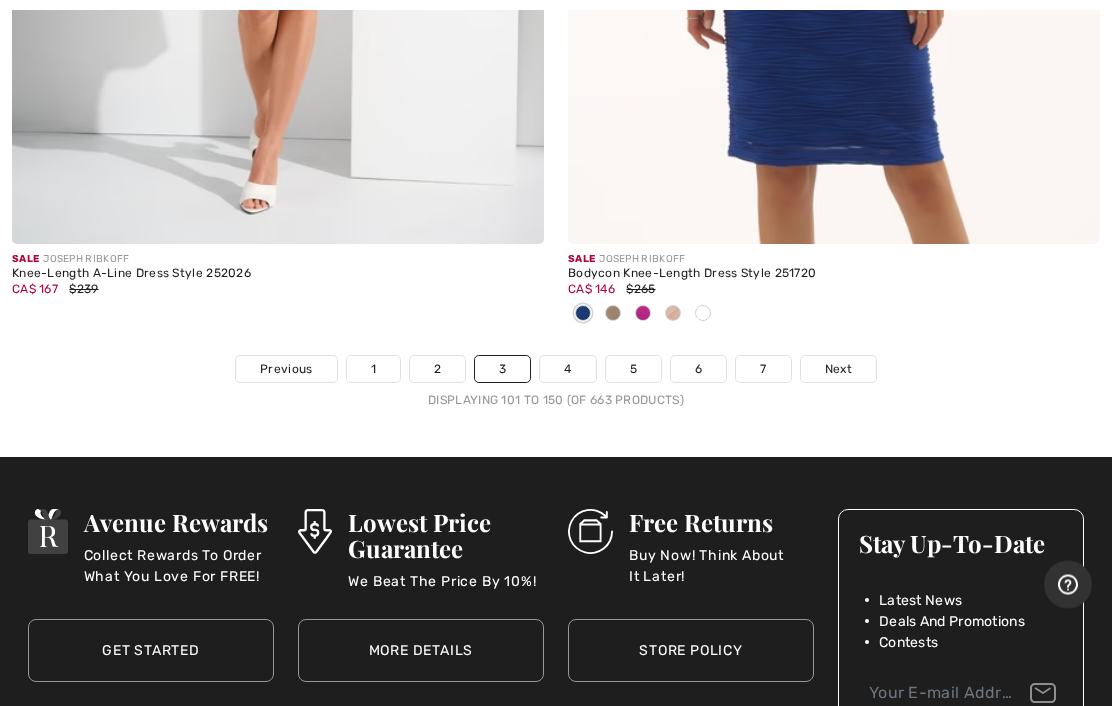 scroll, scrollTop: 23011, scrollLeft: 0, axis: vertical 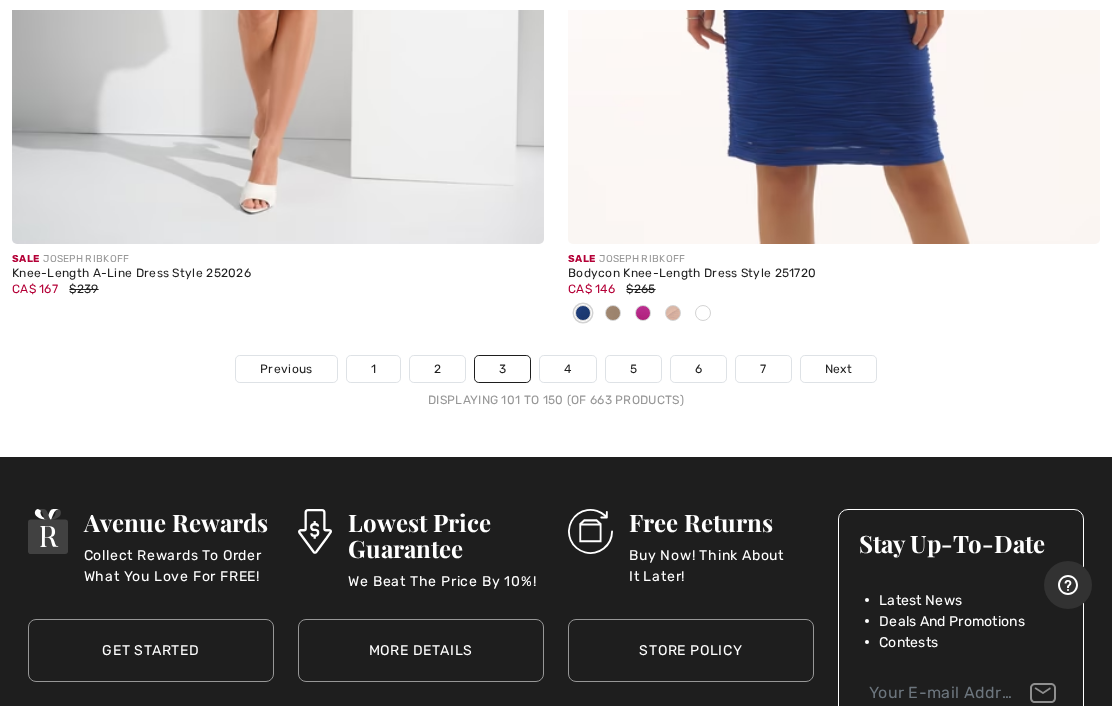click on "Next" at bounding box center (838, 369) 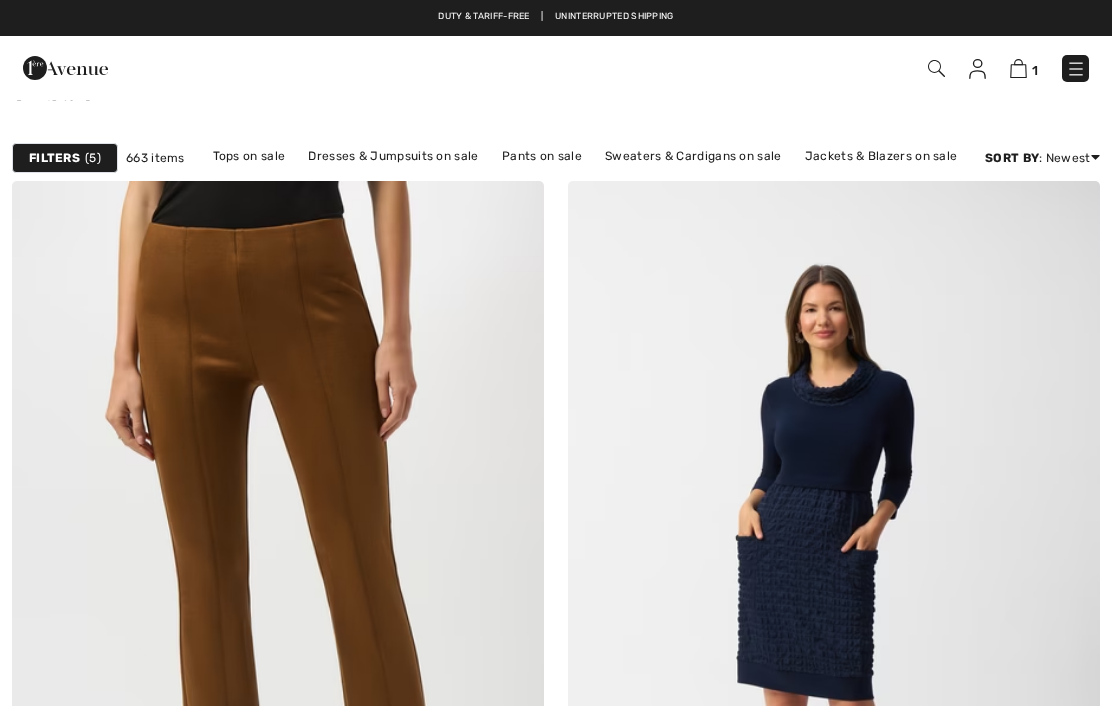 scroll, scrollTop: 0, scrollLeft: 0, axis: both 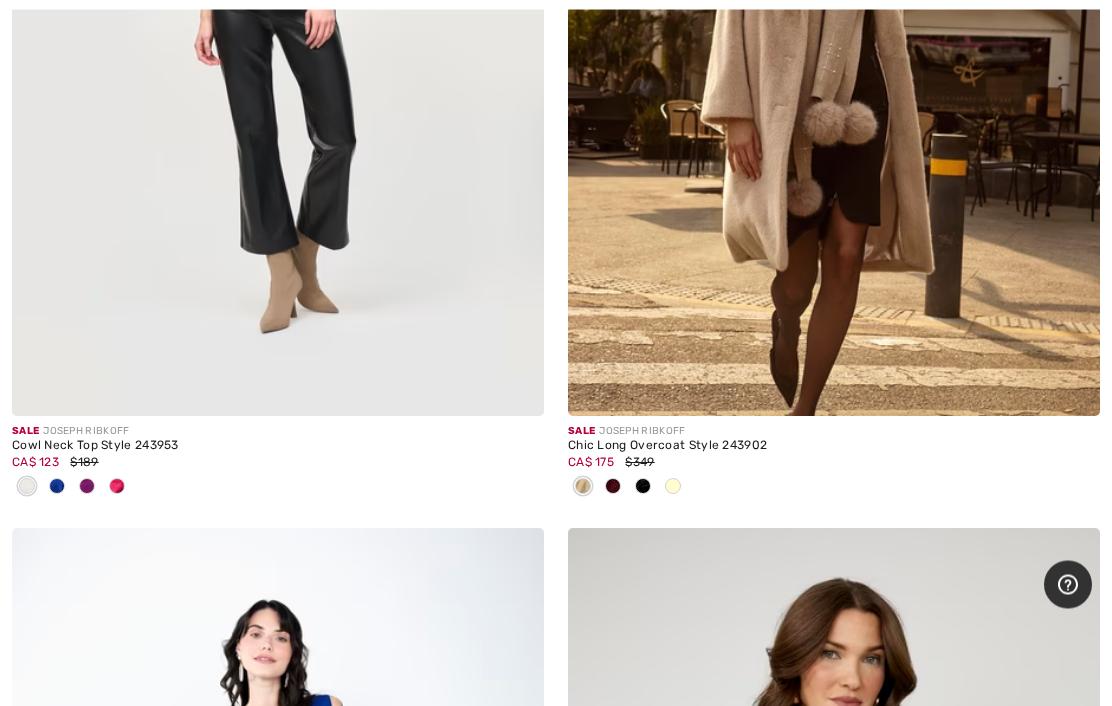 click at bounding box center [87, 487] 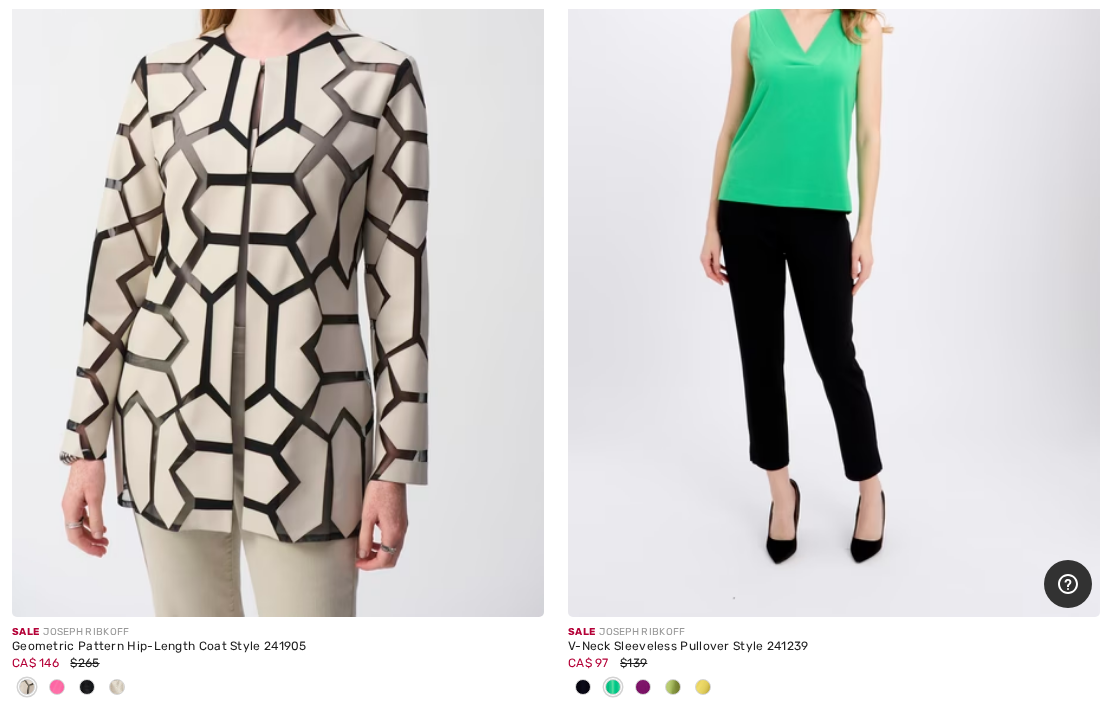 scroll, scrollTop: 7978, scrollLeft: 0, axis: vertical 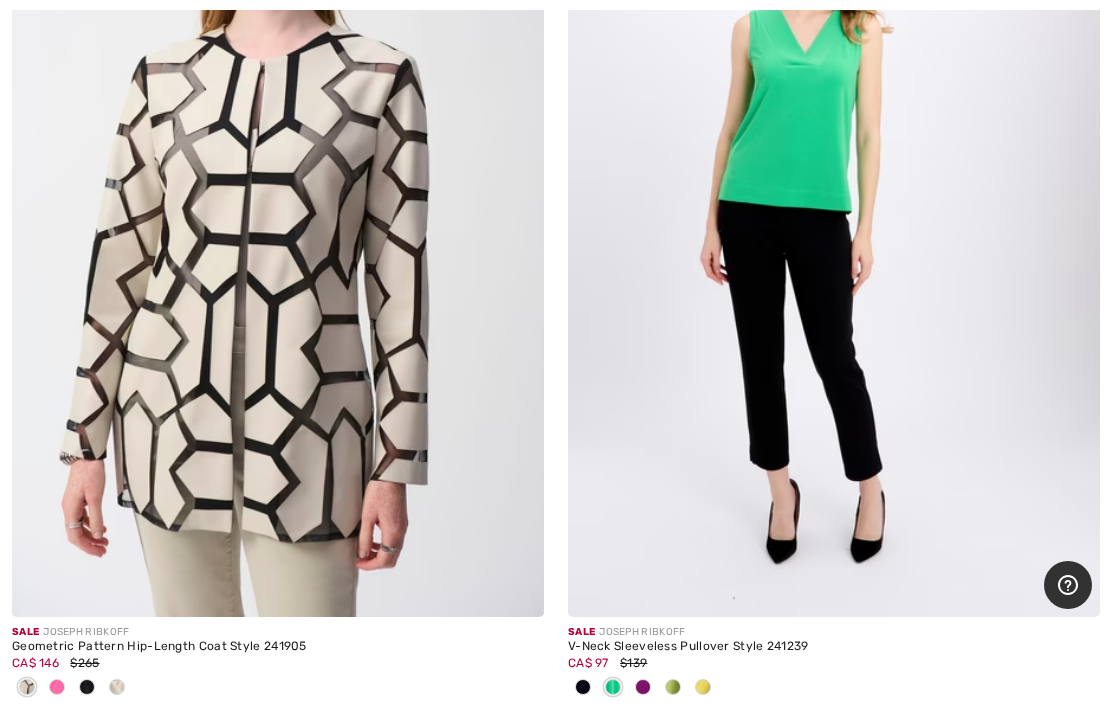click at bounding box center (673, 687) 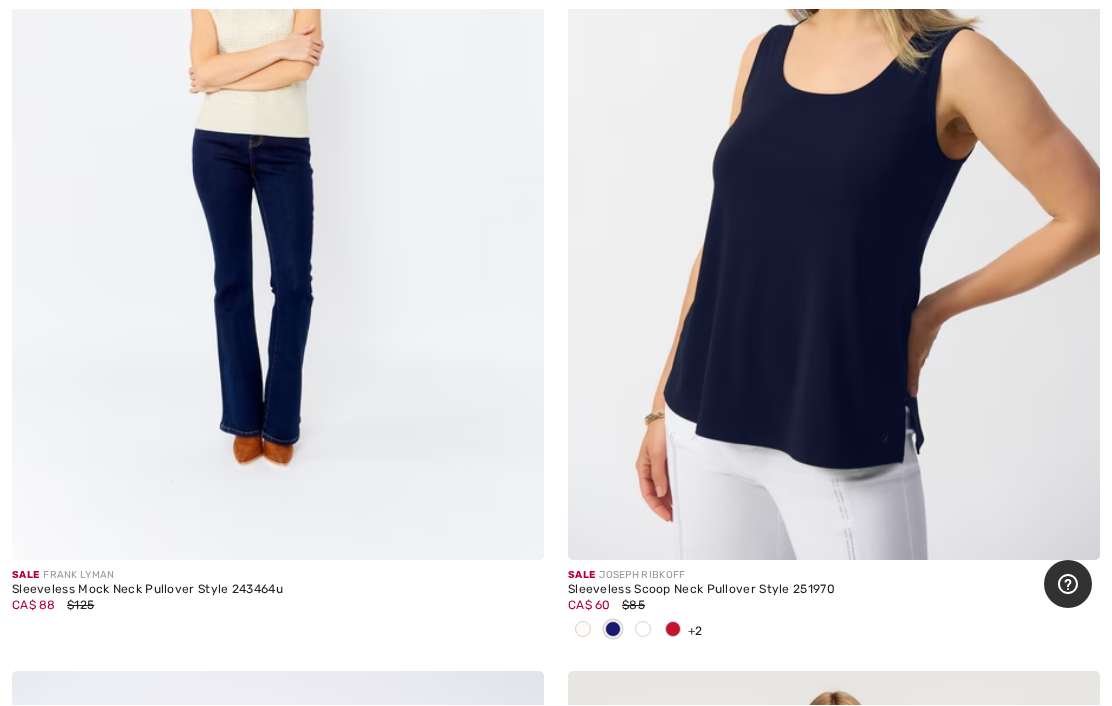 scroll, scrollTop: 14516, scrollLeft: 0, axis: vertical 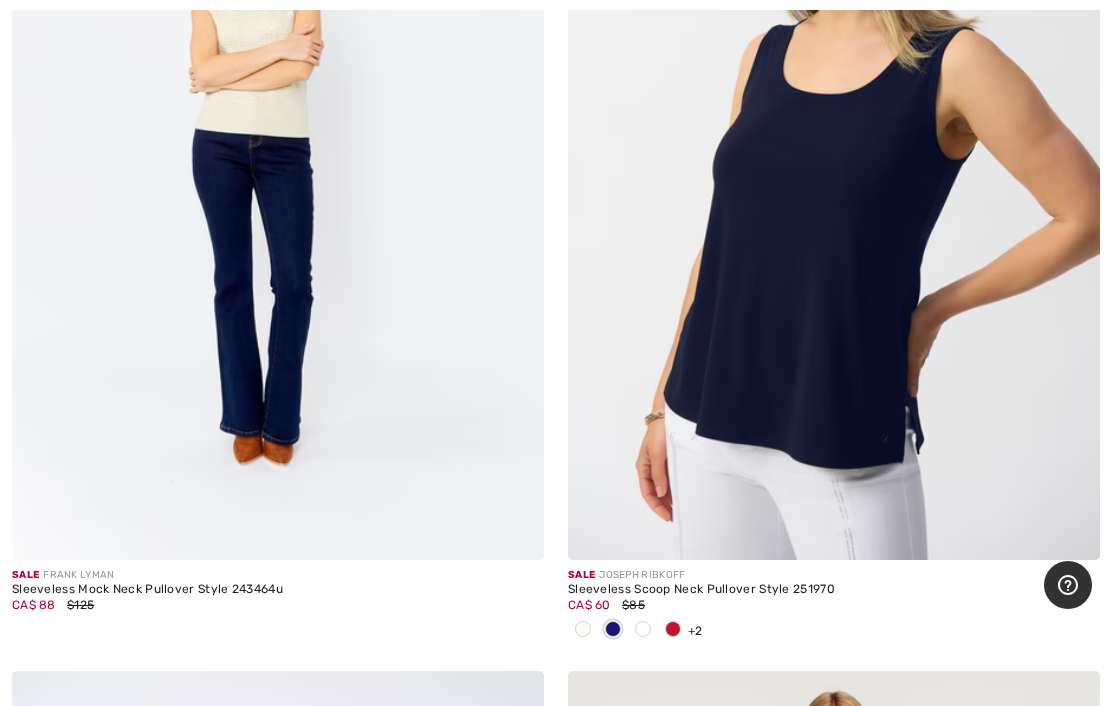 click at bounding box center [673, 629] 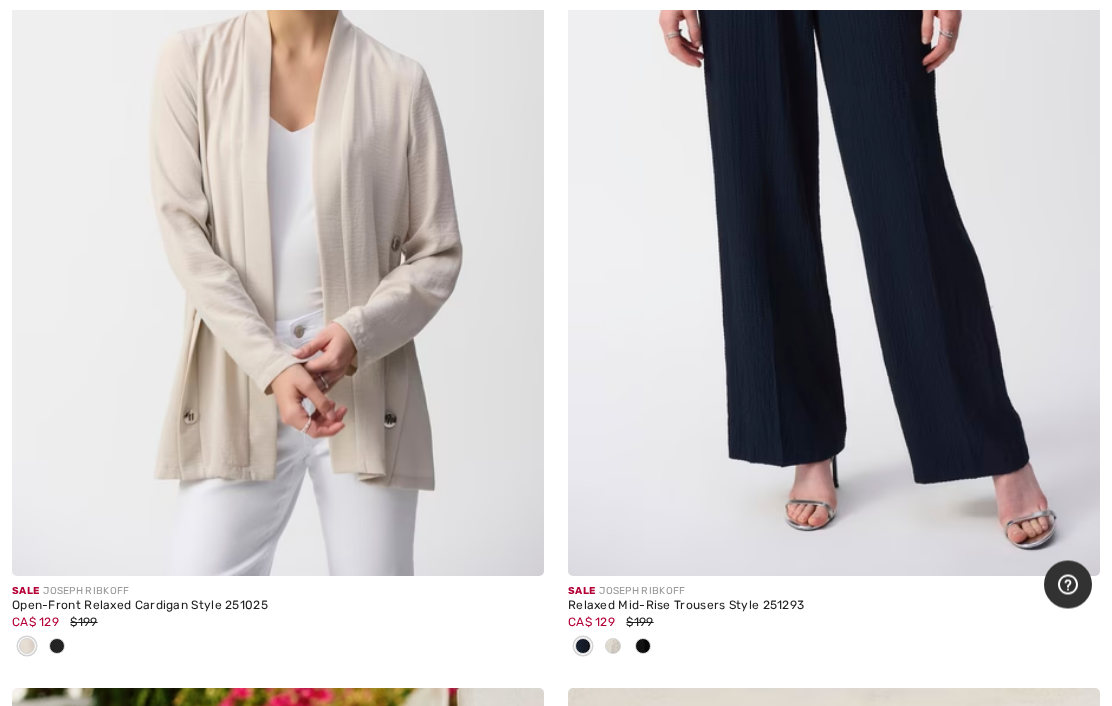 scroll, scrollTop: 17404, scrollLeft: 0, axis: vertical 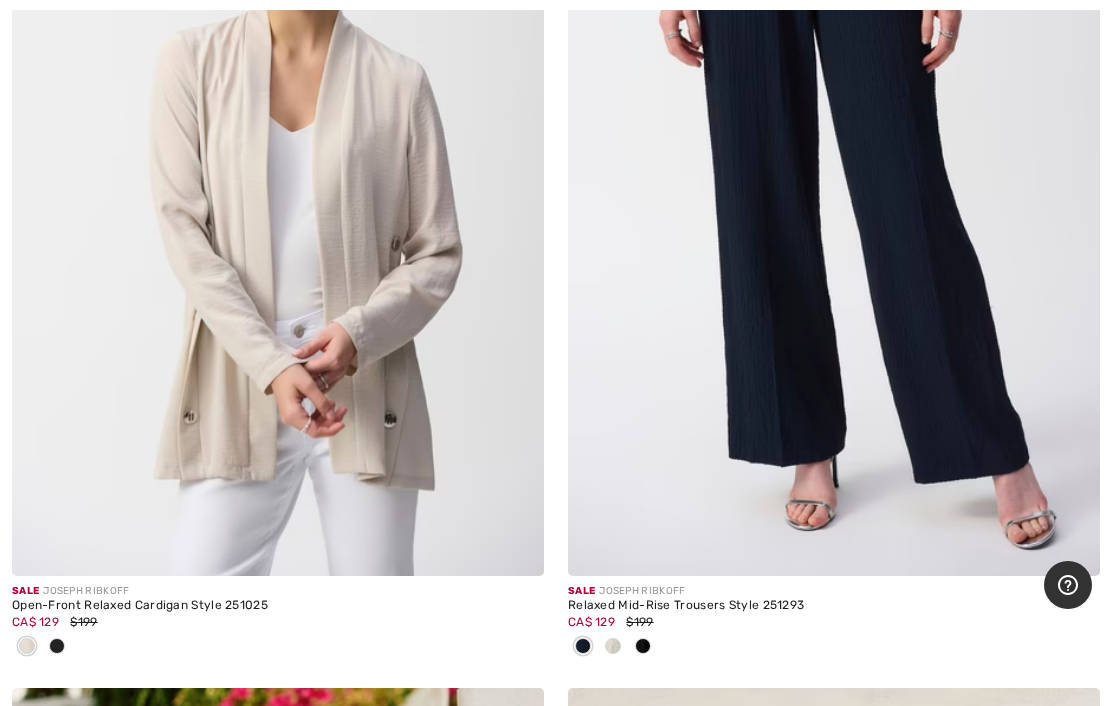 click at bounding box center (613, 647) 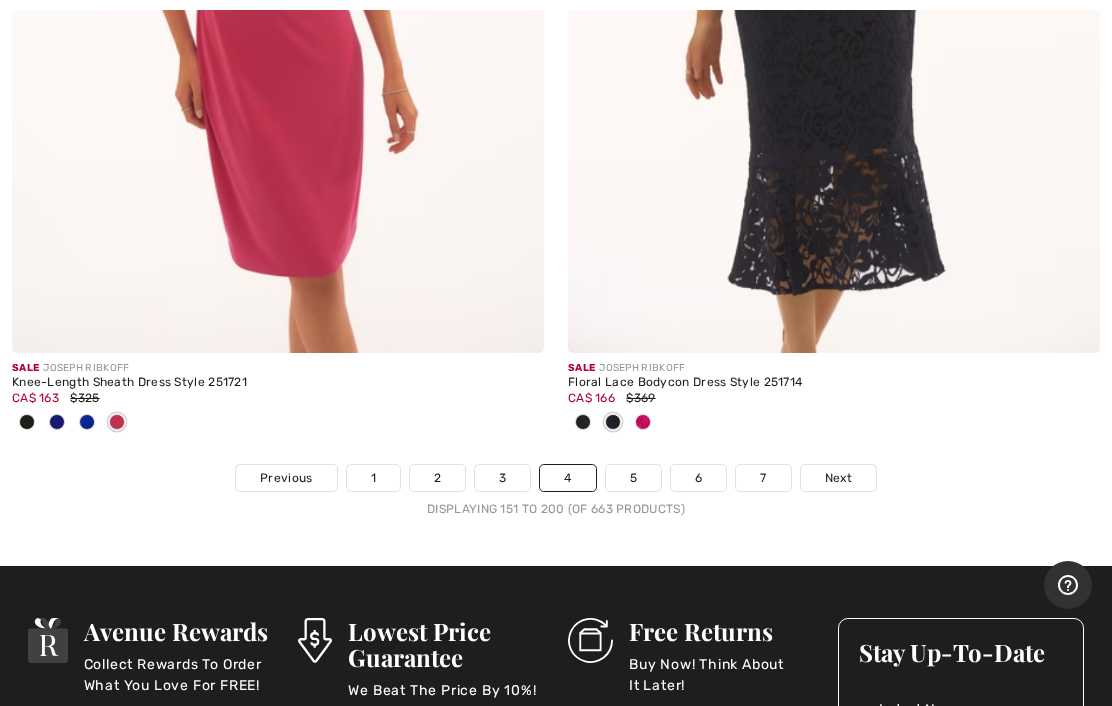 scroll, scrollTop: 23364, scrollLeft: 0, axis: vertical 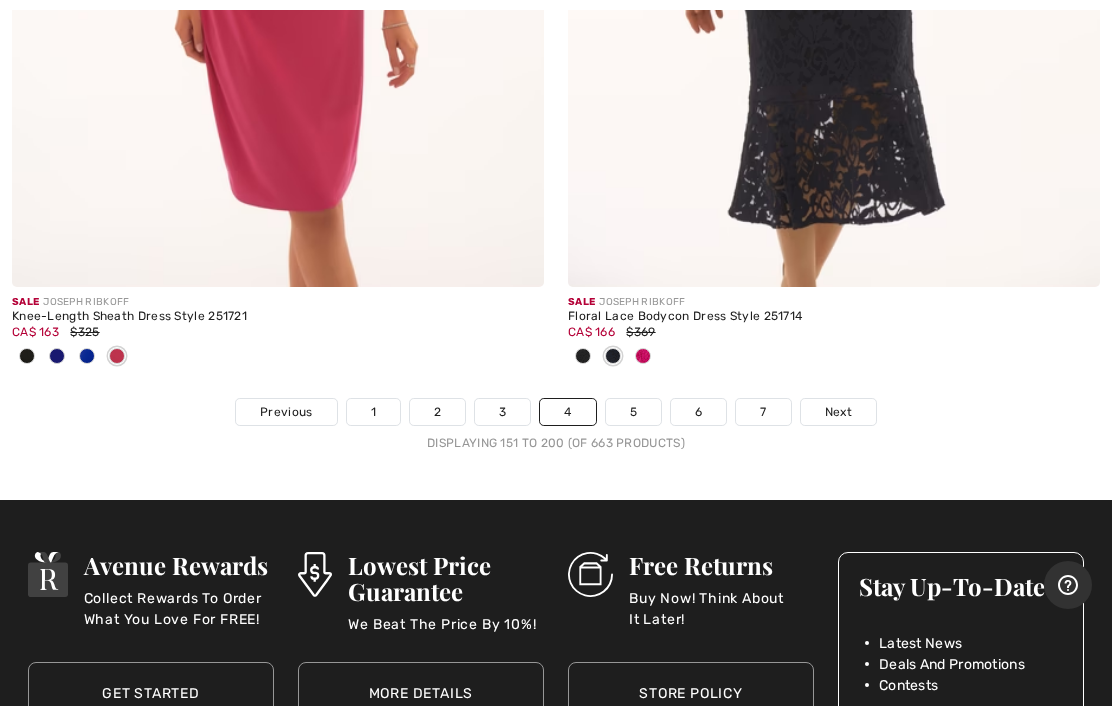 click on "5" at bounding box center [633, 412] 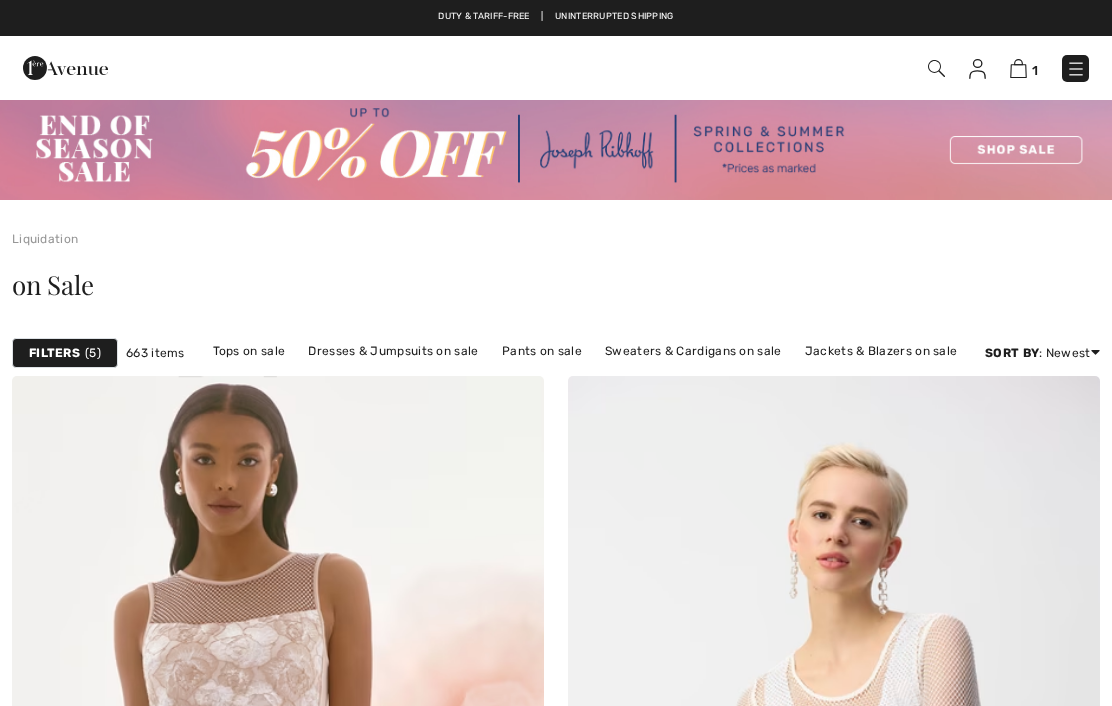 scroll, scrollTop: 0, scrollLeft: 0, axis: both 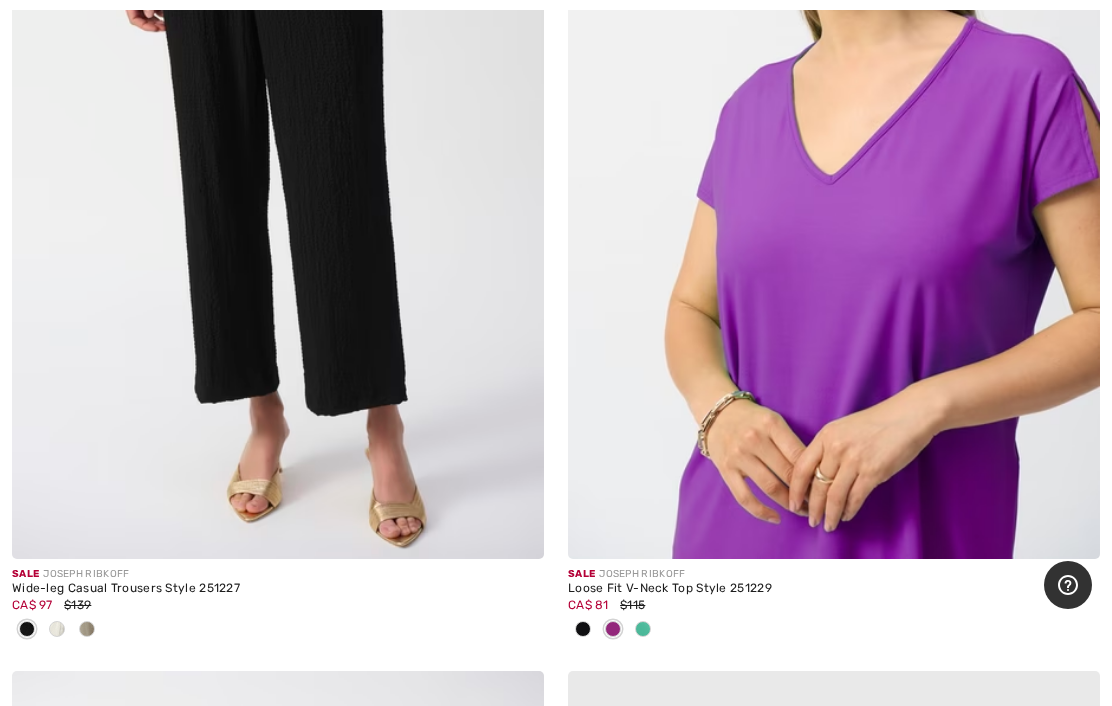 click at bounding box center (87, 630) 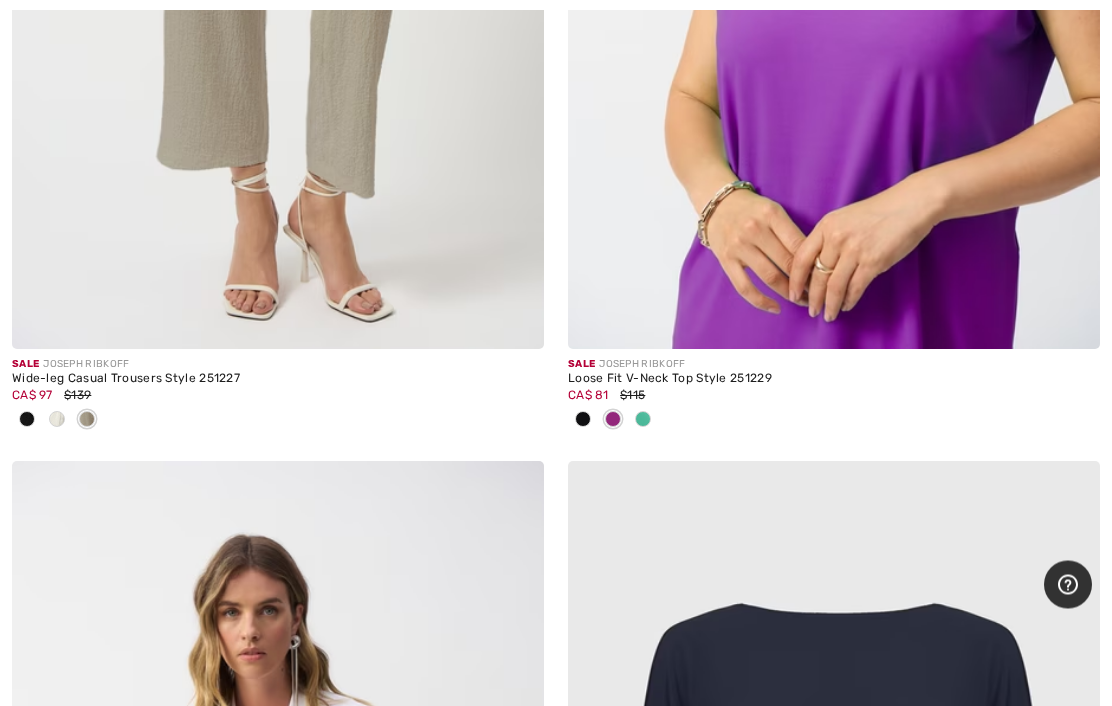 scroll, scrollTop: 6459, scrollLeft: 0, axis: vertical 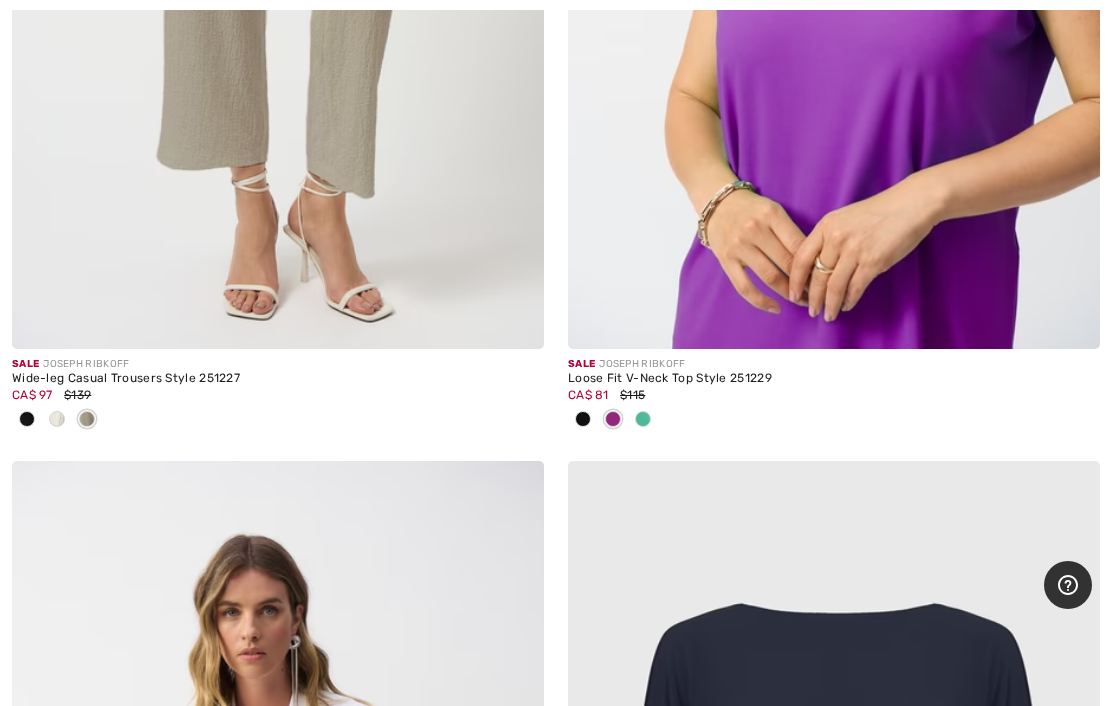 click at bounding box center [643, 420] 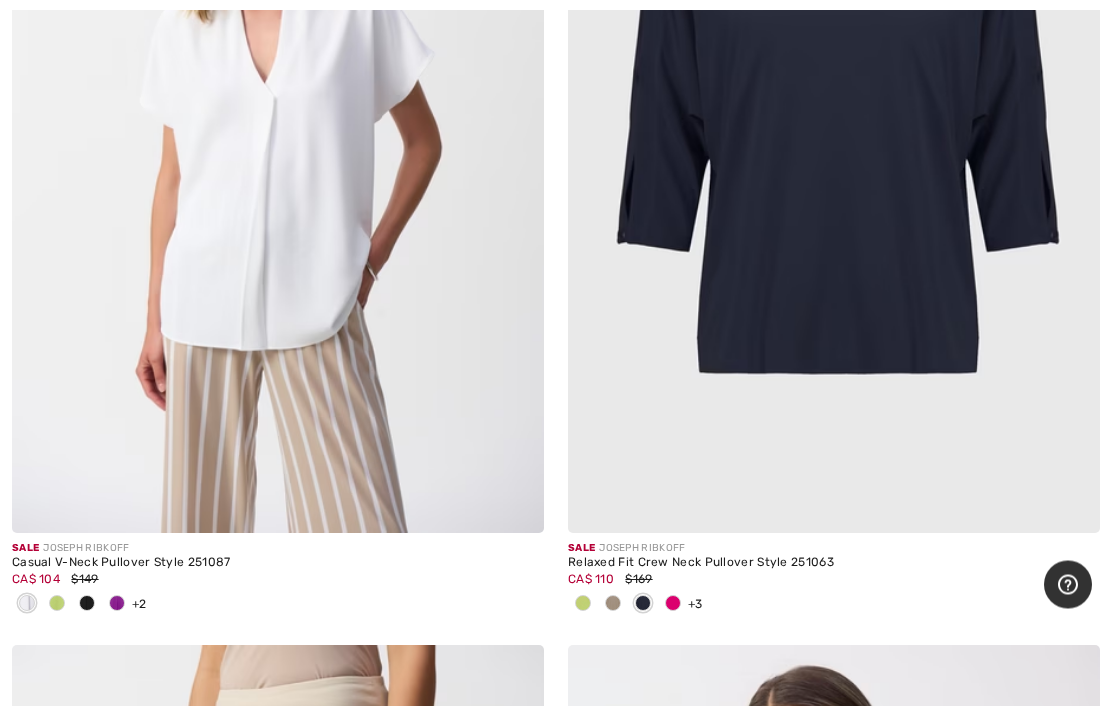 scroll, scrollTop: 7223, scrollLeft: 0, axis: vertical 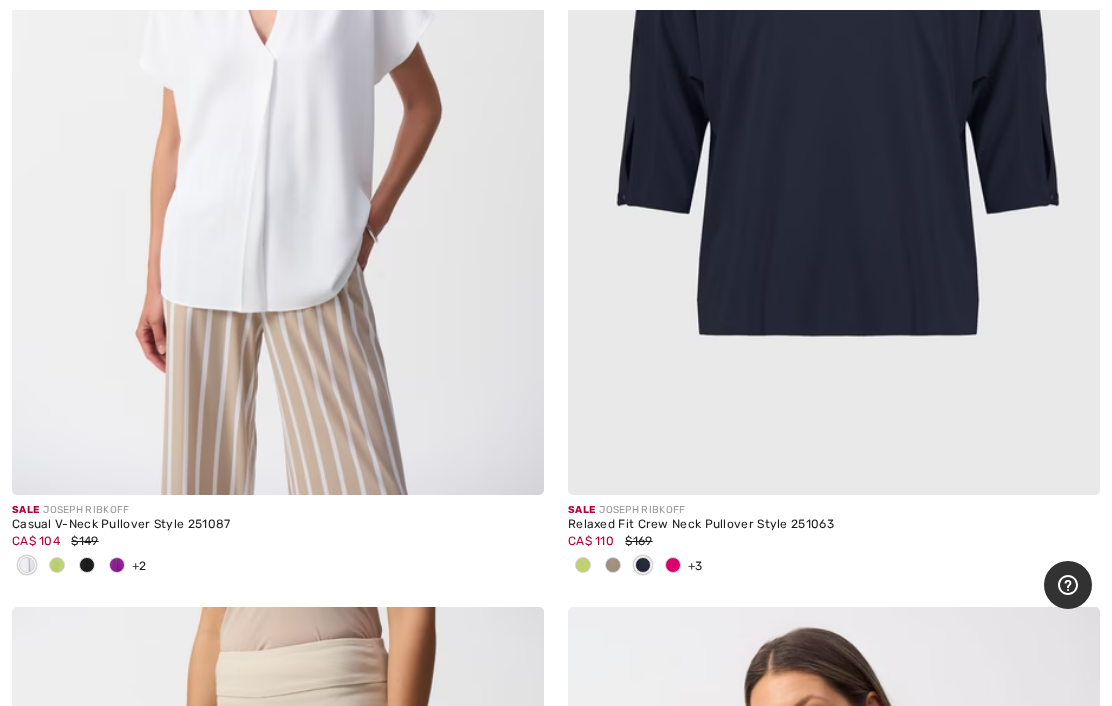 click at bounding box center [117, 566] 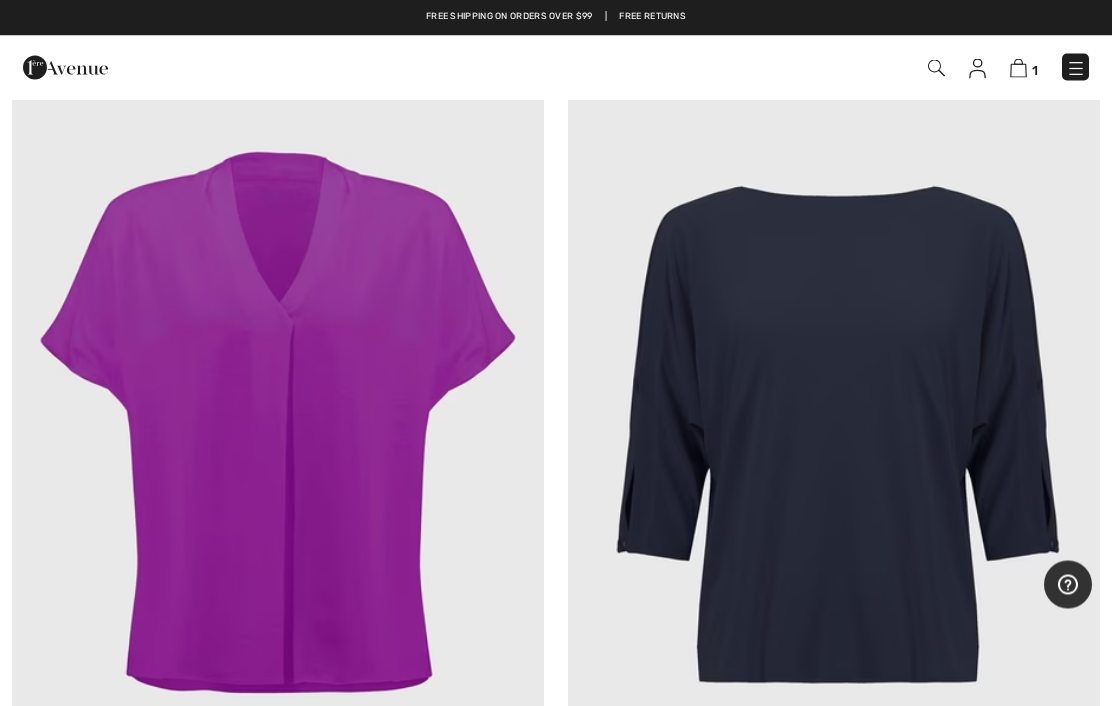 scroll, scrollTop: 6828, scrollLeft: 0, axis: vertical 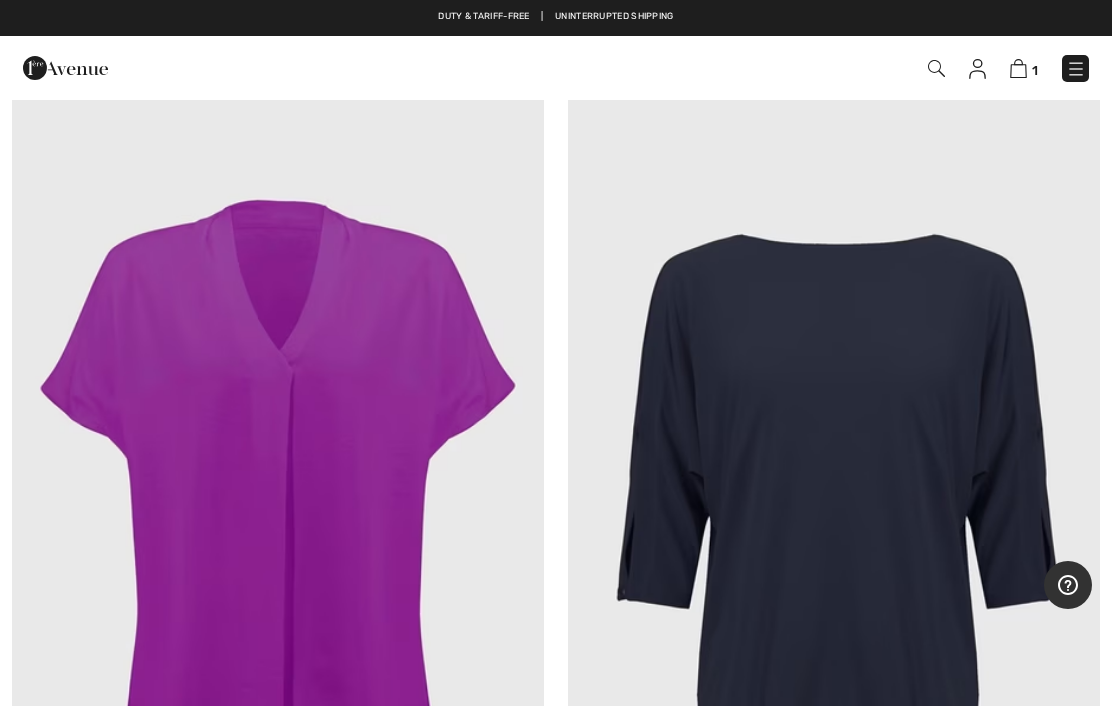 click at bounding box center (514, 122) 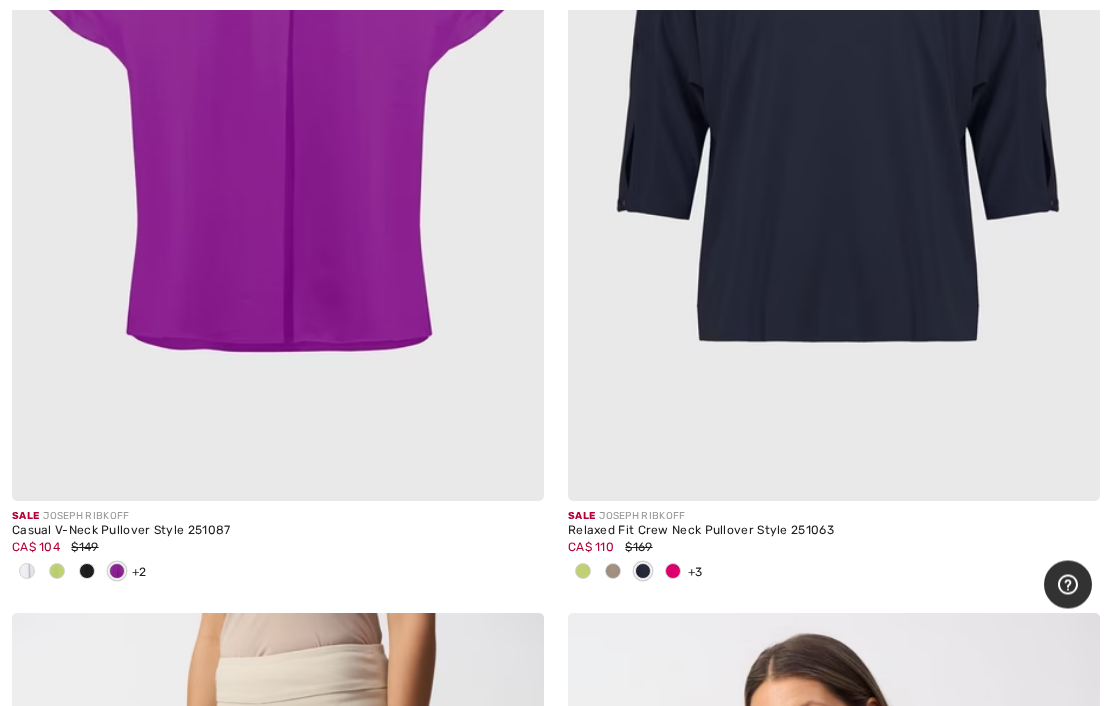 scroll, scrollTop: 7217, scrollLeft: 0, axis: vertical 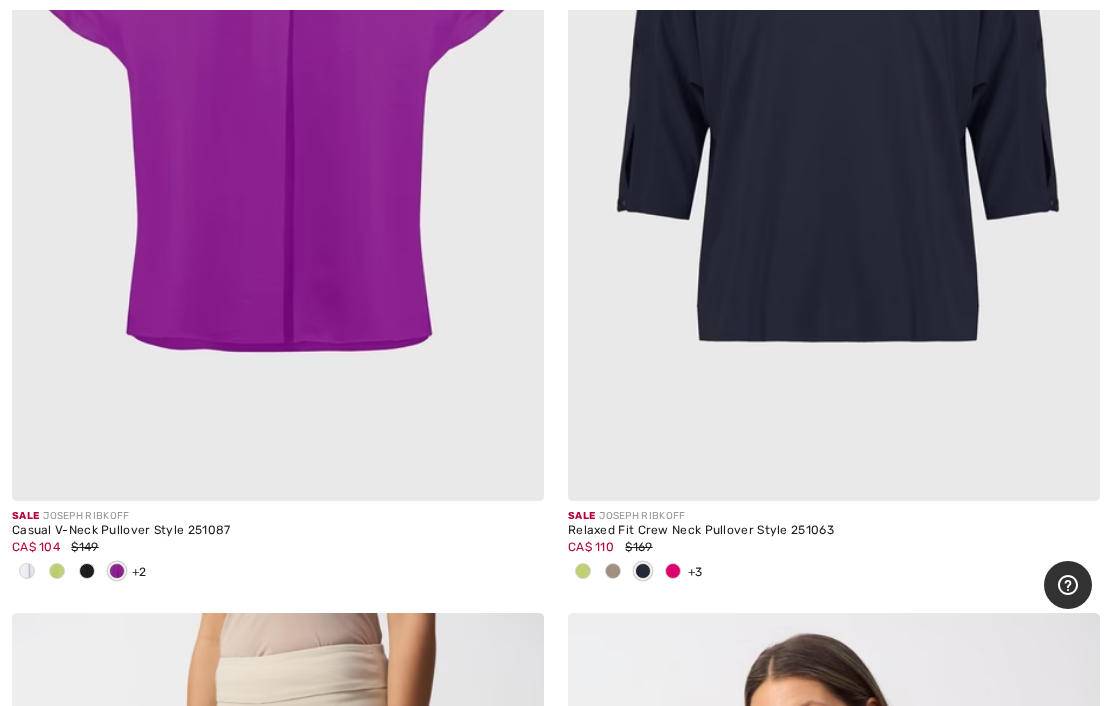 click at bounding box center (673, 572) 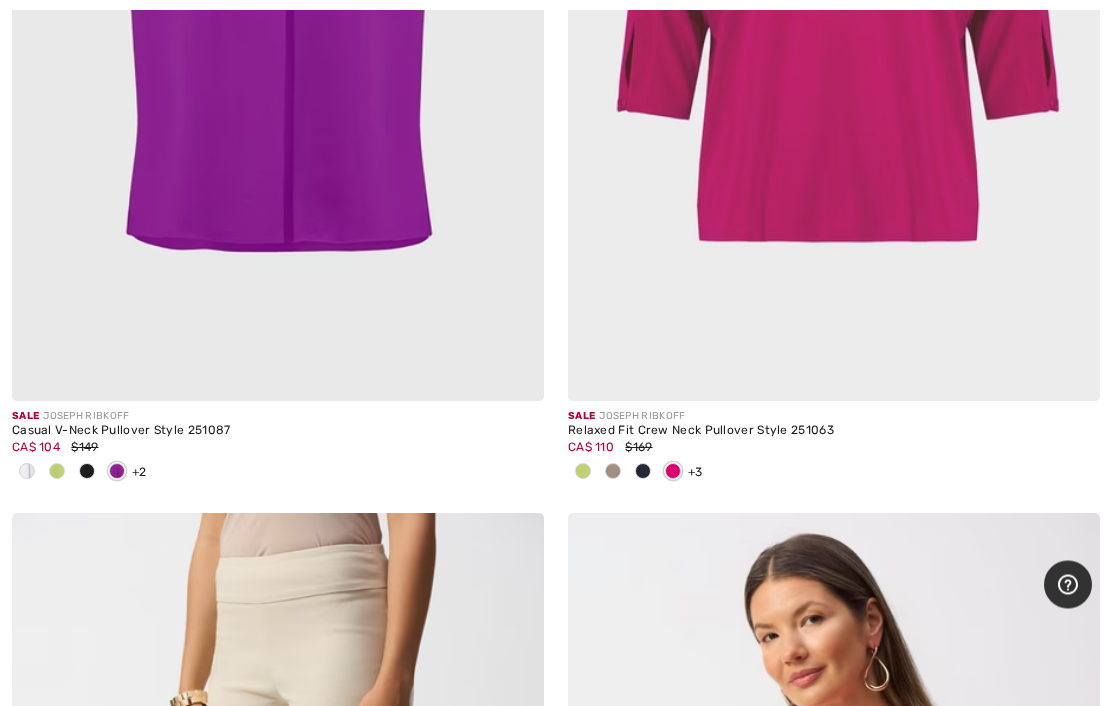 scroll, scrollTop: 7315, scrollLeft: 0, axis: vertical 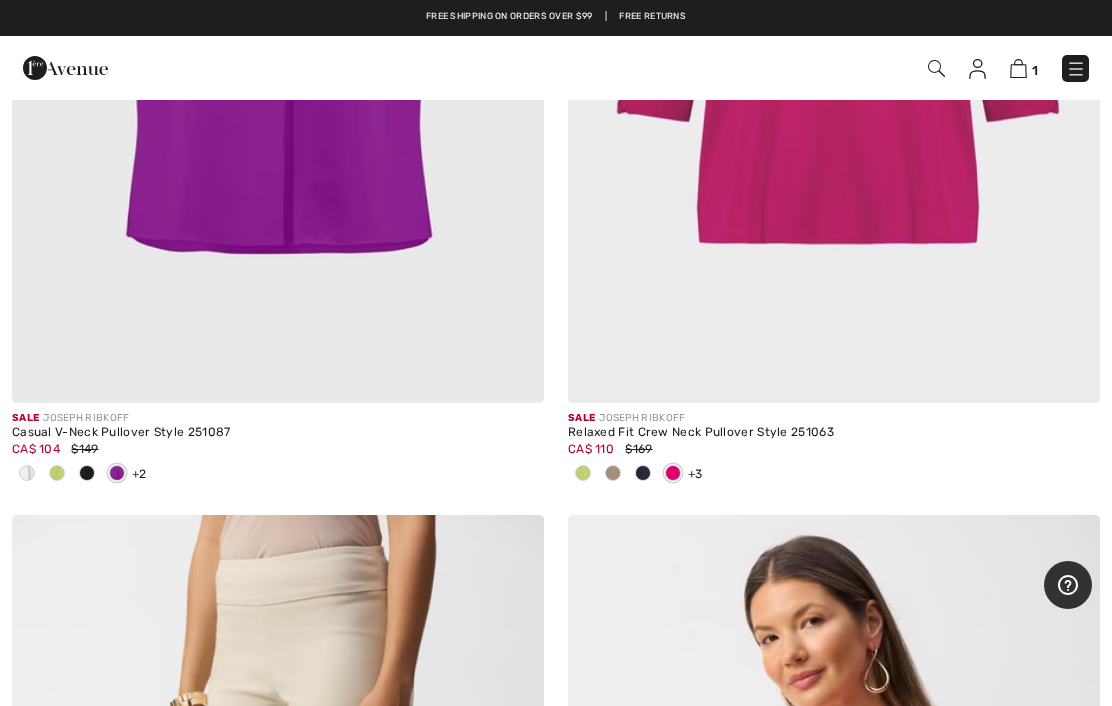 click at bounding box center [583, 473] 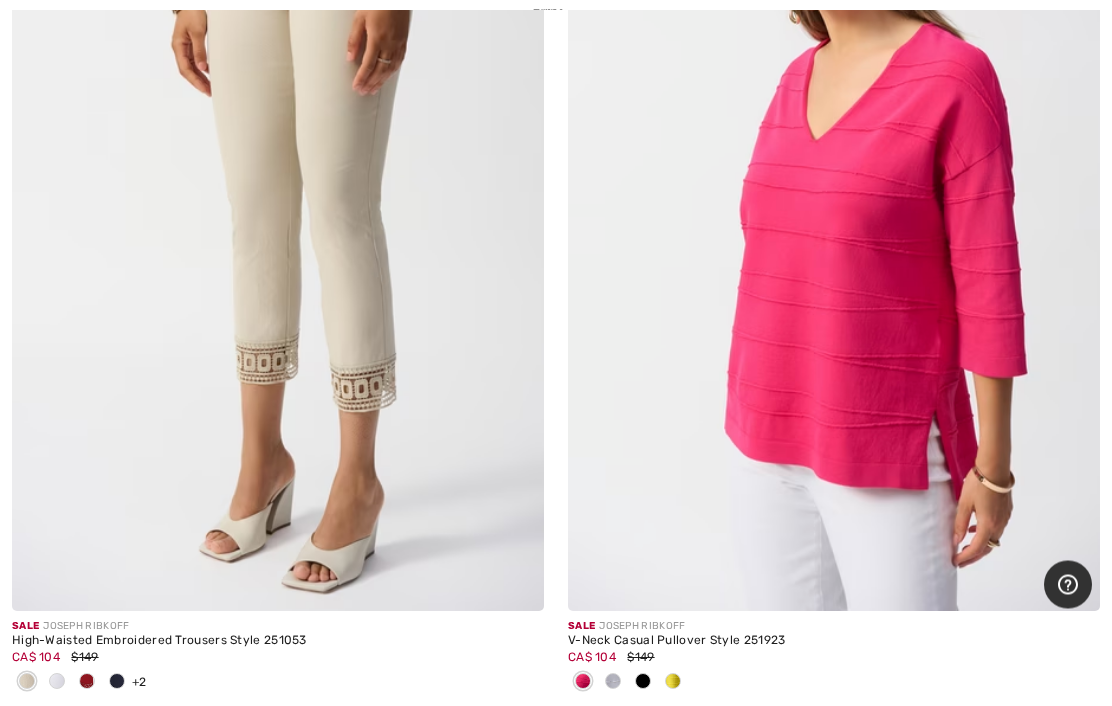 scroll, scrollTop: 8015, scrollLeft: 0, axis: vertical 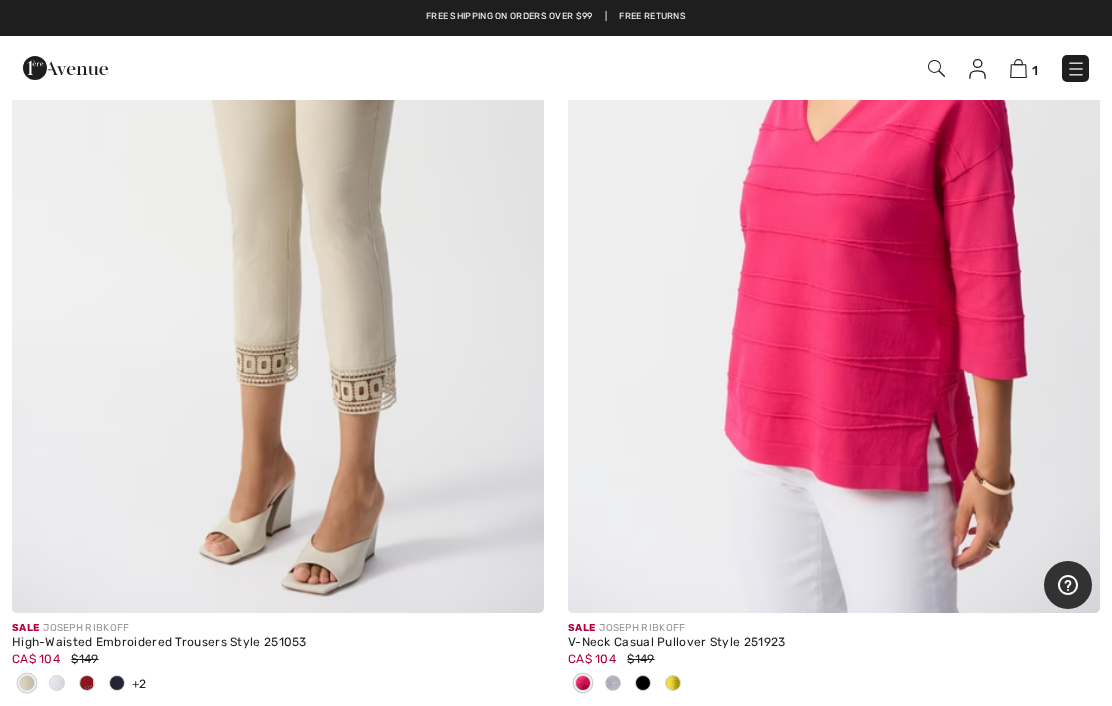 click at bounding box center (613, 683) 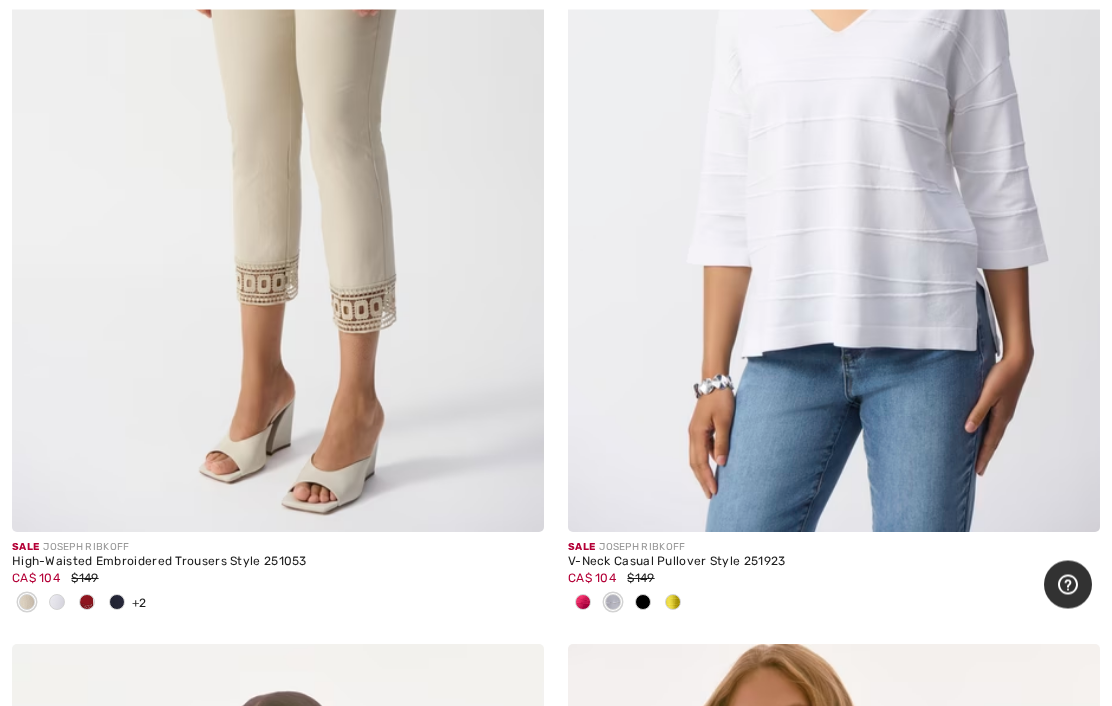 scroll, scrollTop: 8096, scrollLeft: 0, axis: vertical 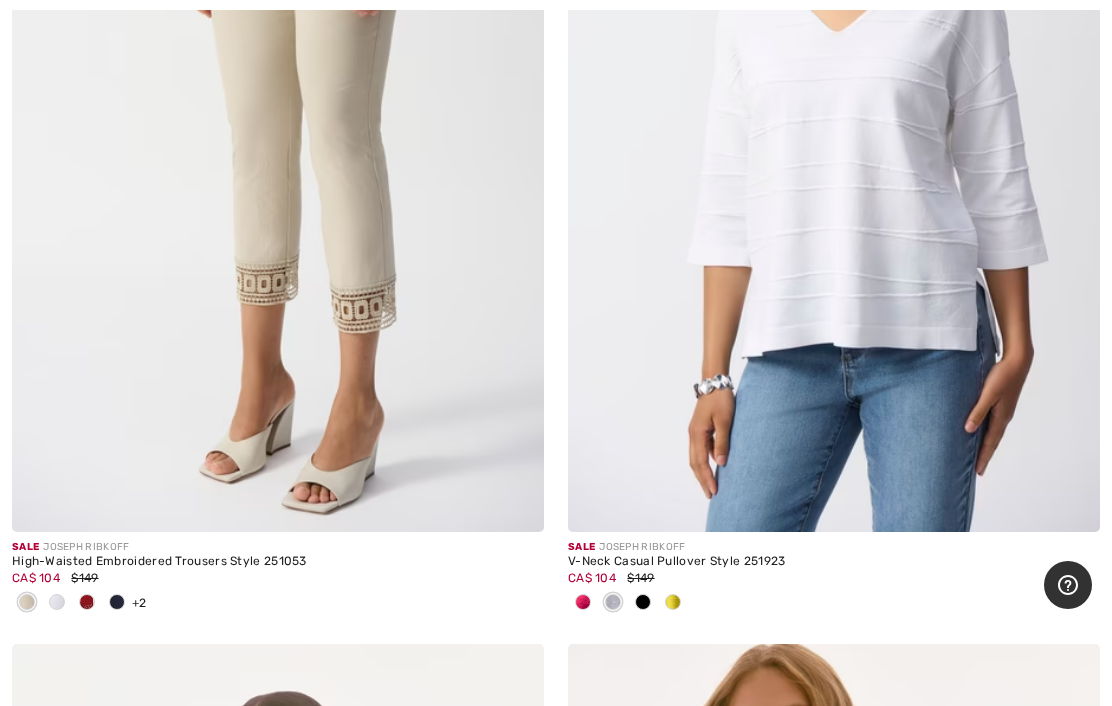 click at bounding box center (673, 602) 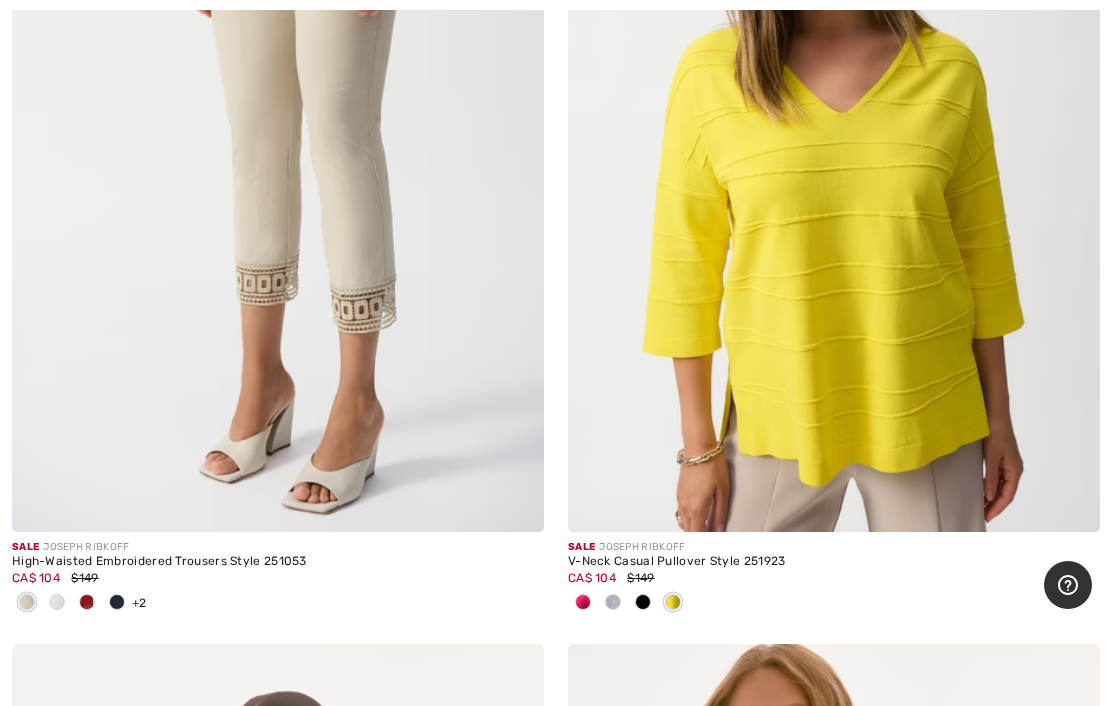 click at bounding box center [643, 602] 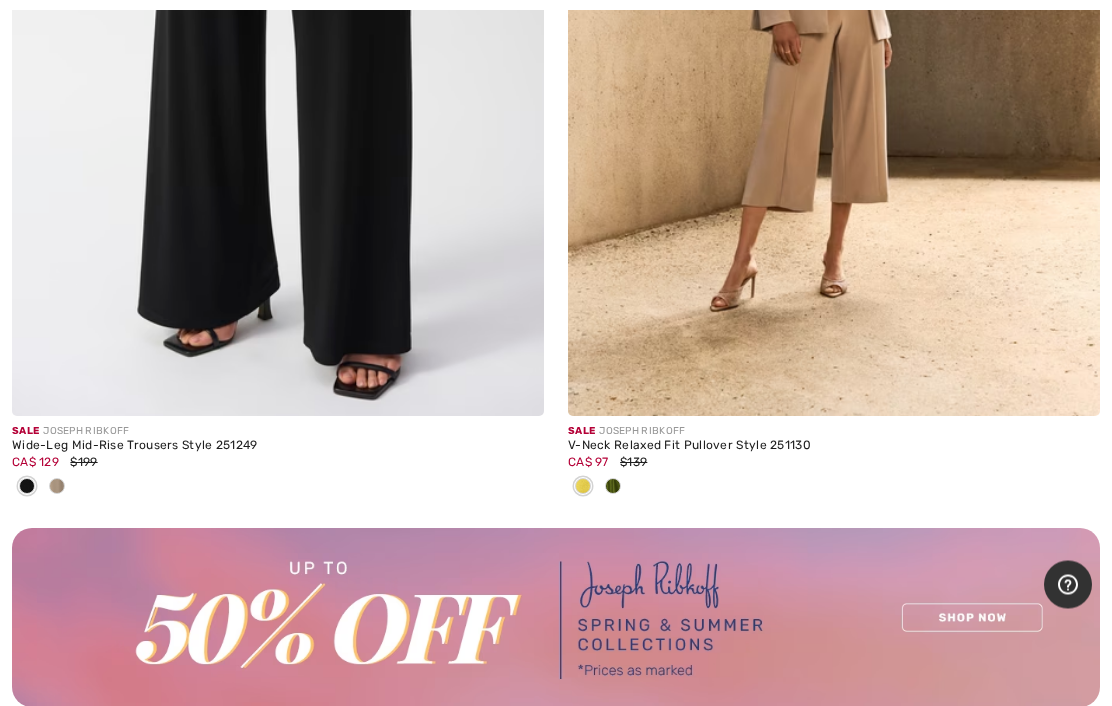 scroll, scrollTop: 10941, scrollLeft: 0, axis: vertical 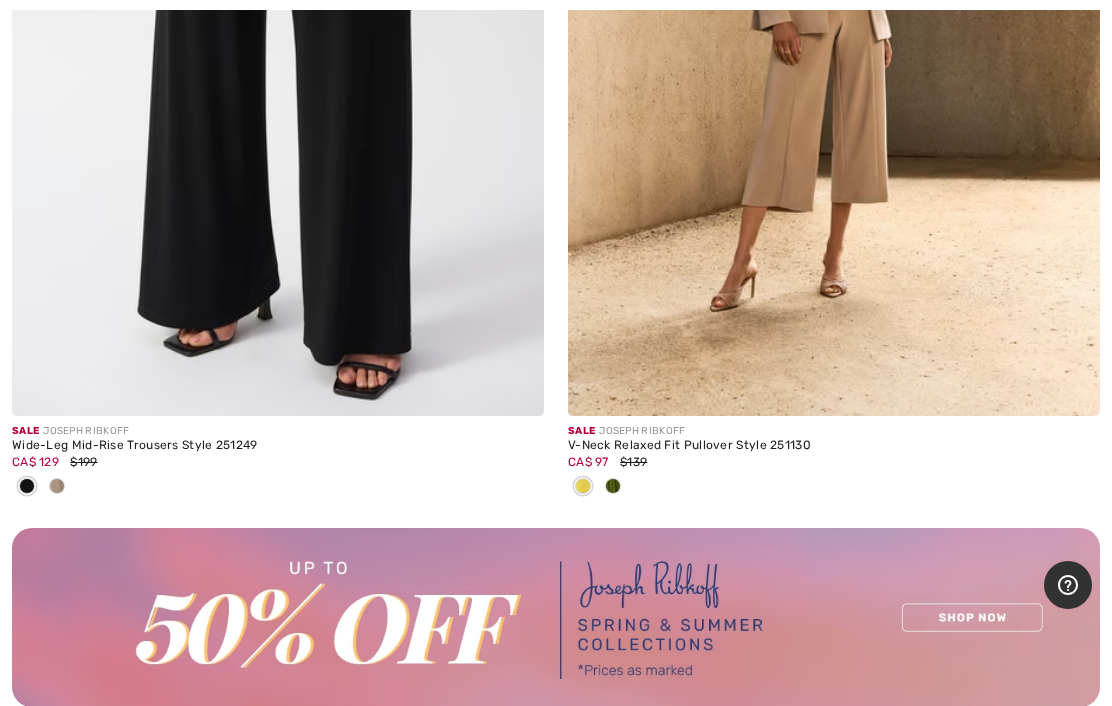 click at bounding box center (613, 487) 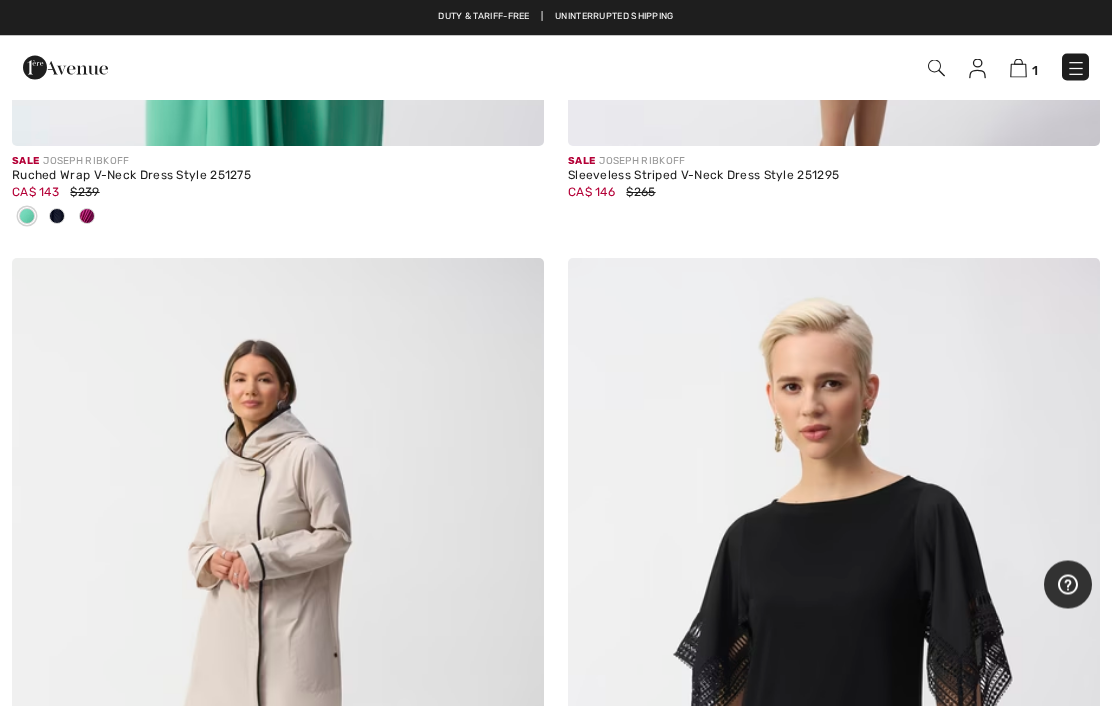 scroll, scrollTop: 13242, scrollLeft: 0, axis: vertical 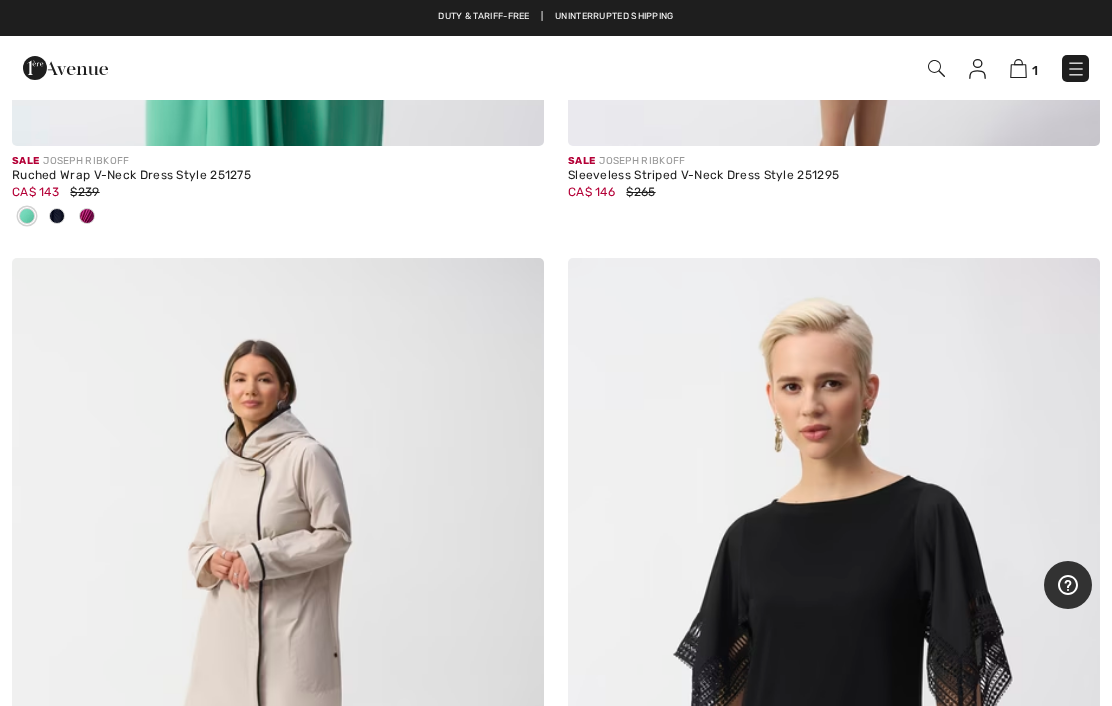 click at bounding box center (514, 288) 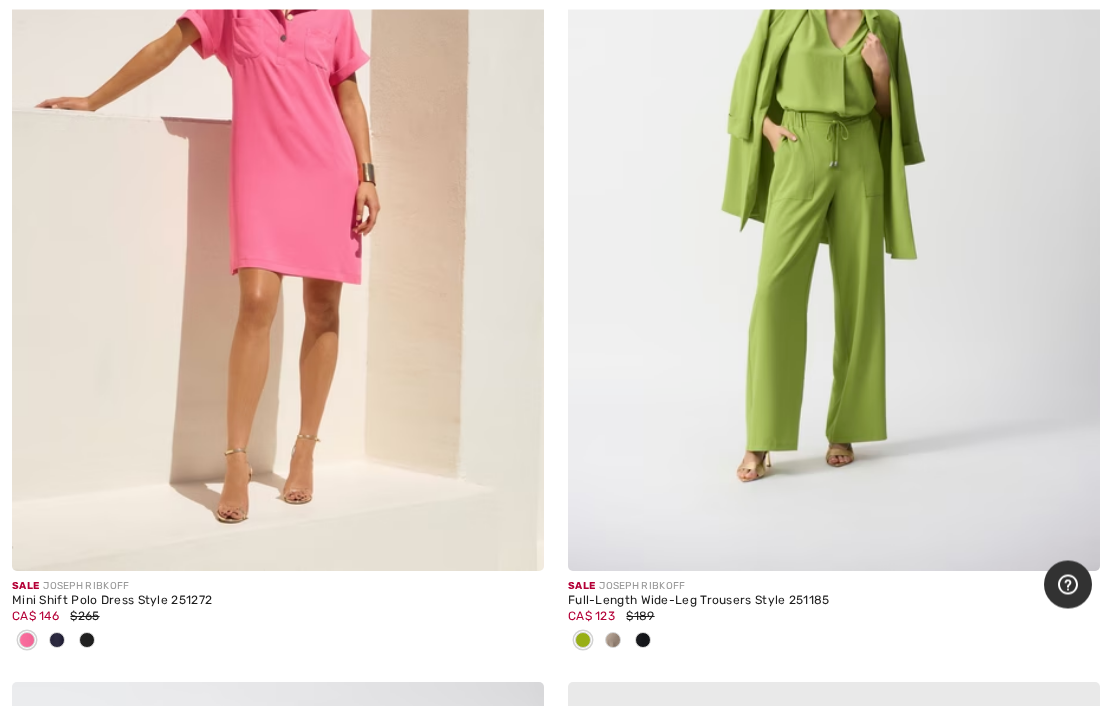 scroll, scrollTop: 14637, scrollLeft: 0, axis: vertical 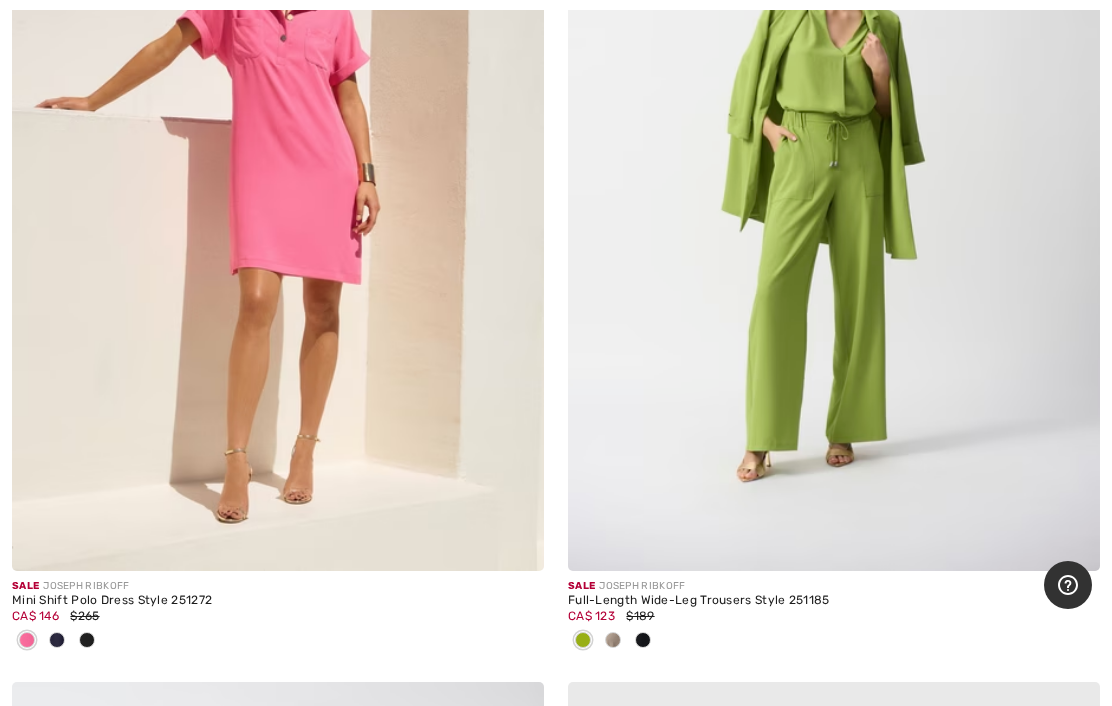 click at bounding box center [613, 640] 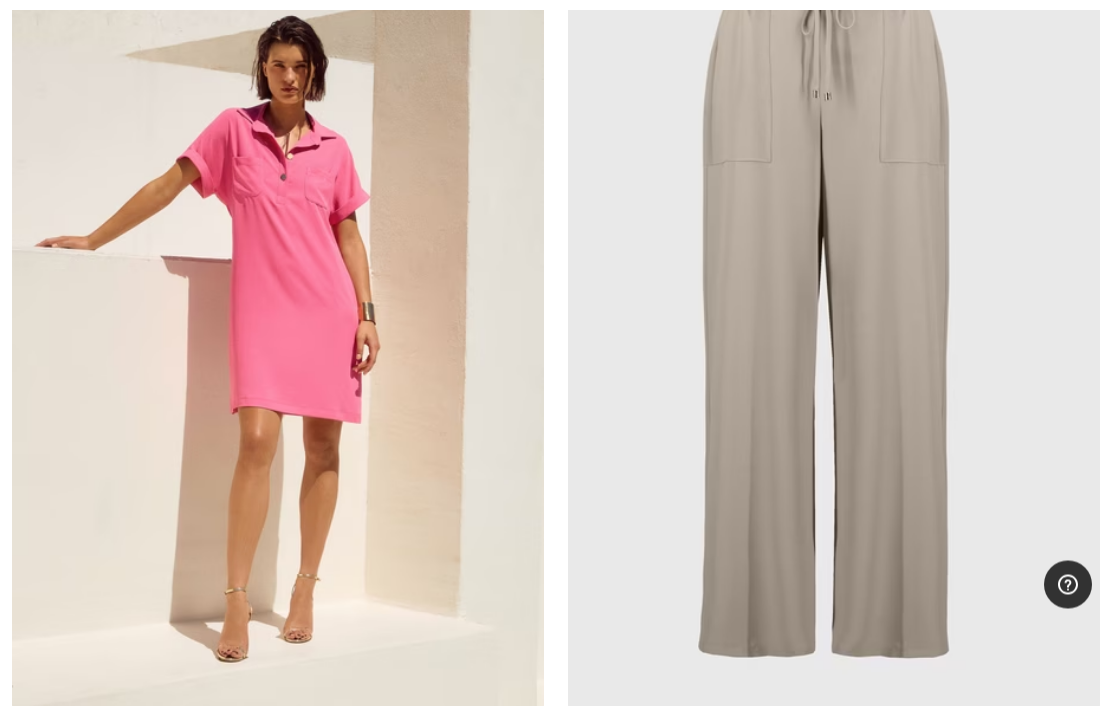 scroll, scrollTop: 14496, scrollLeft: 0, axis: vertical 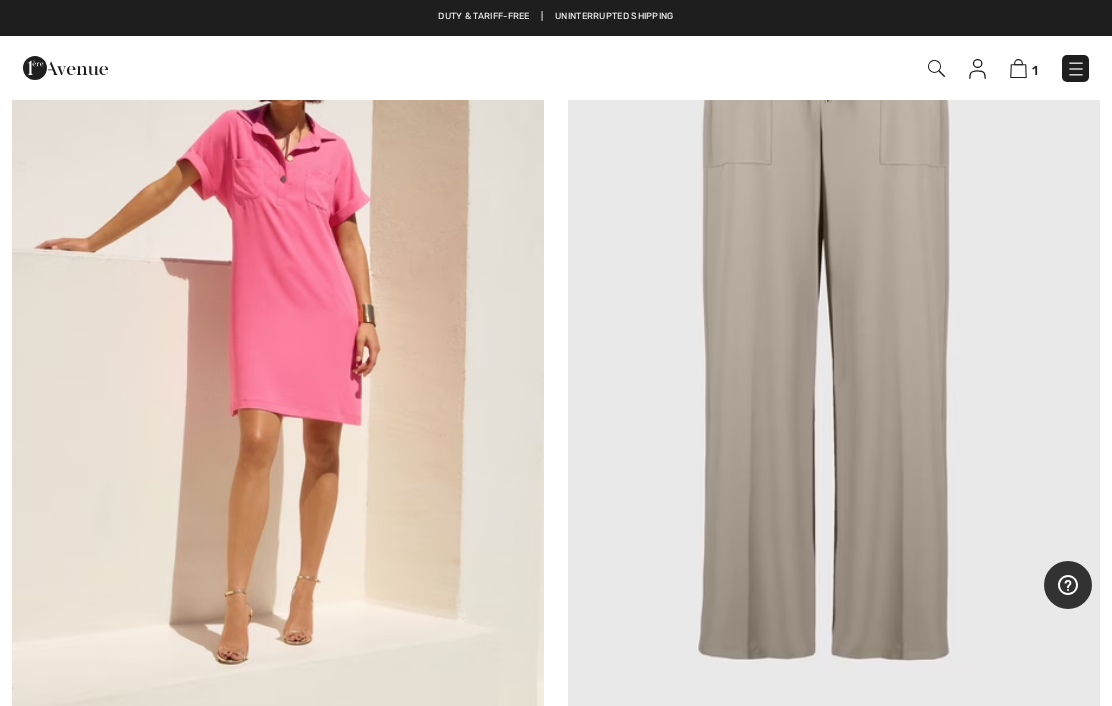 click at bounding box center [834, 313] 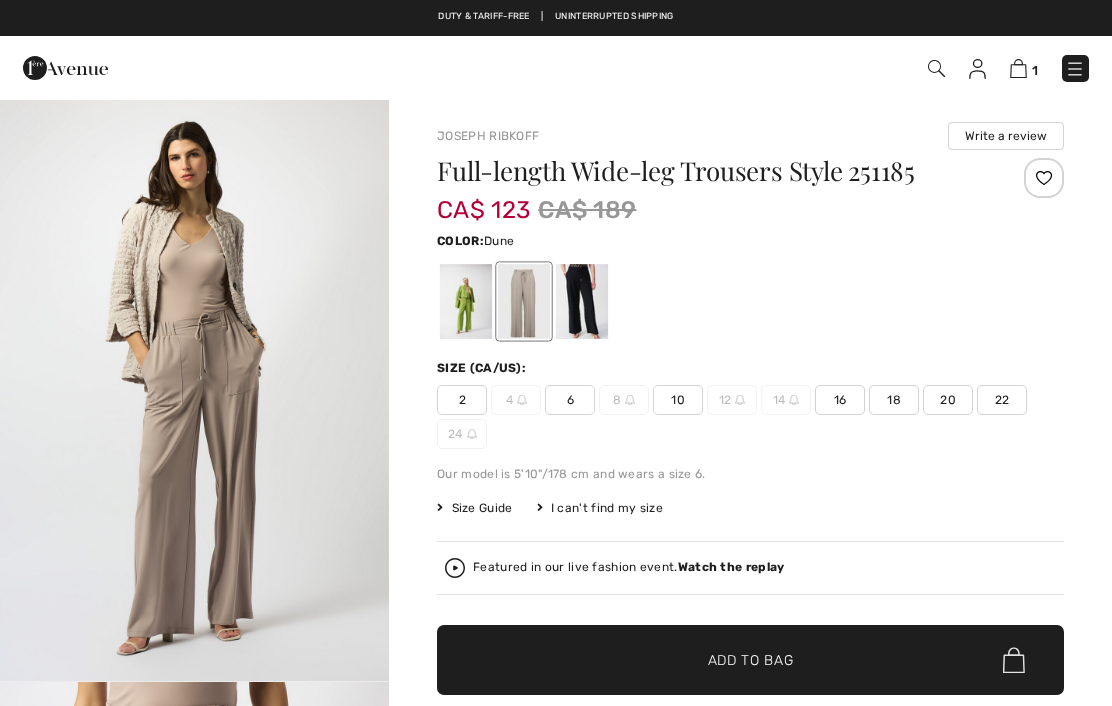 scroll, scrollTop: 0, scrollLeft: 0, axis: both 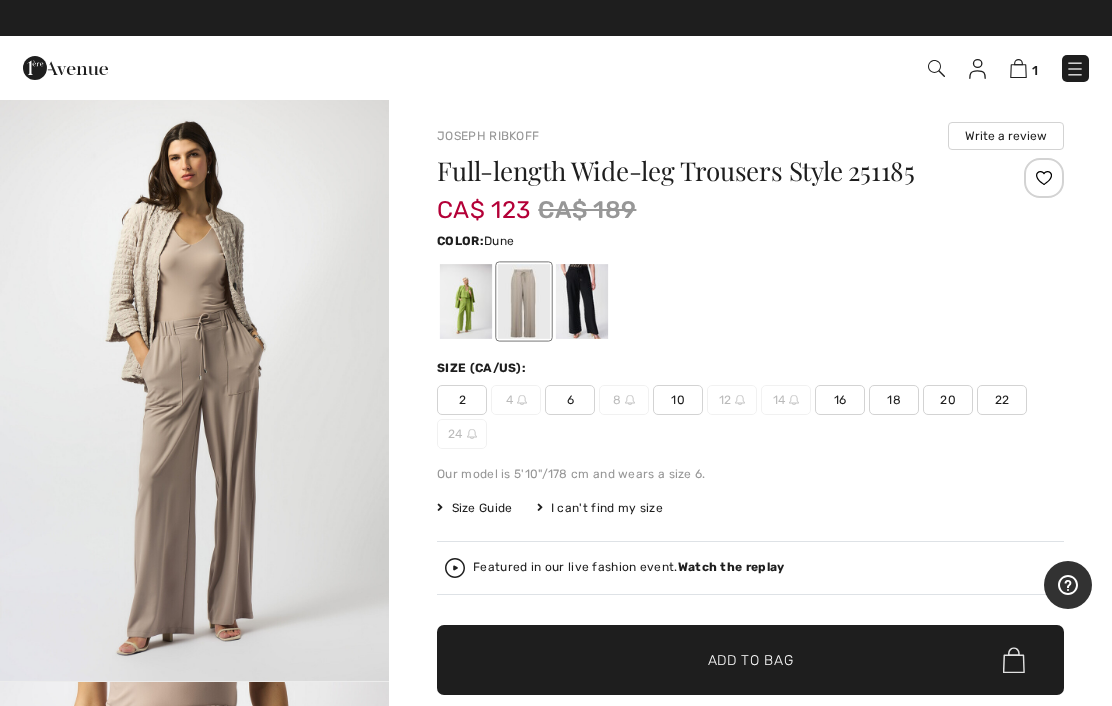 click on "Size Guide" at bounding box center [474, 508] 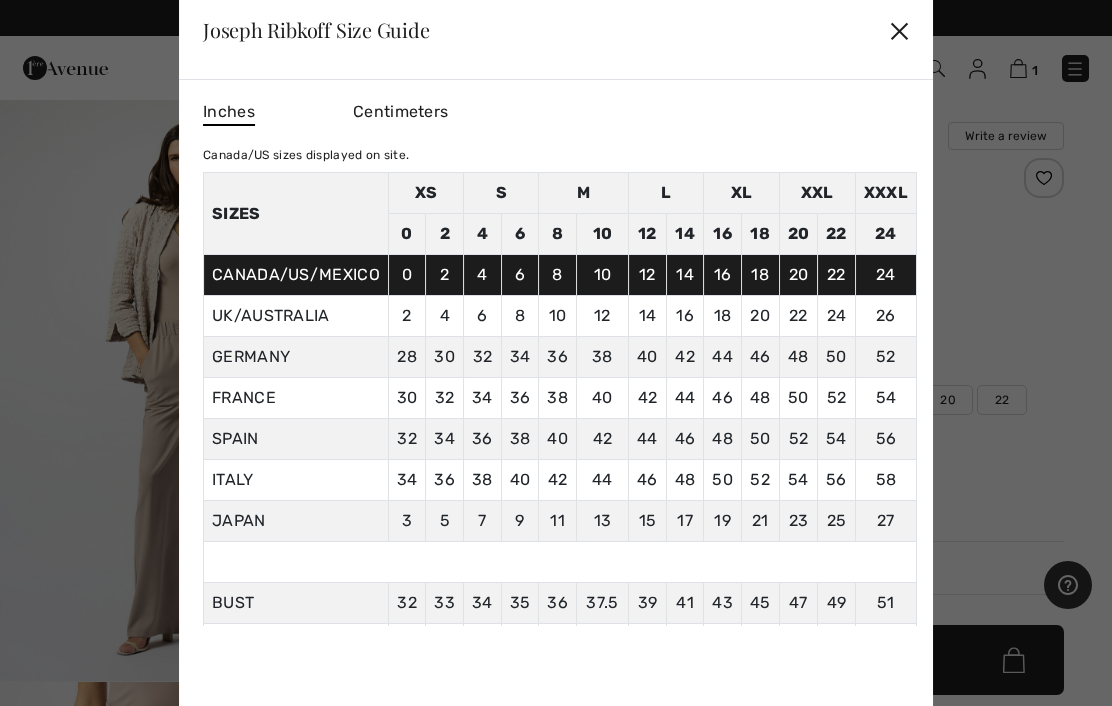 click on "✕" at bounding box center (899, 30) 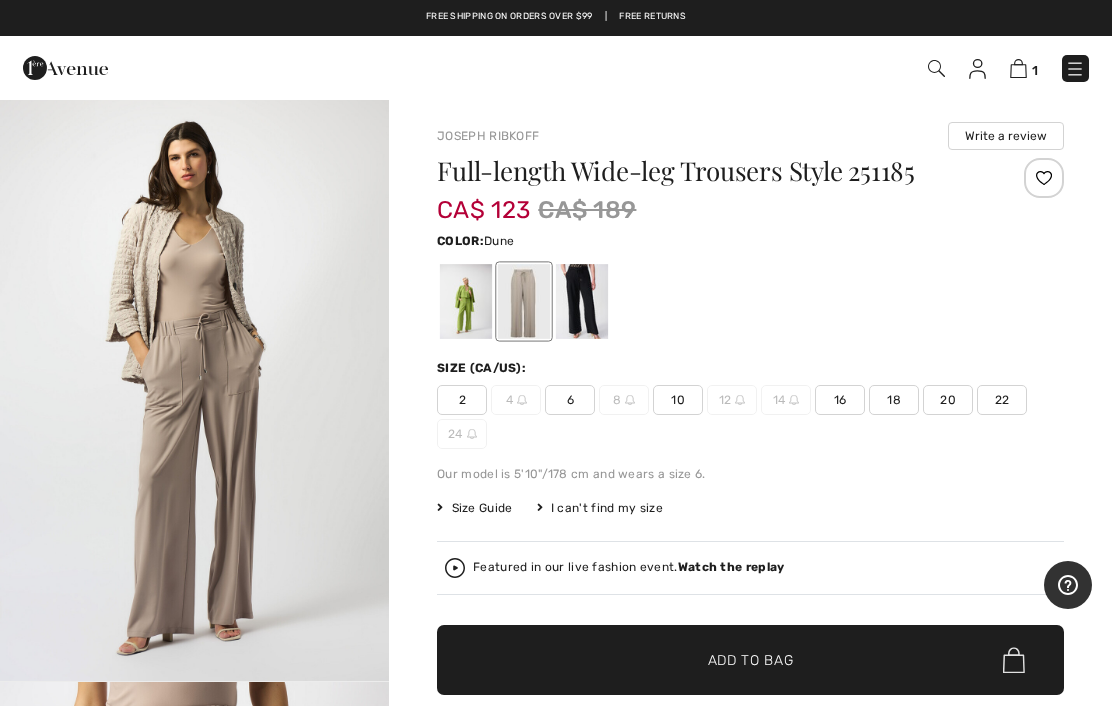 click on "20" at bounding box center (948, 400) 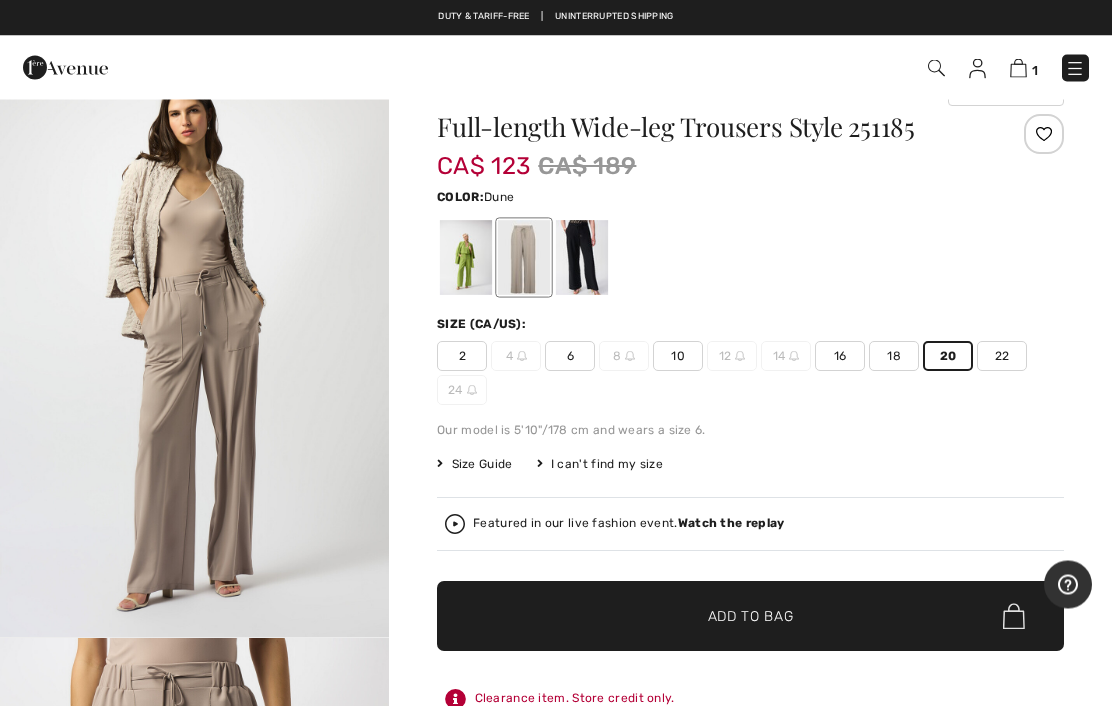 scroll, scrollTop: 0, scrollLeft: 0, axis: both 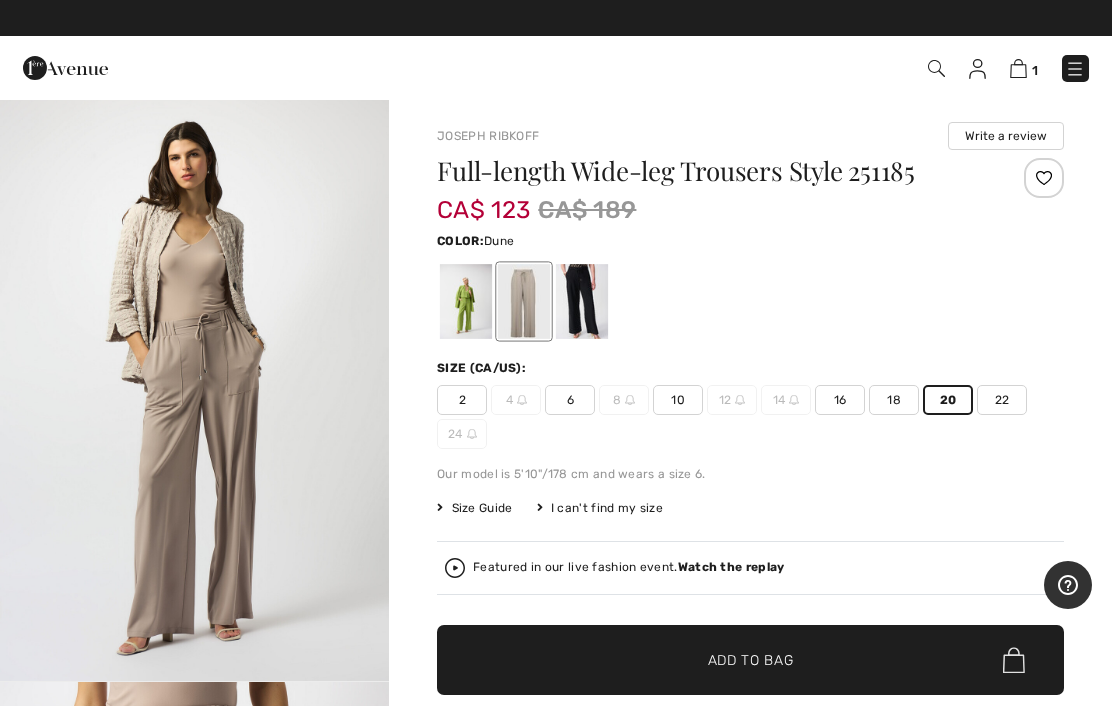 click at bounding box center [466, 301] 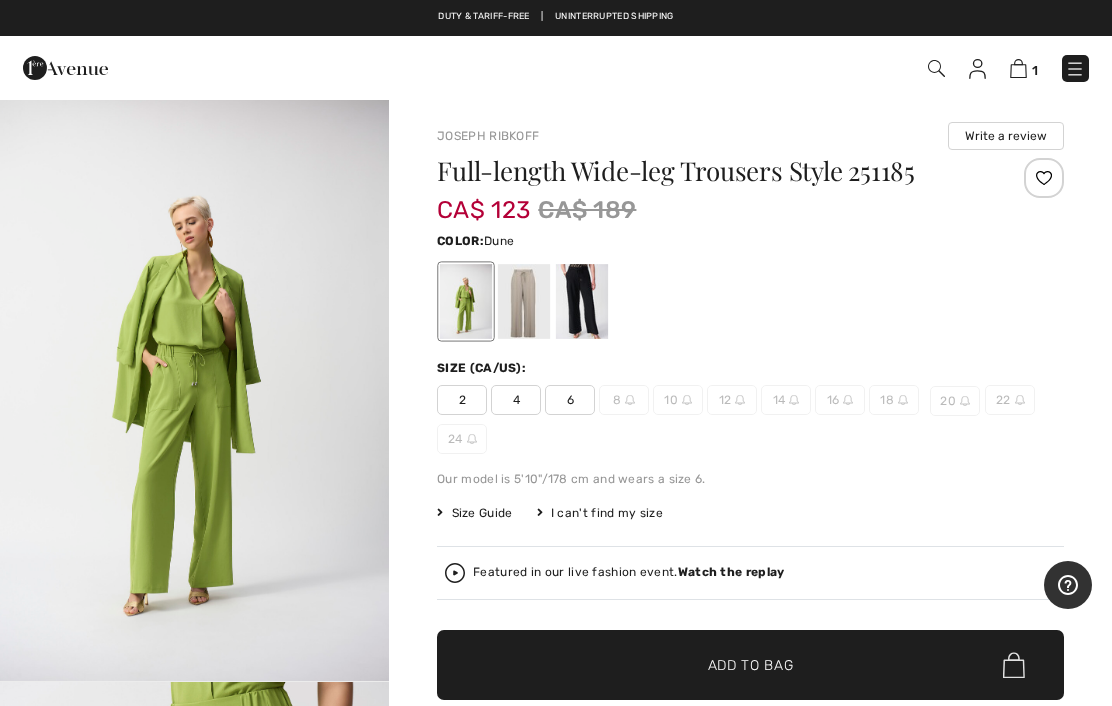click at bounding box center [524, 301] 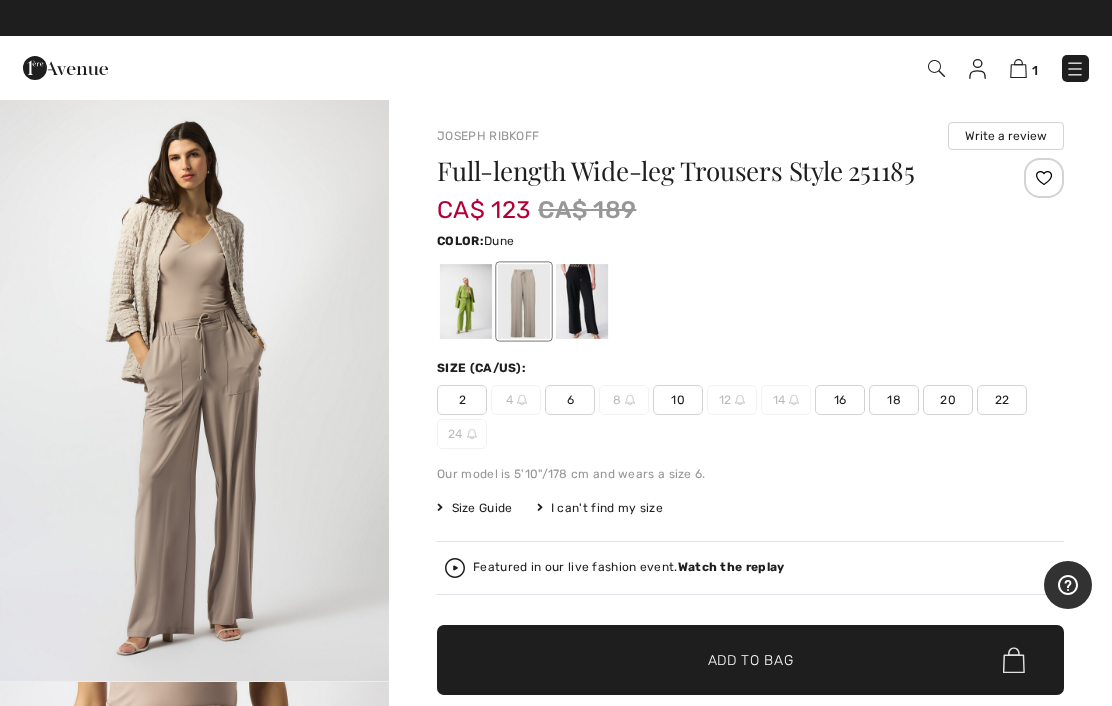 click on "20" at bounding box center [948, 400] 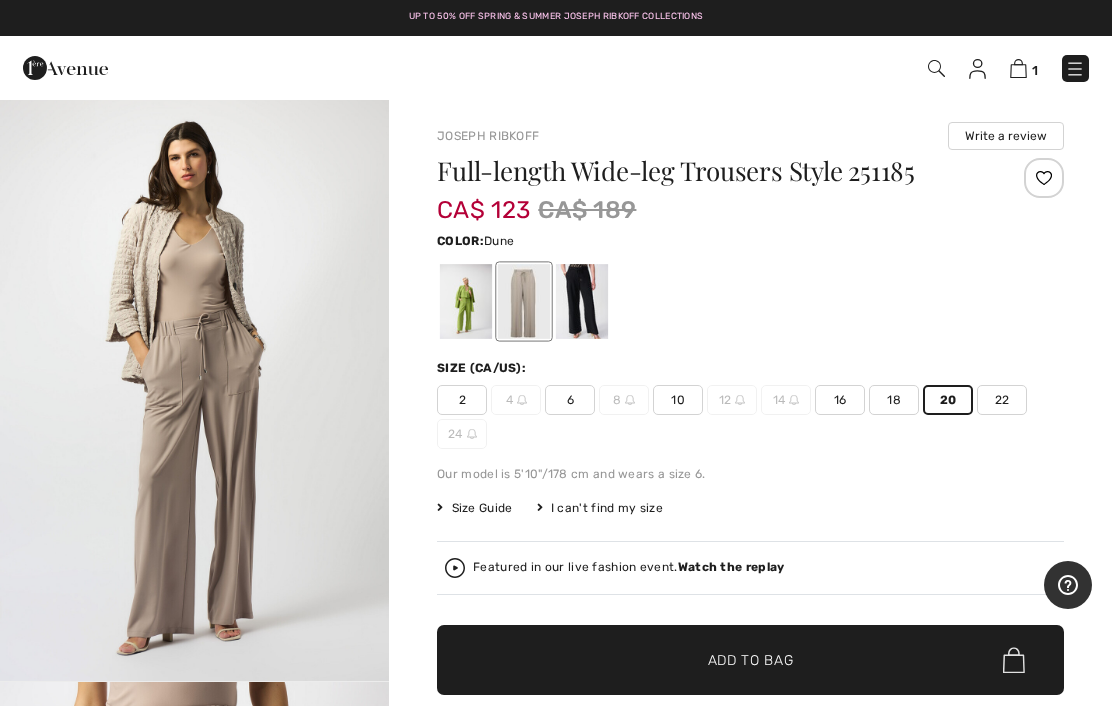 click on "✔ Added to Bag
Add to Bag" at bounding box center (750, 660) 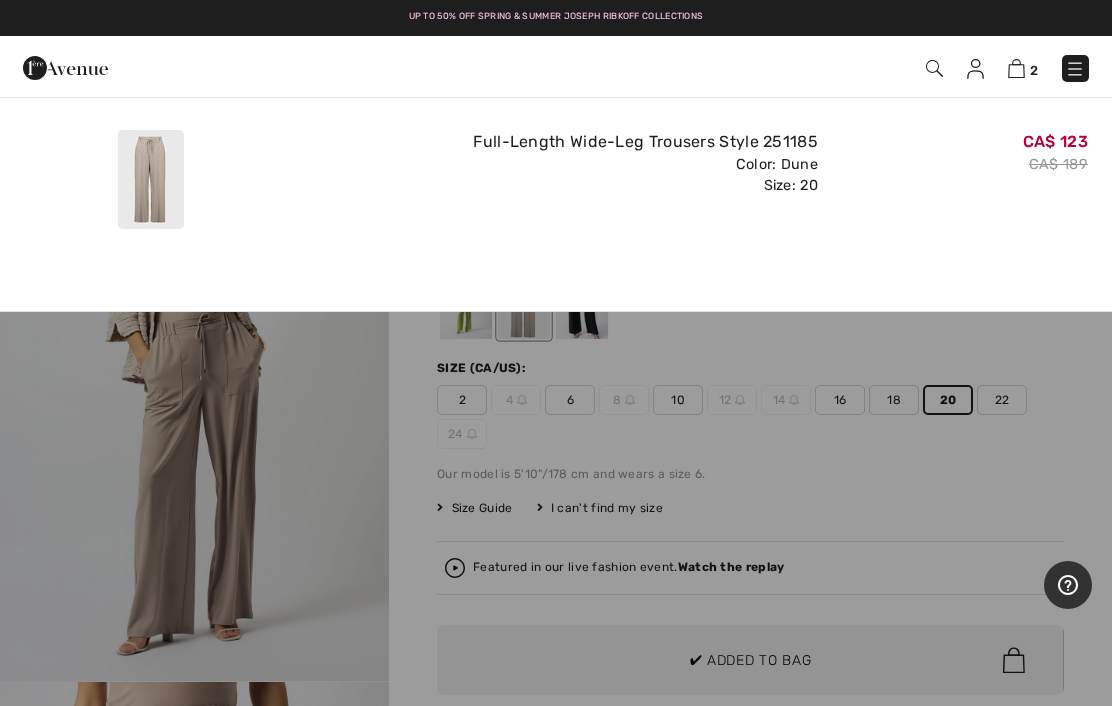 scroll, scrollTop: 0, scrollLeft: 0, axis: both 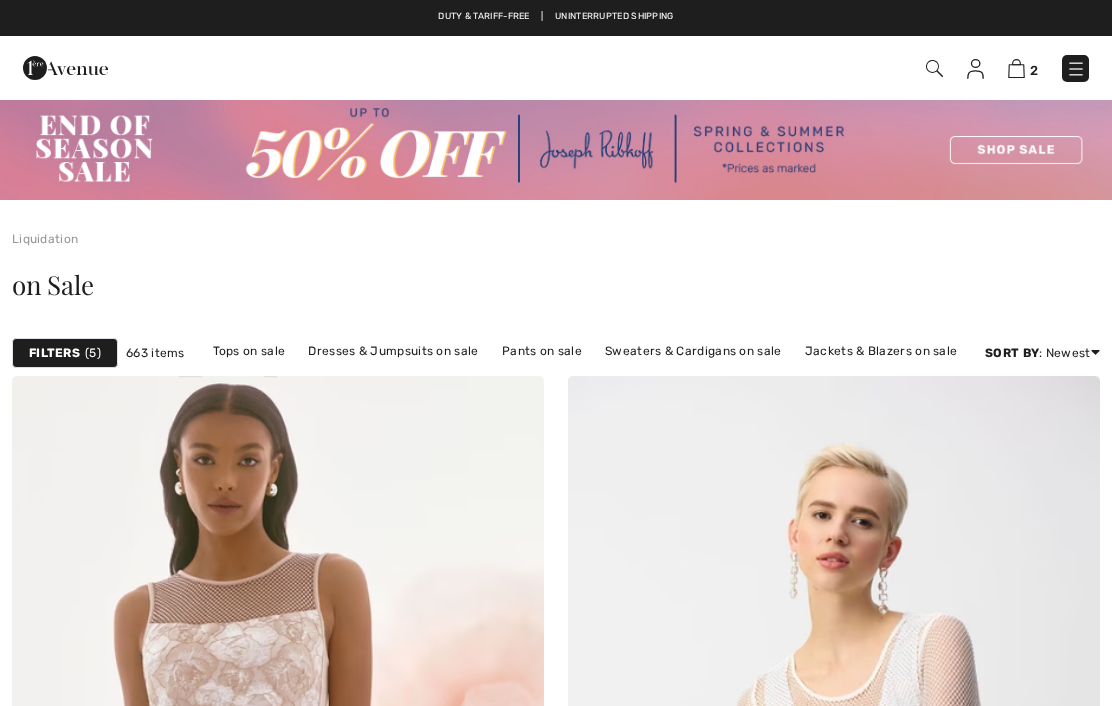 checkbox on "true" 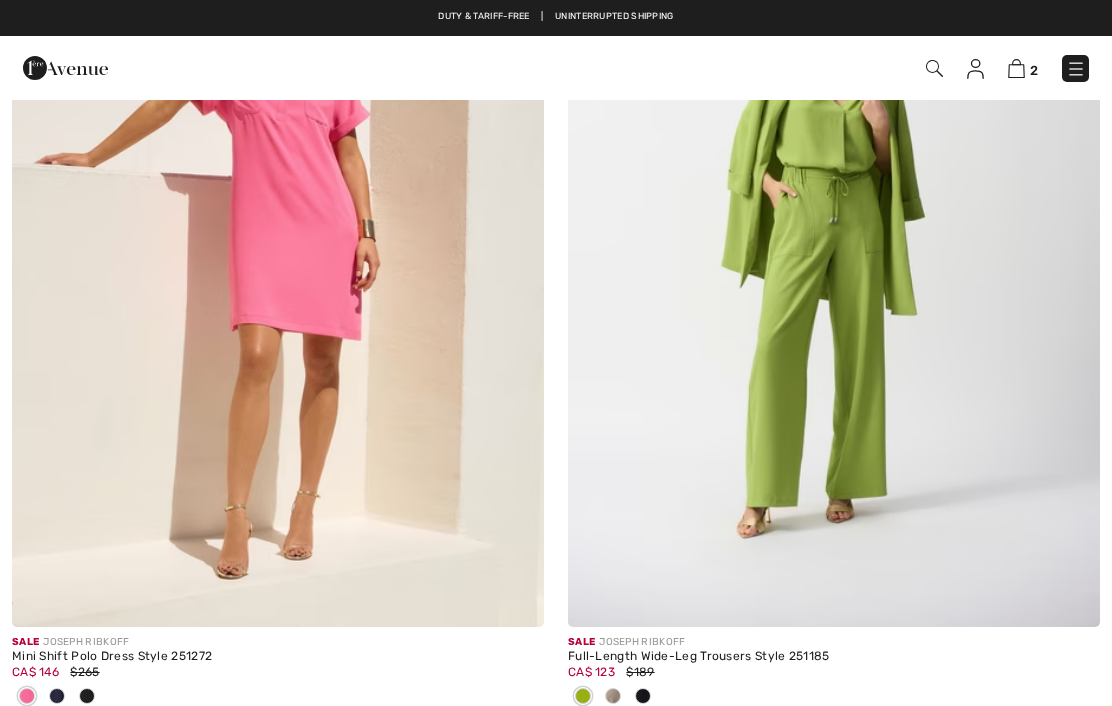 scroll, scrollTop: 0, scrollLeft: 0, axis: both 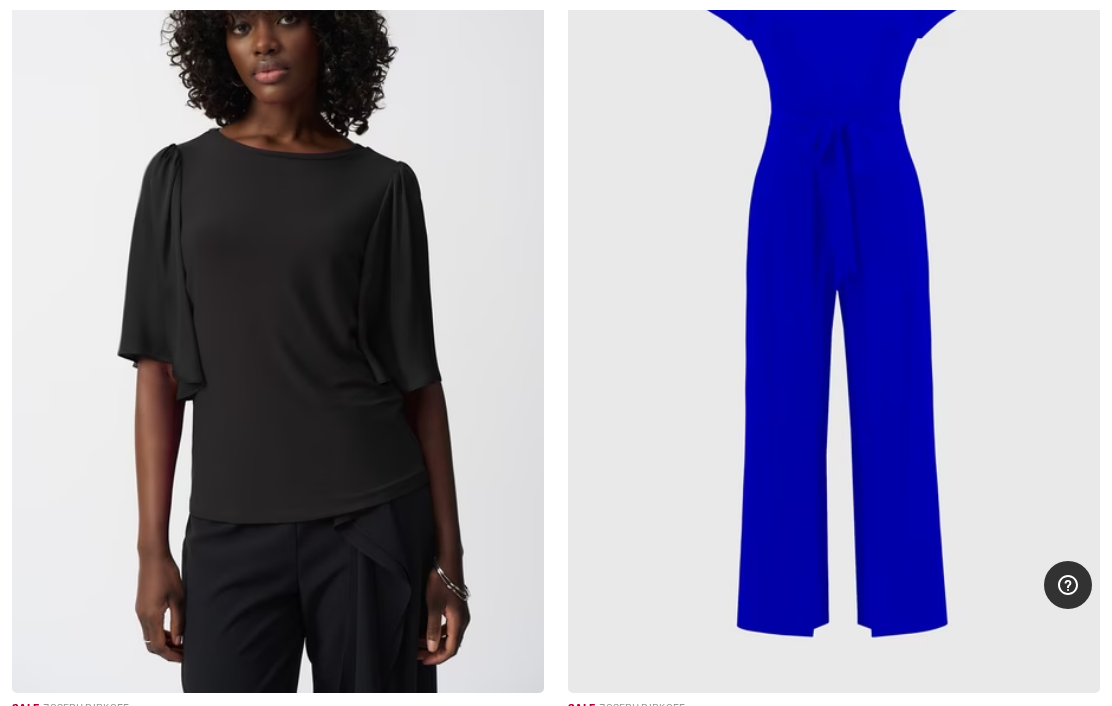 click at bounding box center [57, 764] 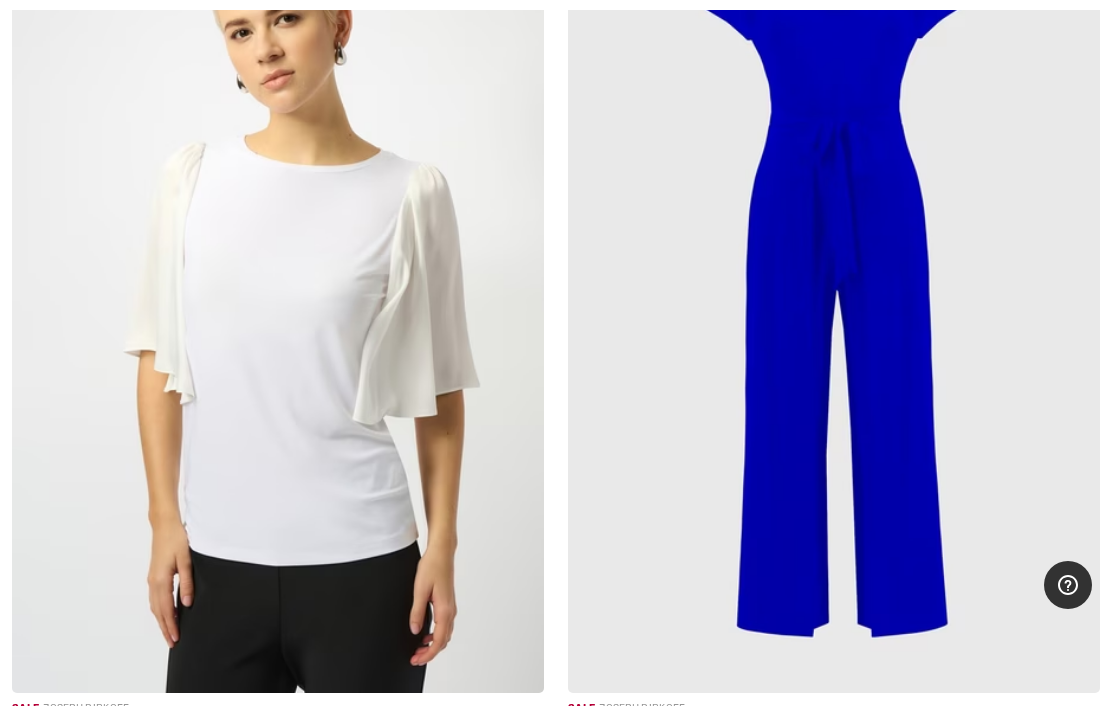 click on "CA$ 103" at bounding box center (36, 739) 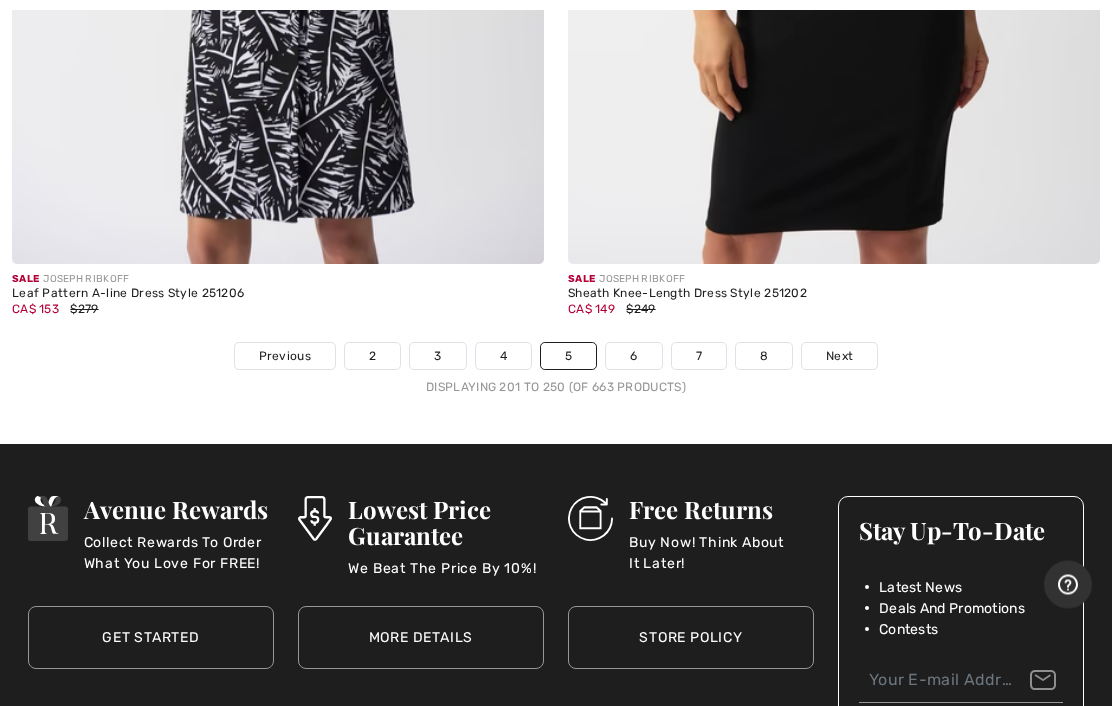 scroll, scrollTop: 23420, scrollLeft: 0, axis: vertical 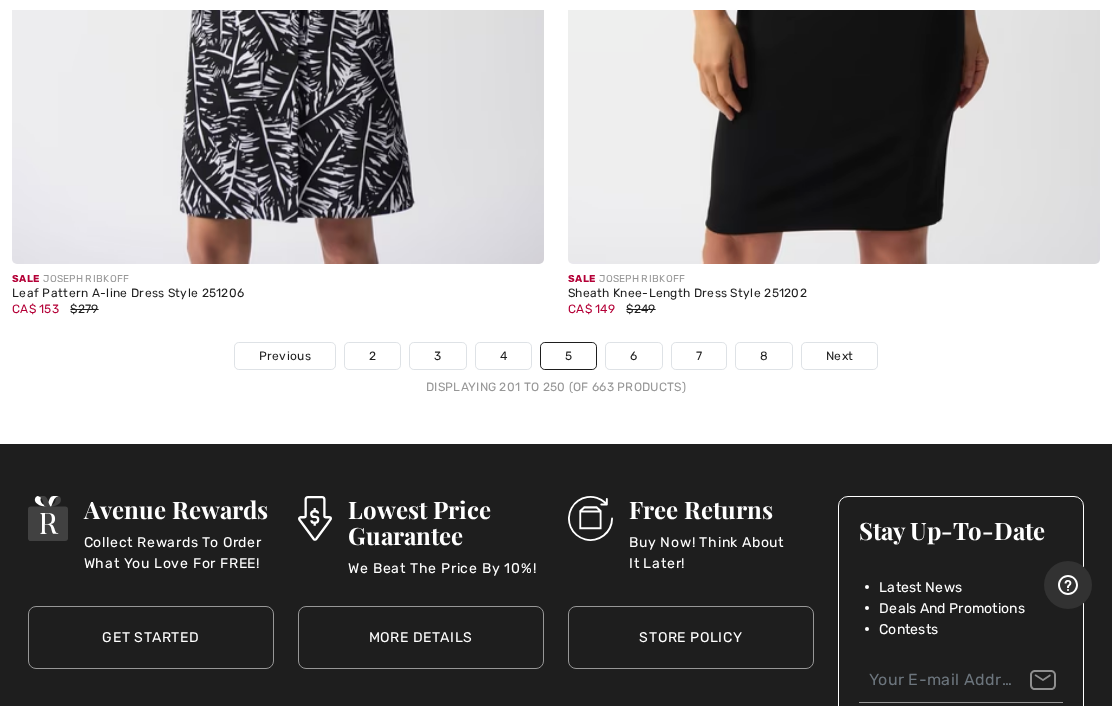 click on "Next" at bounding box center [839, 356] 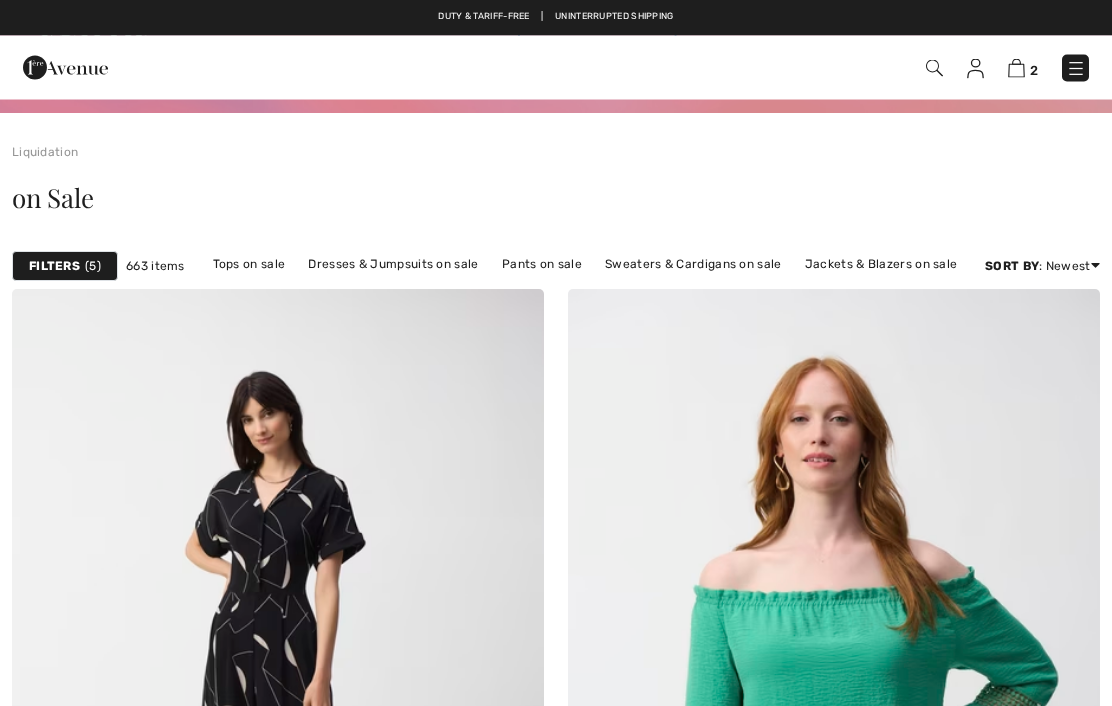 scroll, scrollTop: 143, scrollLeft: 0, axis: vertical 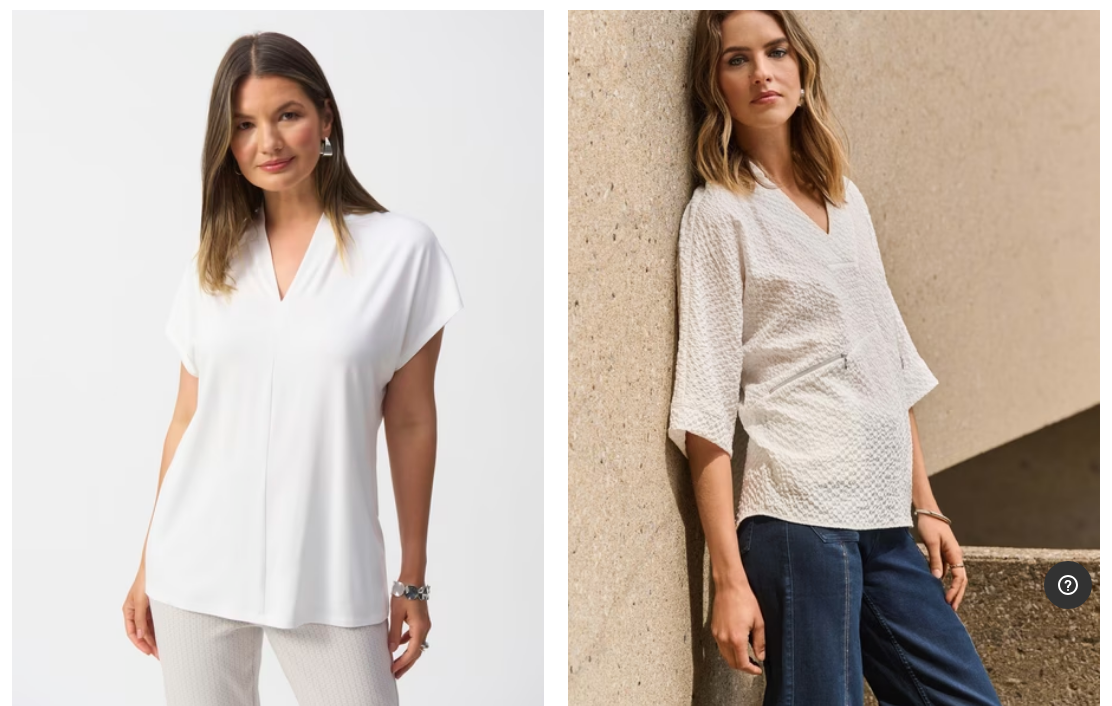 click at bounding box center [278, 355] 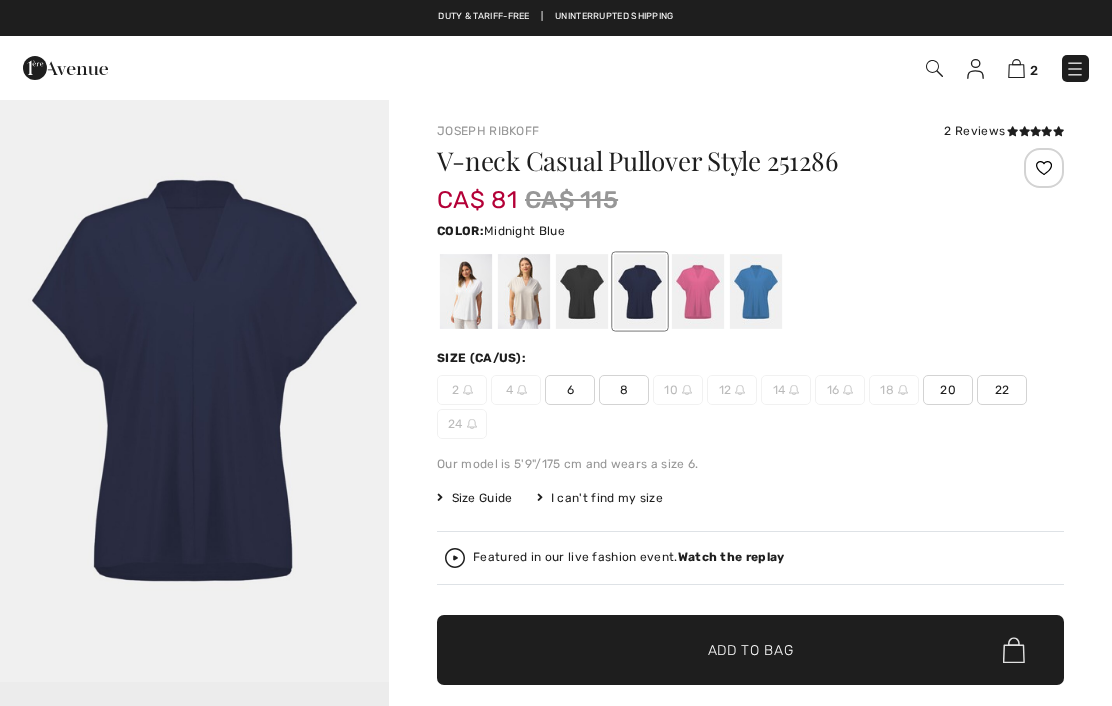 scroll, scrollTop: 0, scrollLeft: 0, axis: both 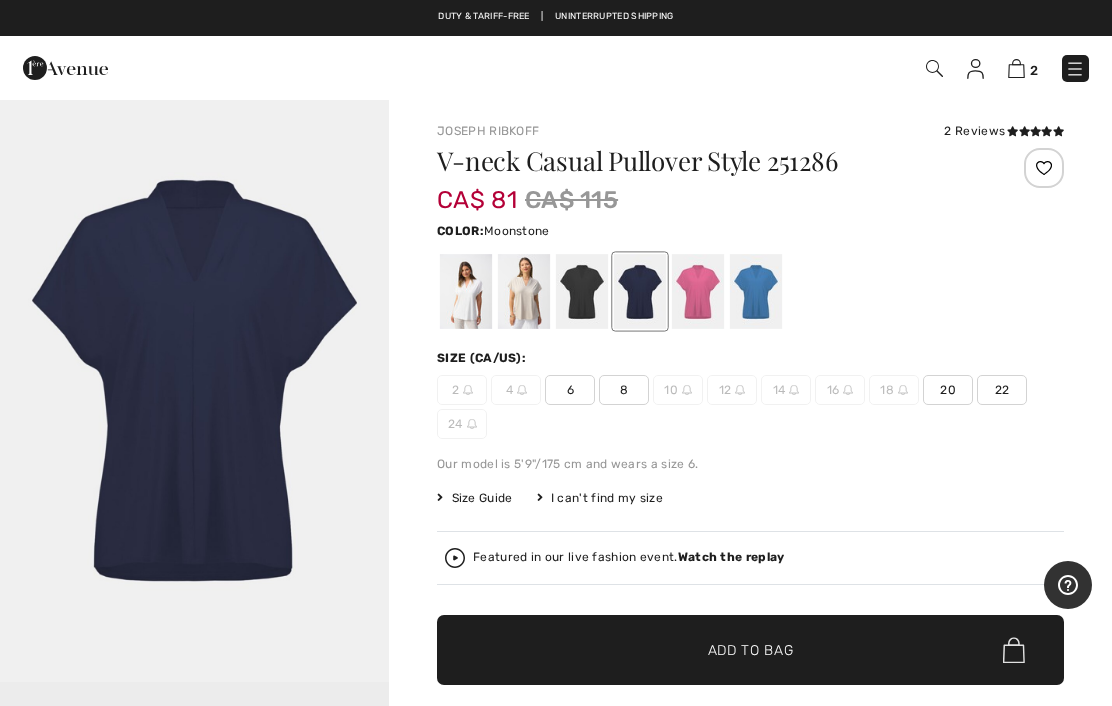 click at bounding box center [524, 291] 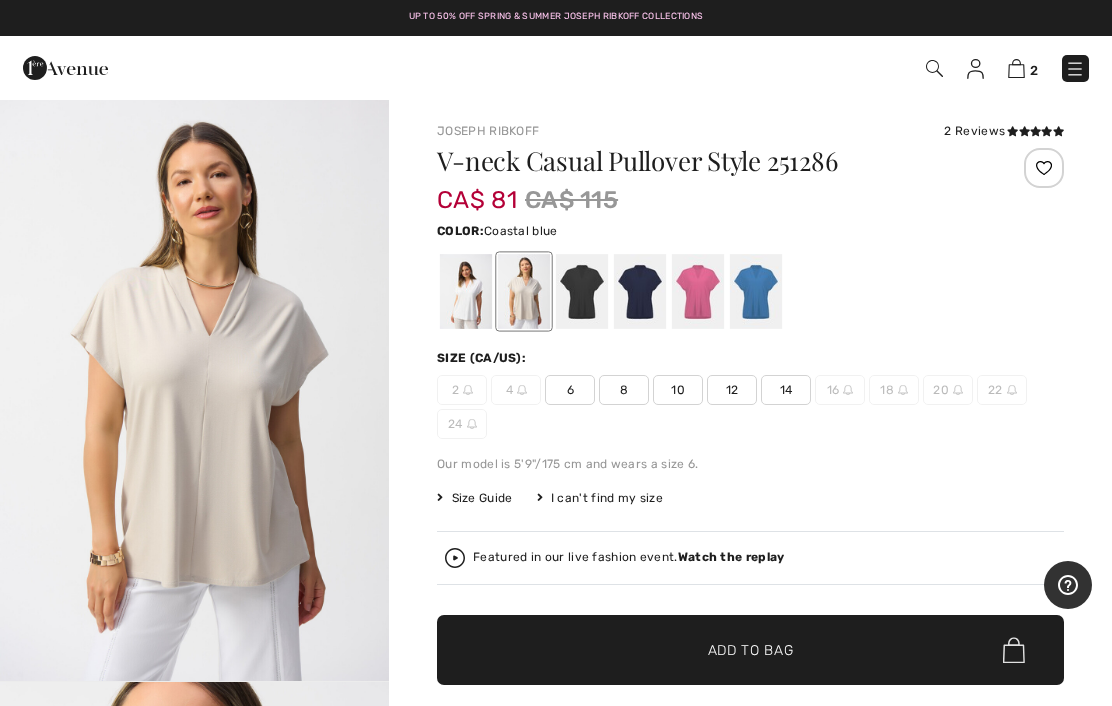 click at bounding box center [756, 291] 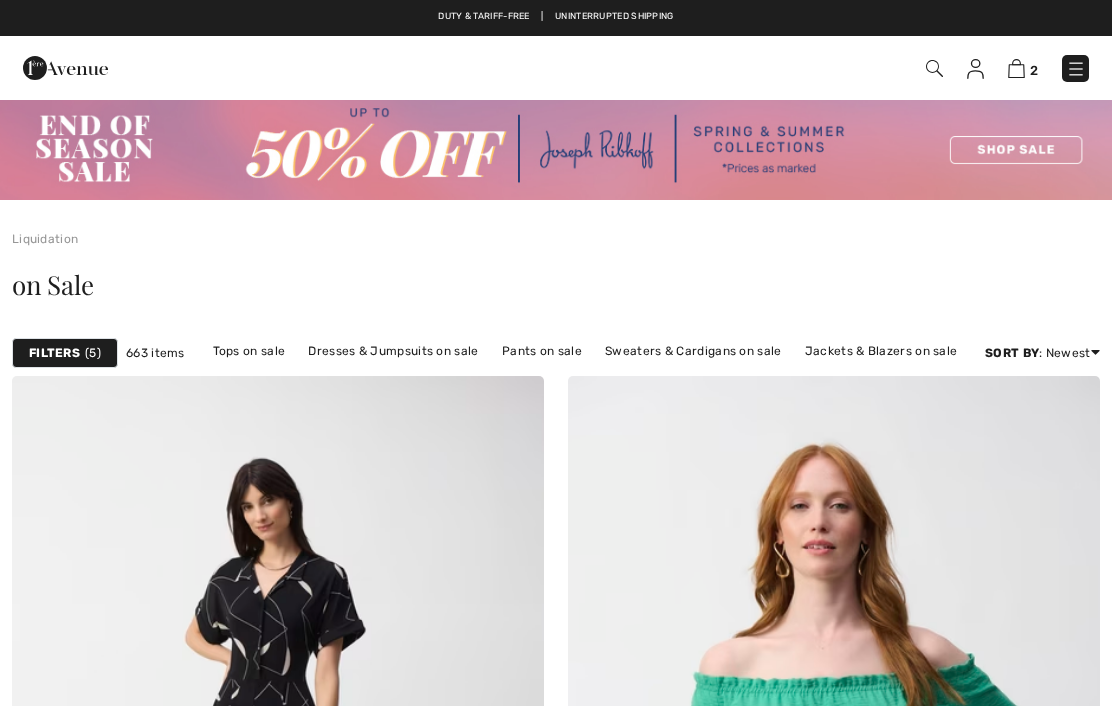 scroll, scrollTop: 10372, scrollLeft: 0, axis: vertical 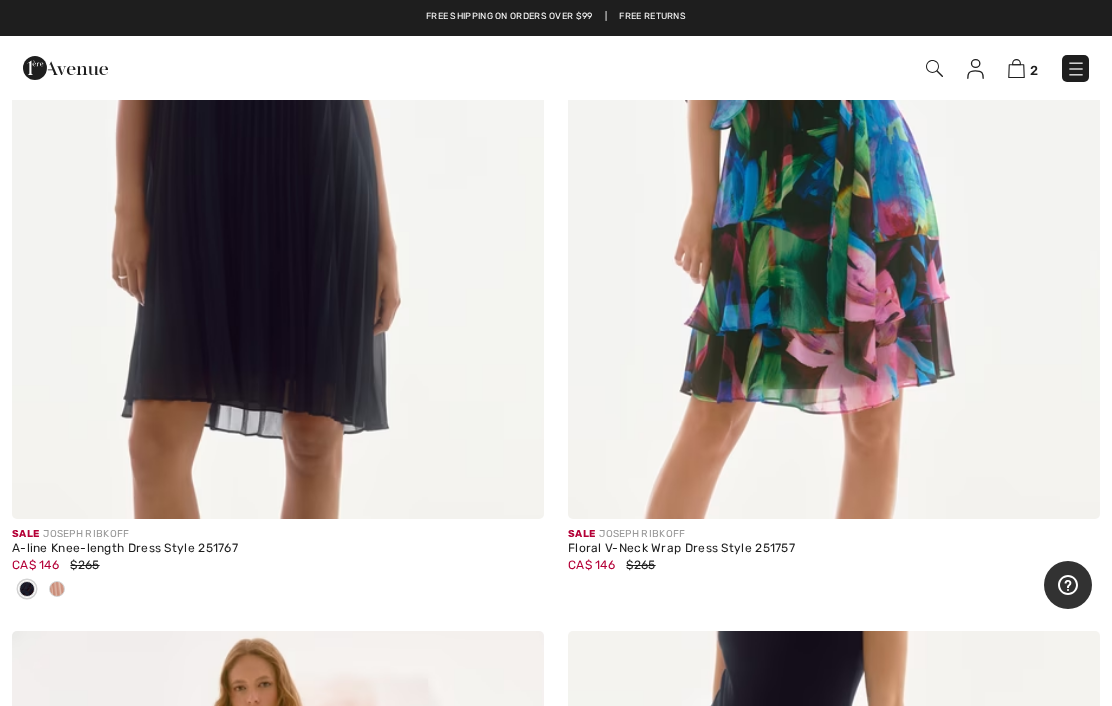 click at bounding box center [57, 589] 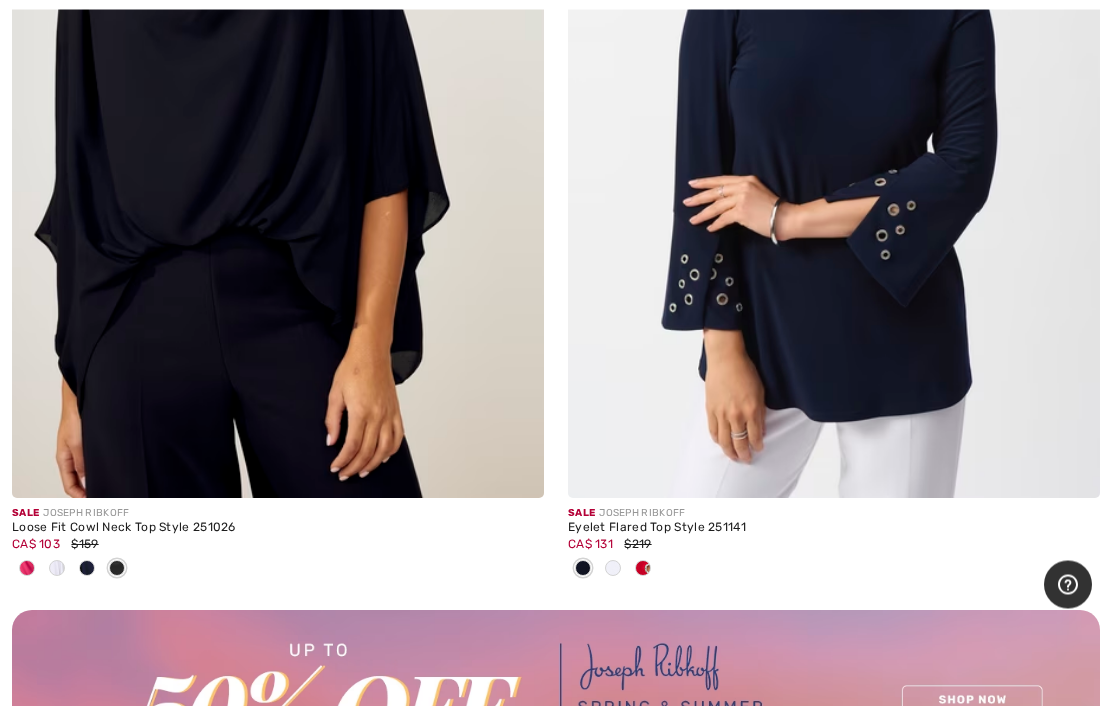 scroll, scrollTop: 21833, scrollLeft: 0, axis: vertical 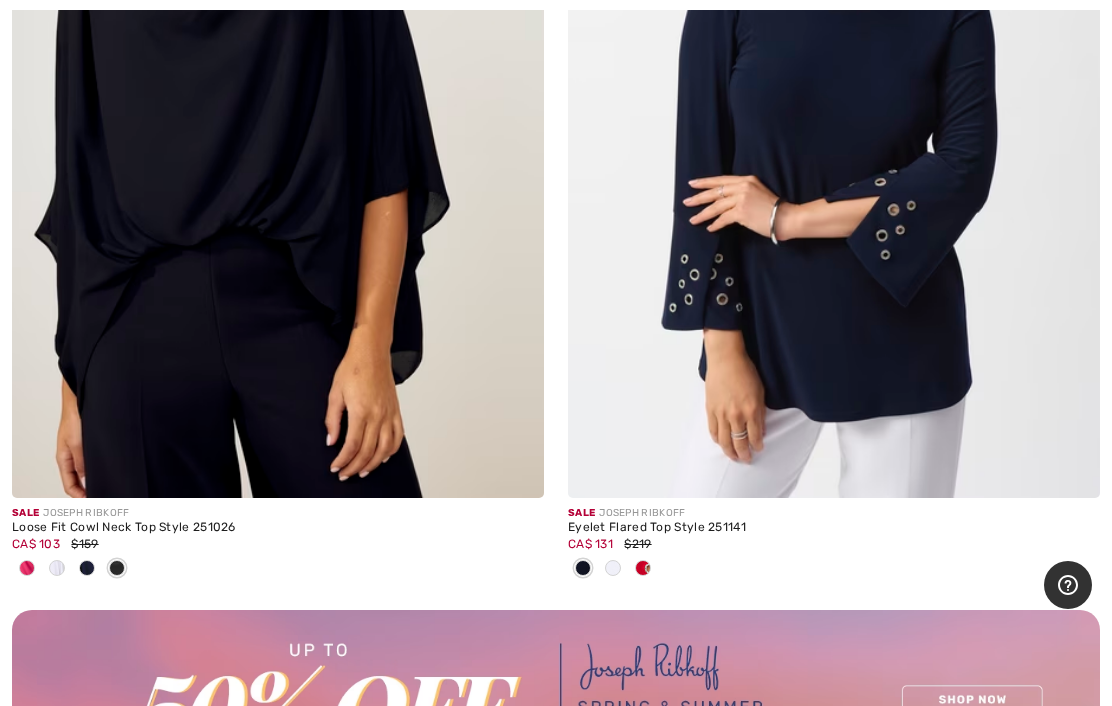 click at bounding box center [27, 568] 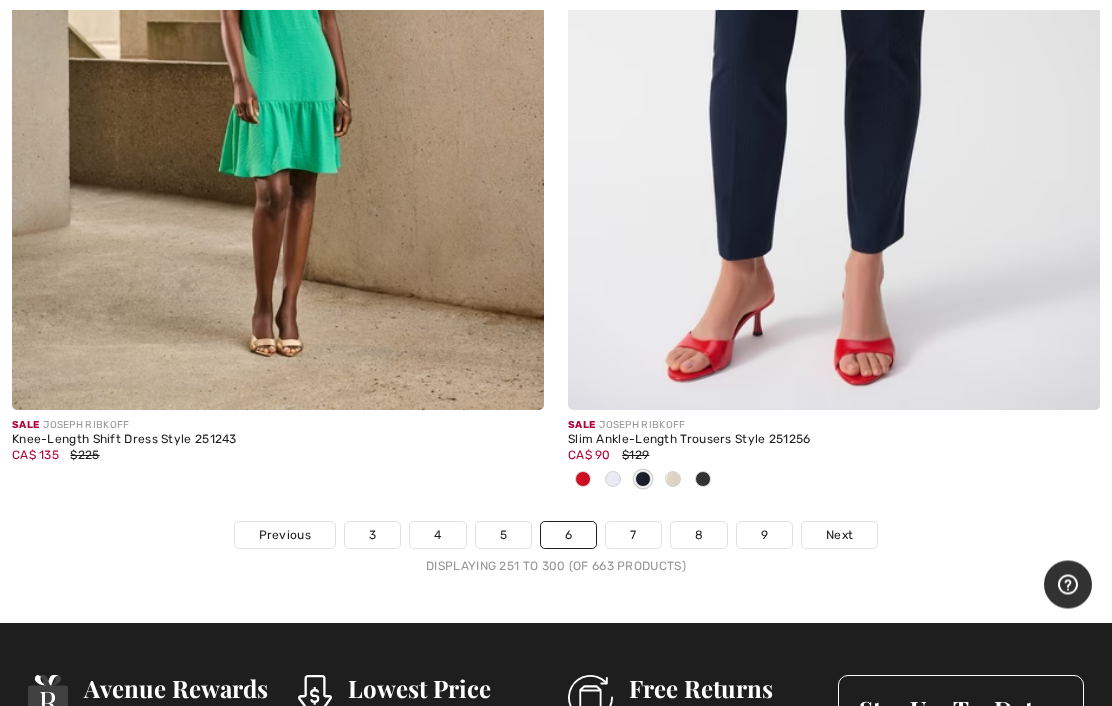 scroll, scrollTop: 23043, scrollLeft: 0, axis: vertical 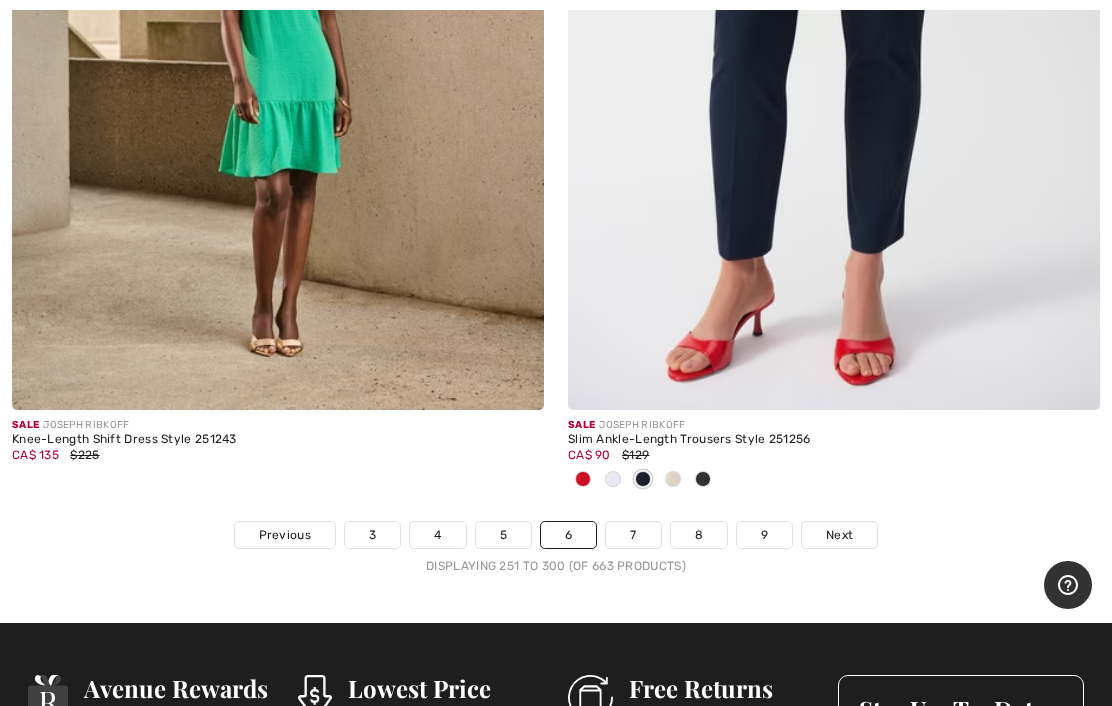 click on "Next" at bounding box center [839, 535] 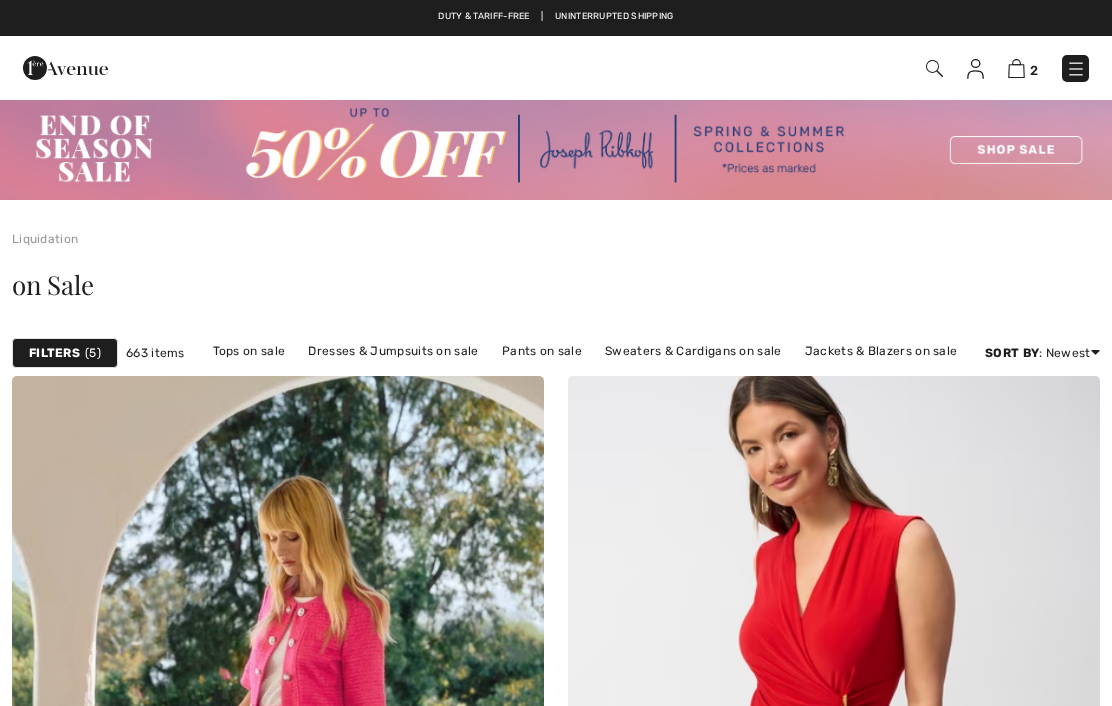 scroll, scrollTop: 0, scrollLeft: 0, axis: both 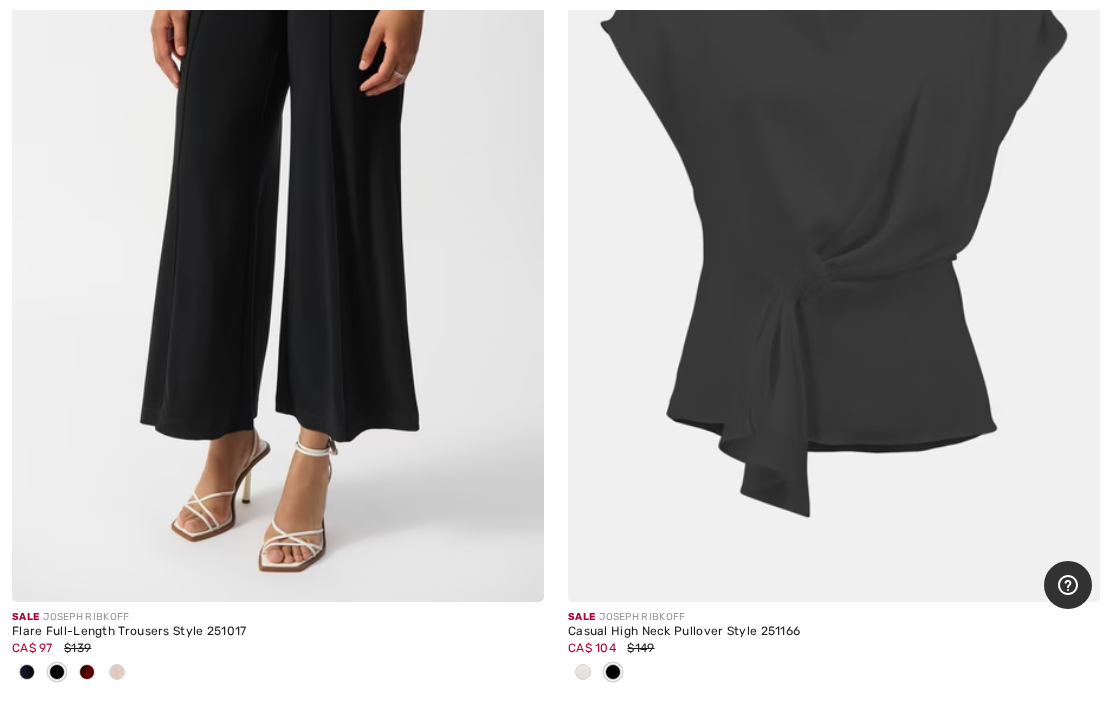 click at bounding box center [583, 673] 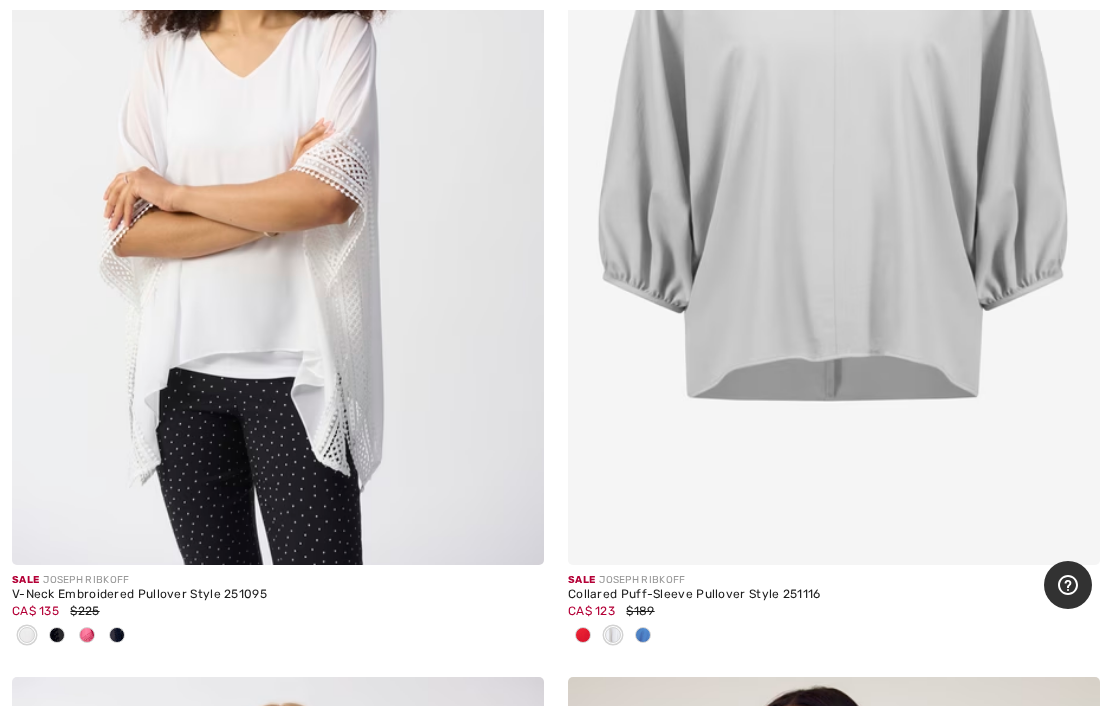 scroll, scrollTop: 7158, scrollLeft: 0, axis: vertical 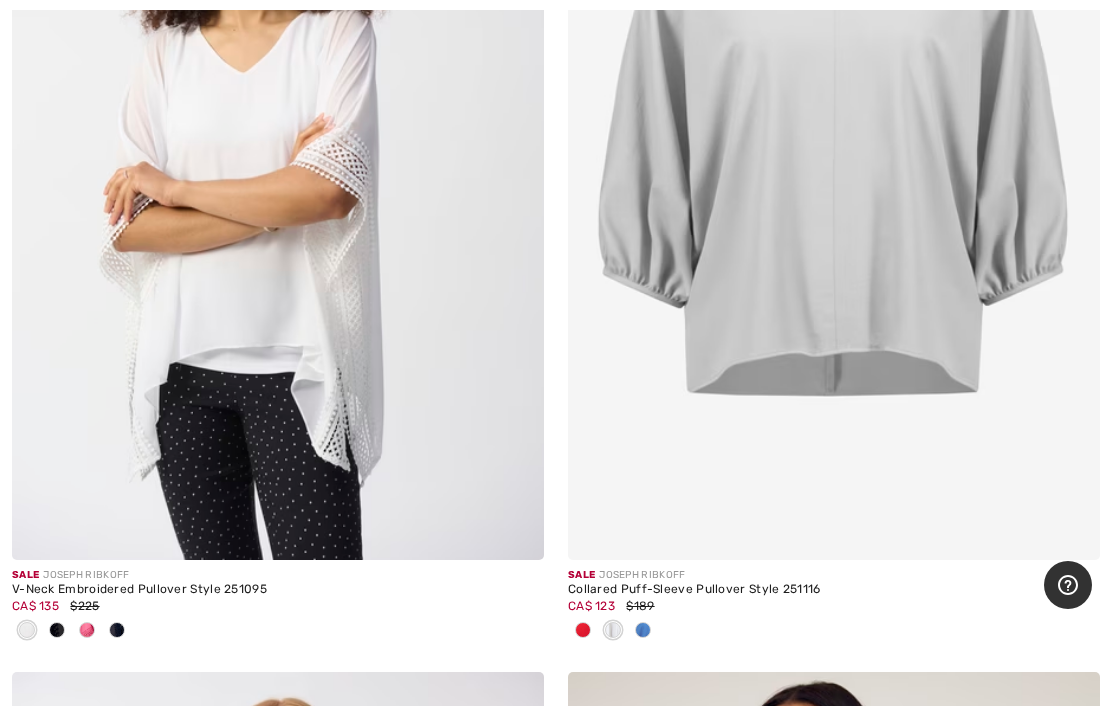 click at bounding box center (583, 631) 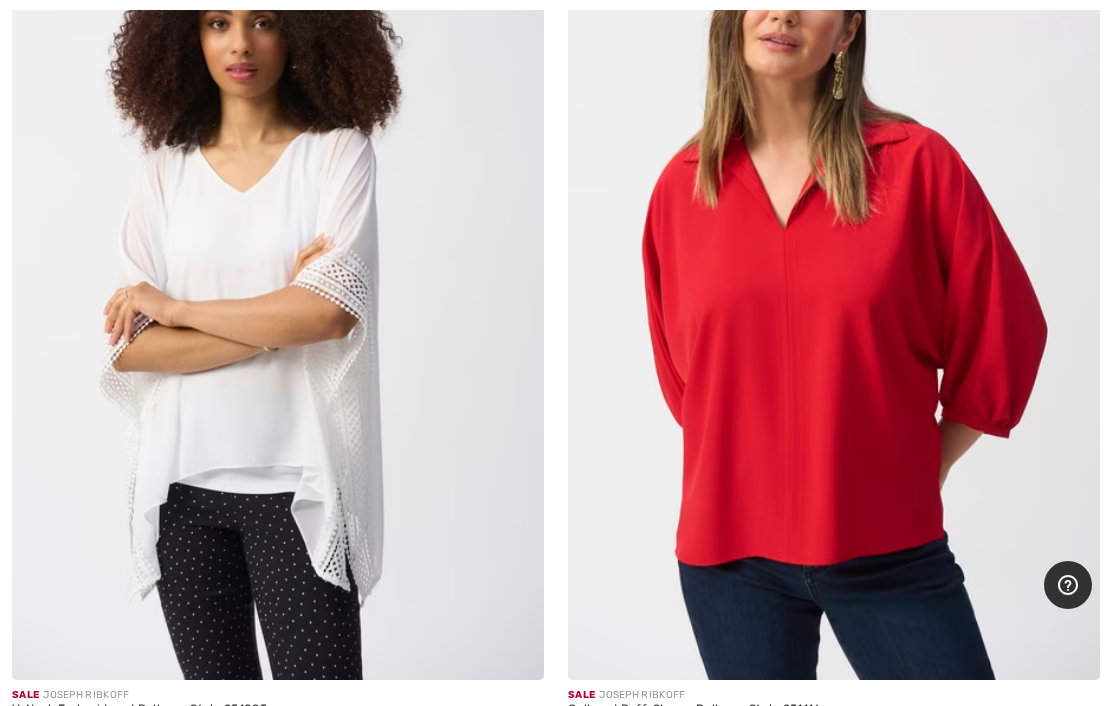 scroll, scrollTop: 7076, scrollLeft: 0, axis: vertical 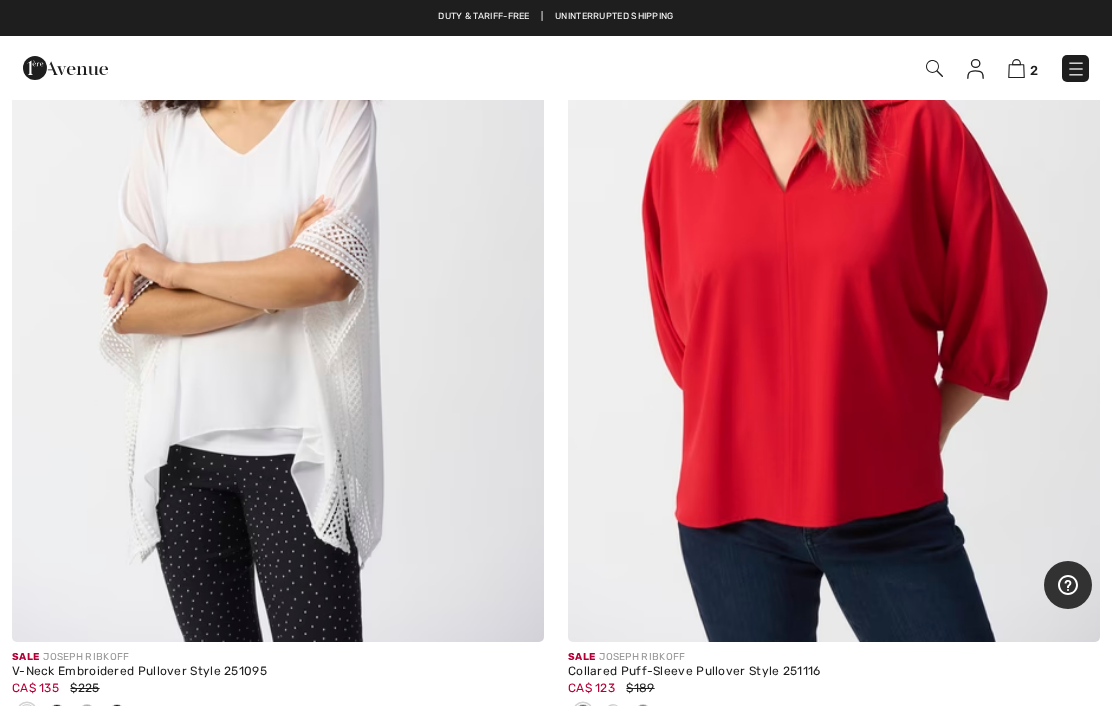 click at bounding box center [643, 713] 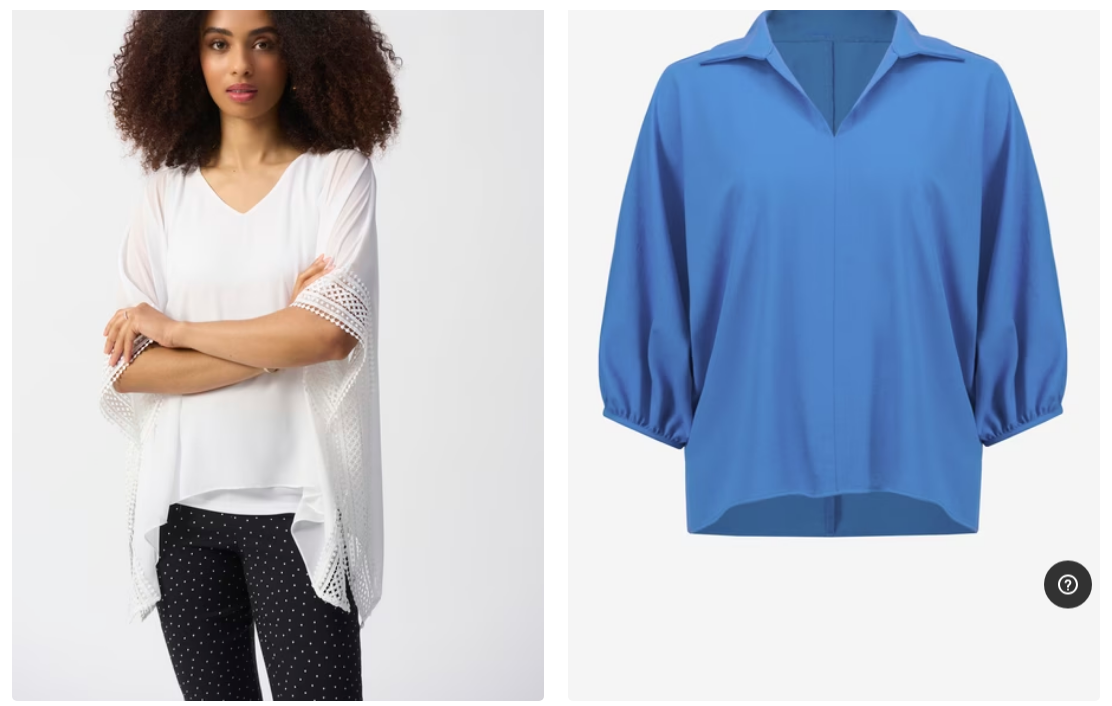 scroll, scrollTop: 7057, scrollLeft: 0, axis: vertical 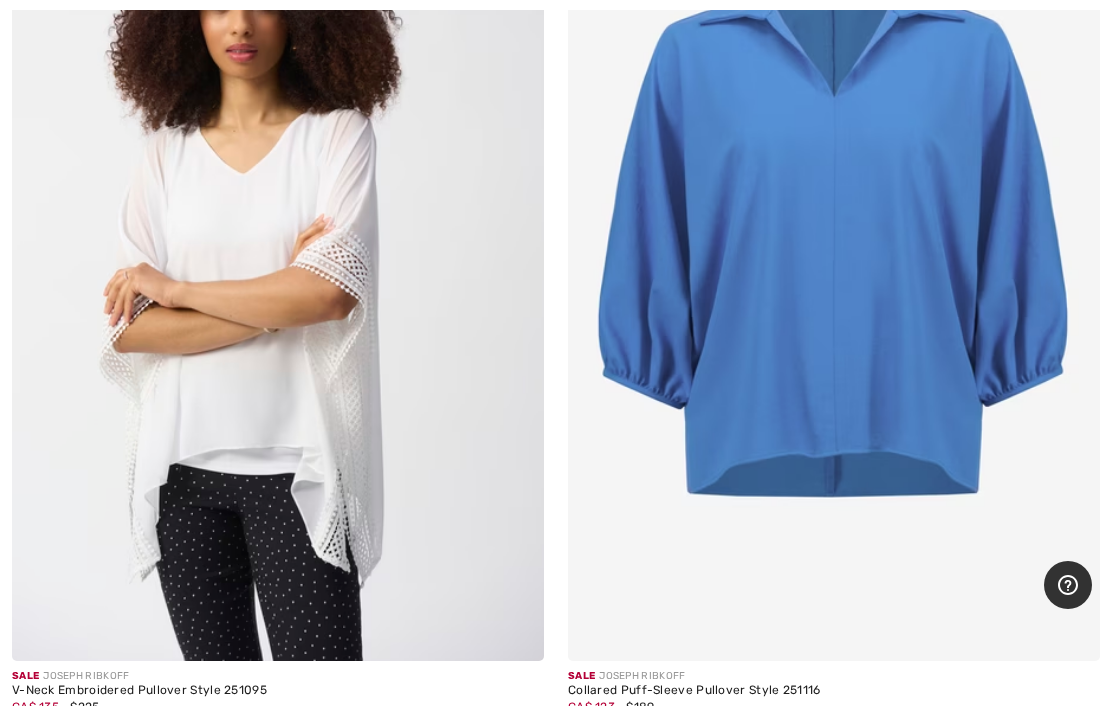 click at bounding box center (583, 732) 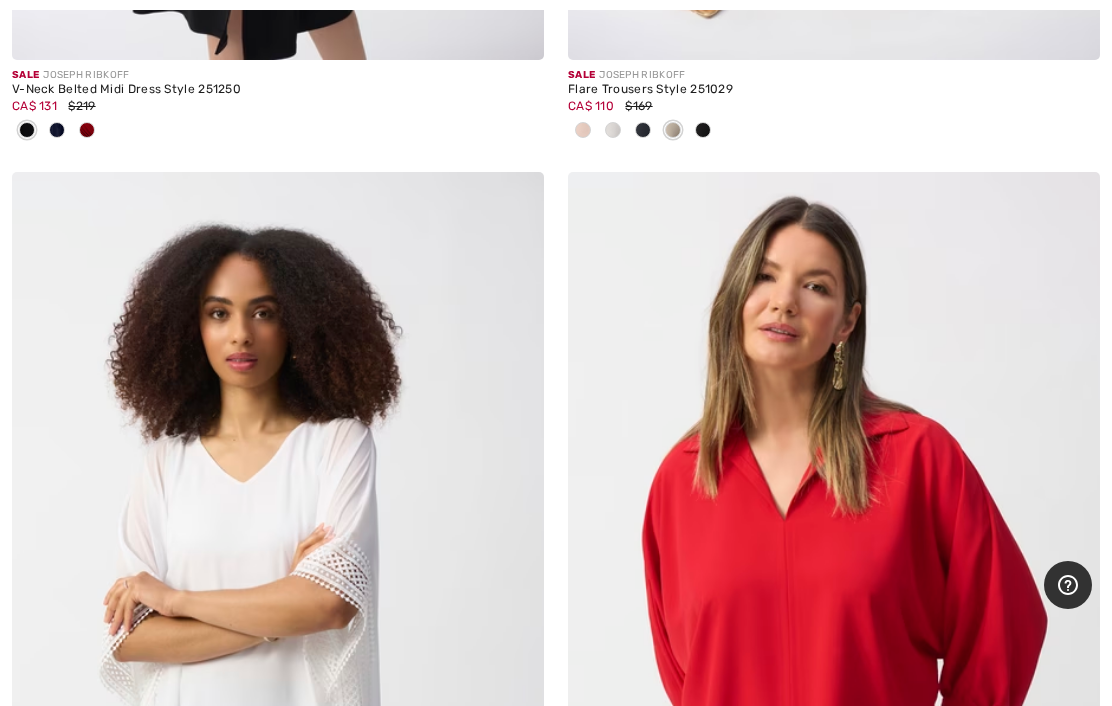 scroll, scrollTop: 6749, scrollLeft: 0, axis: vertical 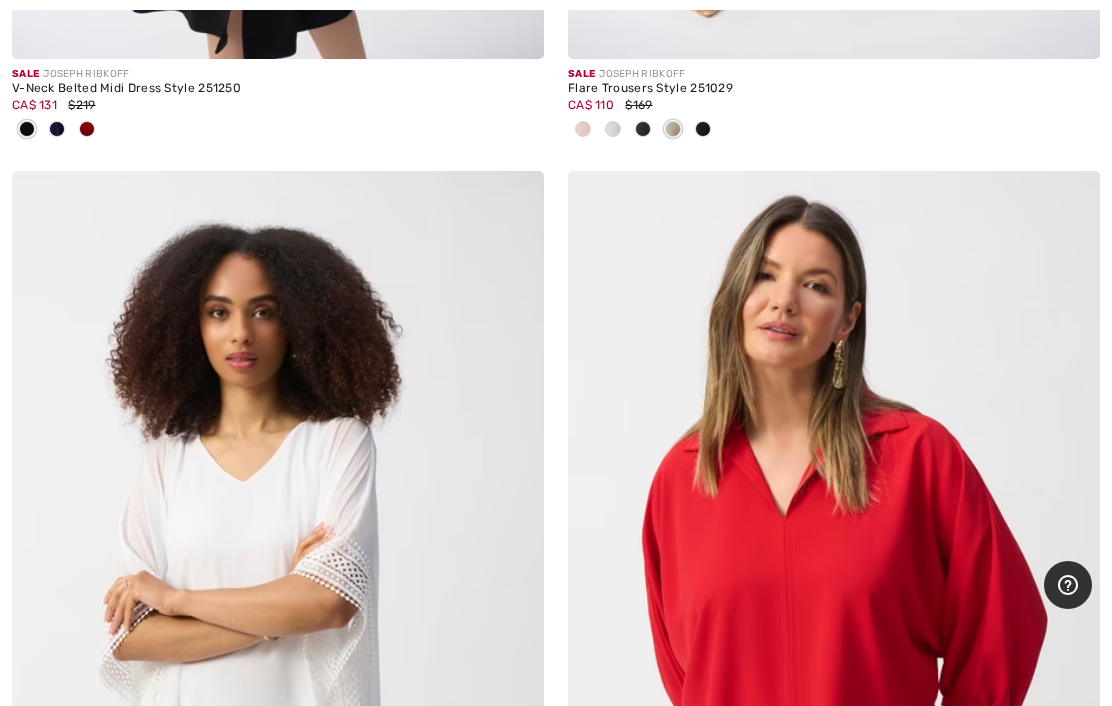 click at bounding box center [1070, 201] 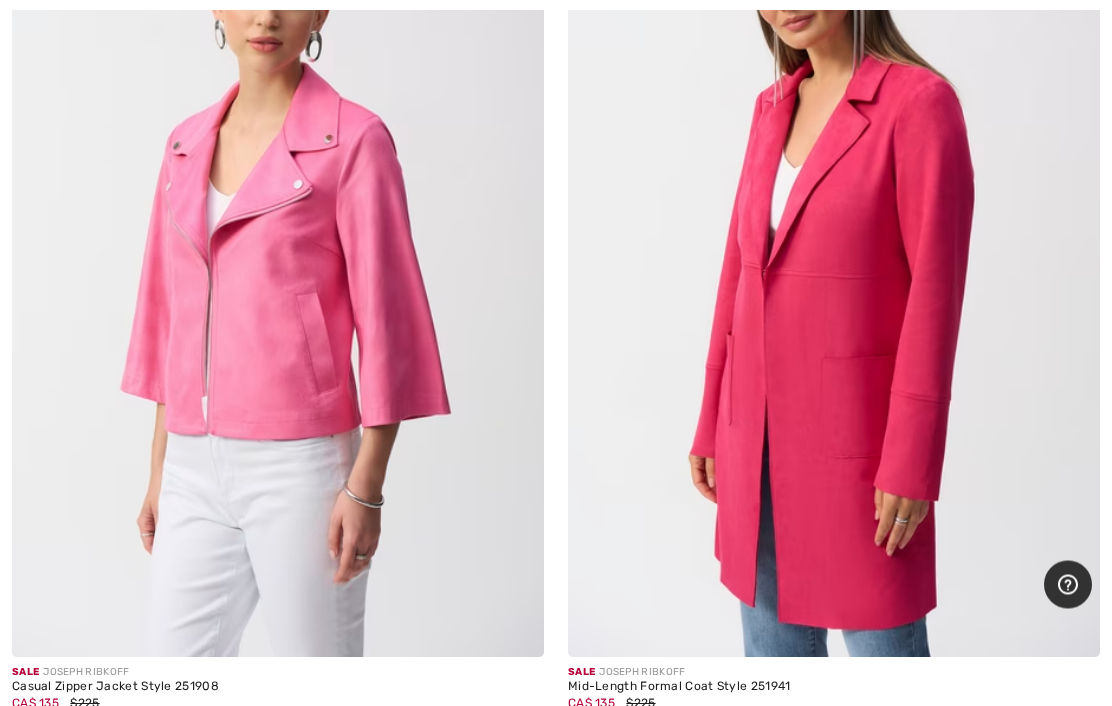 scroll, scrollTop: 10700, scrollLeft: 0, axis: vertical 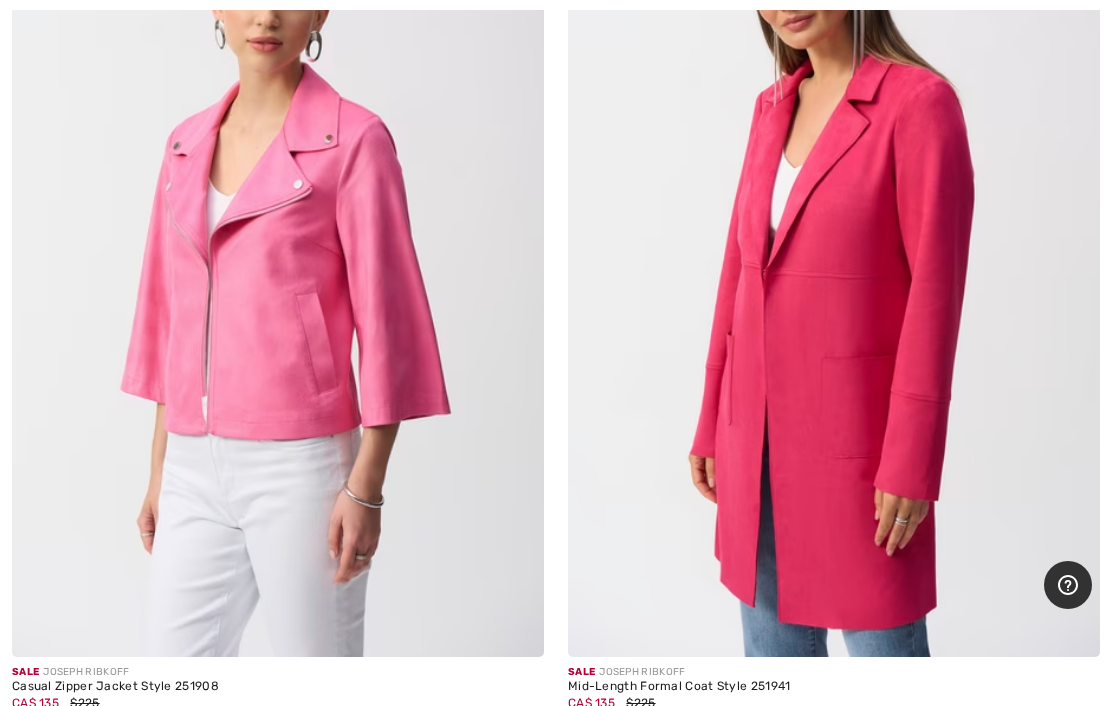 click at bounding box center (613, 728) 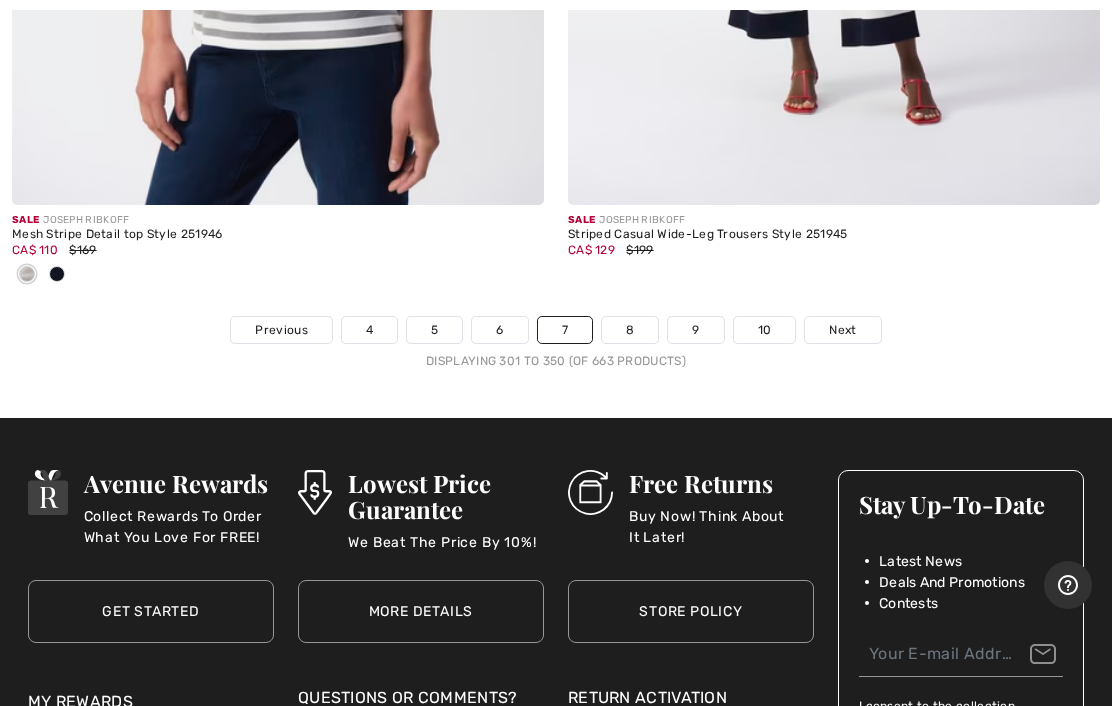 scroll, scrollTop: 23464, scrollLeft: 0, axis: vertical 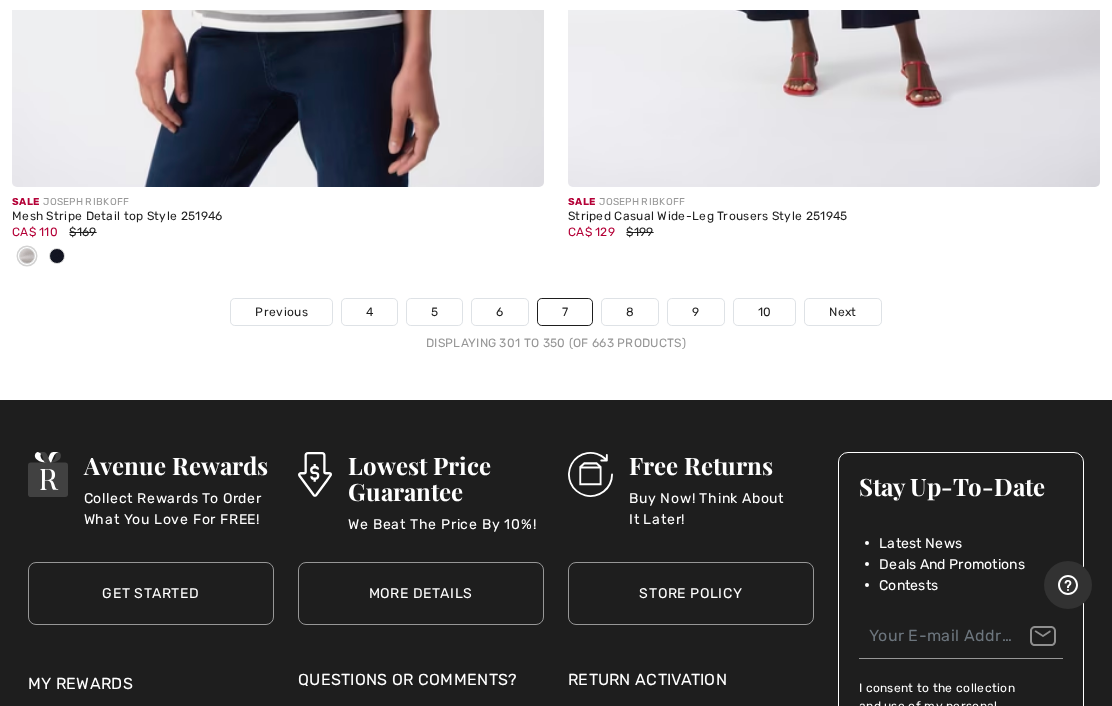 click on "Next" at bounding box center [842, 312] 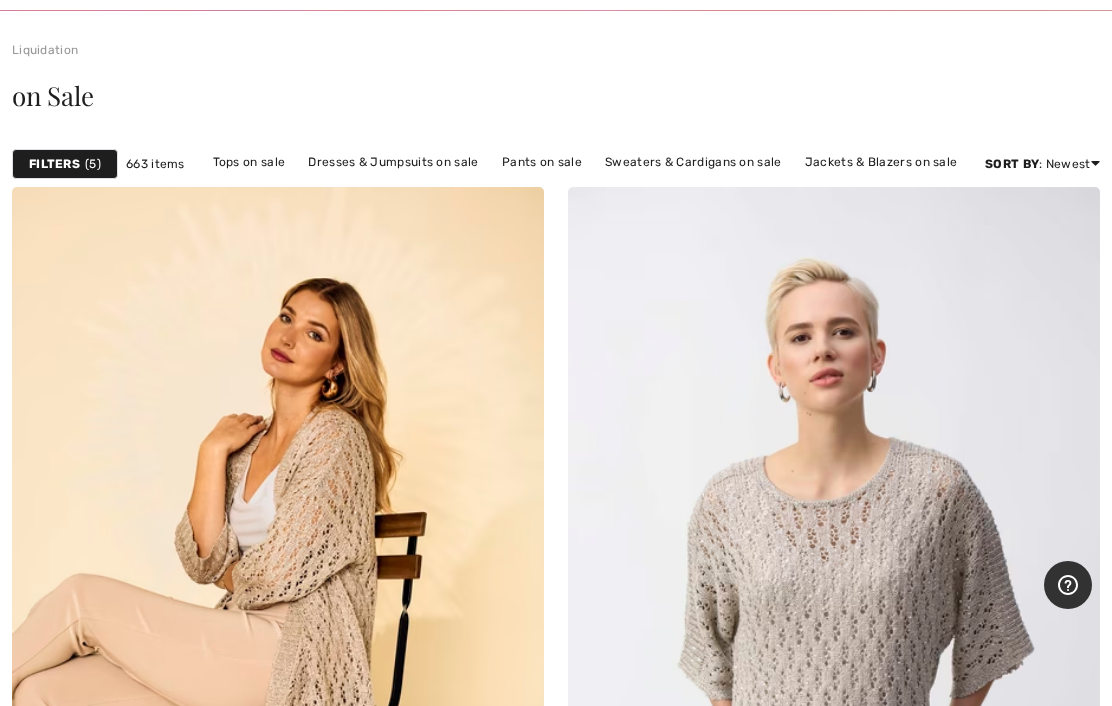 scroll, scrollTop: 230, scrollLeft: 0, axis: vertical 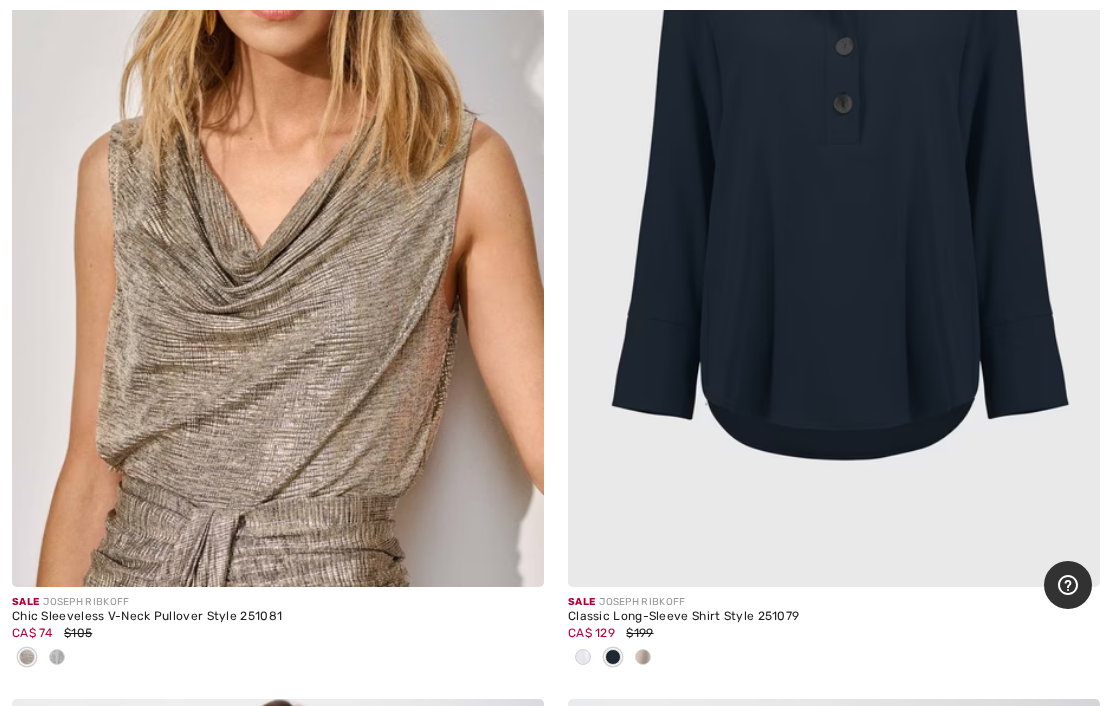 click at bounding box center (643, 657) 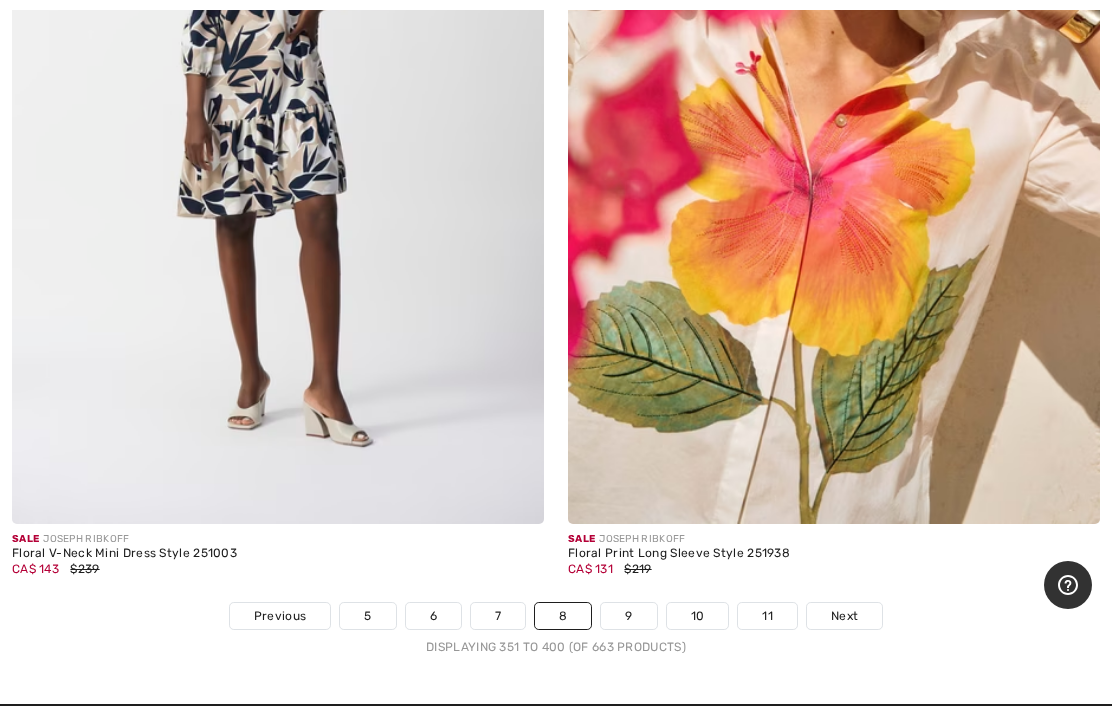 scroll, scrollTop: 22965, scrollLeft: 0, axis: vertical 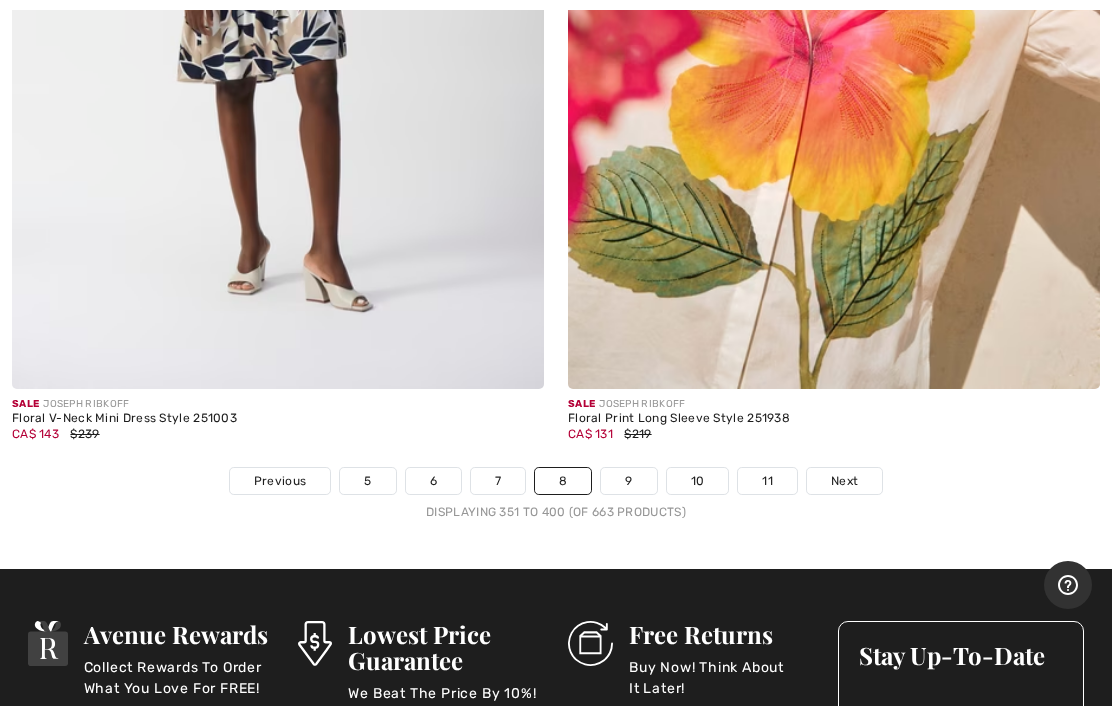 click on "Next" at bounding box center [844, 481] 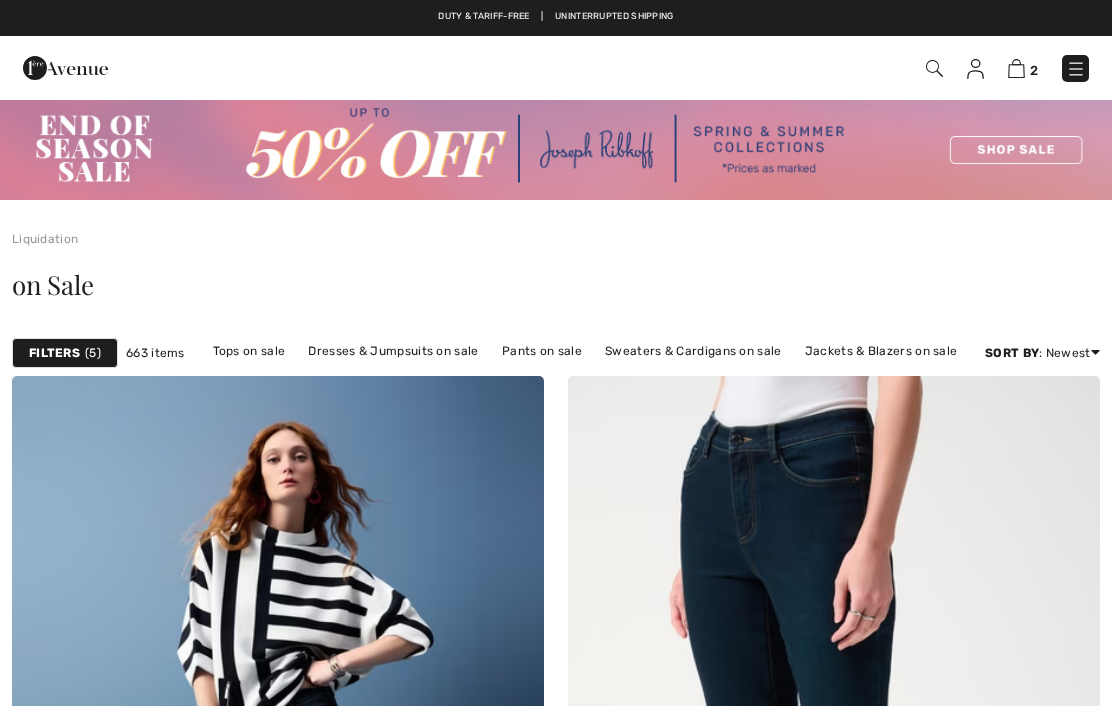 checkbox on "true" 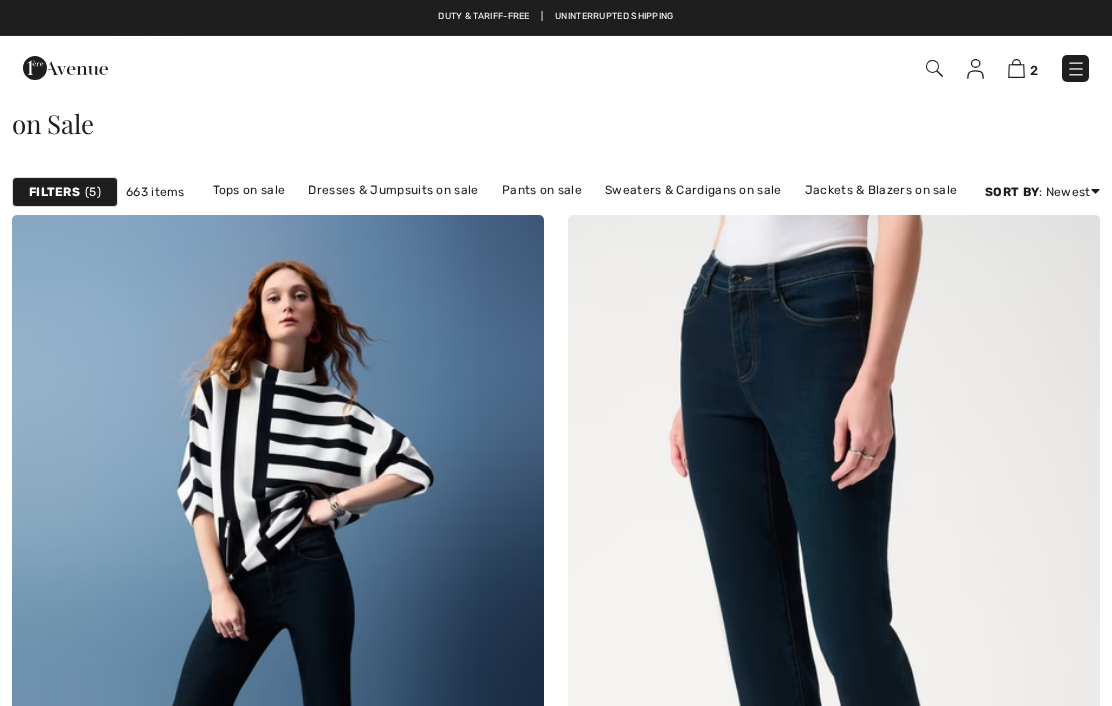 scroll, scrollTop: 0, scrollLeft: 0, axis: both 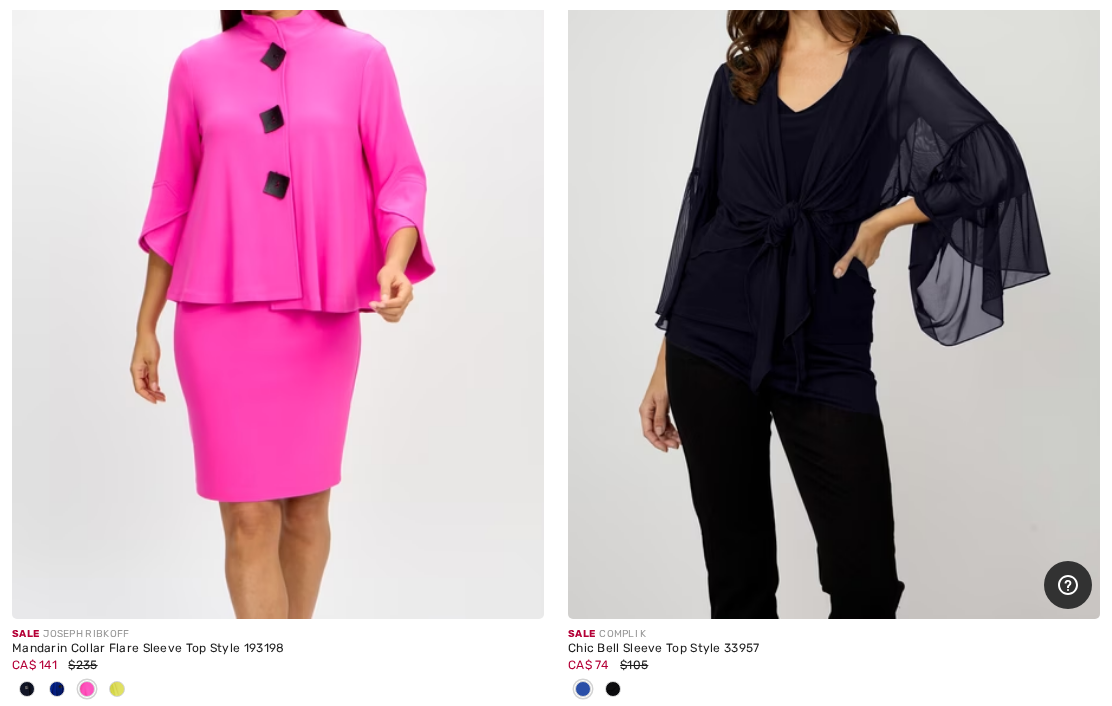 click at bounding box center (57, 690) 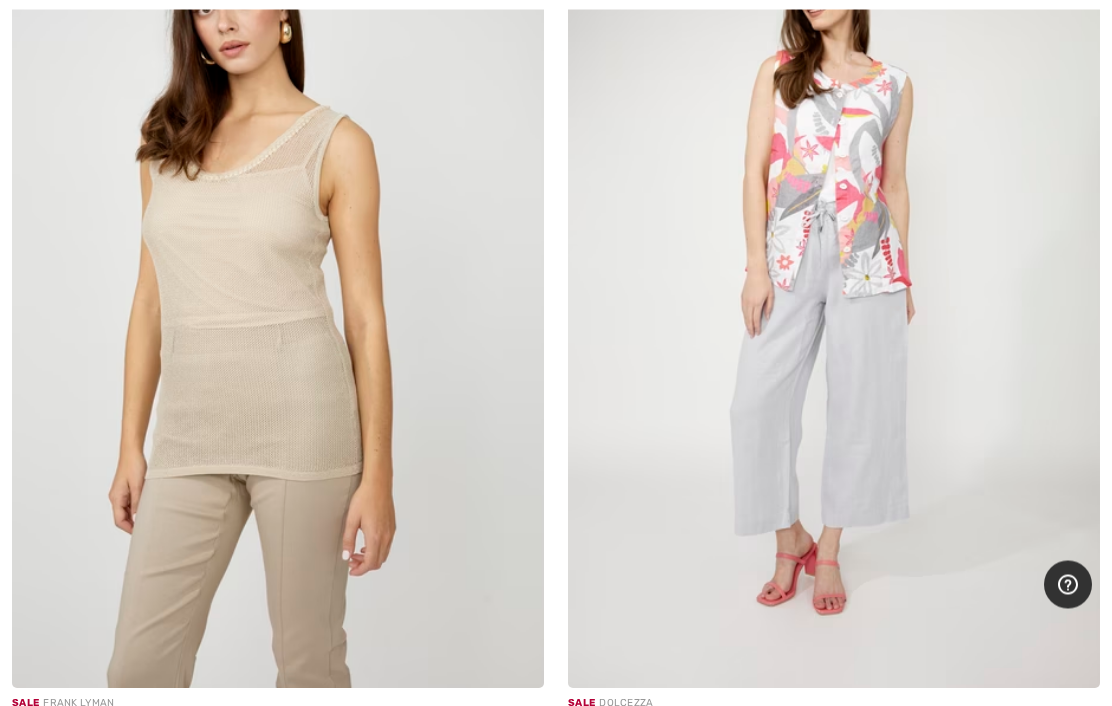 scroll, scrollTop: 13379, scrollLeft: 0, axis: vertical 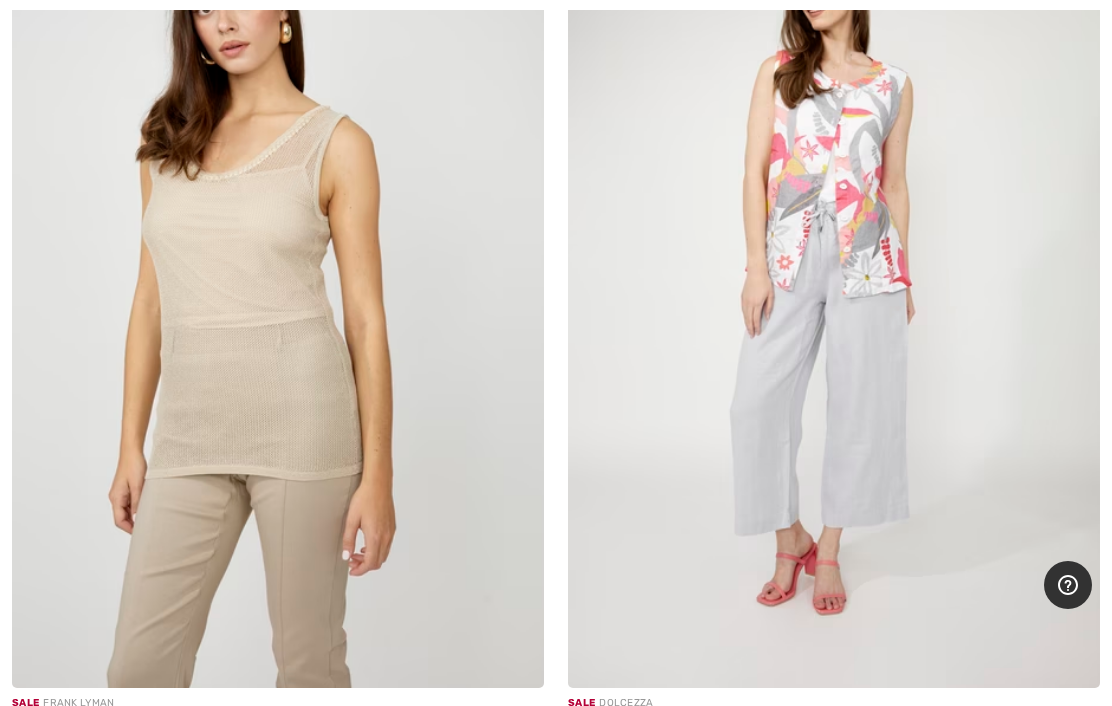 click at bounding box center [834, 289] 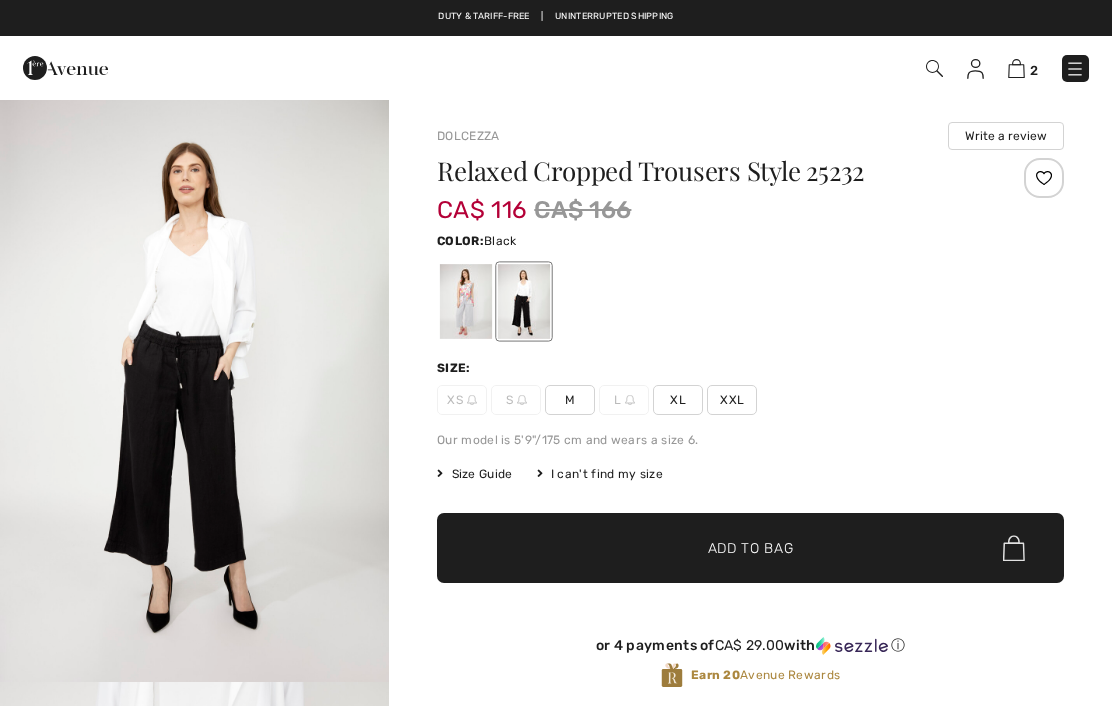 scroll, scrollTop: 0, scrollLeft: 0, axis: both 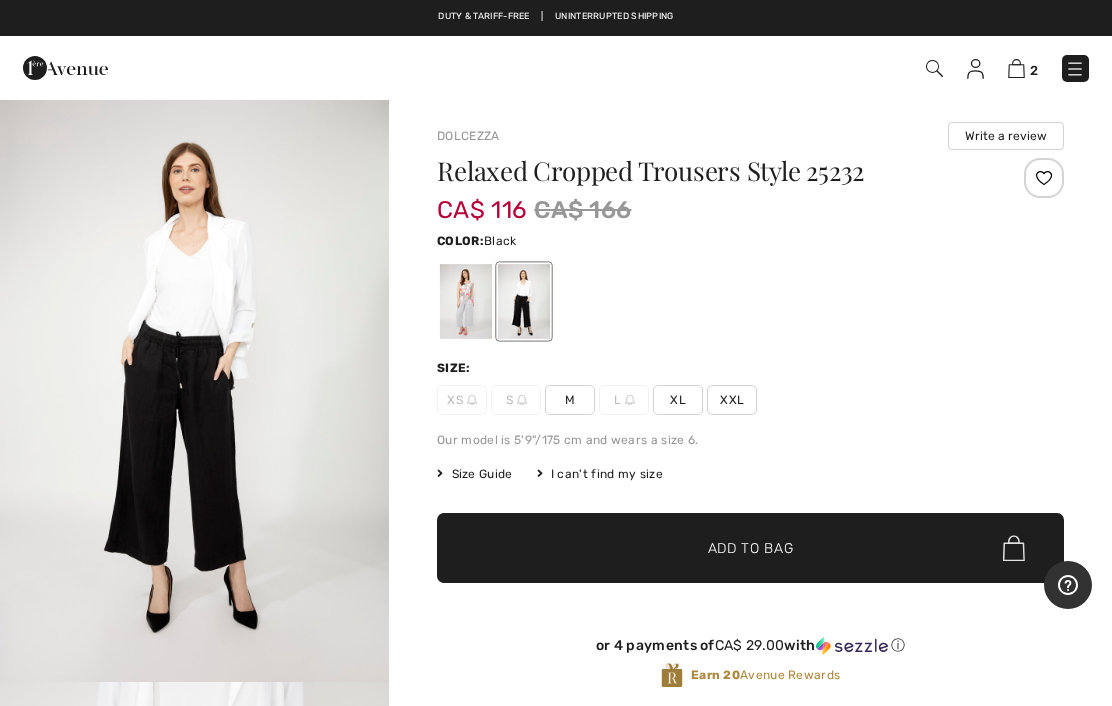 click at bounding box center [466, 301] 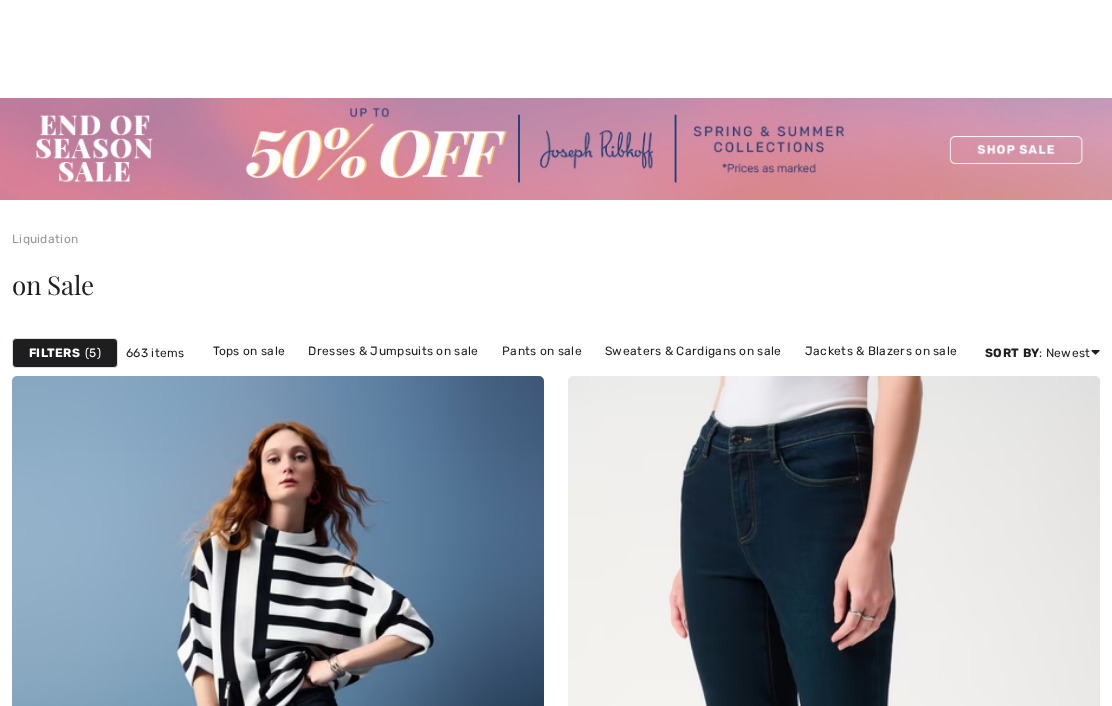scroll, scrollTop: 13396, scrollLeft: 0, axis: vertical 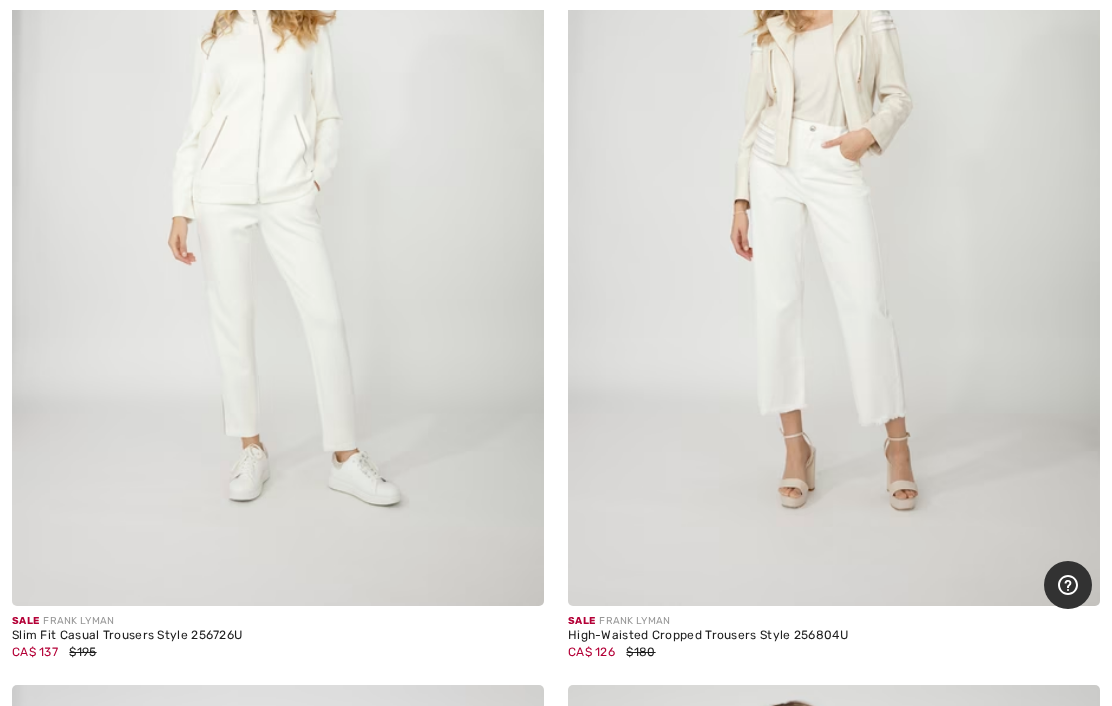 click at bounding box center (278, 207) 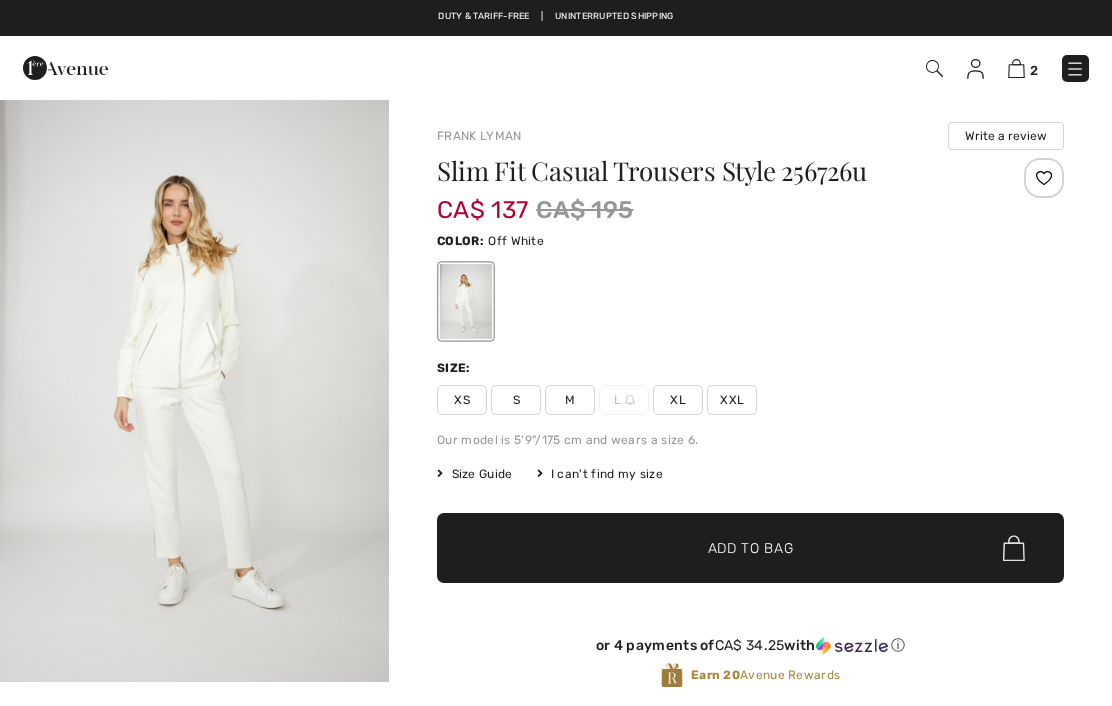 scroll, scrollTop: 0, scrollLeft: 0, axis: both 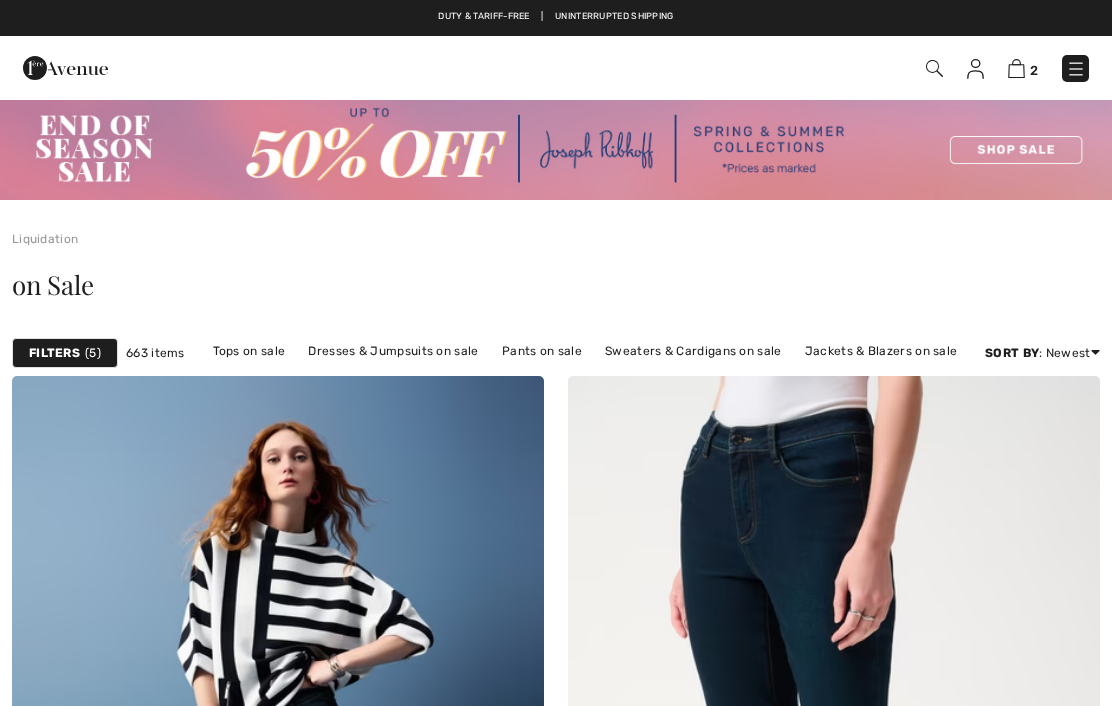 checkbox on "true" 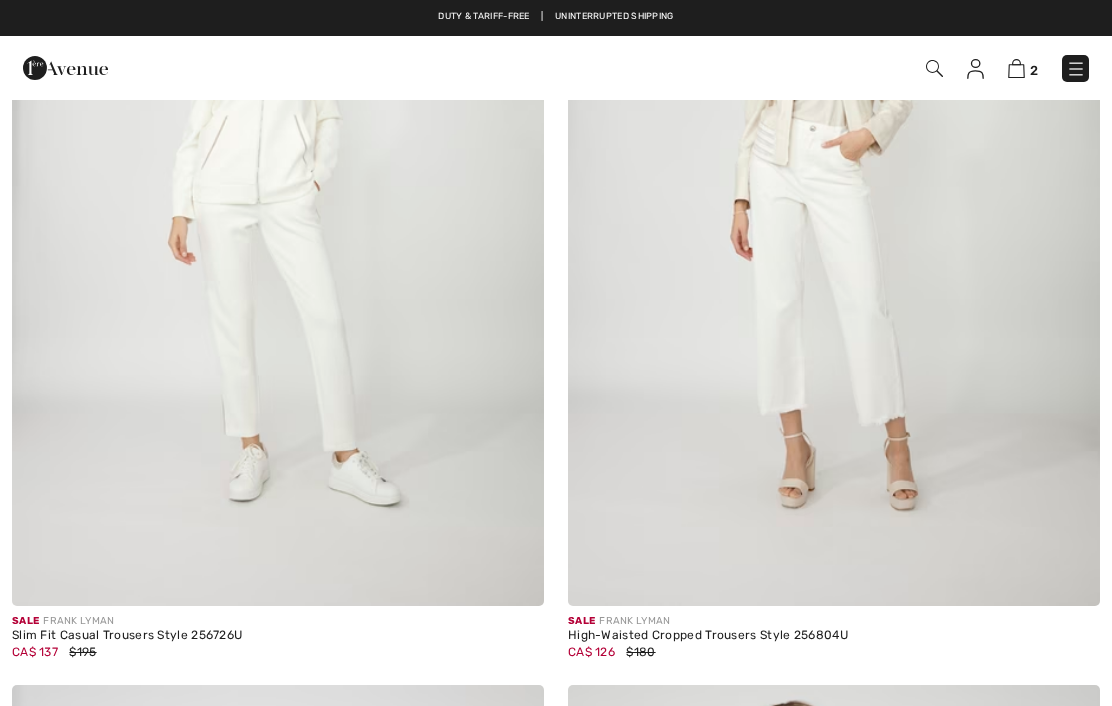 scroll, scrollTop: 0, scrollLeft: 0, axis: both 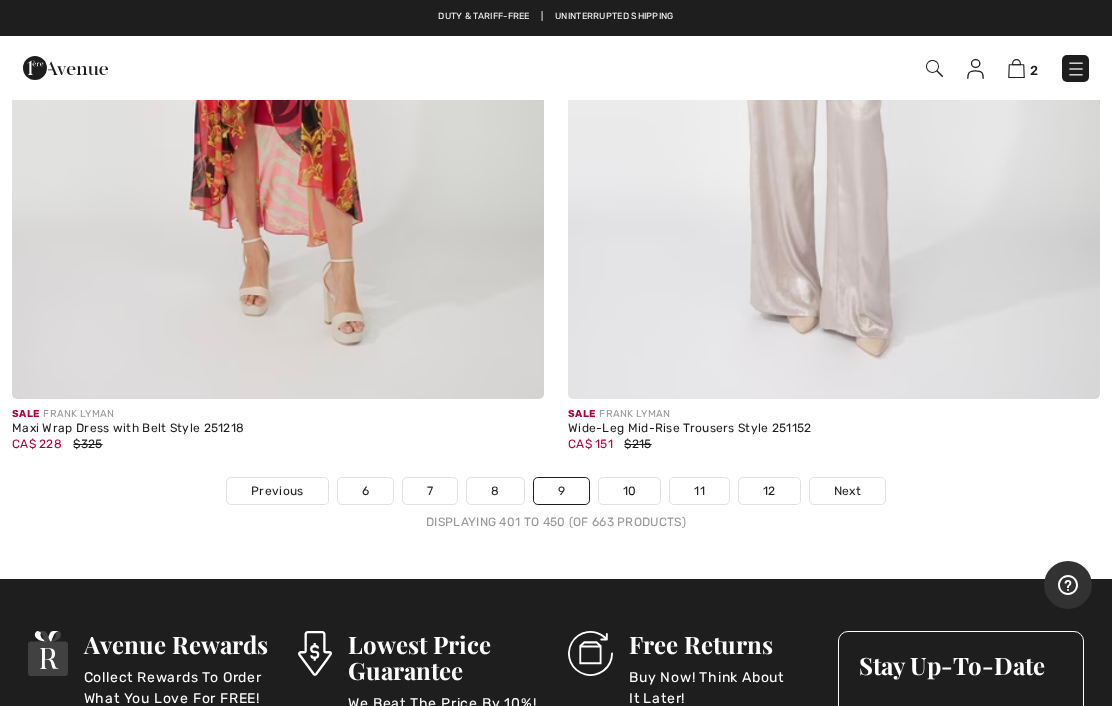 click on "10" at bounding box center (630, 491) 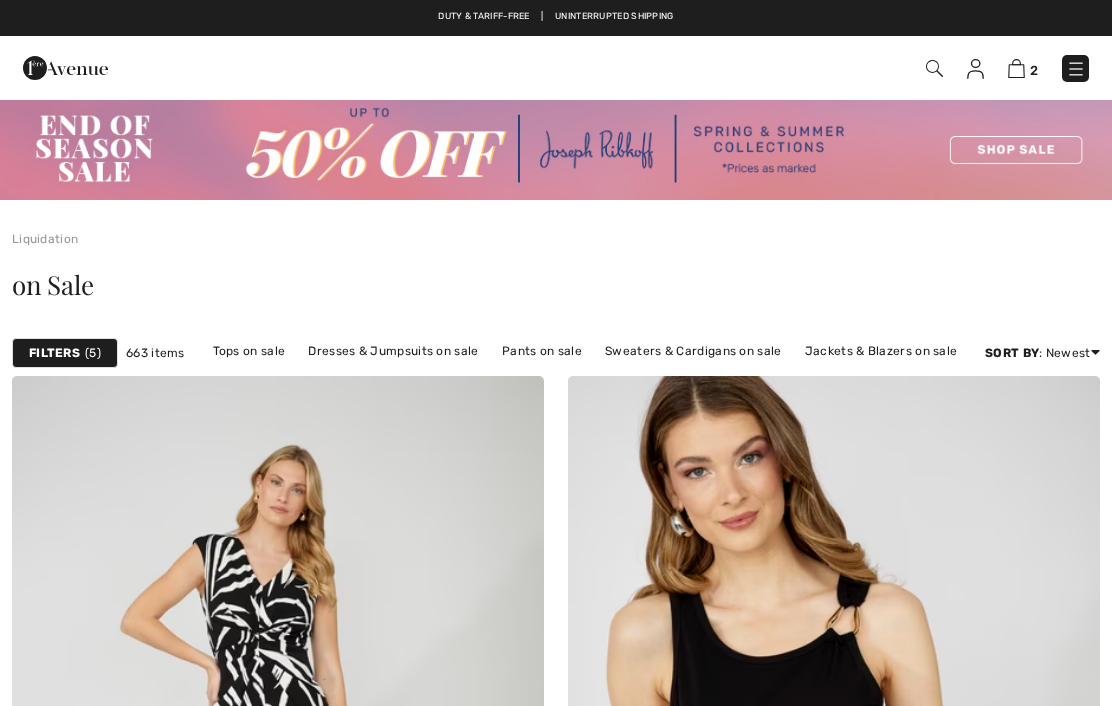 scroll, scrollTop: 0, scrollLeft: 0, axis: both 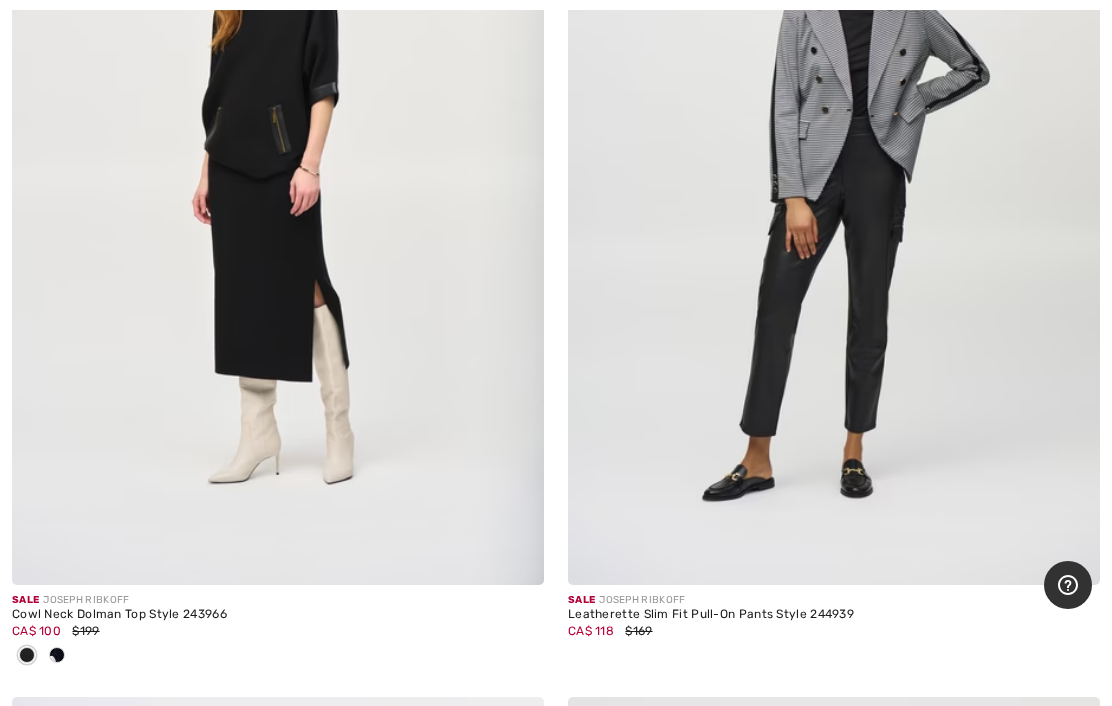 click at bounding box center (57, 655) 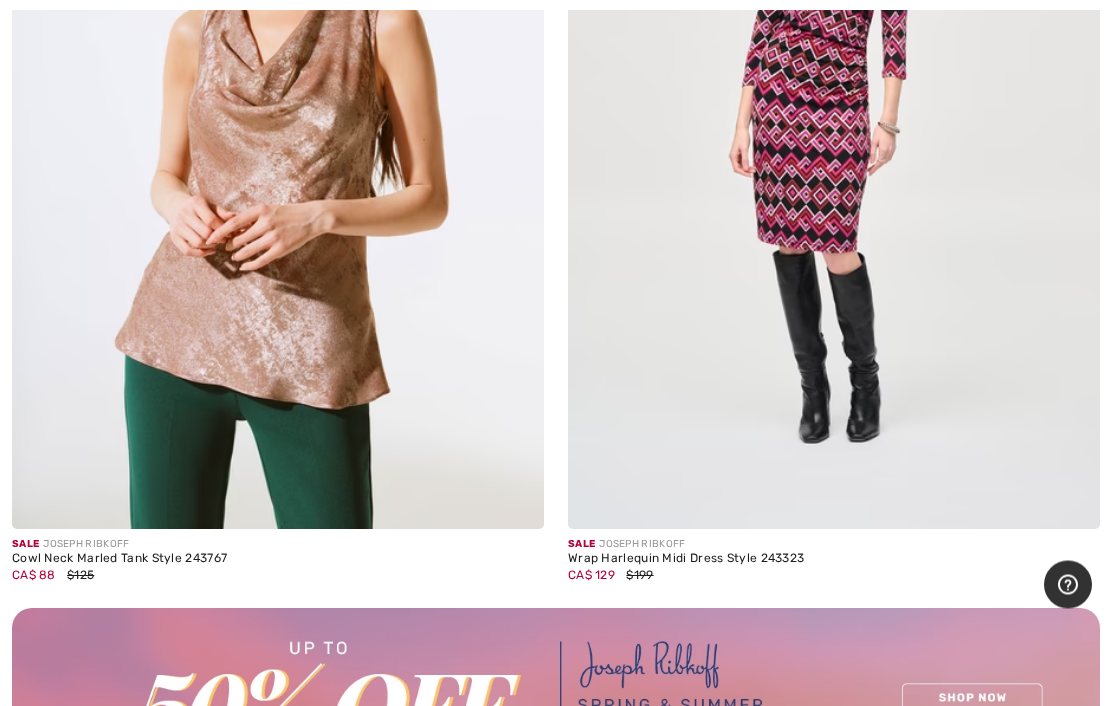 scroll, scrollTop: 10628, scrollLeft: 0, axis: vertical 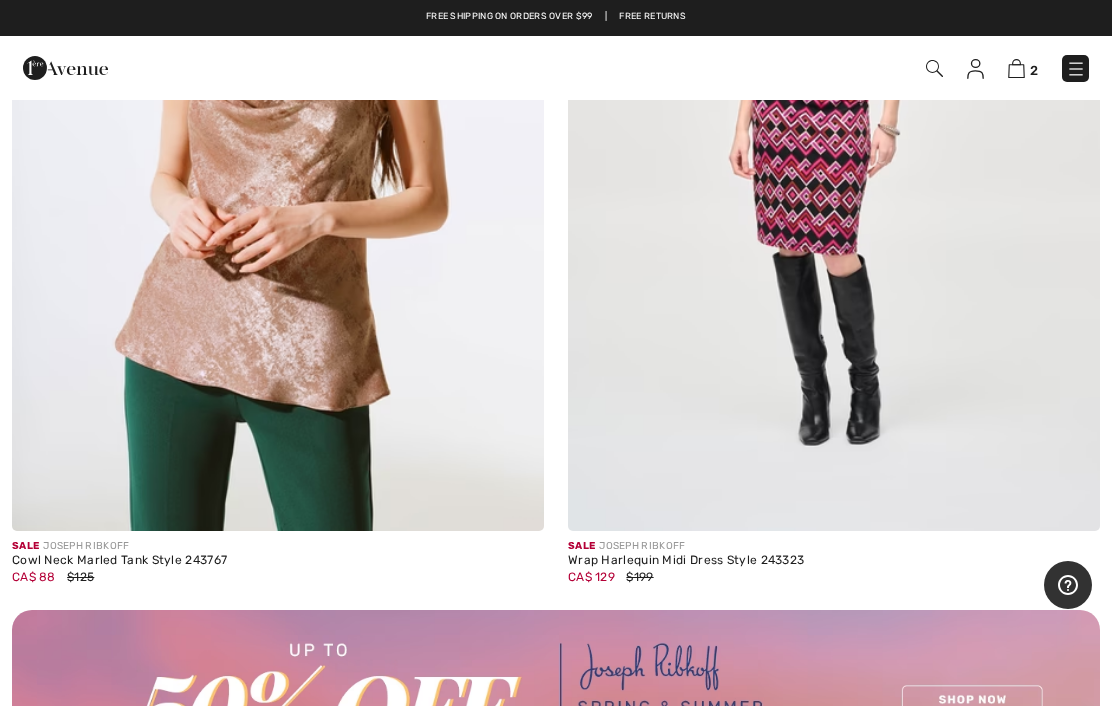click at bounding box center (278, 132) 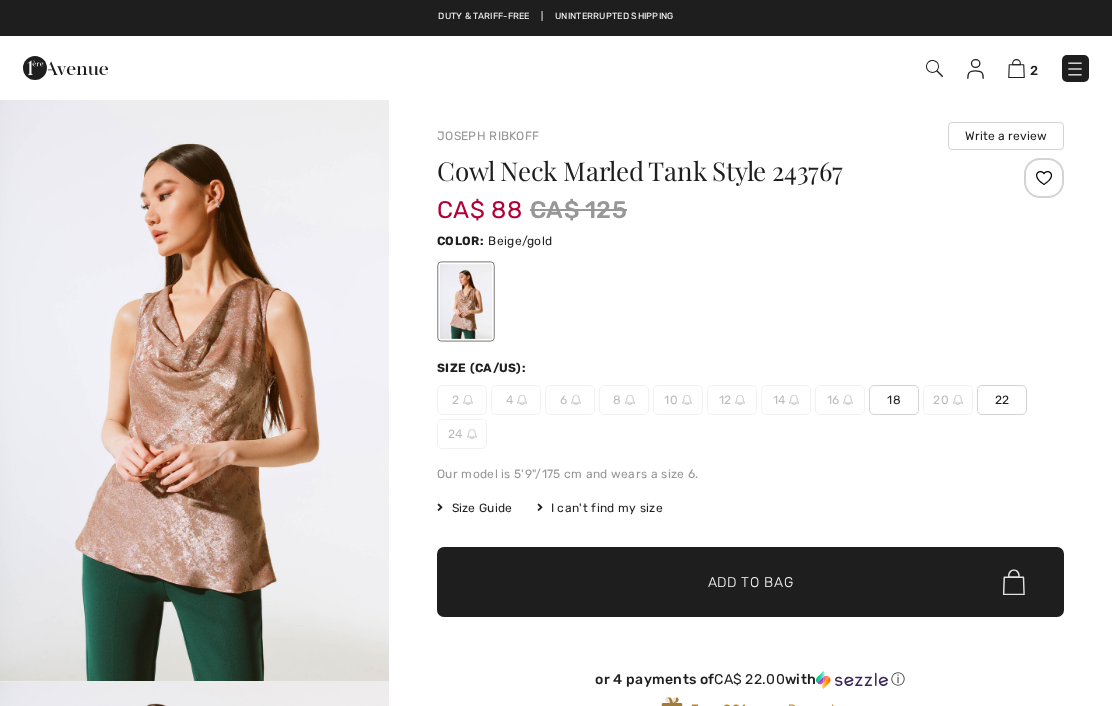 scroll, scrollTop: 0, scrollLeft: 0, axis: both 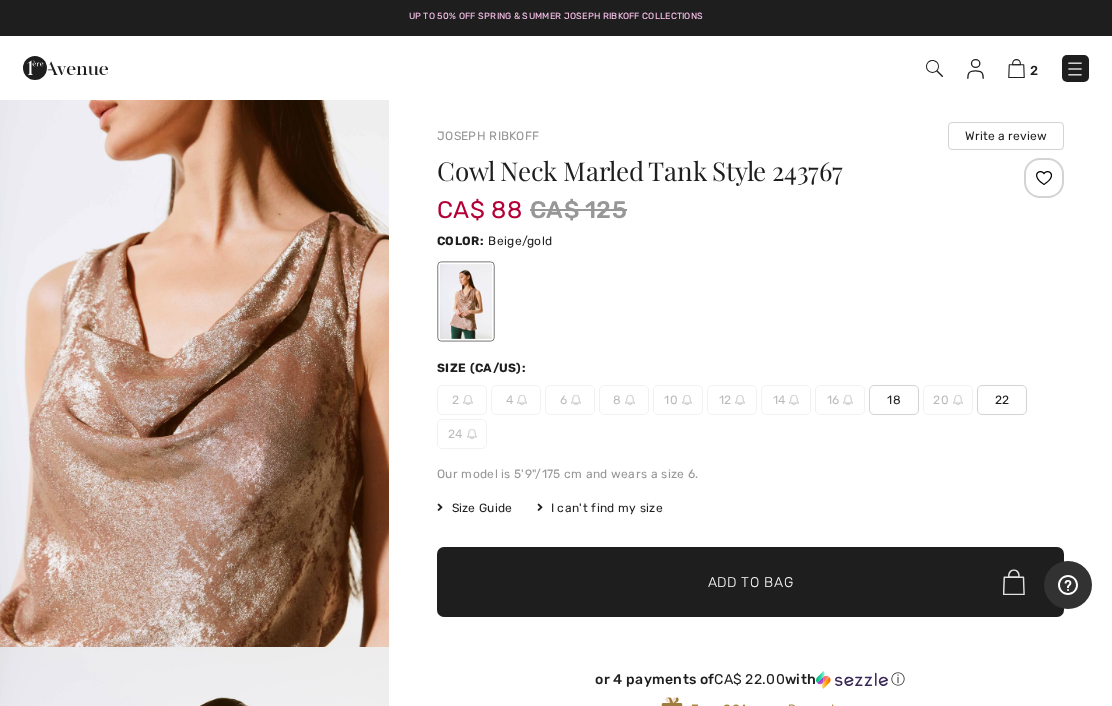 click on "22" at bounding box center (1002, 400) 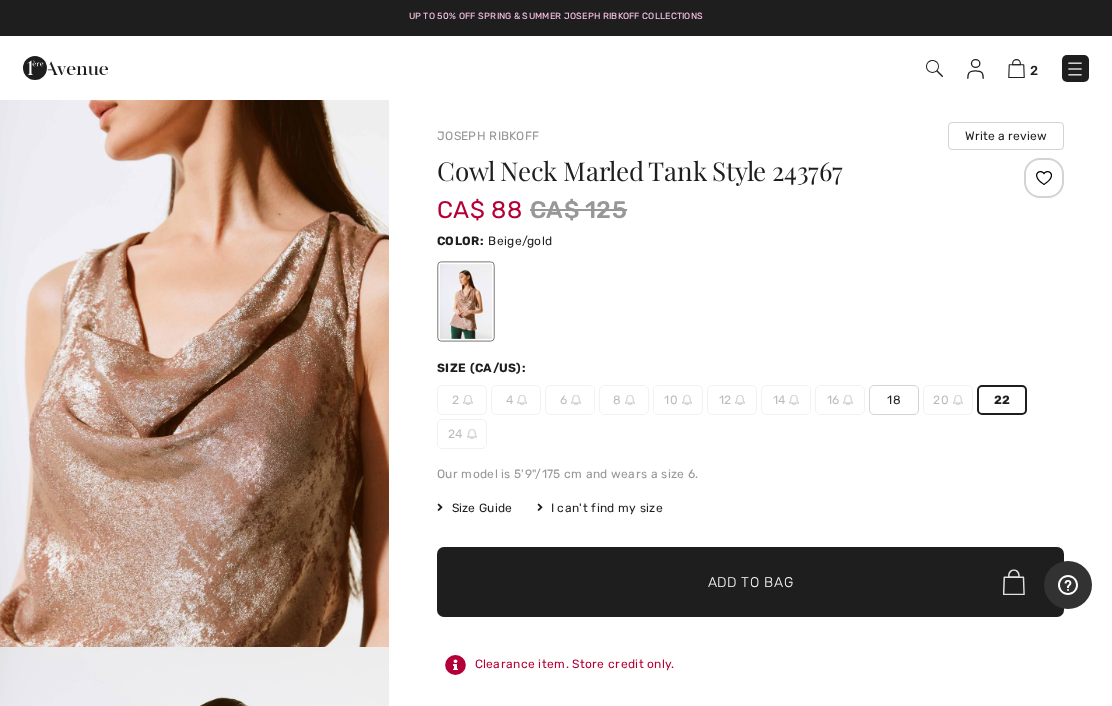click on "Add to Bag" at bounding box center (751, 582) 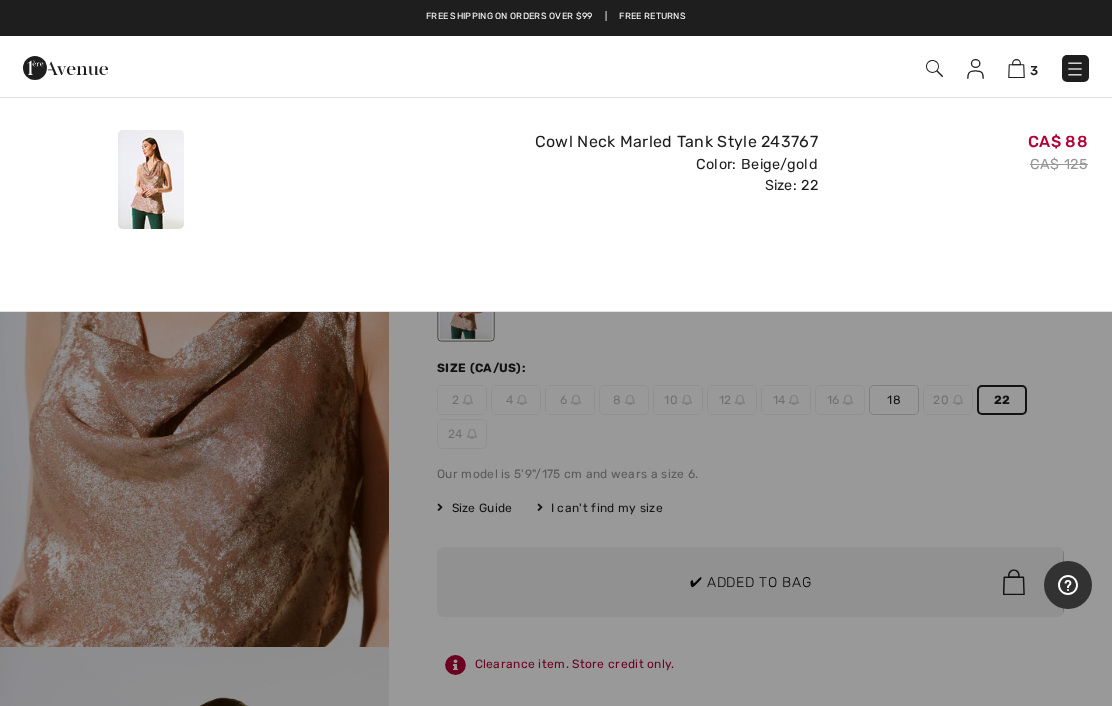 scroll, scrollTop: 0, scrollLeft: 0, axis: both 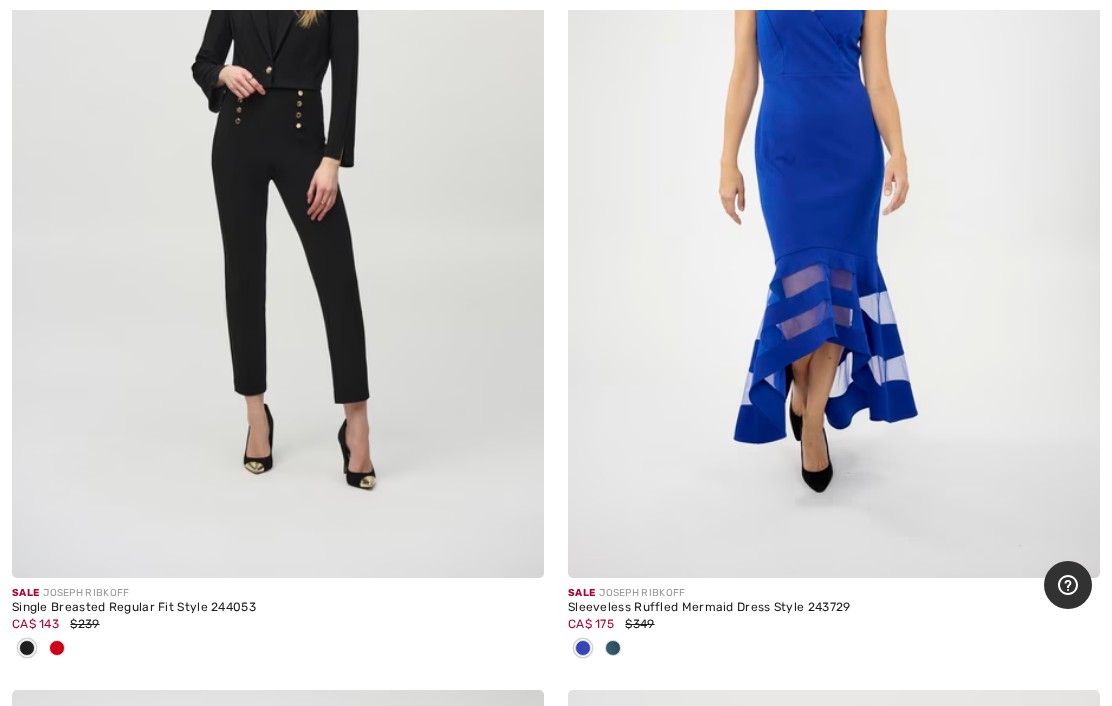 click at bounding box center (613, 648) 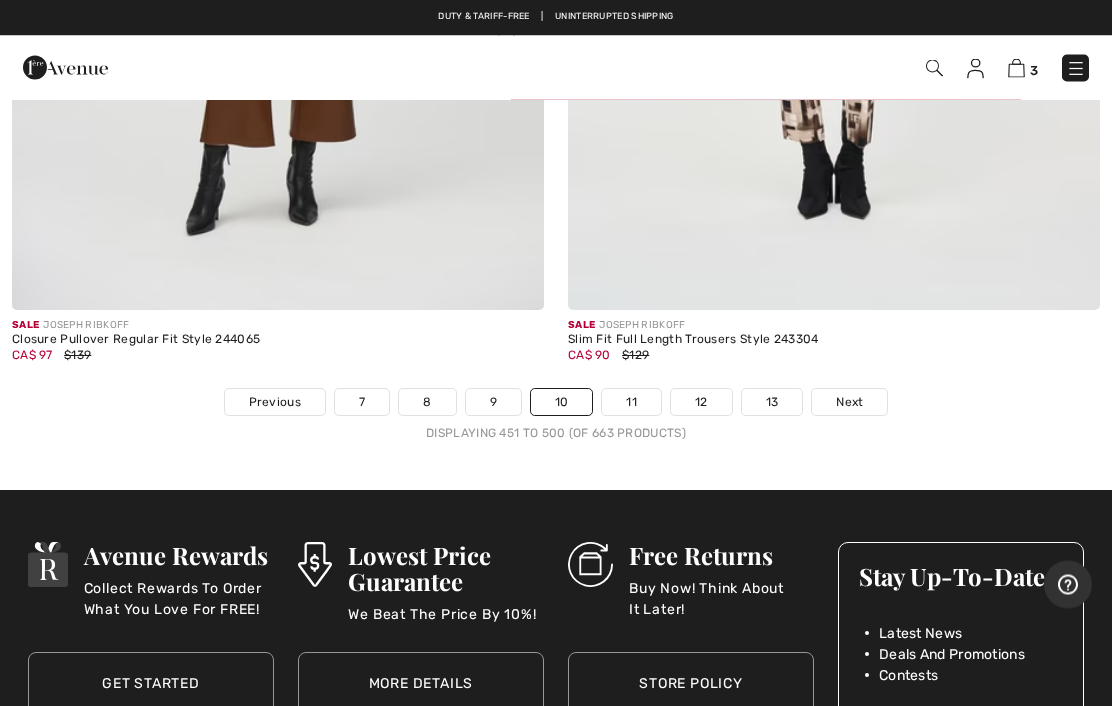 scroll, scrollTop: 23176, scrollLeft: 0, axis: vertical 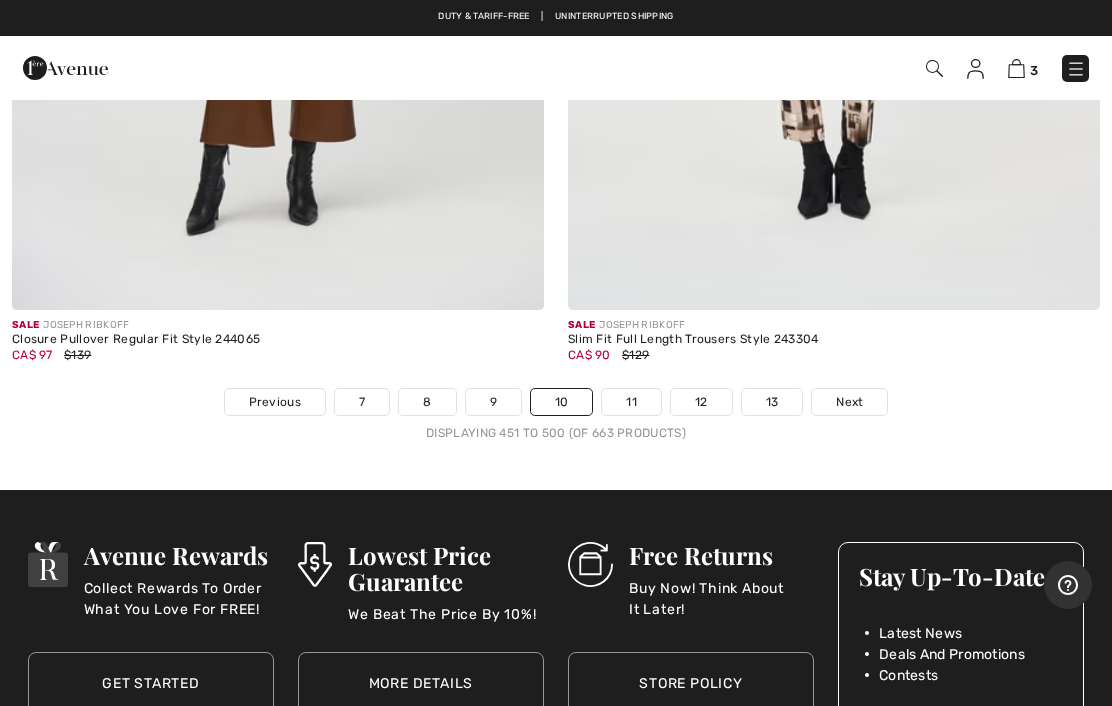 click on "Next" at bounding box center [849, 402] 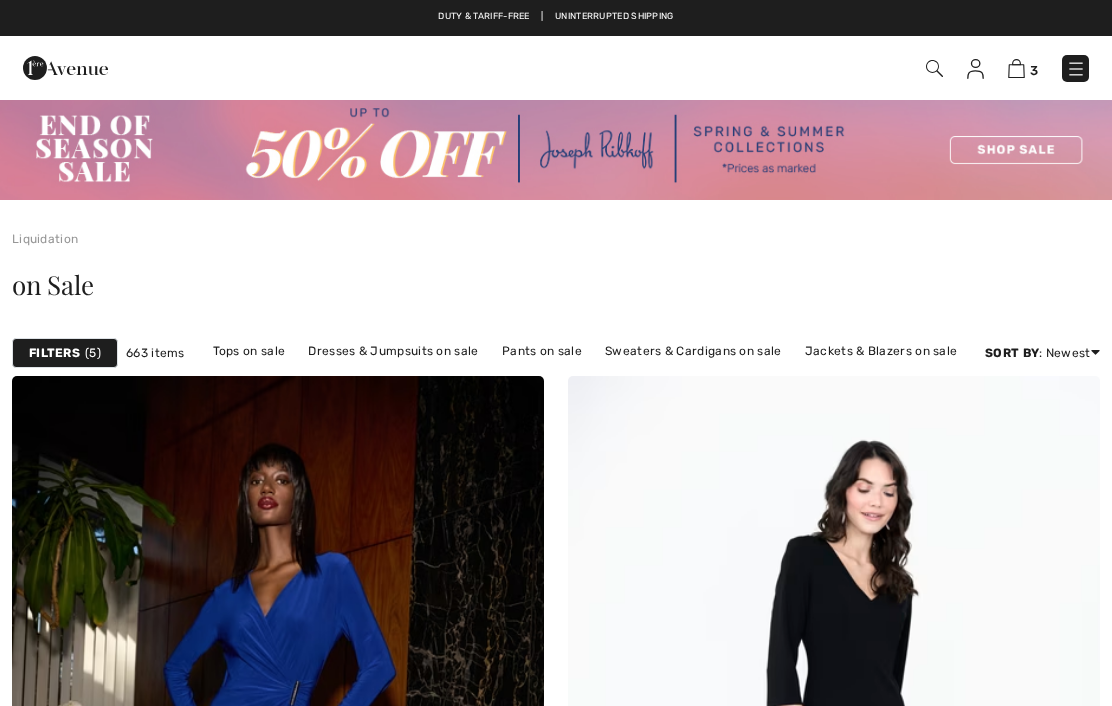 scroll, scrollTop: 0, scrollLeft: 0, axis: both 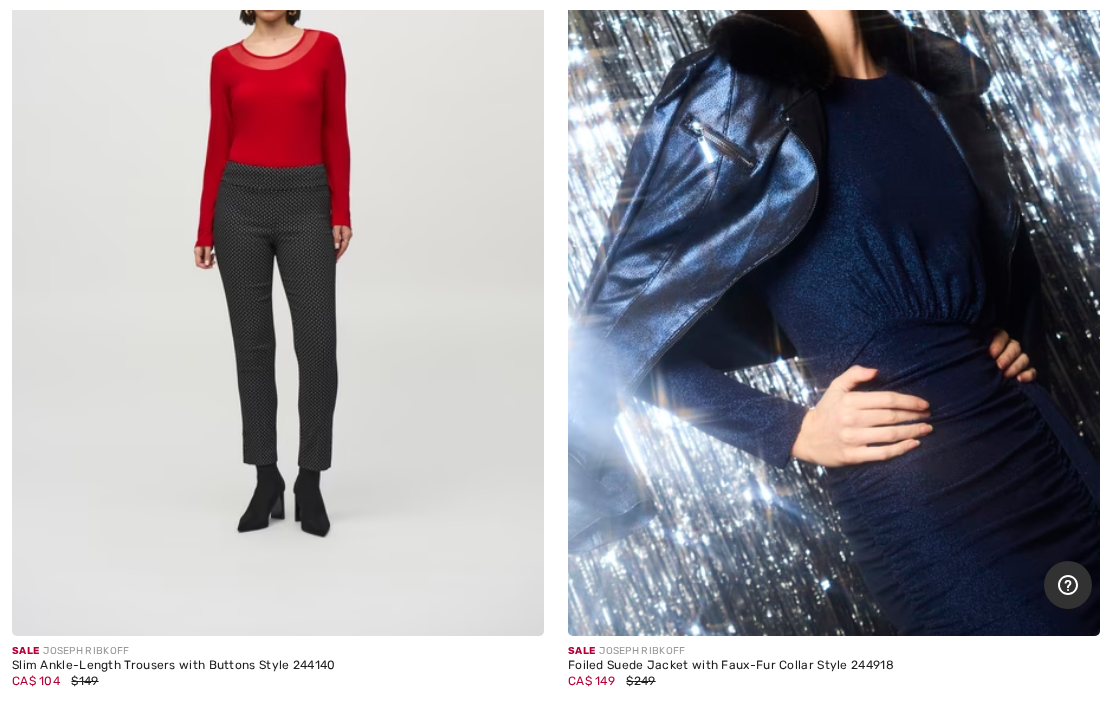 click at bounding box center [278, 237] 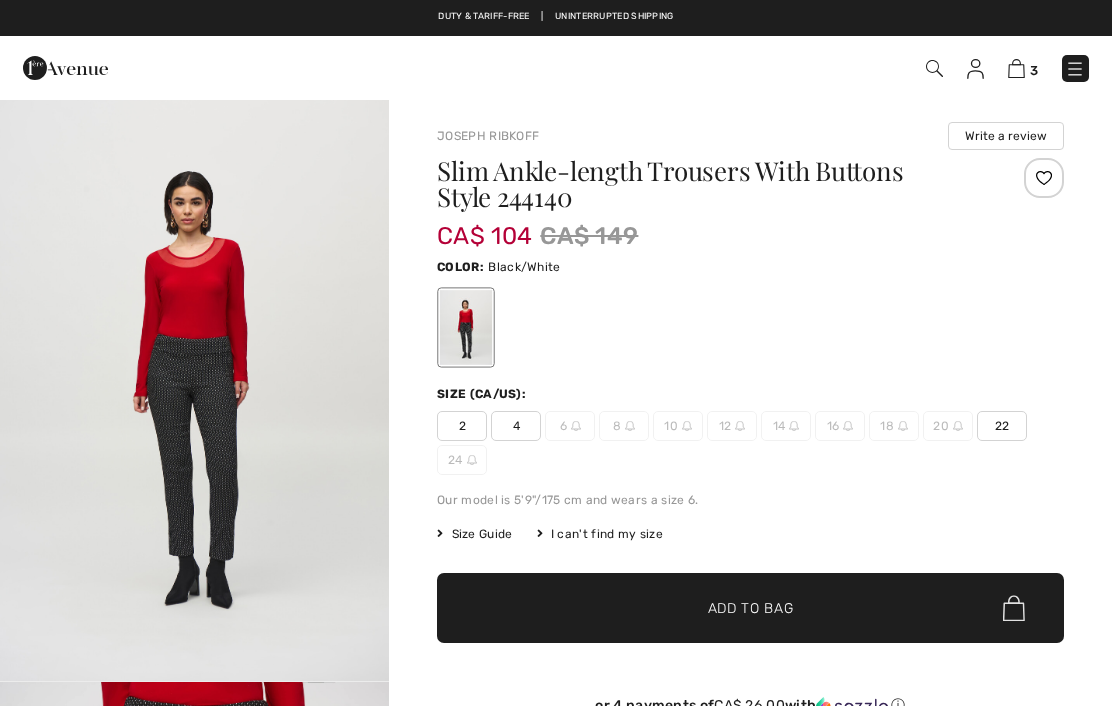 checkbox on "true" 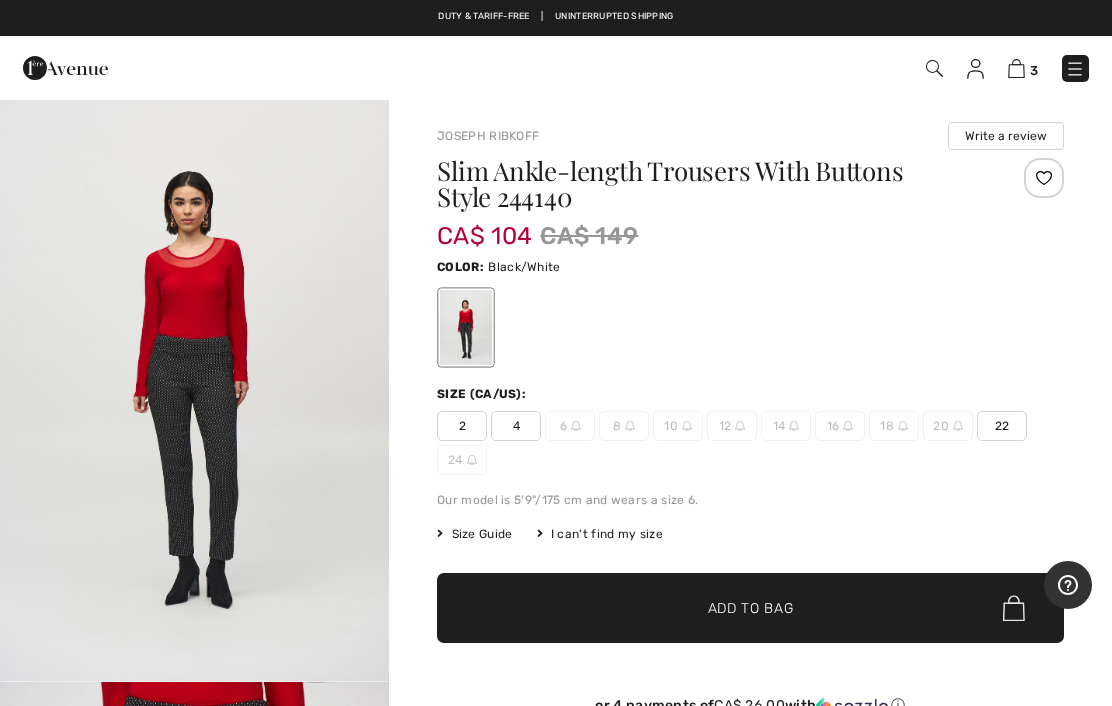 scroll, scrollTop: 0, scrollLeft: 0, axis: both 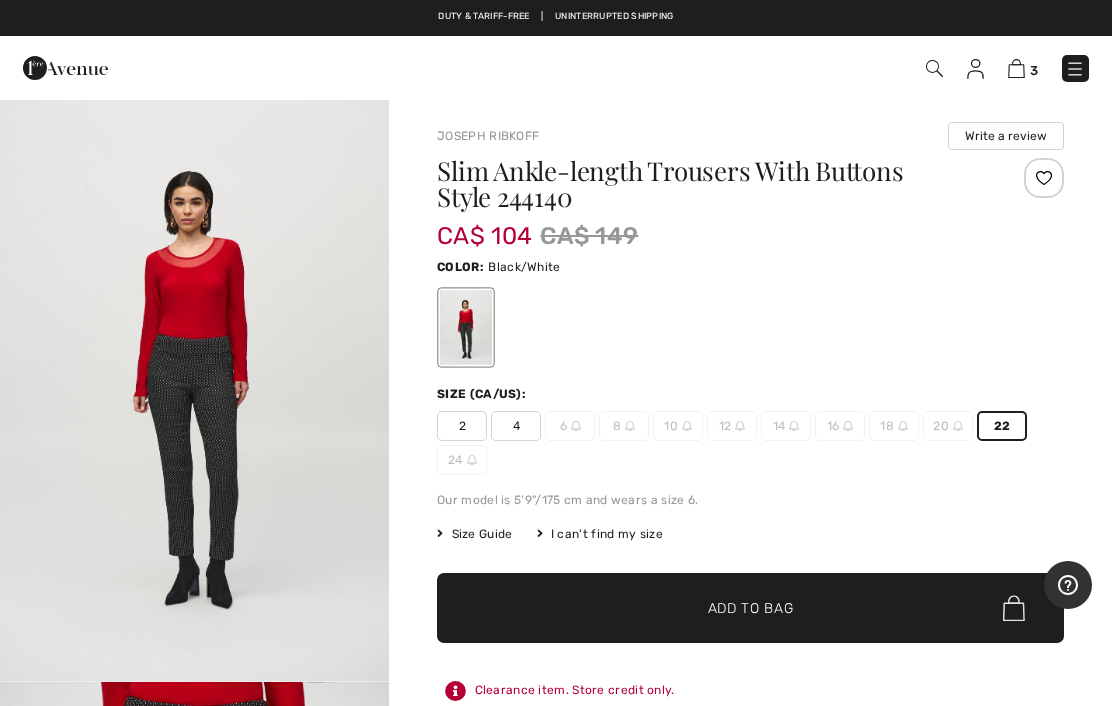 click on "Add to Bag" at bounding box center [751, 608] 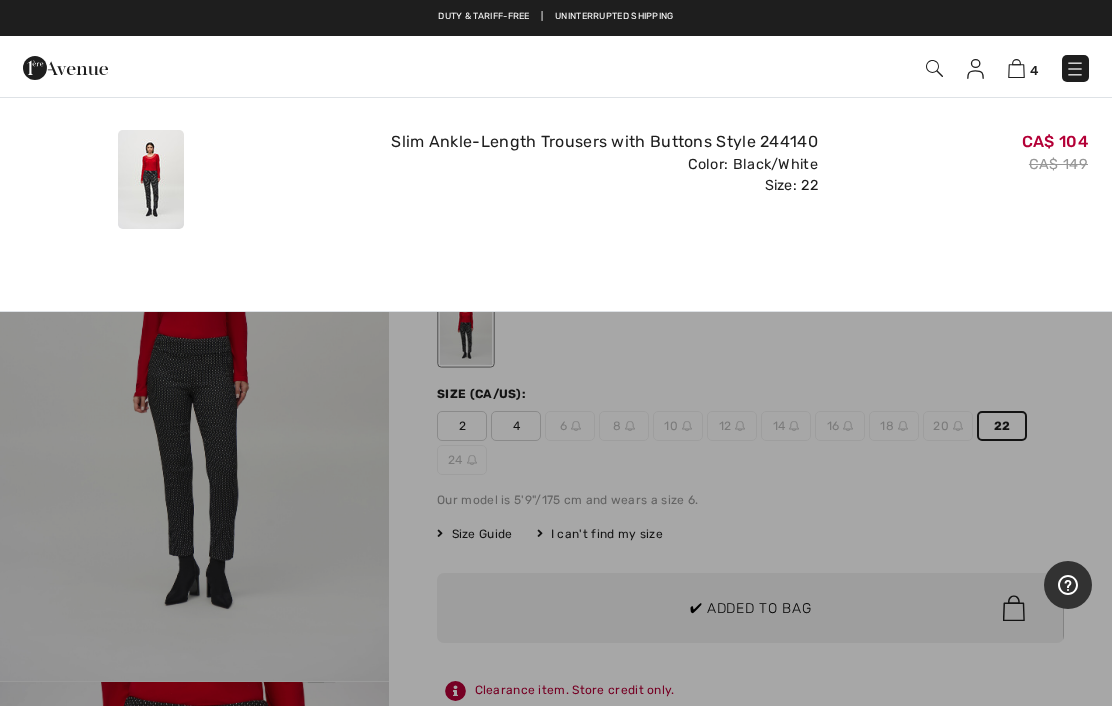 scroll, scrollTop: 0, scrollLeft: 0, axis: both 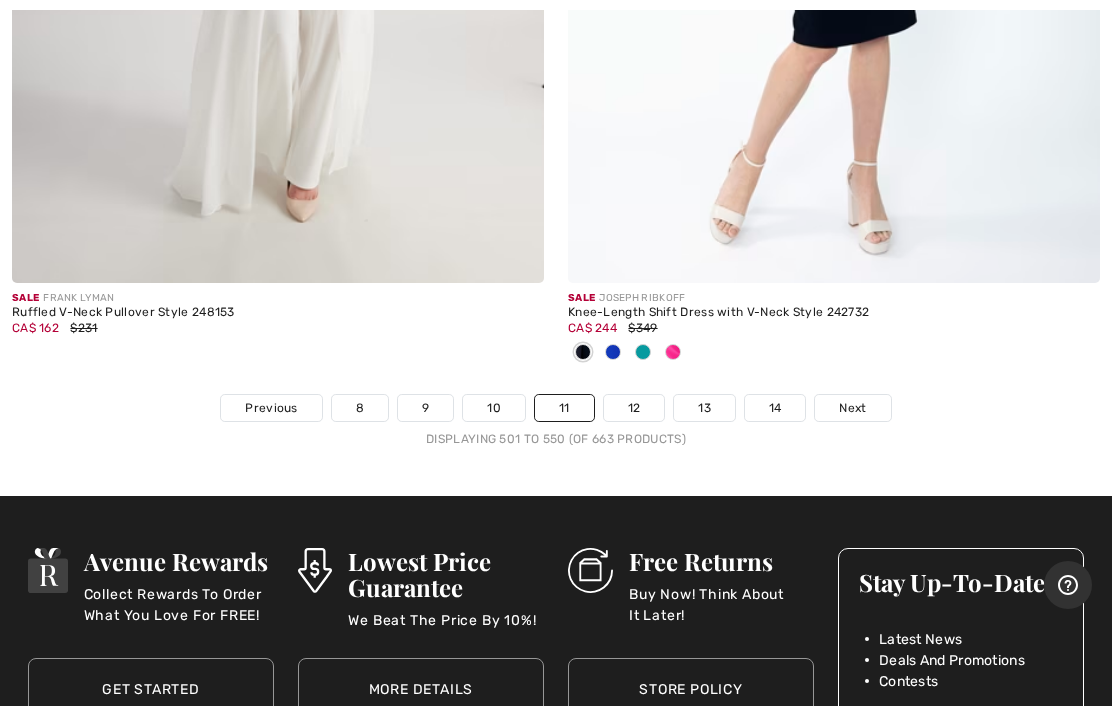 click on "Next" at bounding box center (852, 408) 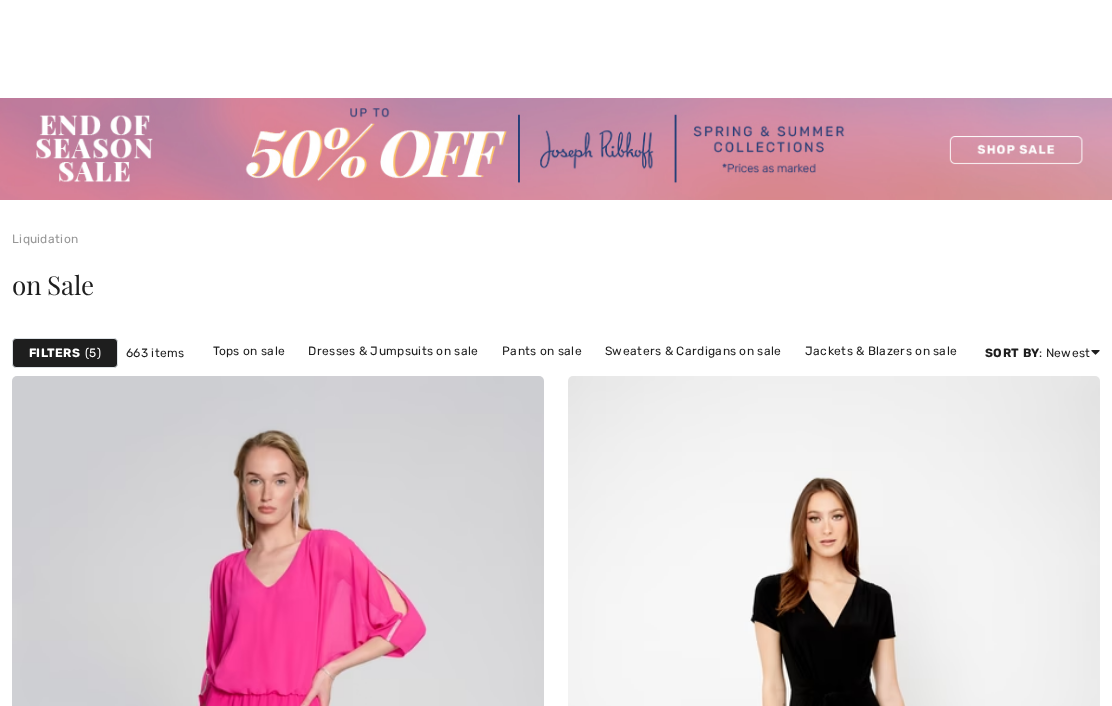 scroll, scrollTop: 463, scrollLeft: 0, axis: vertical 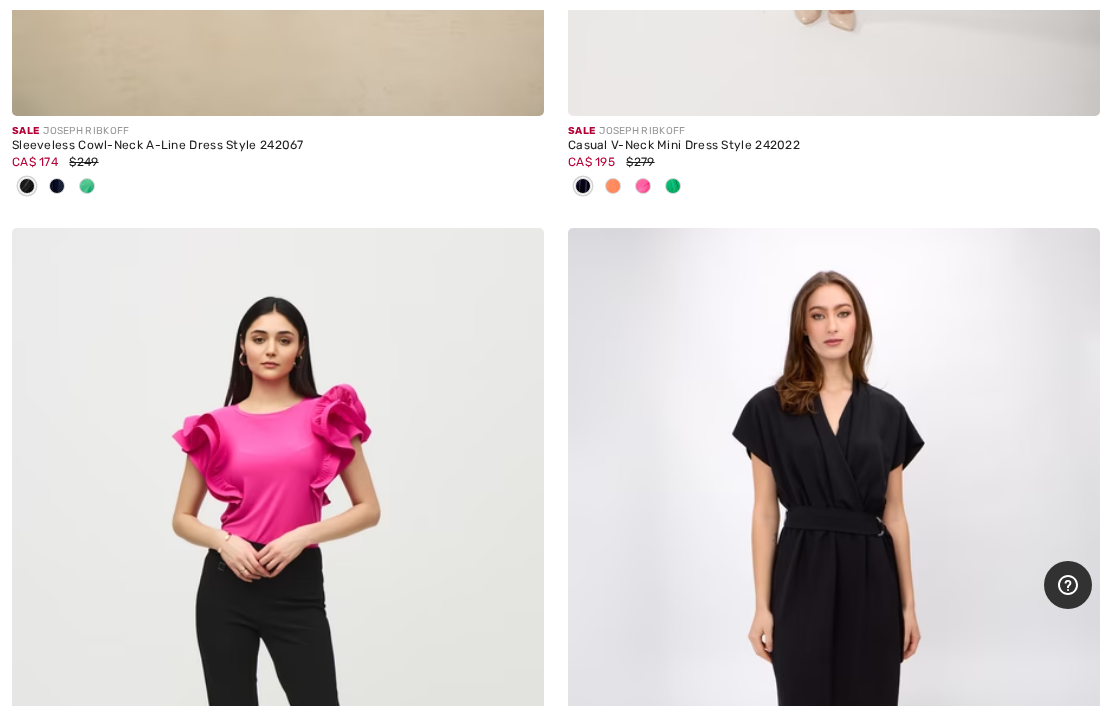 click at bounding box center (673, 186) 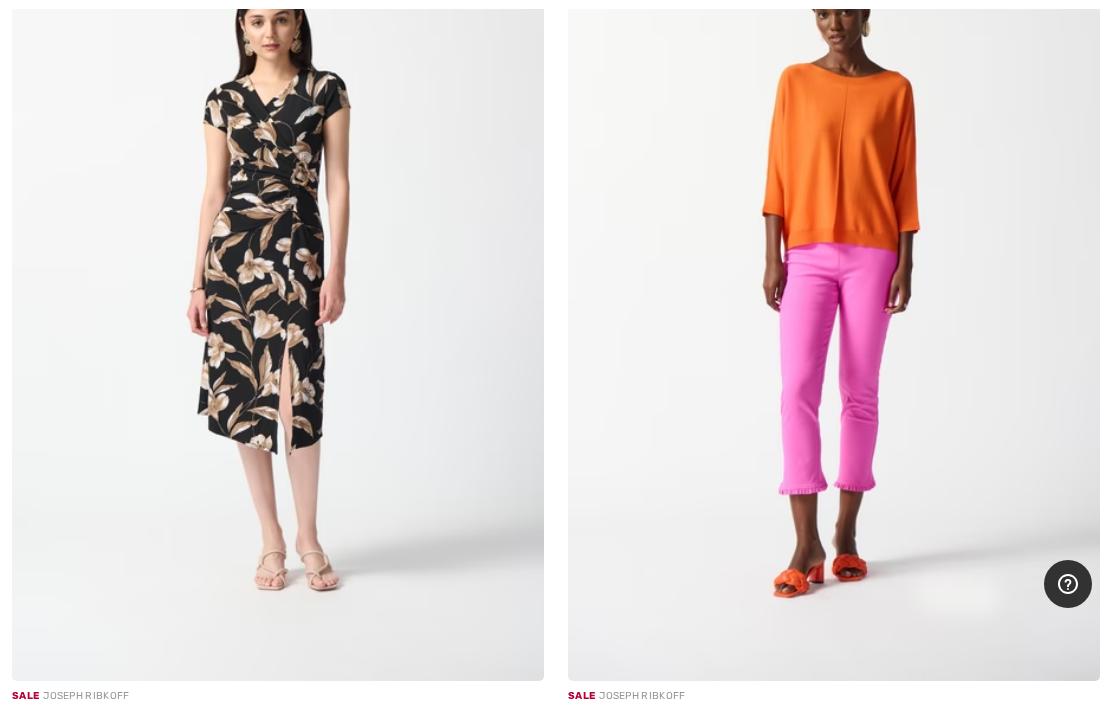 scroll, scrollTop: 16181, scrollLeft: 0, axis: vertical 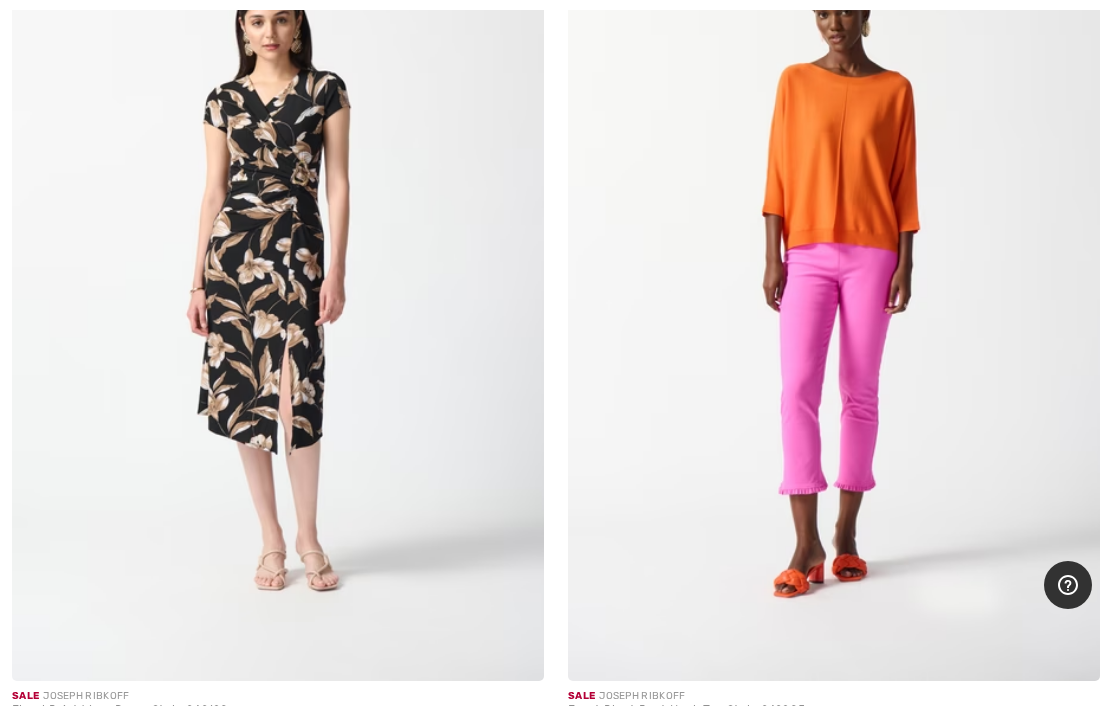 click at bounding box center [613, 751] 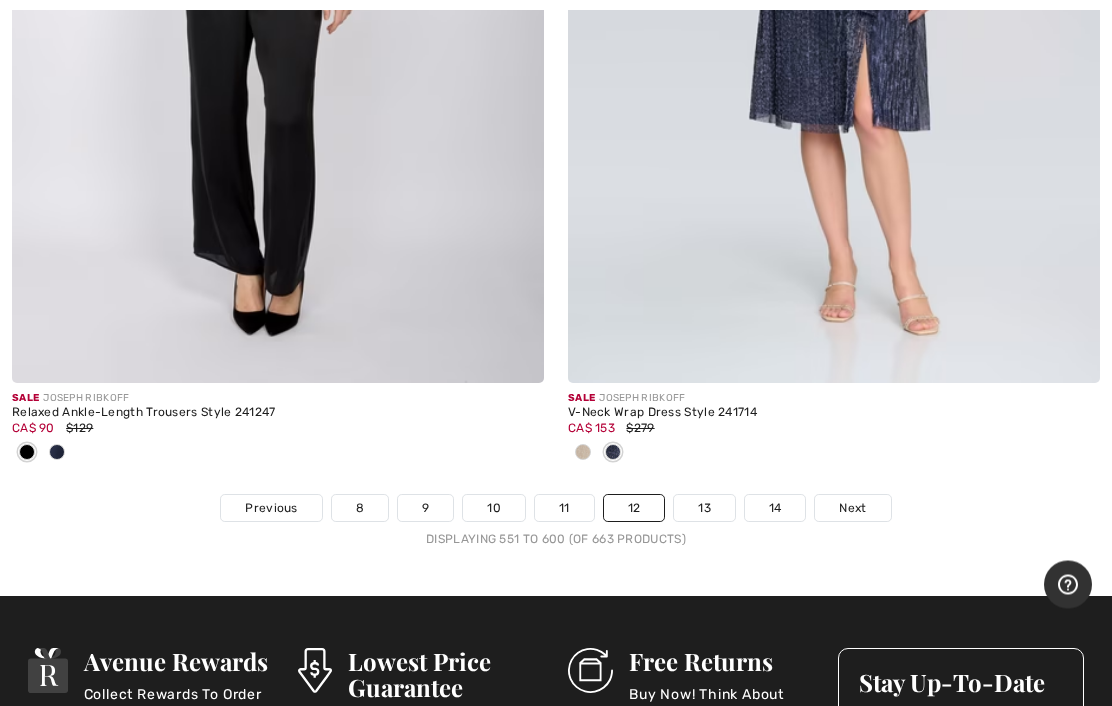 scroll, scrollTop: 23202, scrollLeft: 0, axis: vertical 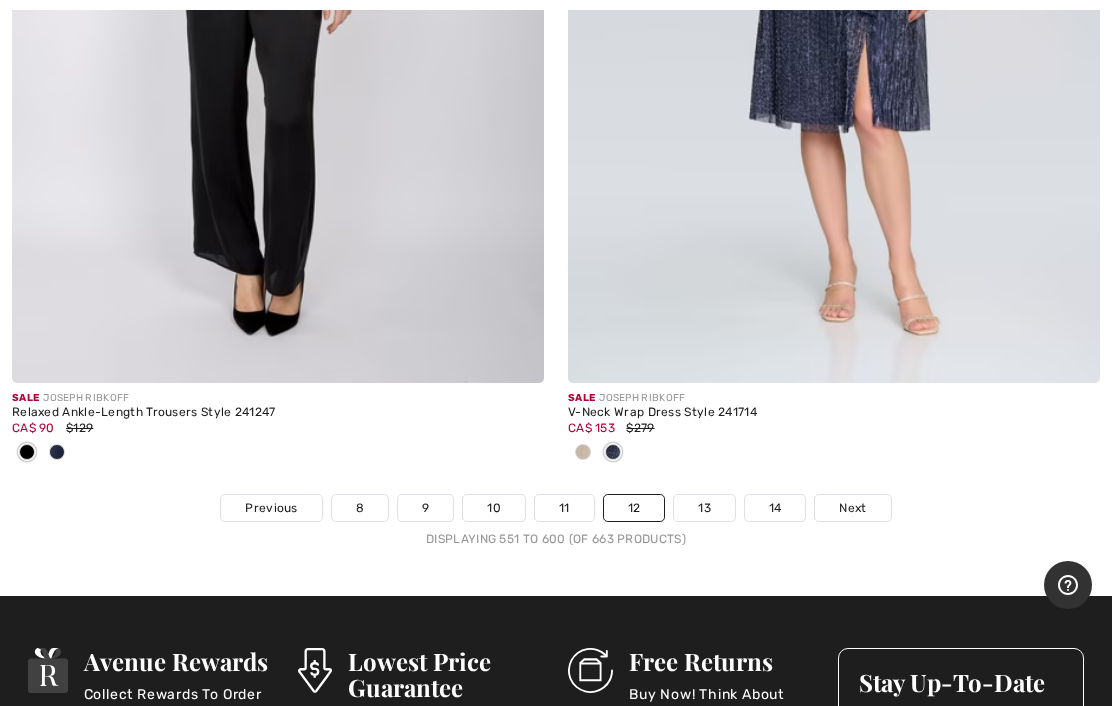 click on "13" at bounding box center (704, 508) 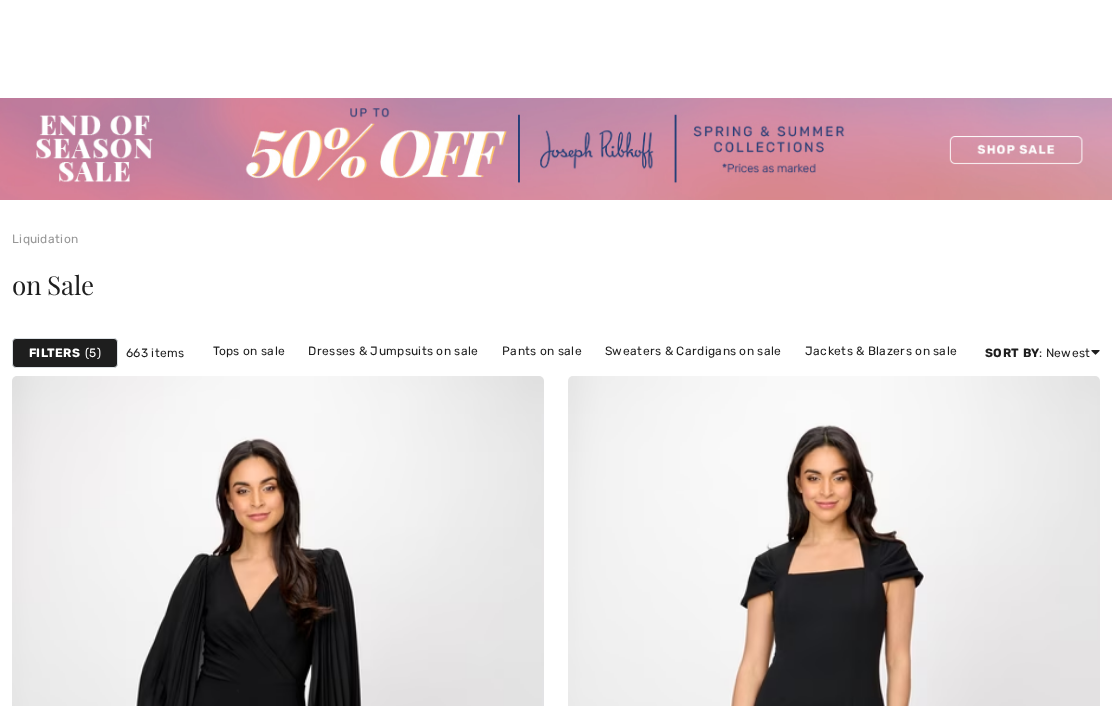 scroll, scrollTop: 241, scrollLeft: 0, axis: vertical 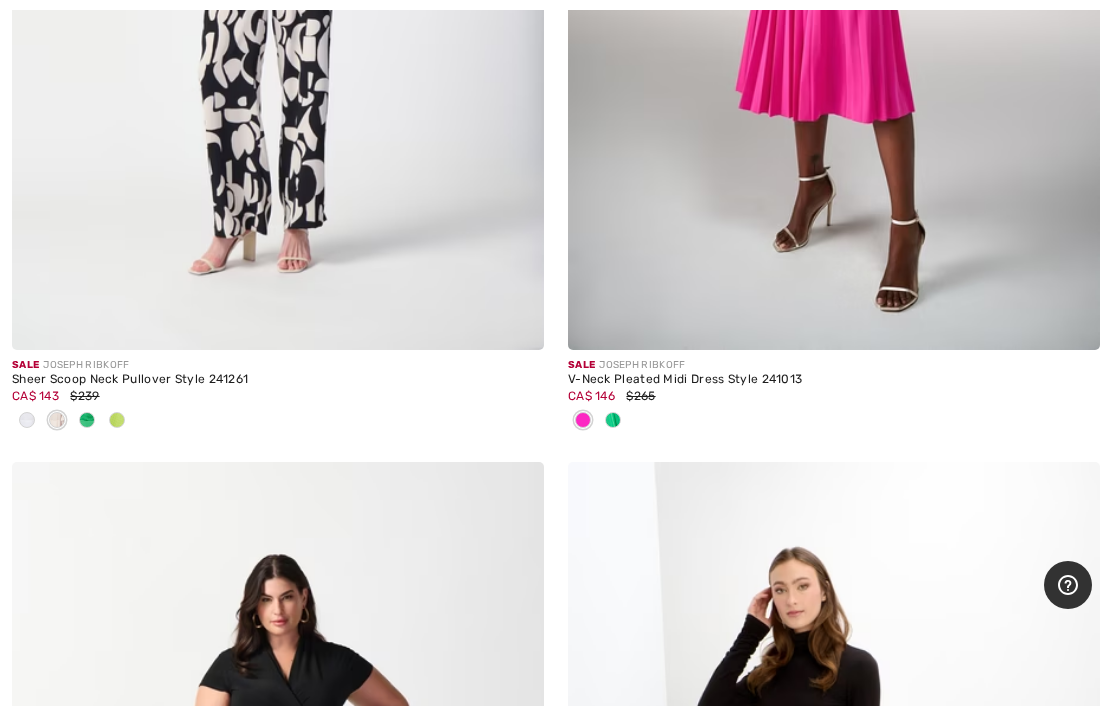 click at bounding box center (87, 420) 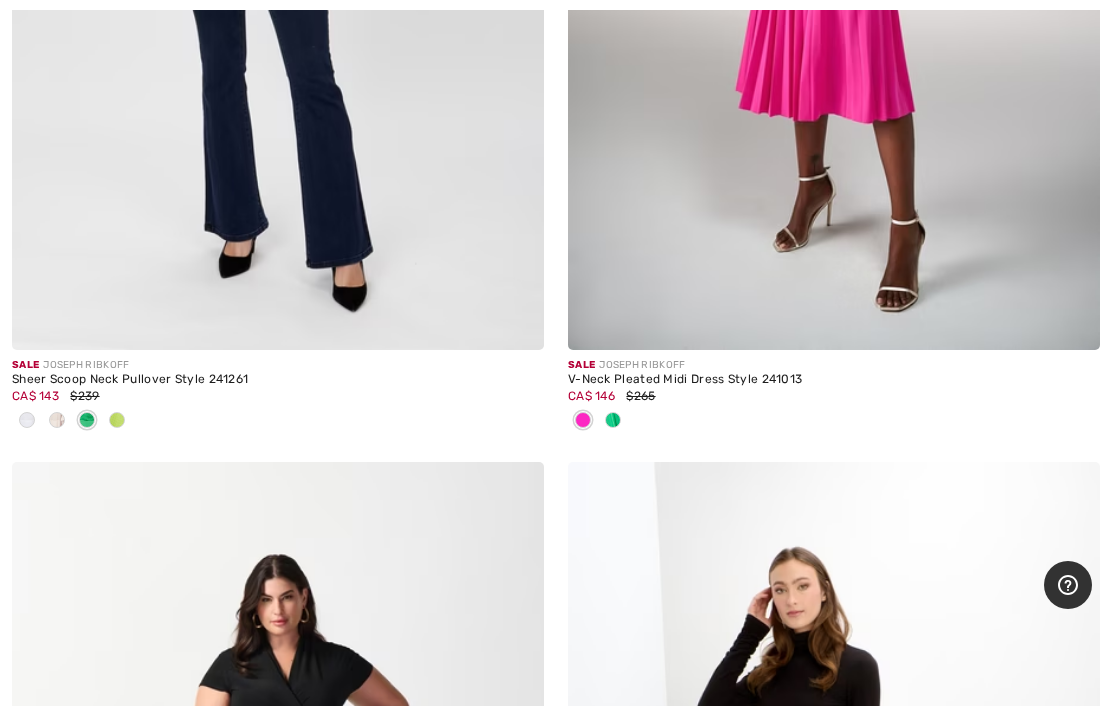click at bounding box center [87, 420] 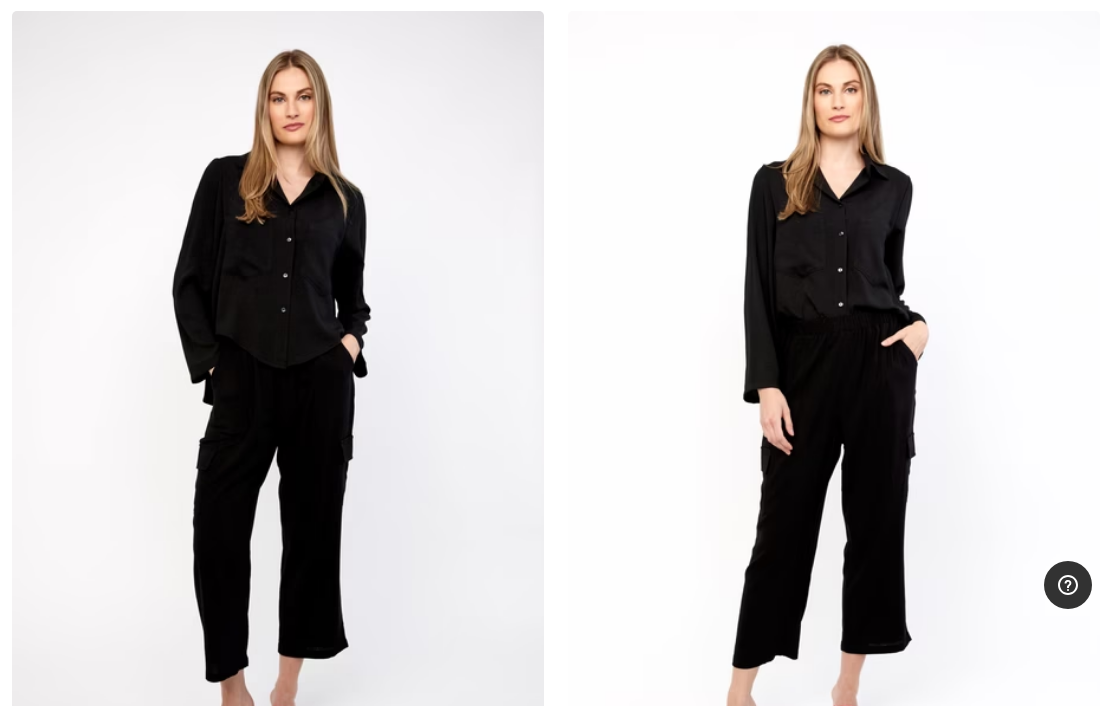 scroll, scrollTop: 22958, scrollLeft: 0, axis: vertical 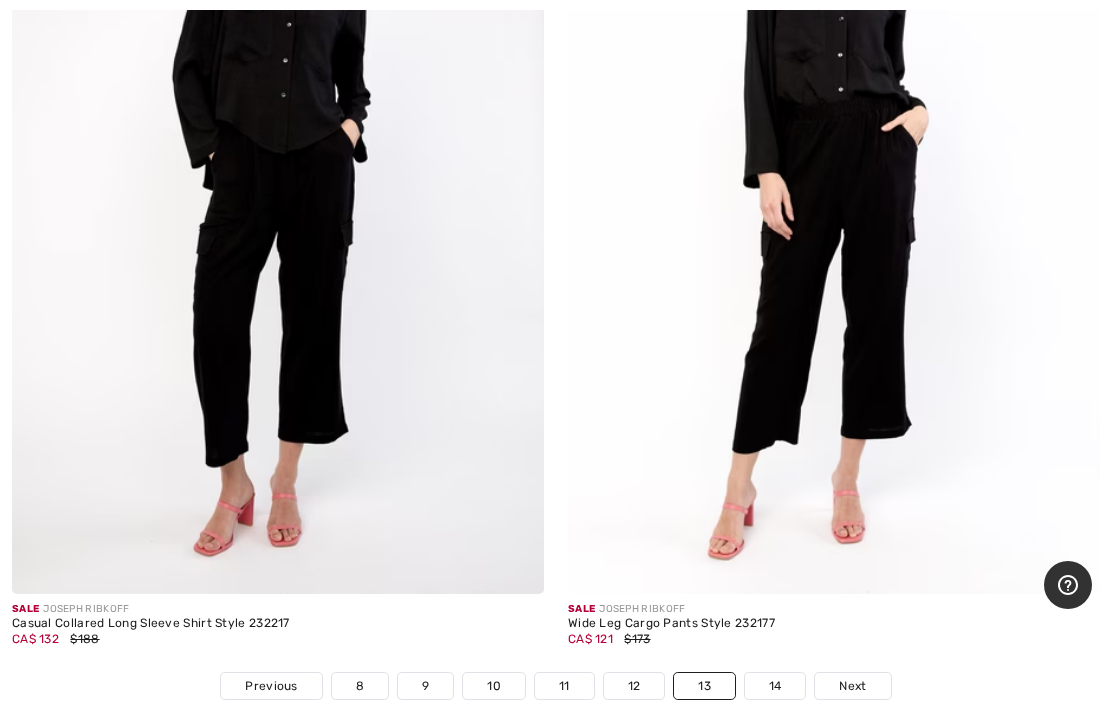 click on "Next" at bounding box center (852, 686) 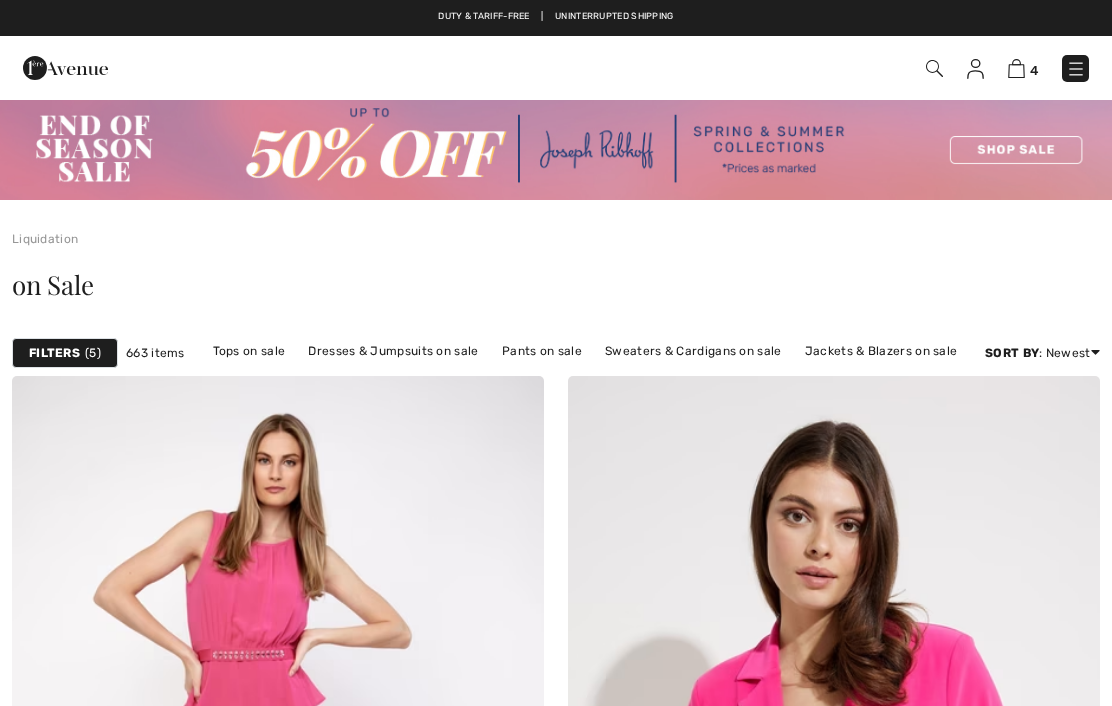 scroll, scrollTop: 0, scrollLeft: 0, axis: both 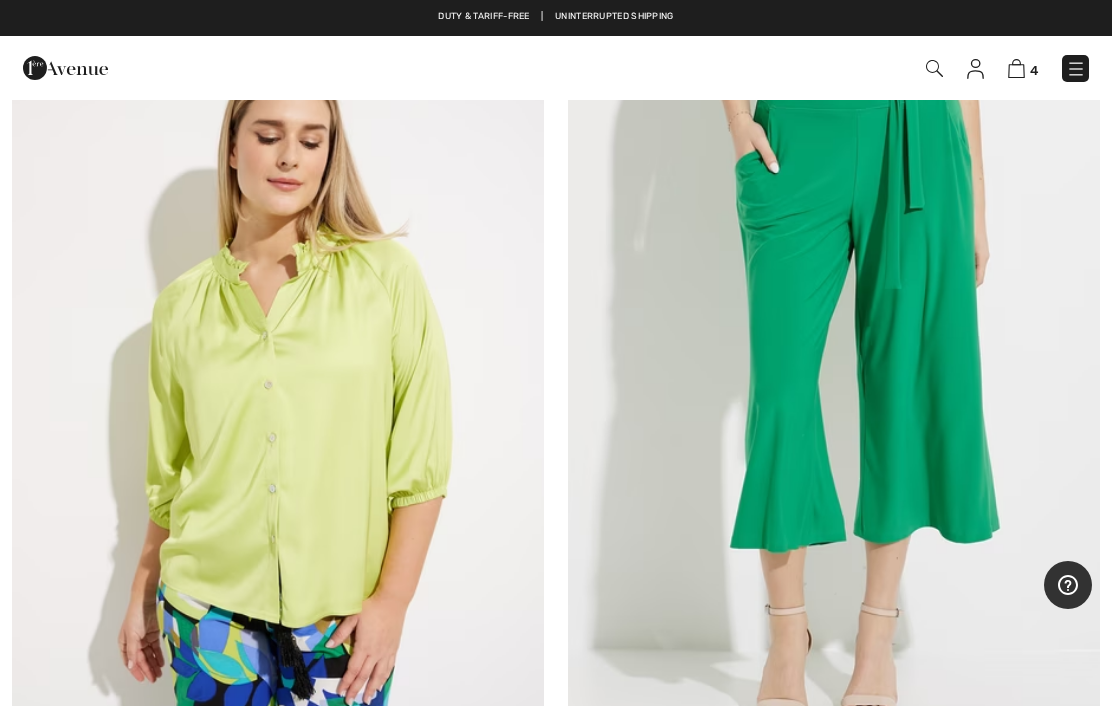click at bounding box center (65, 68) 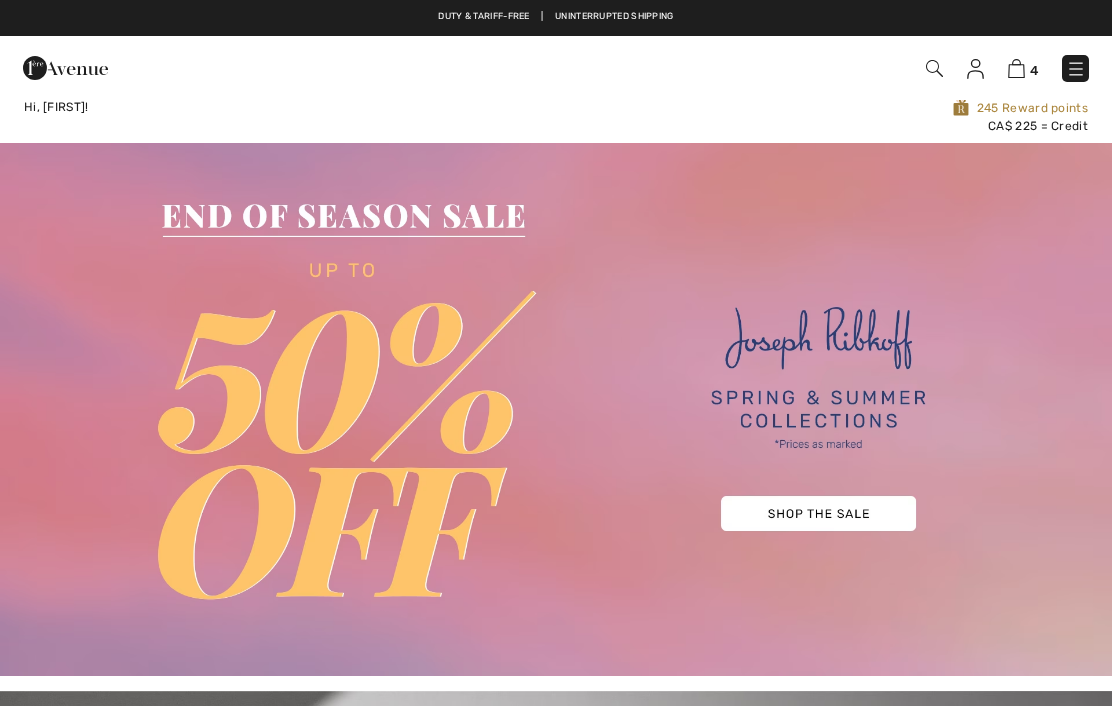 scroll, scrollTop: 0, scrollLeft: 0, axis: both 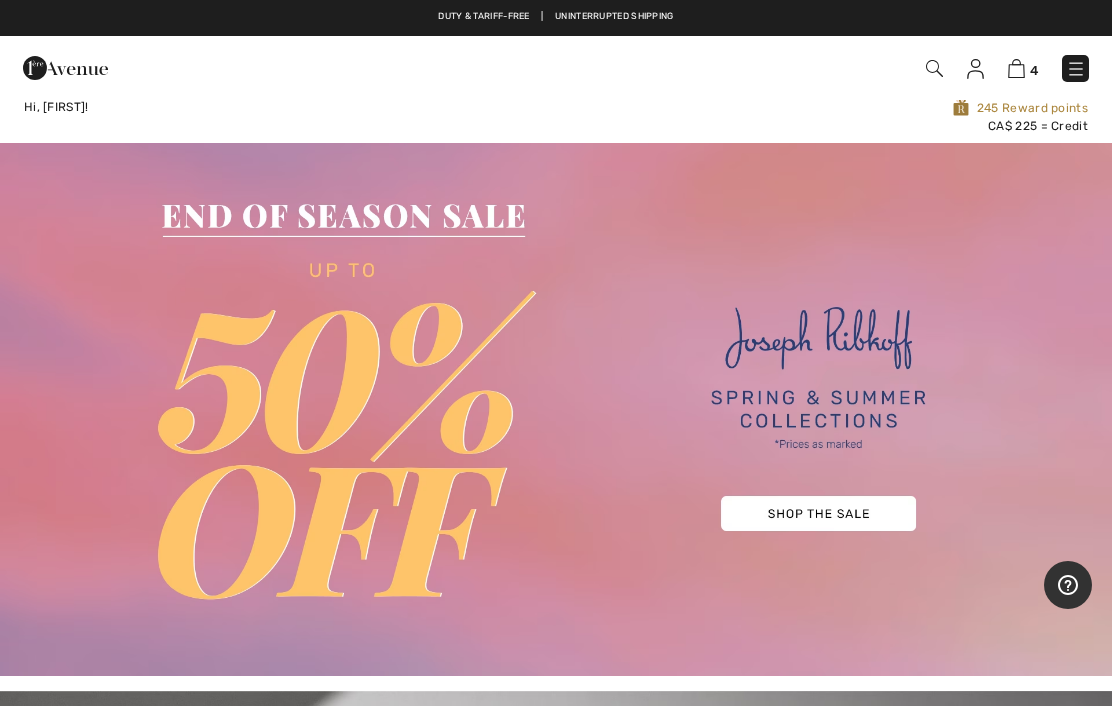 click at bounding box center [65, 68] 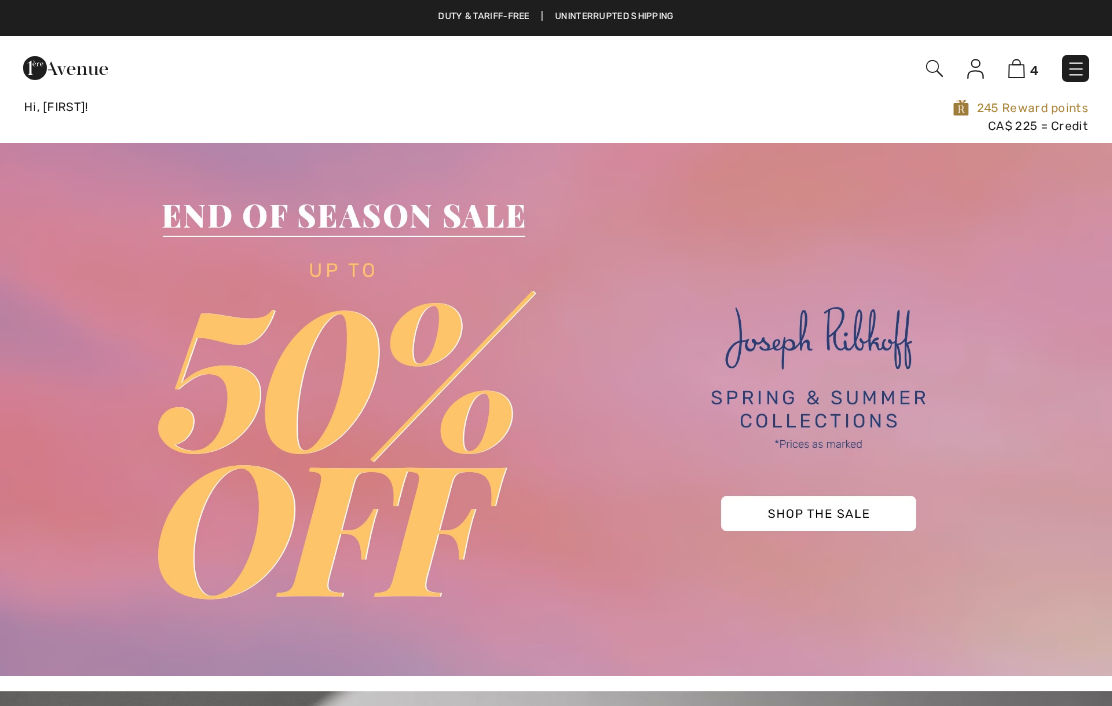 scroll, scrollTop: 0, scrollLeft: 0, axis: both 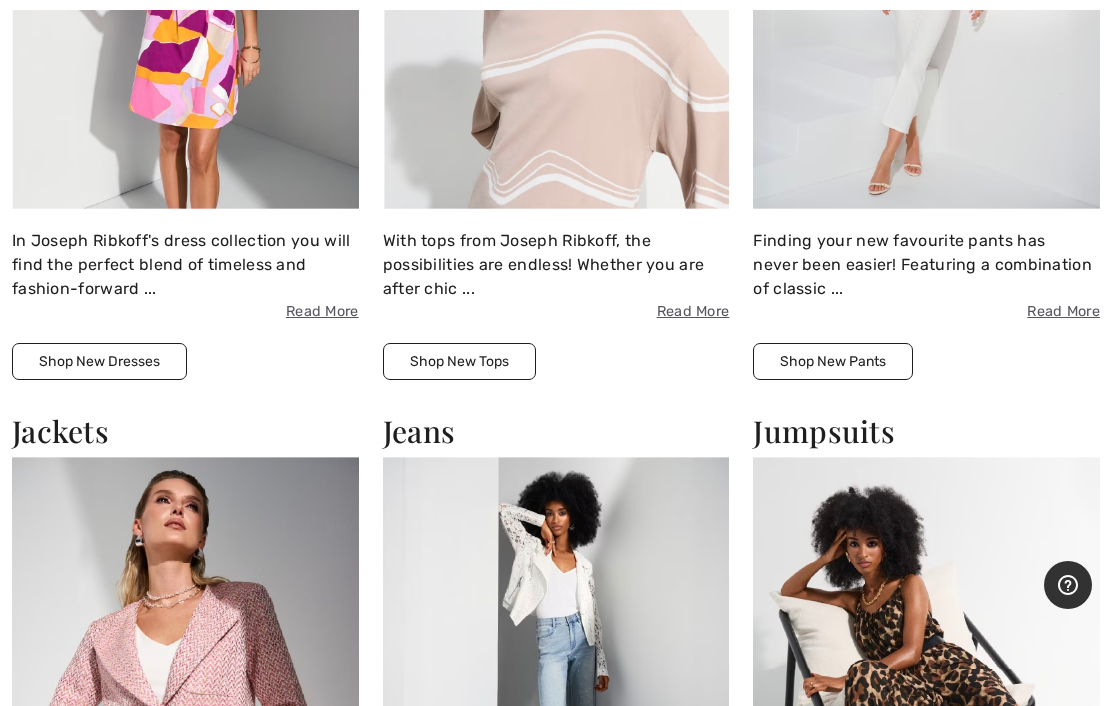 click on "Shop New Pants" at bounding box center [833, 361] 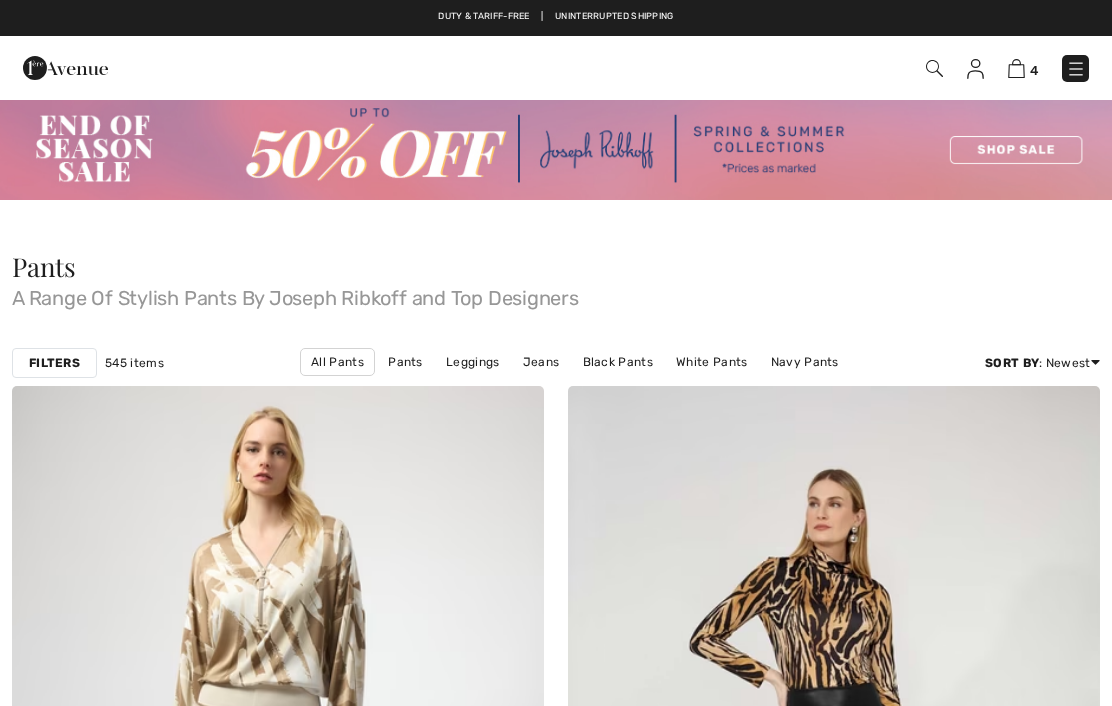 scroll, scrollTop: 0, scrollLeft: 0, axis: both 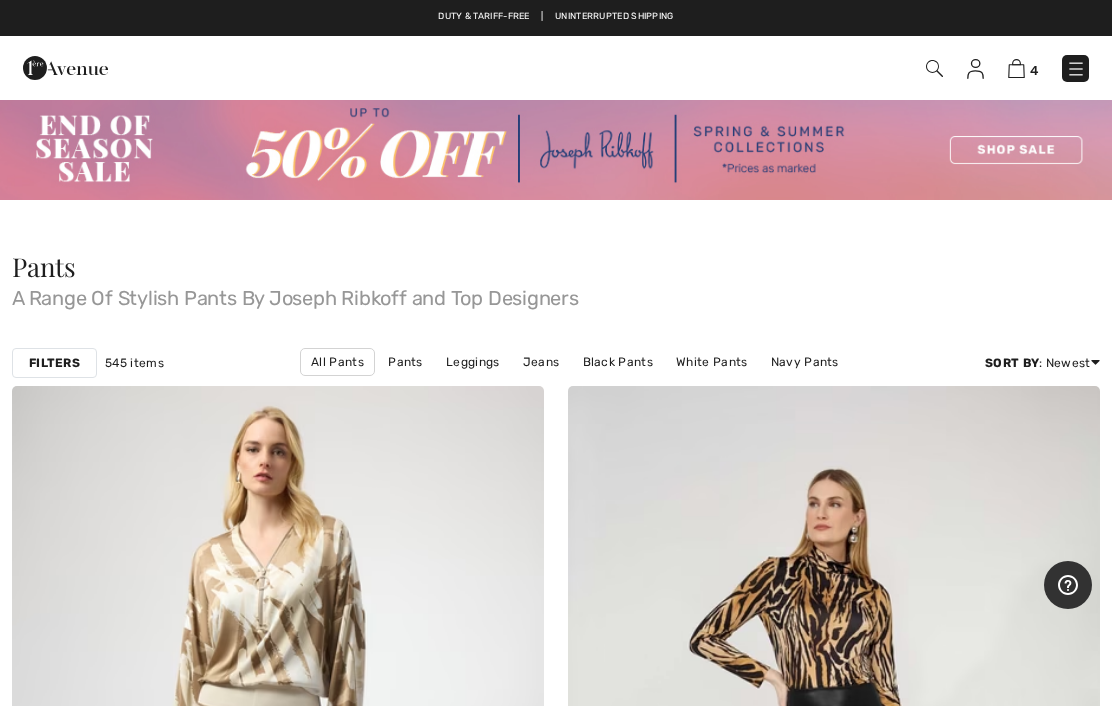 click on "Filters" at bounding box center [54, 363] 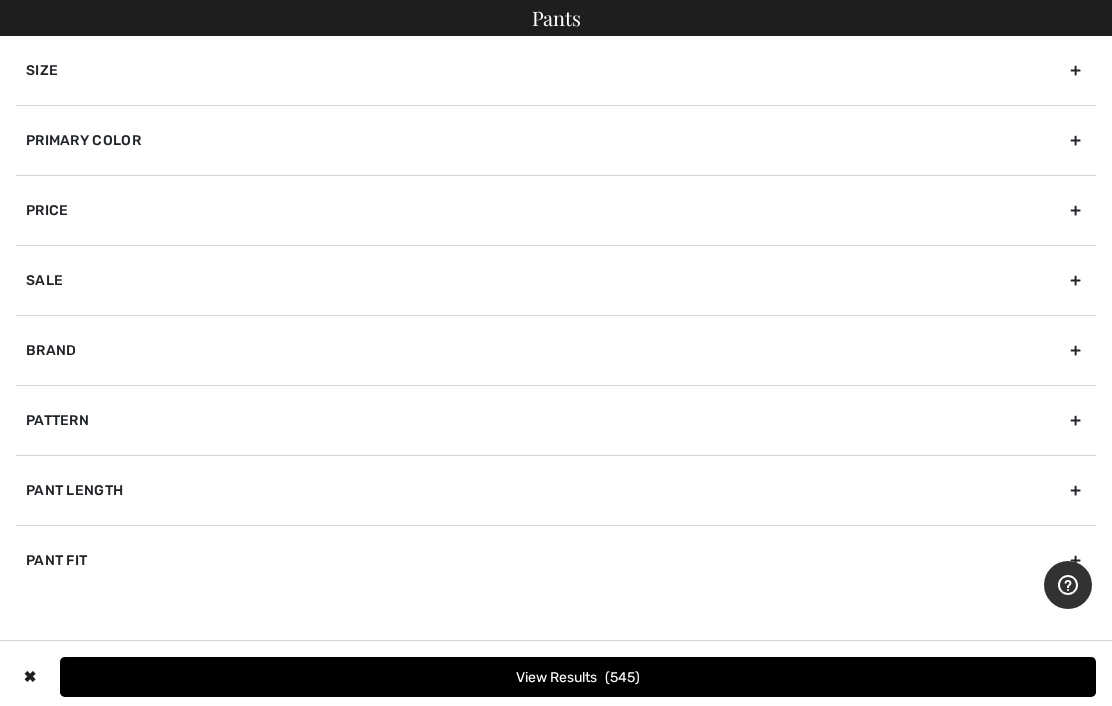 click on "Size" at bounding box center [556, 70] 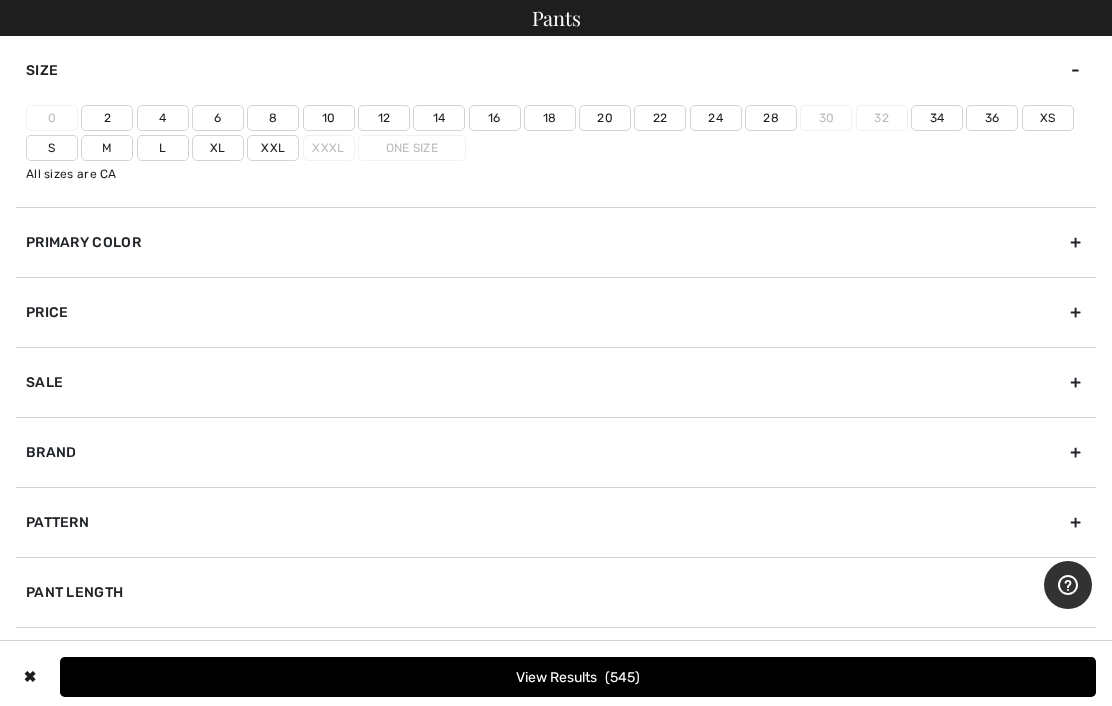 click on "20" at bounding box center [605, 118] 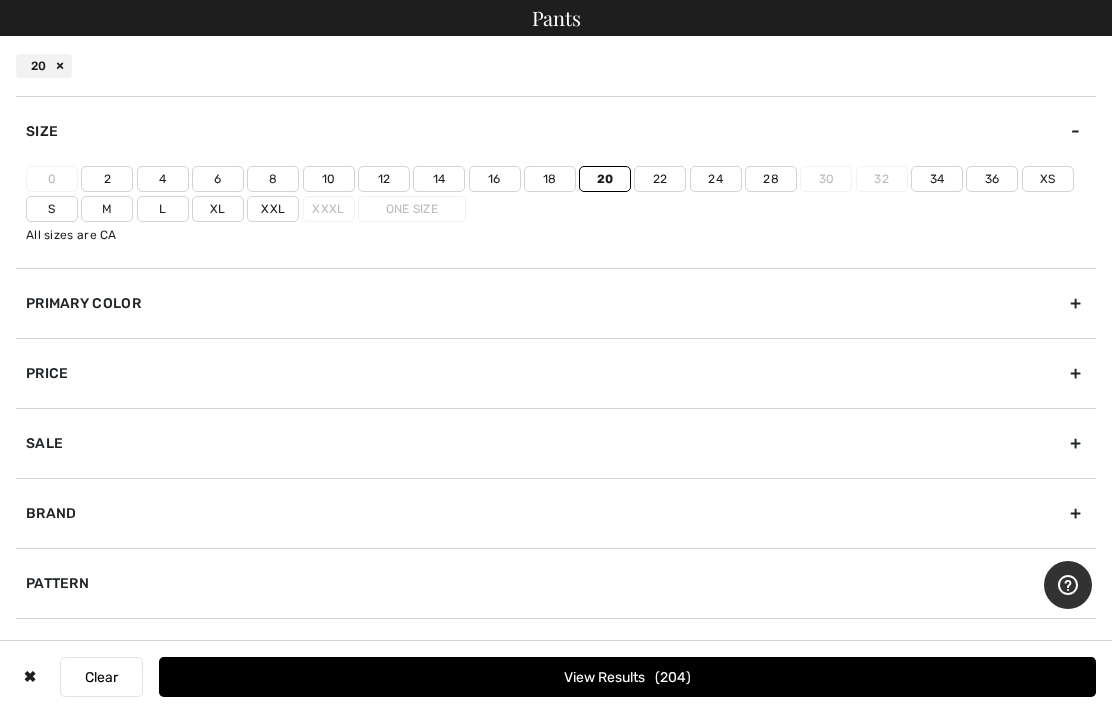 click on "22" at bounding box center (660, 179) 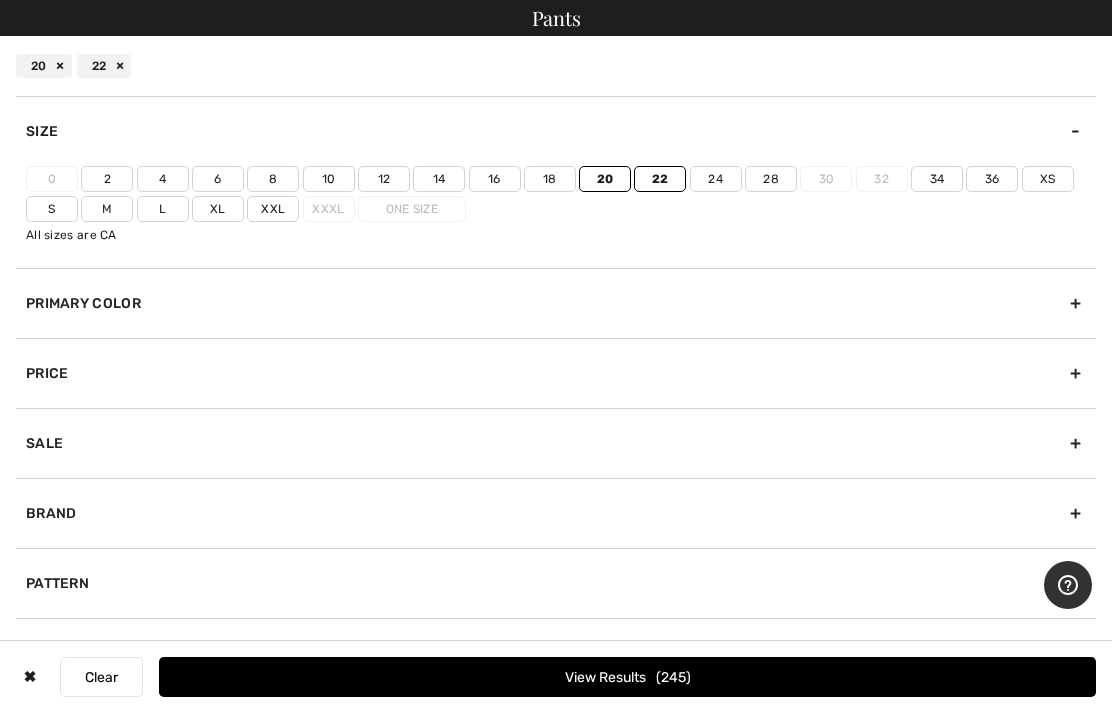 click on "Xxl" at bounding box center (273, 209) 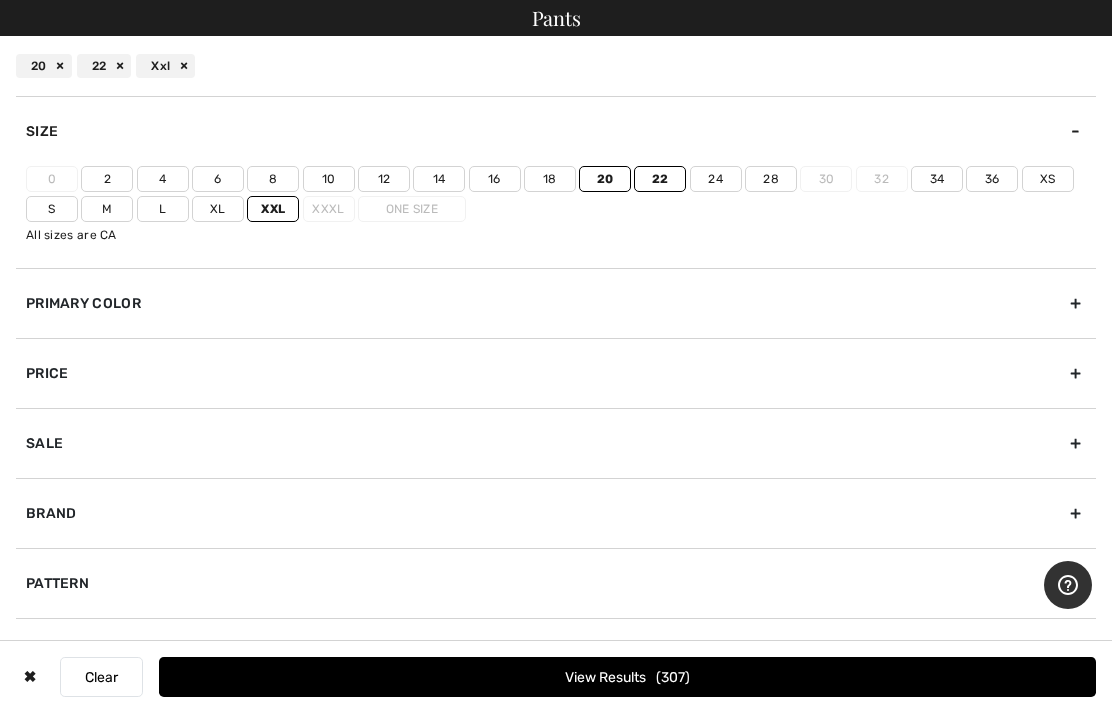 click on "View Results 307" at bounding box center [627, 677] 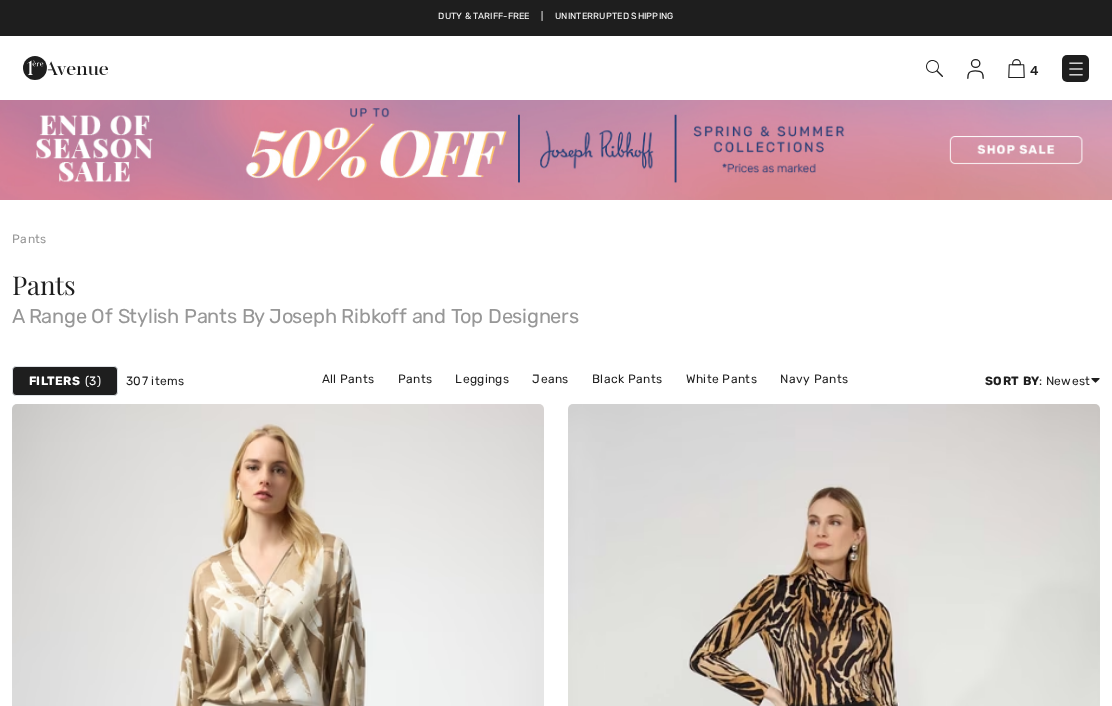scroll, scrollTop: 0, scrollLeft: 0, axis: both 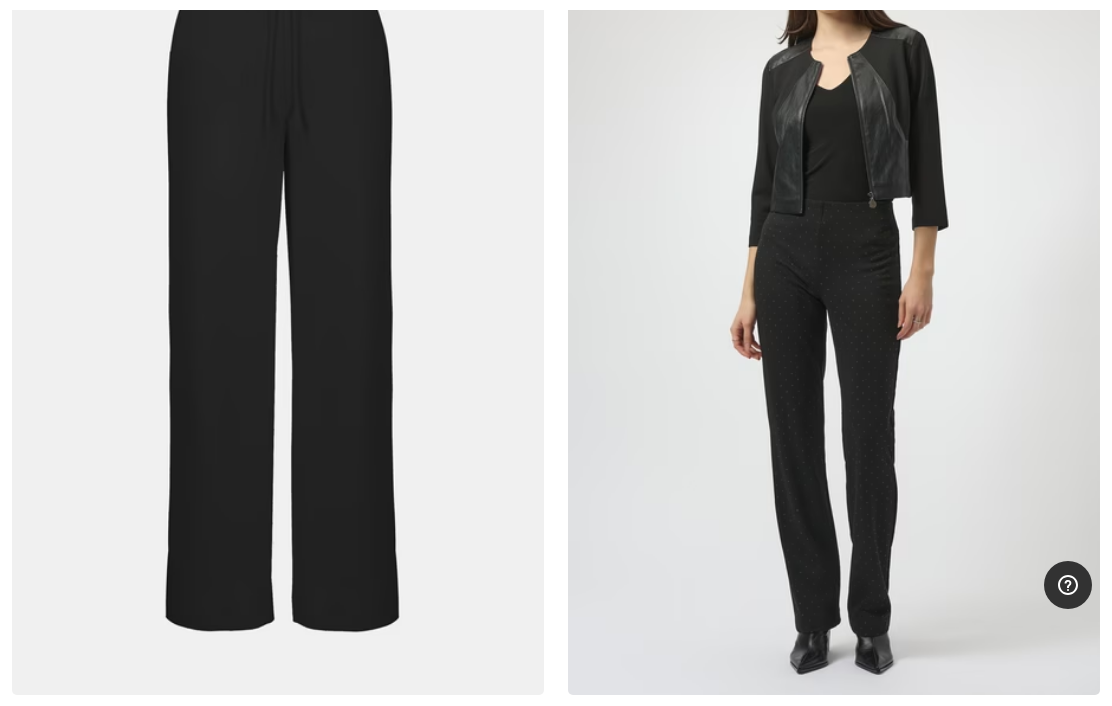 click at bounding box center (87, 765) 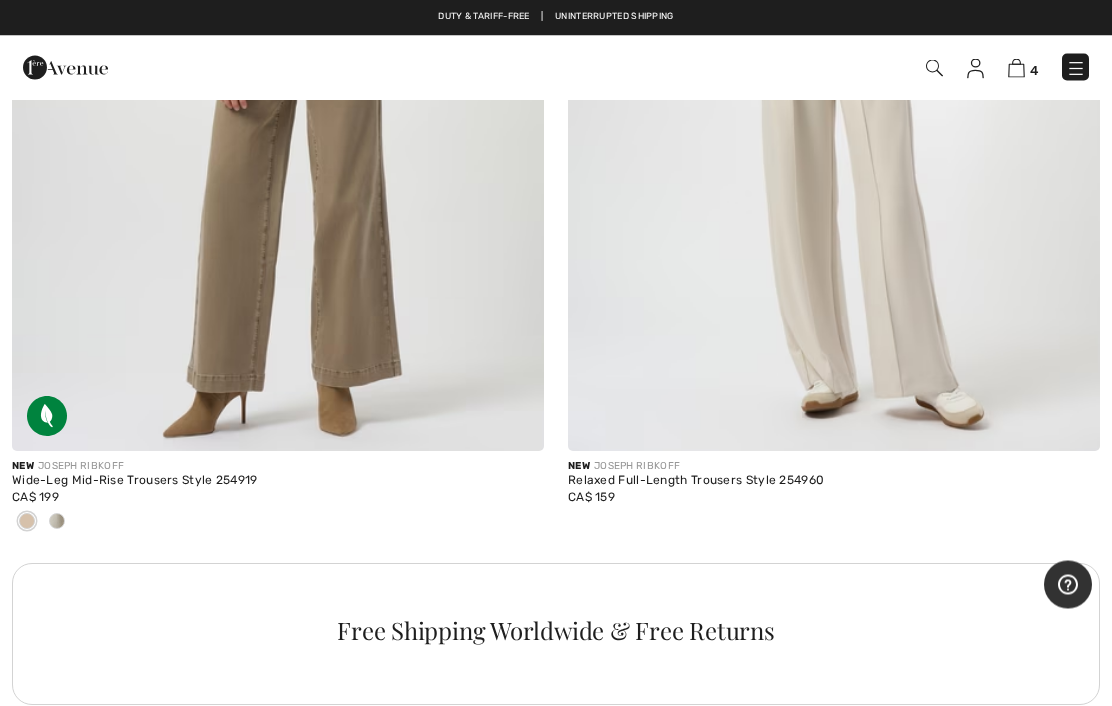 scroll, scrollTop: 5232, scrollLeft: 0, axis: vertical 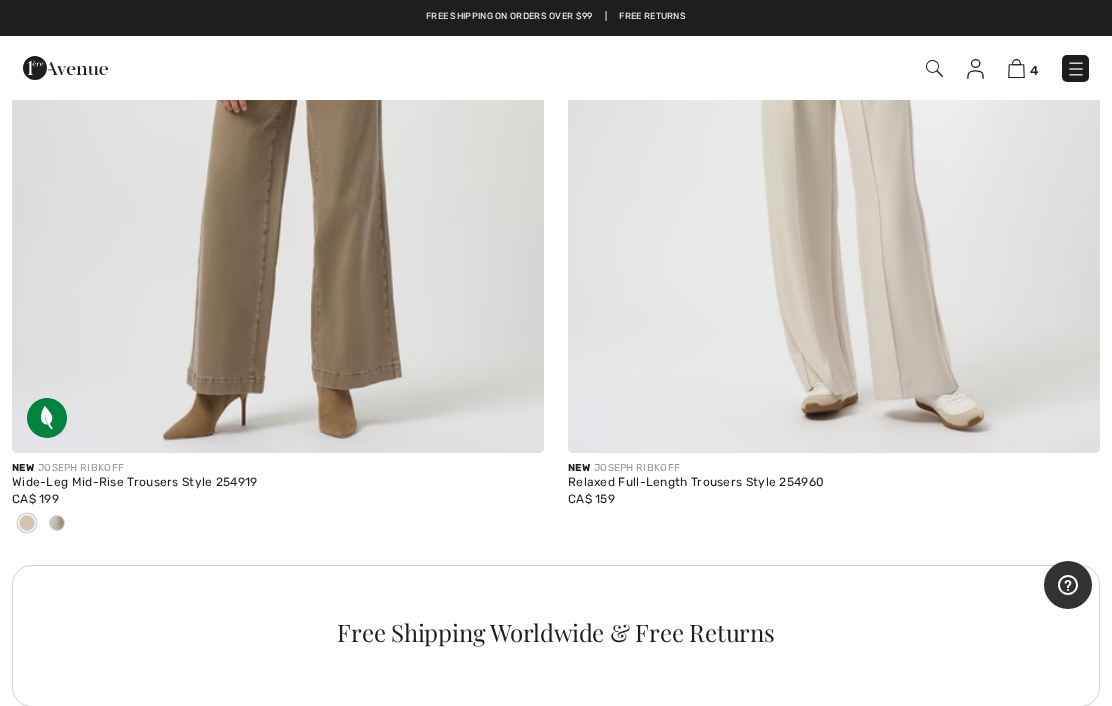 click at bounding box center (834, 54) 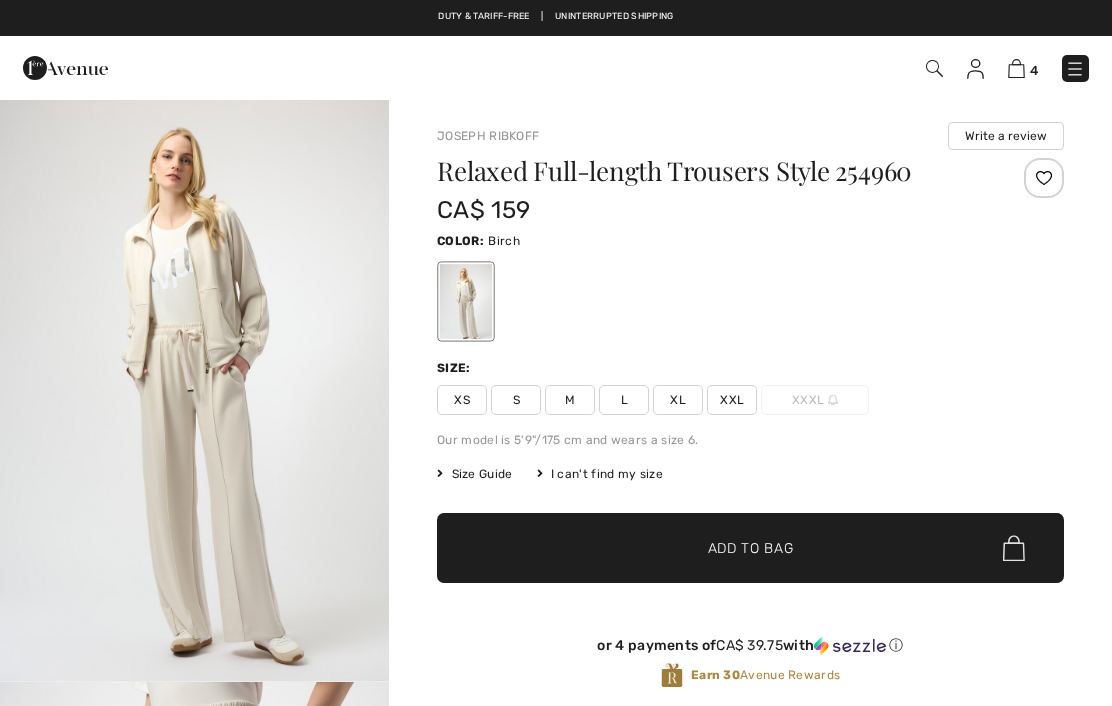 checkbox on "true" 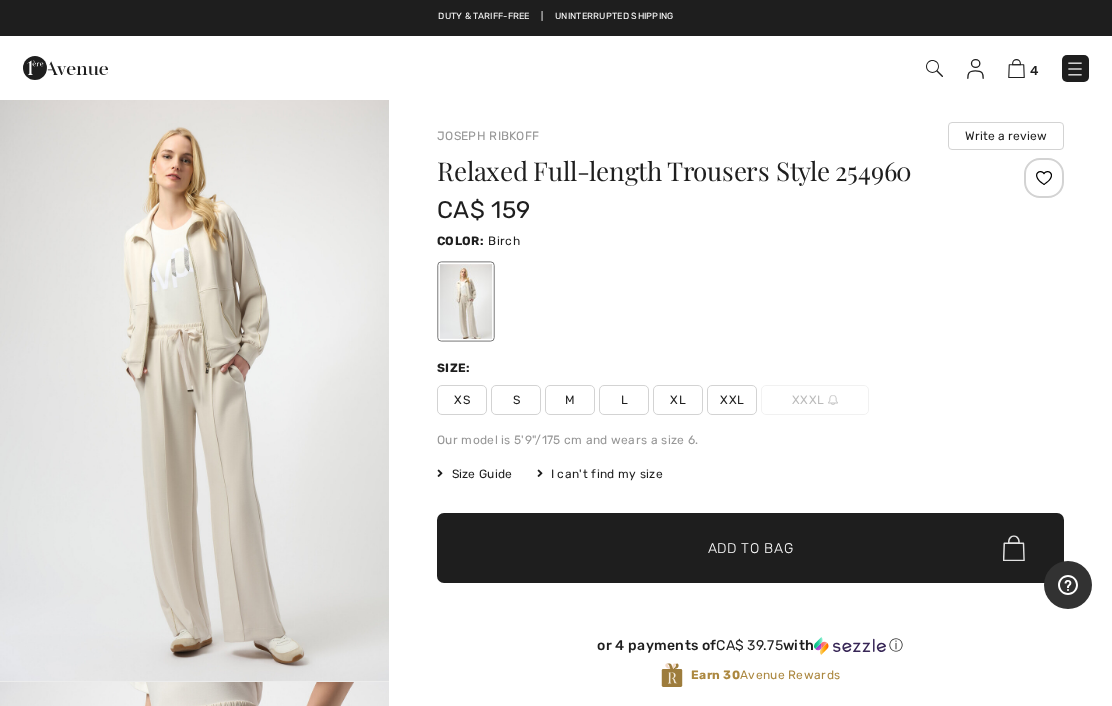 click on "XXL" at bounding box center [732, 400] 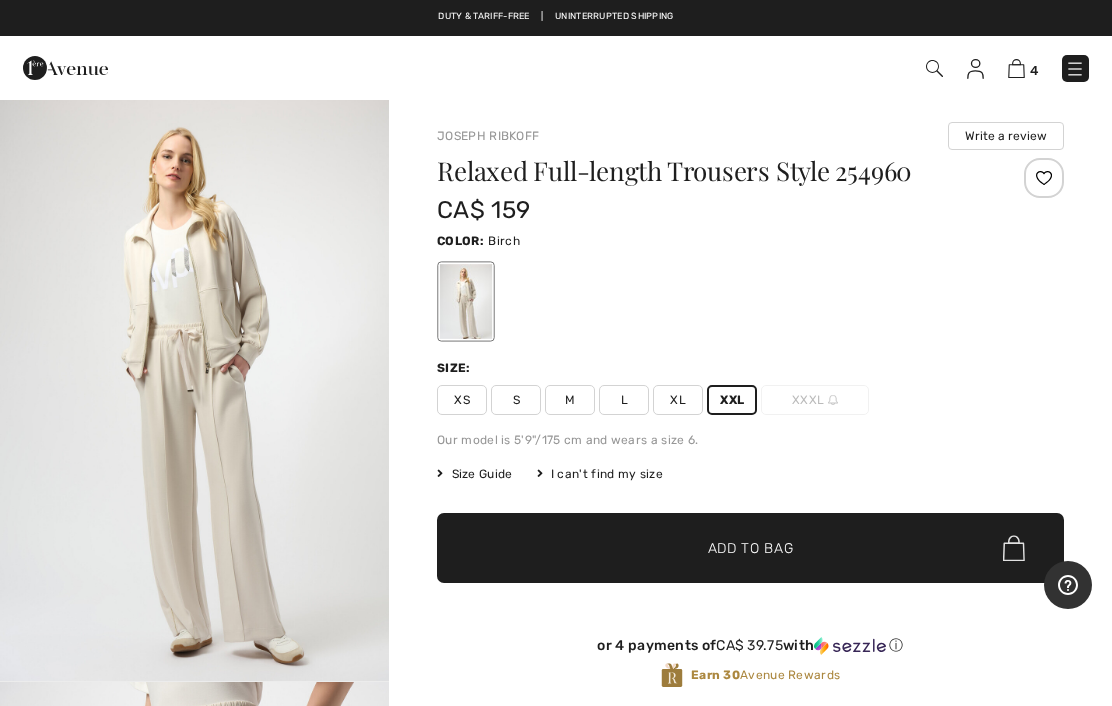 click on "Add to Bag" at bounding box center [751, 548] 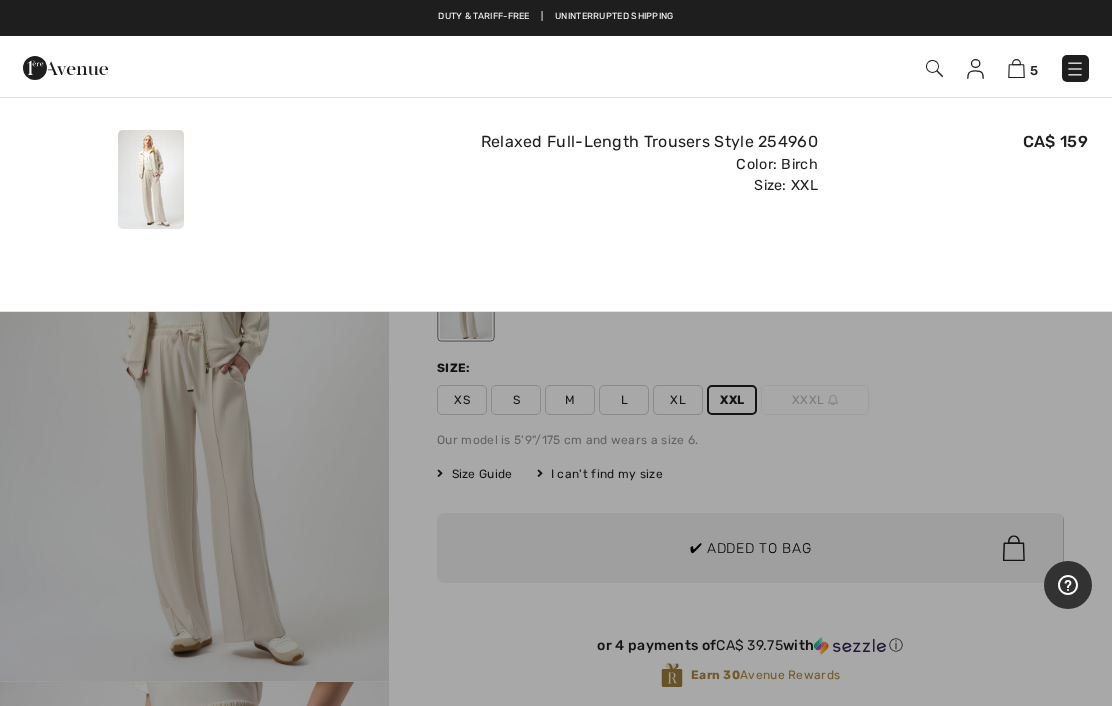 scroll, scrollTop: 0, scrollLeft: 0, axis: both 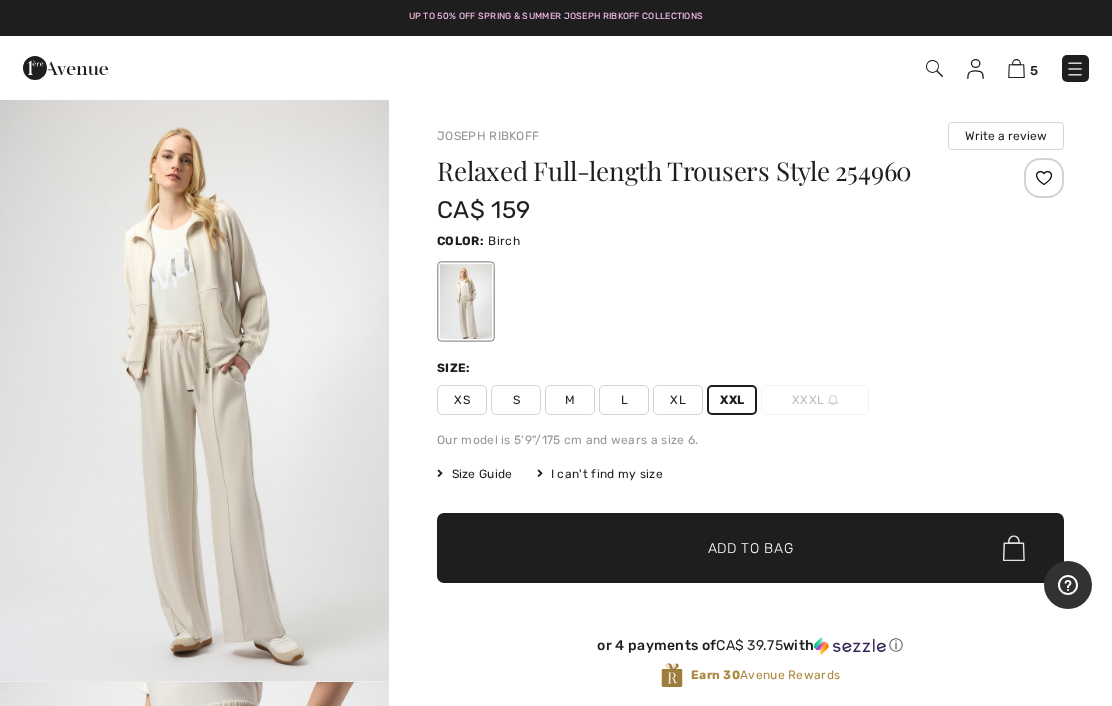 click at bounding box center (194, 389) 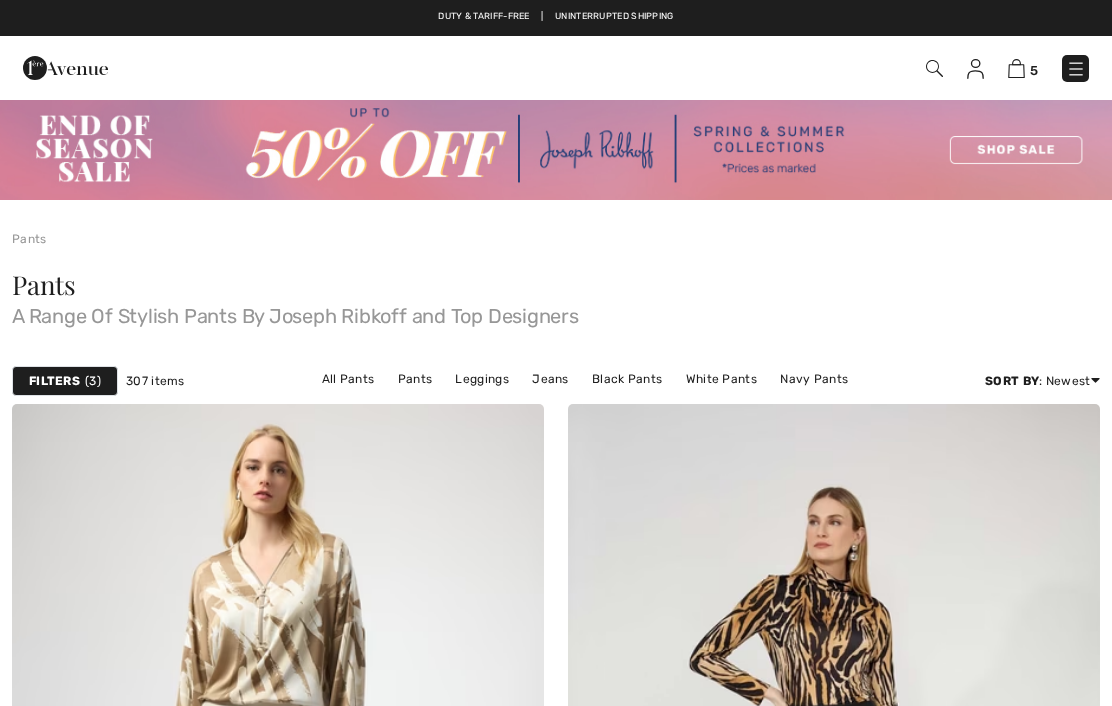 checkbox on "true" 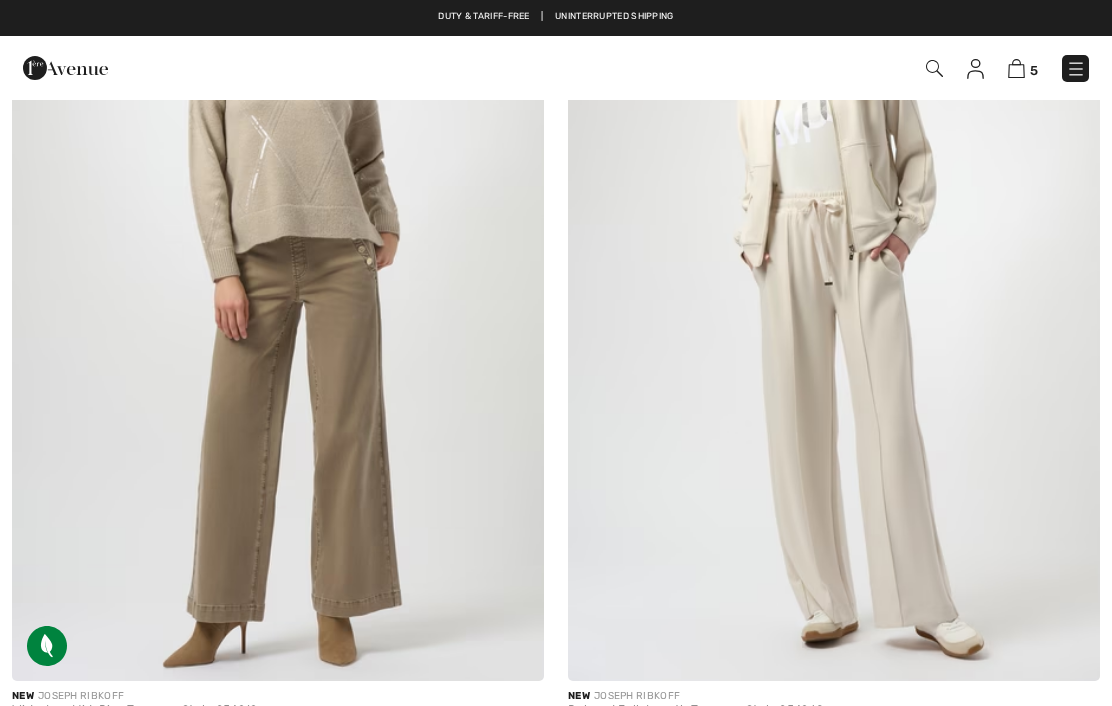 scroll, scrollTop: 0, scrollLeft: 0, axis: both 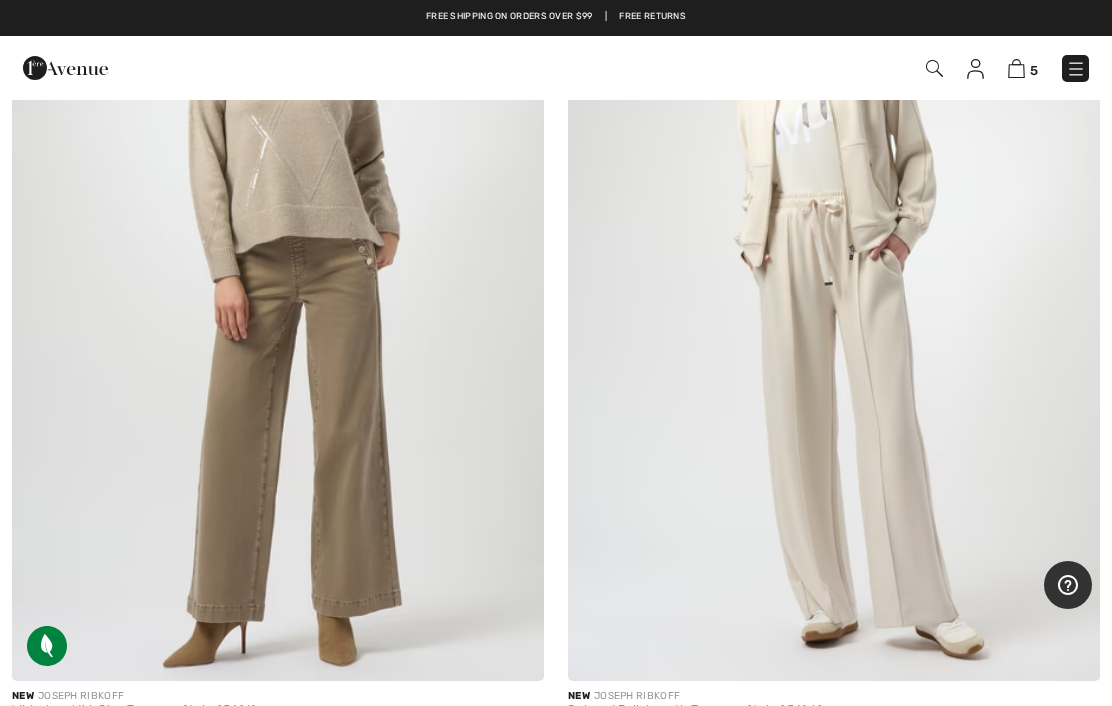 click at bounding box center [278, 282] 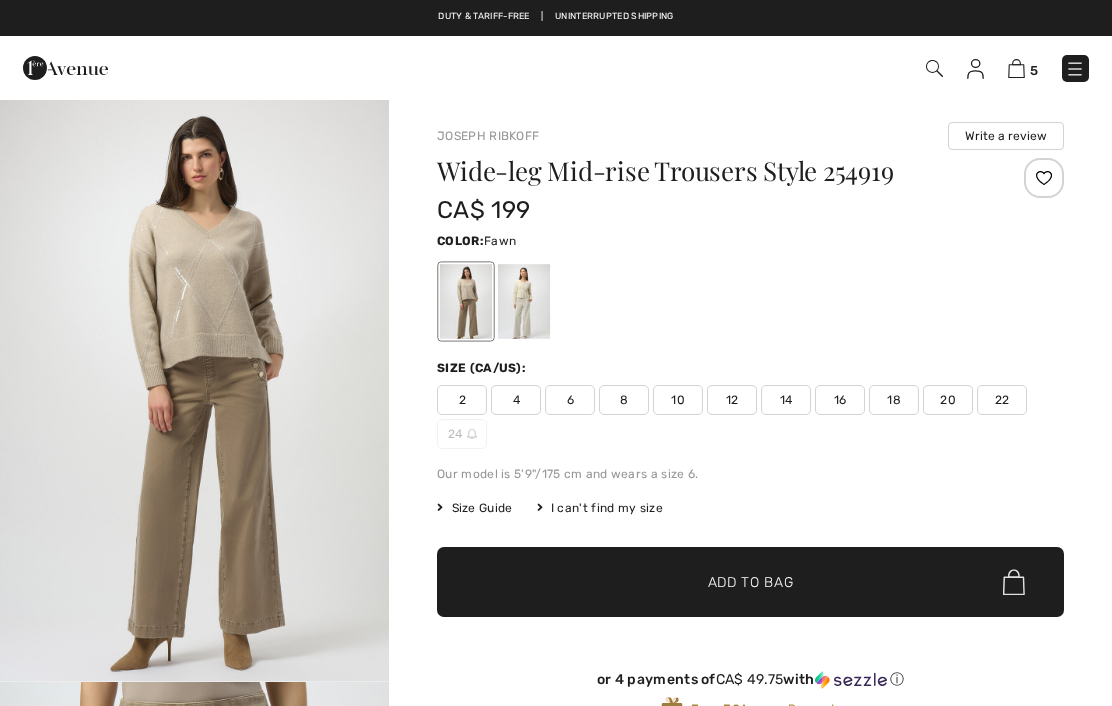 checkbox on "true" 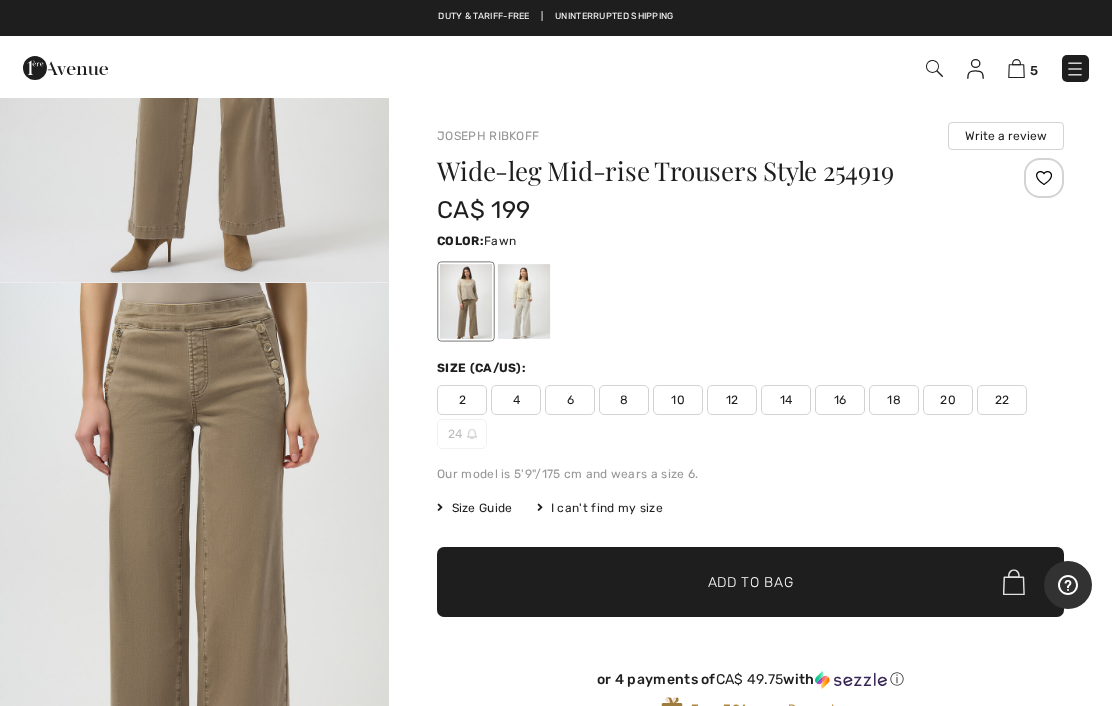 scroll, scrollTop: 512, scrollLeft: 0, axis: vertical 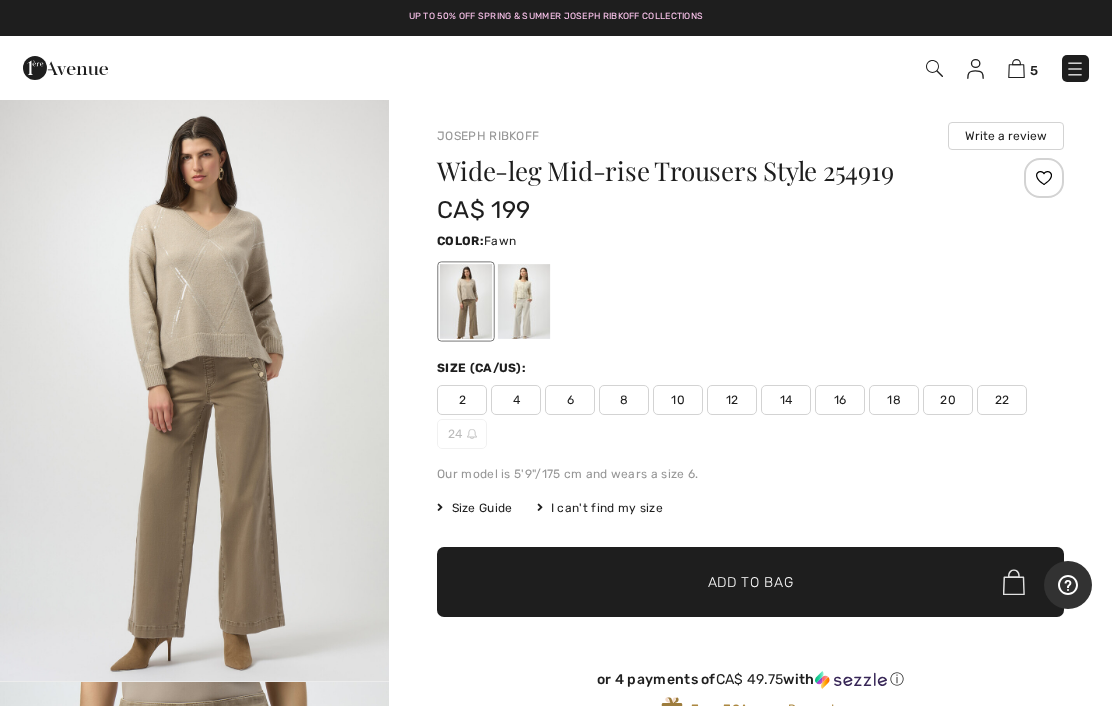 click on "20" at bounding box center (948, 400) 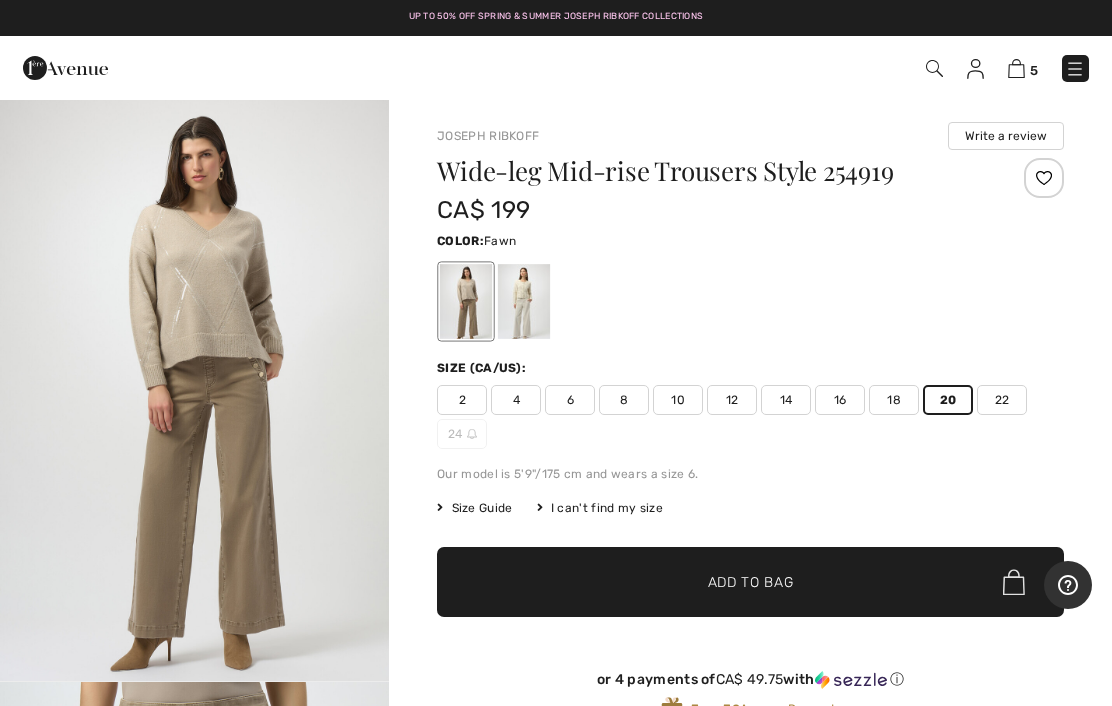 click on "✔ Added to Bag
Add to Bag" at bounding box center [750, 582] 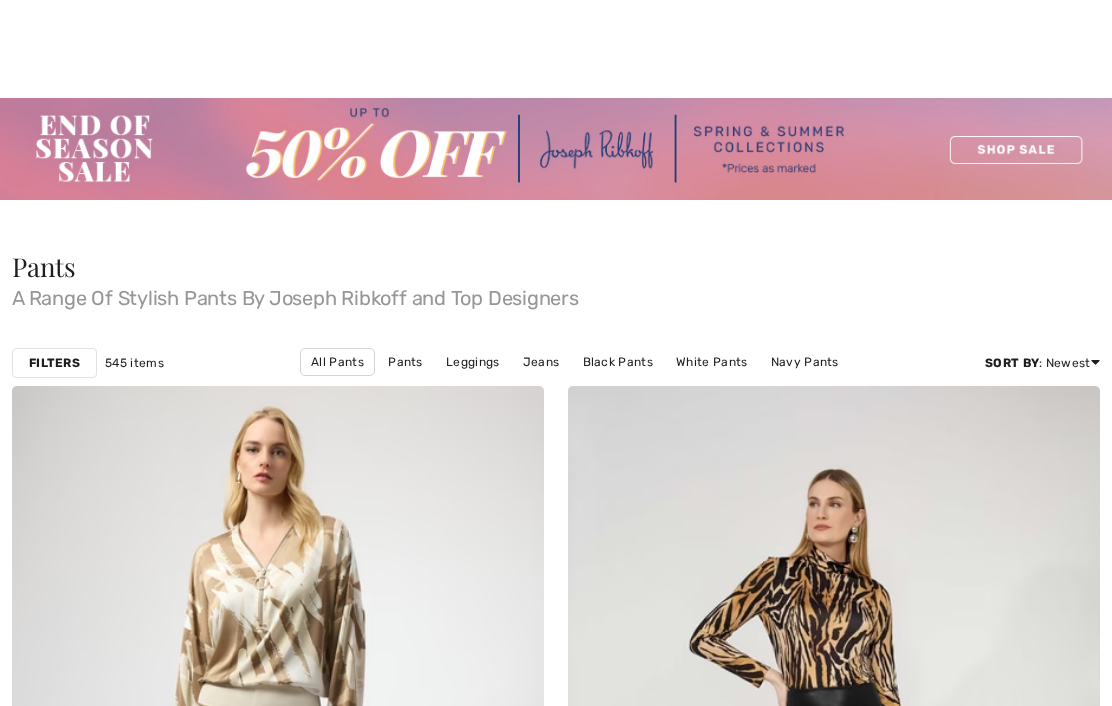 scroll, scrollTop: 2, scrollLeft: 0, axis: vertical 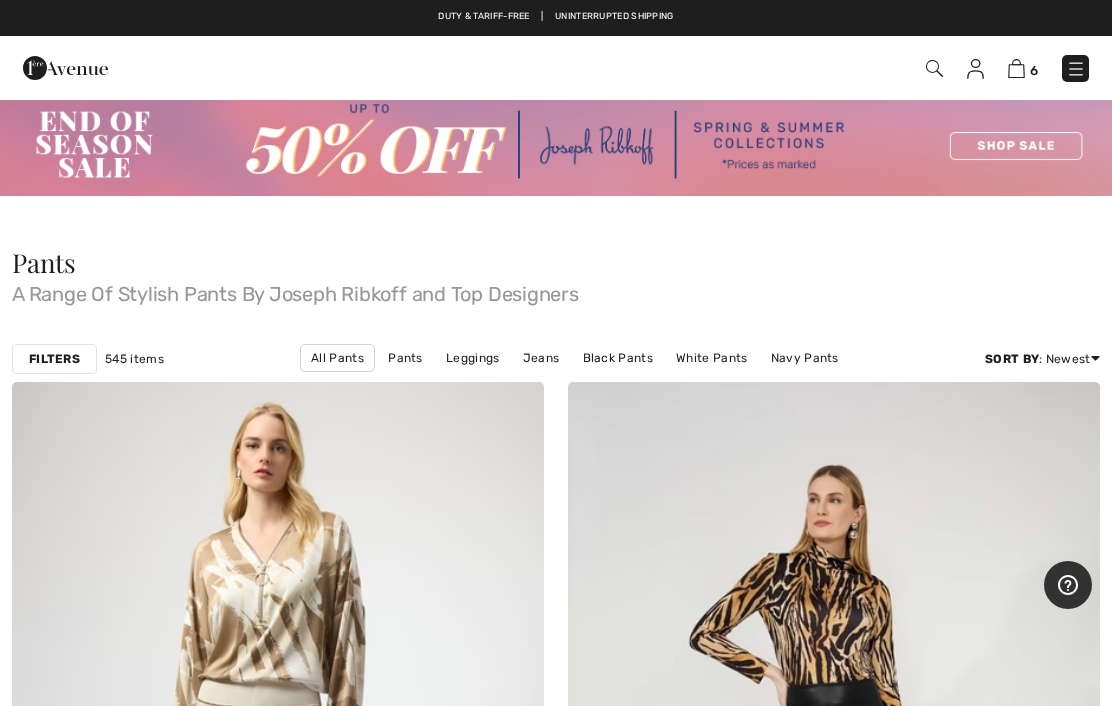 click on "Filters" at bounding box center [54, 359] 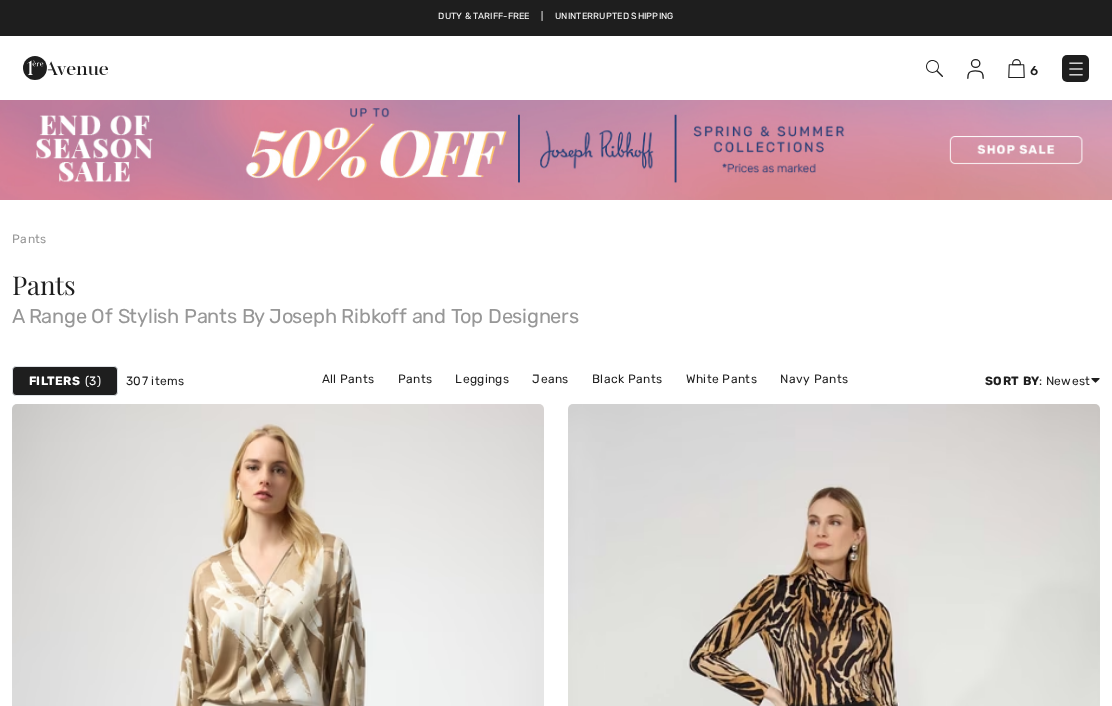 scroll, scrollTop: 5629, scrollLeft: 0, axis: vertical 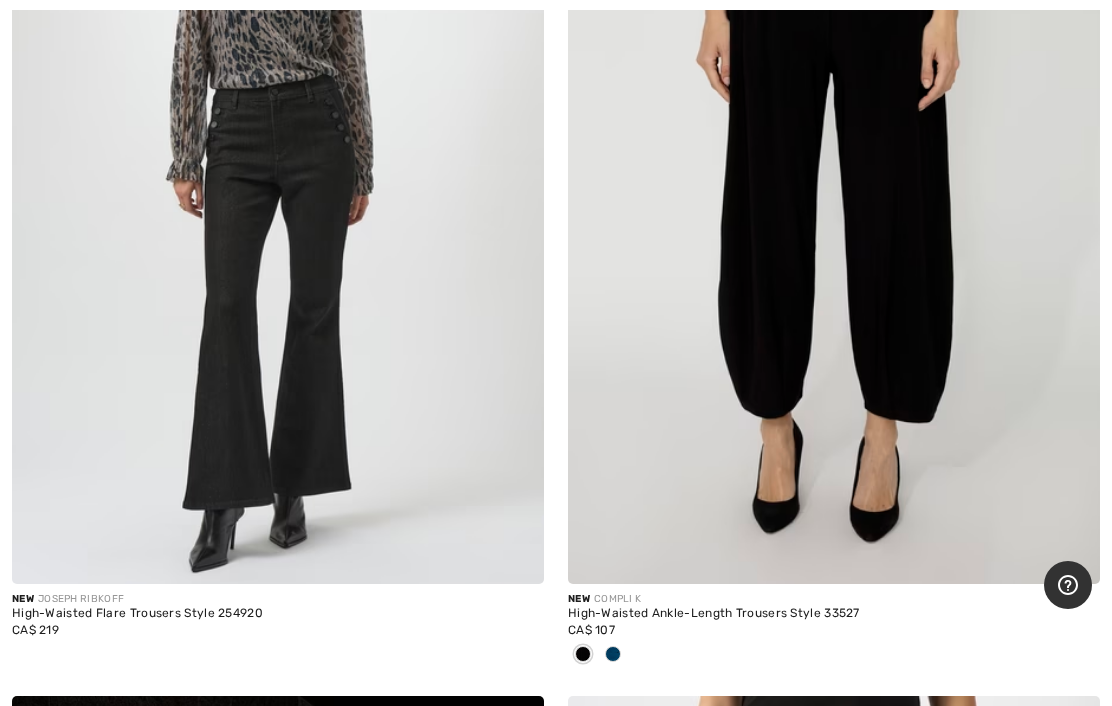 click at bounding box center (613, 654) 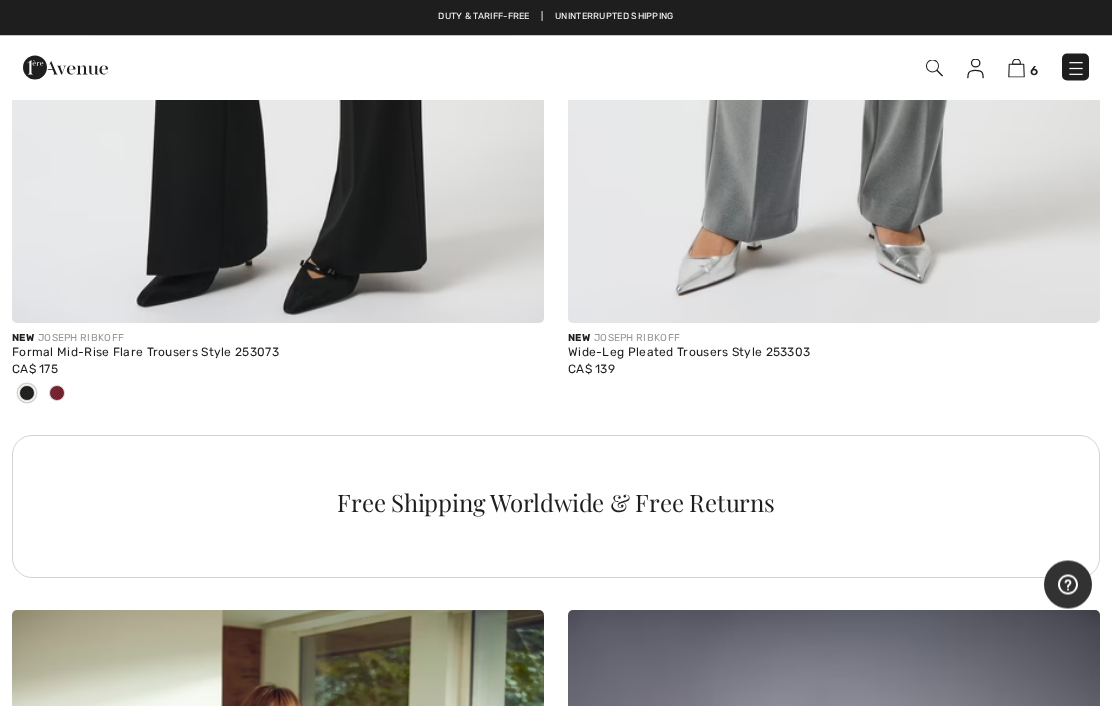 scroll, scrollTop: 16468, scrollLeft: 0, axis: vertical 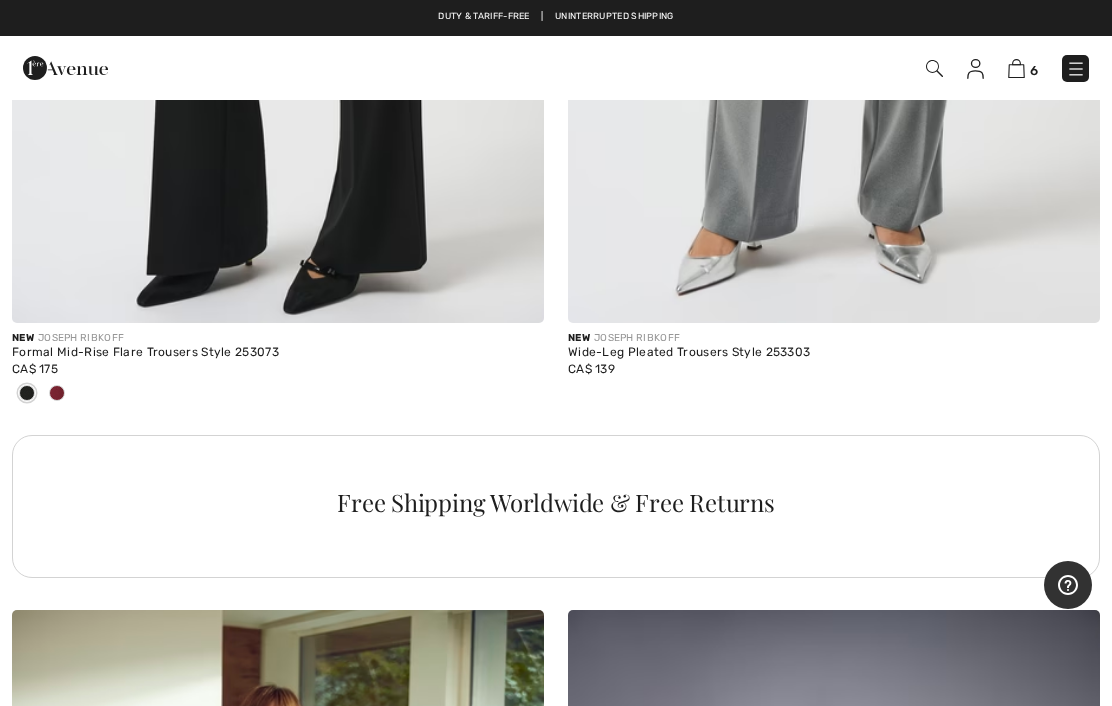 click at bounding box center (57, 394) 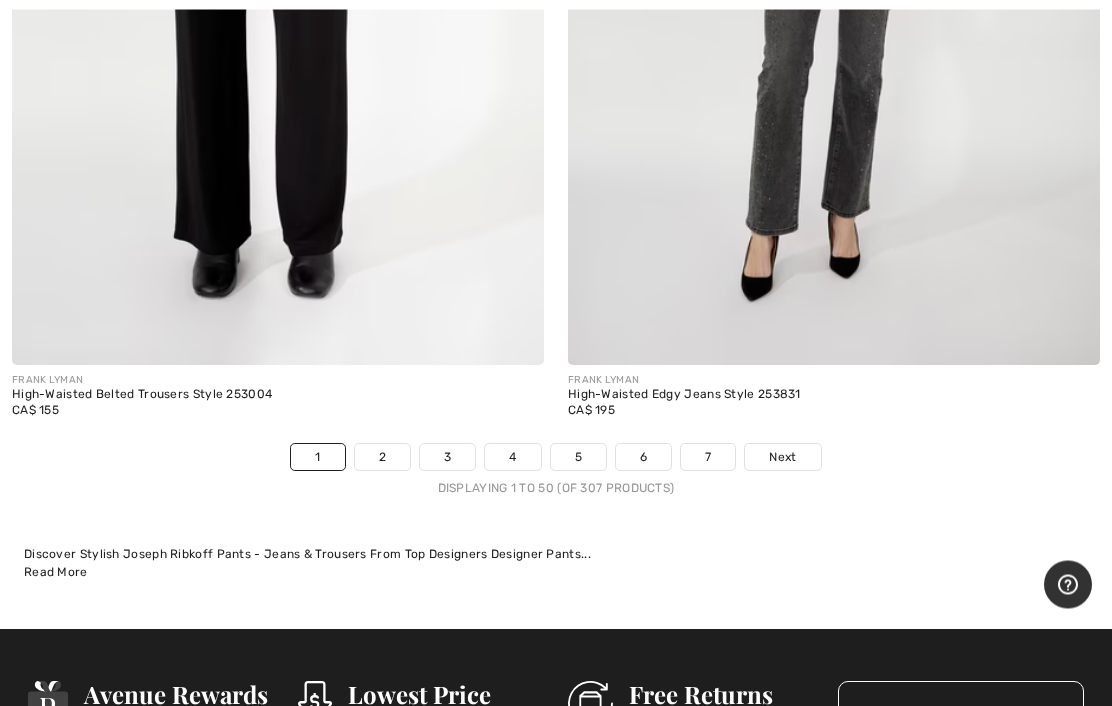 scroll, scrollTop: 23104, scrollLeft: 0, axis: vertical 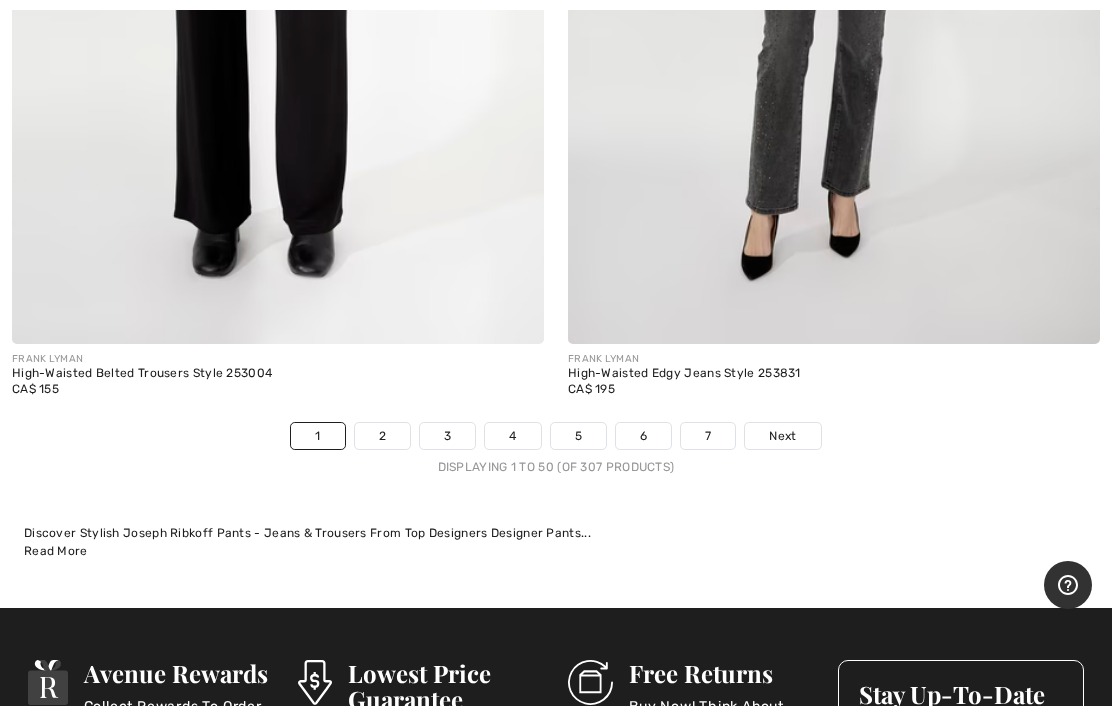 click on "Next" at bounding box center (782, 436) 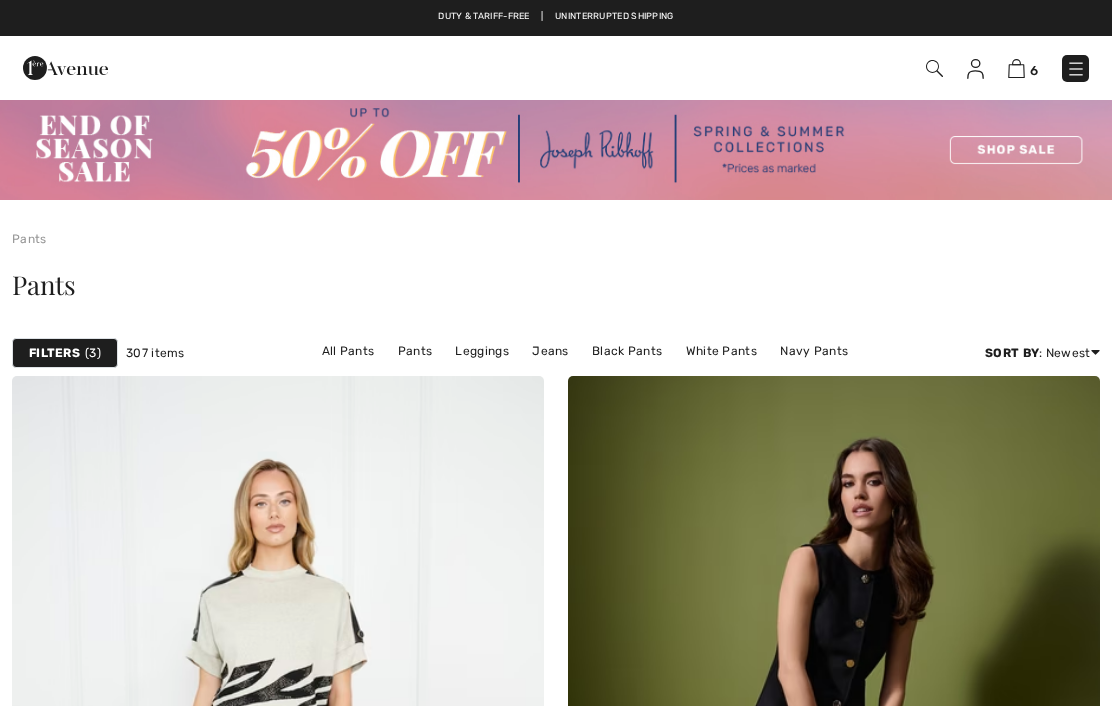 checkbox on "true" 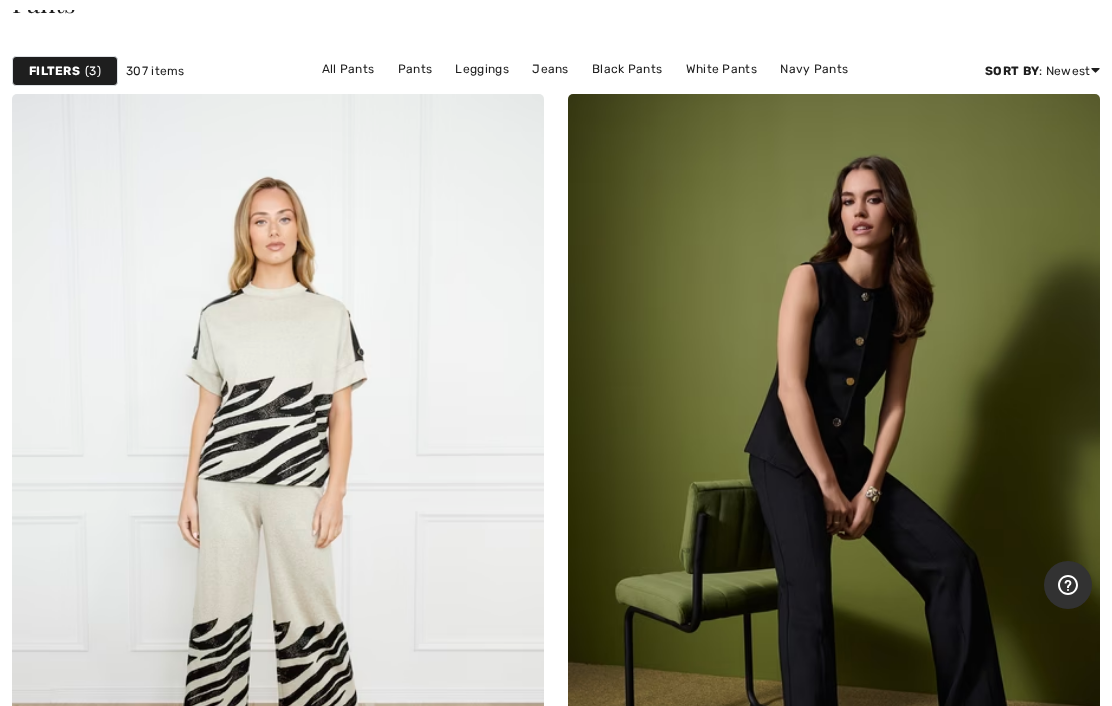 scroll, scrollTop: 522, scrollLeft: 0, axis: vertical 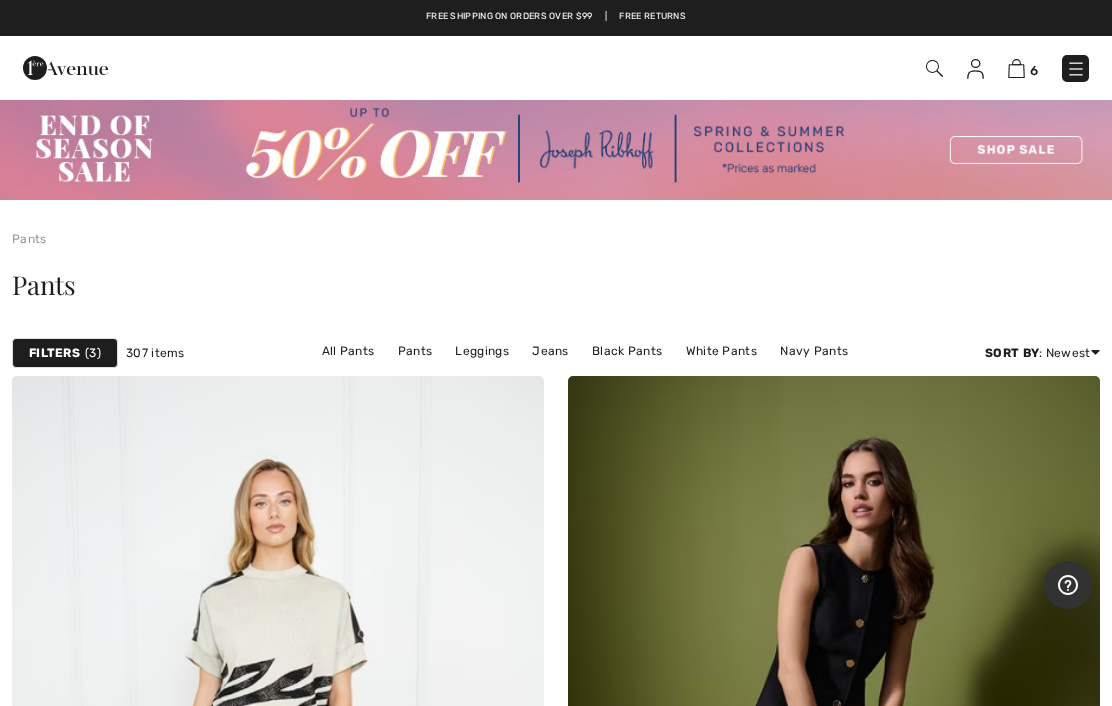 click at bounding box center (65, 68) 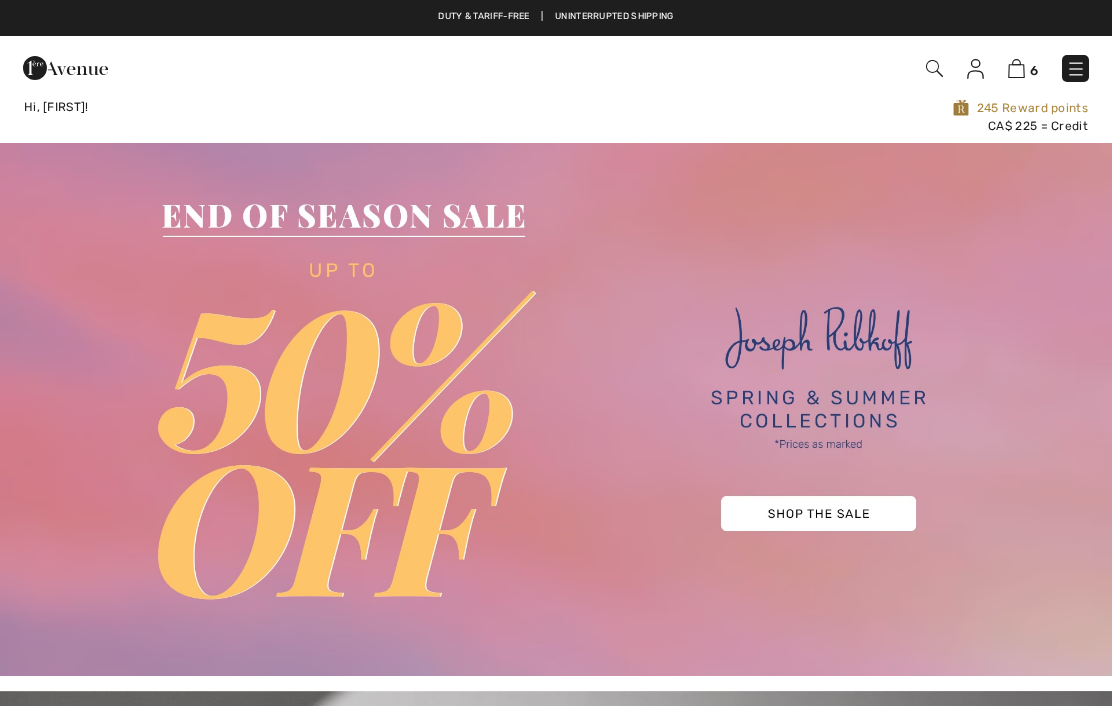 scroll, scrollTop: 0, scrollLeft: 0, axis: both 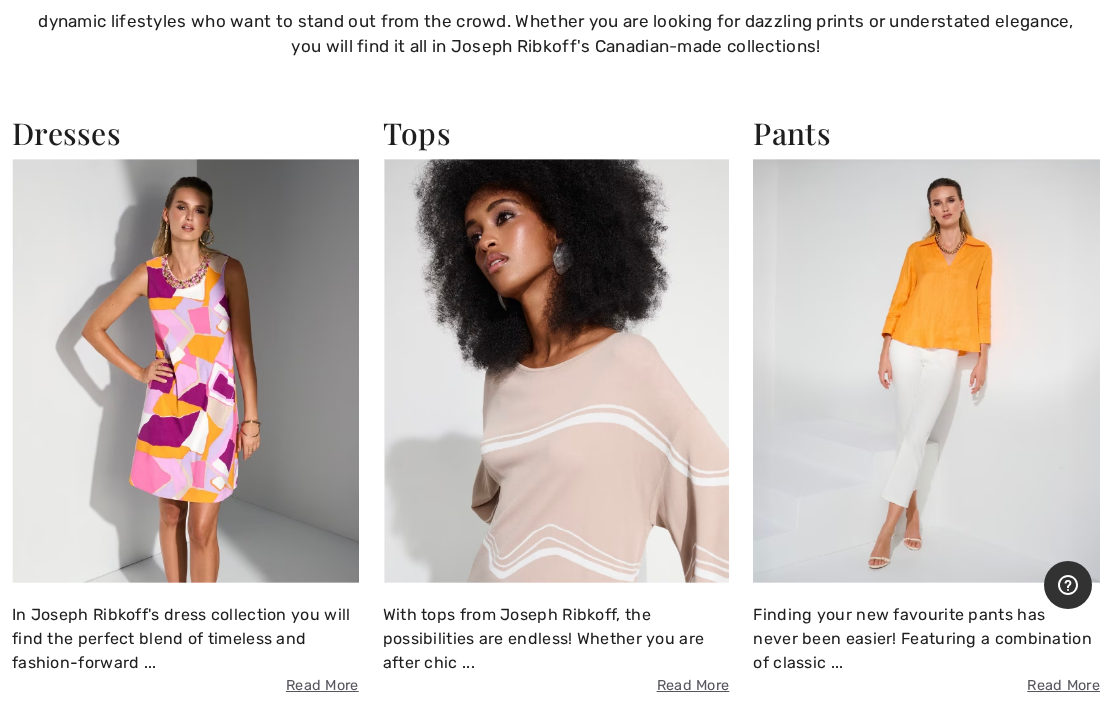 click at bounding box center [556, 371] 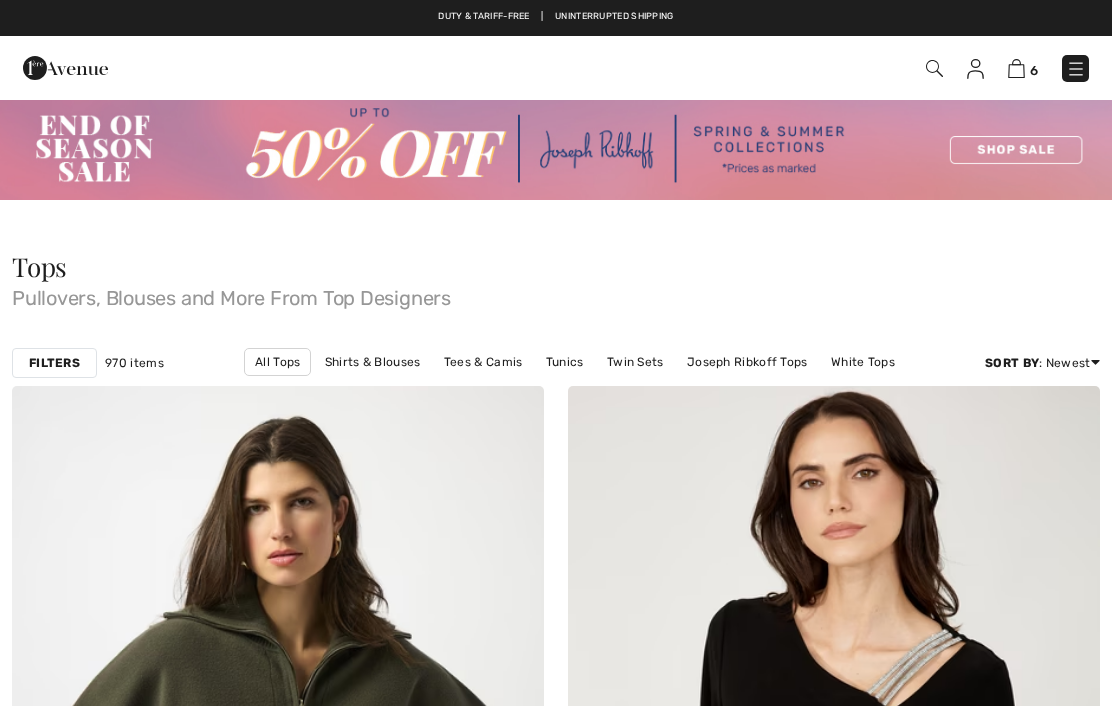 scroll, scrollTop: 0, scrollLeft: 0, axis: both 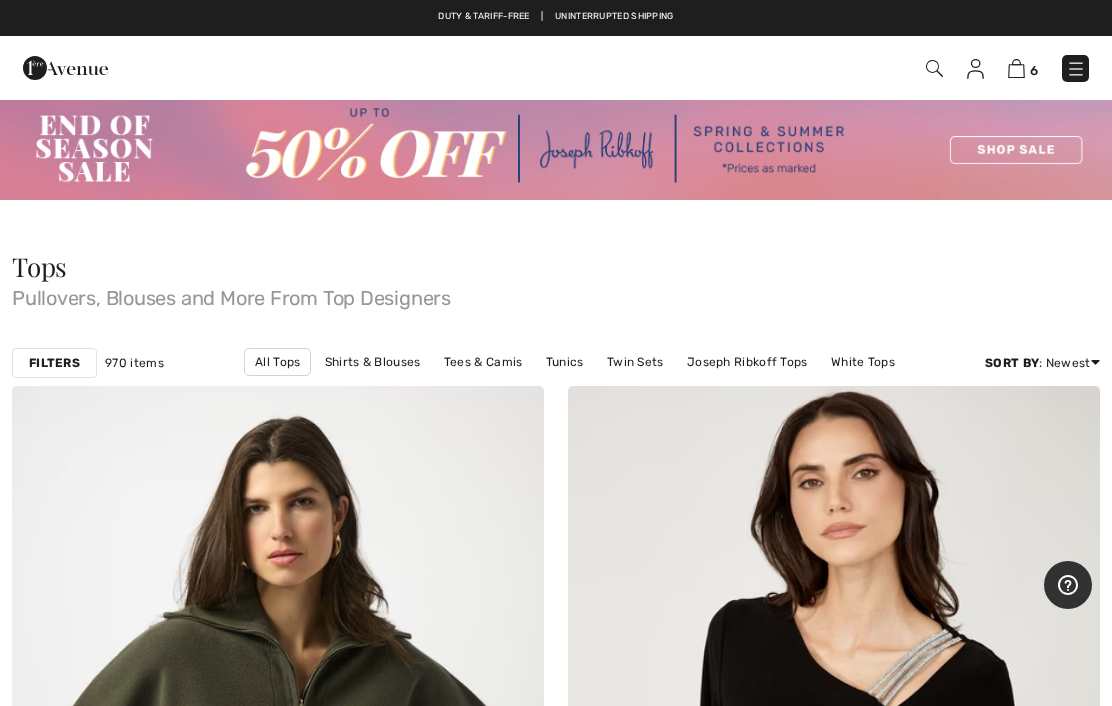 click on "Filters" at bounding box center [54, 363] 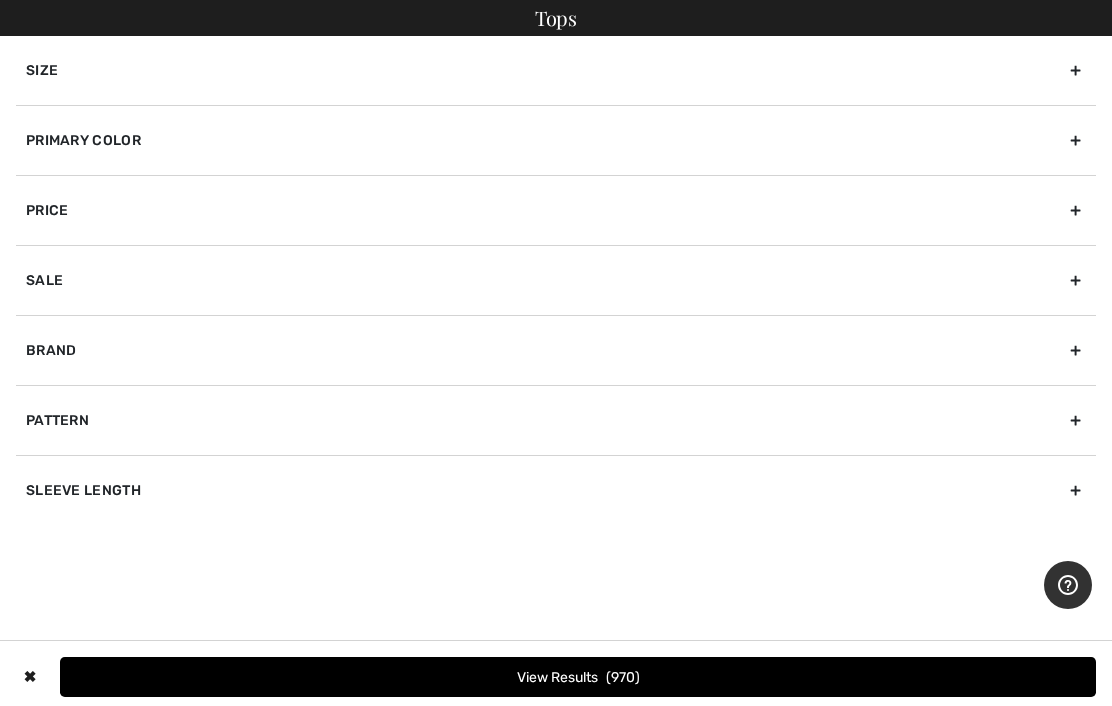 click on "Size" at bounding box center (556, 70) 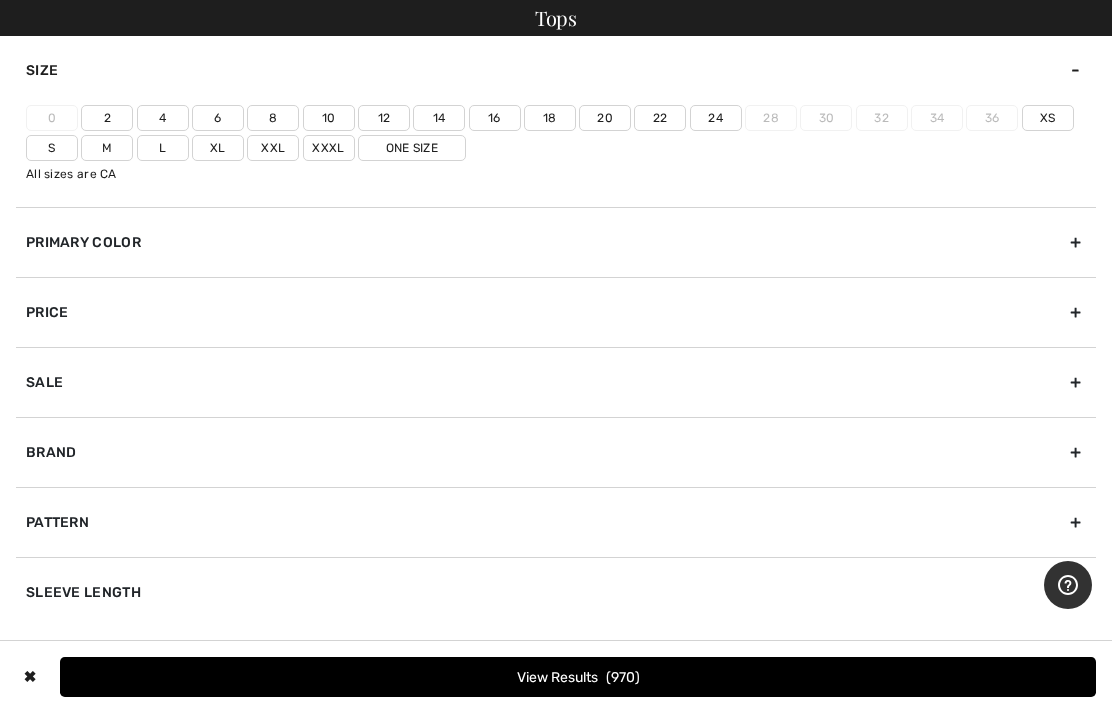 click on "Xxl" at bounding box center [273, 148] 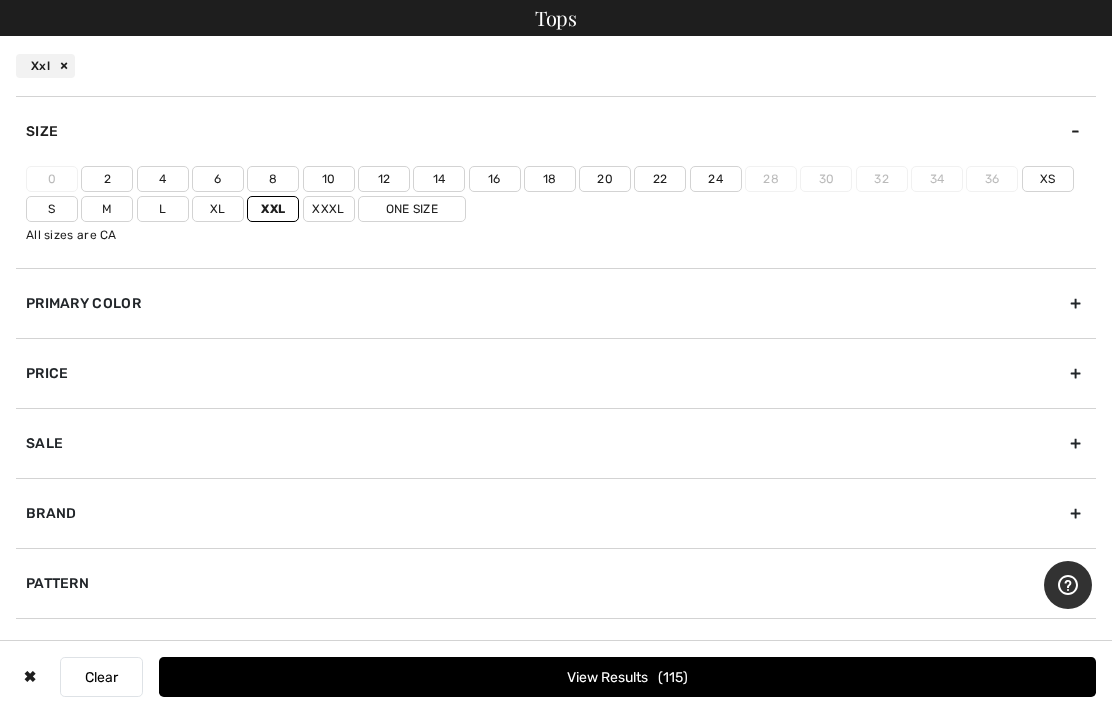 click on "20" at bounding box center (605, 179) 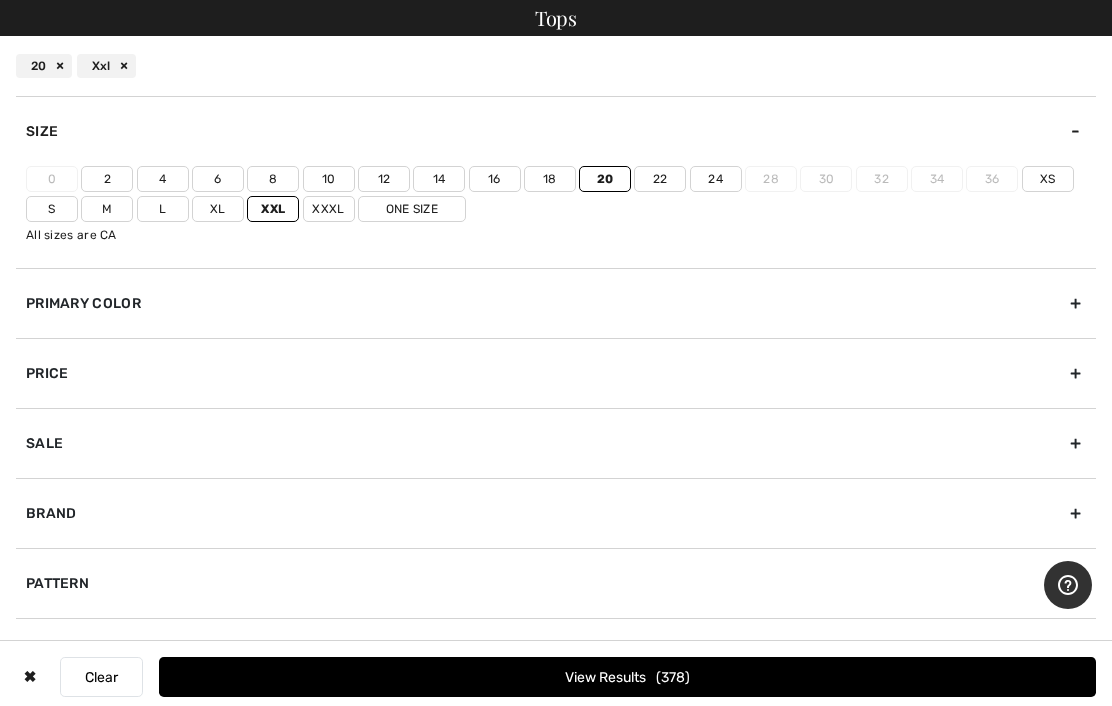 click on "View Results 378" at bounding box center (627, 677) 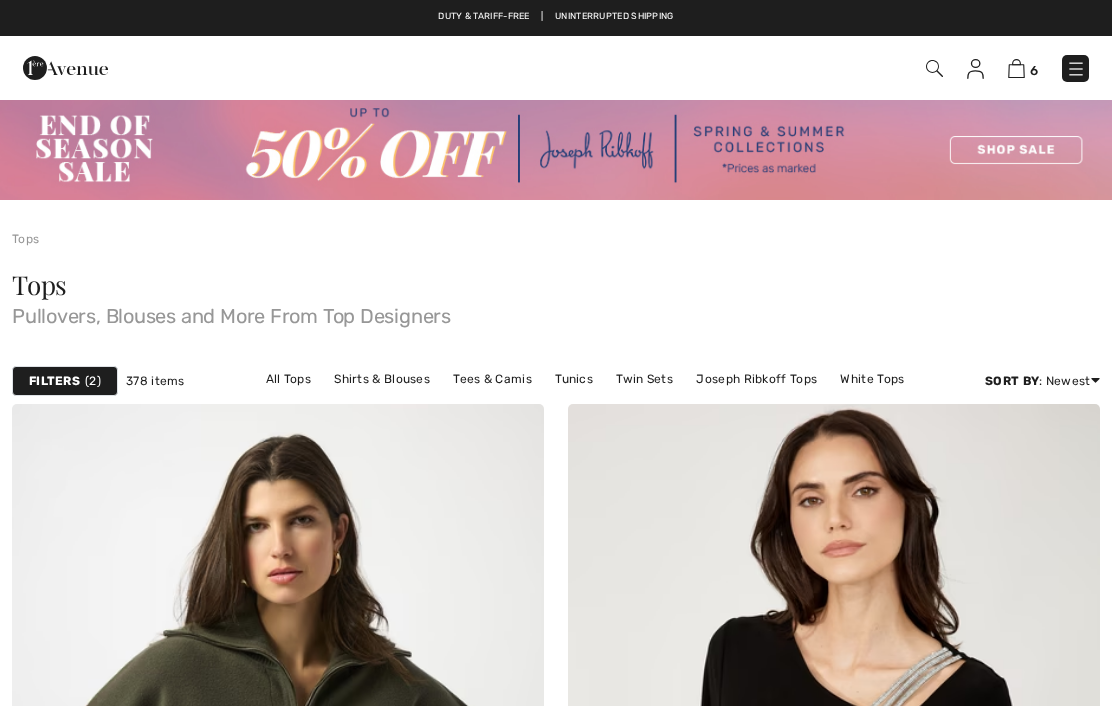 scroll, scrollTop: 0, scrollLeft: 0, axis: both 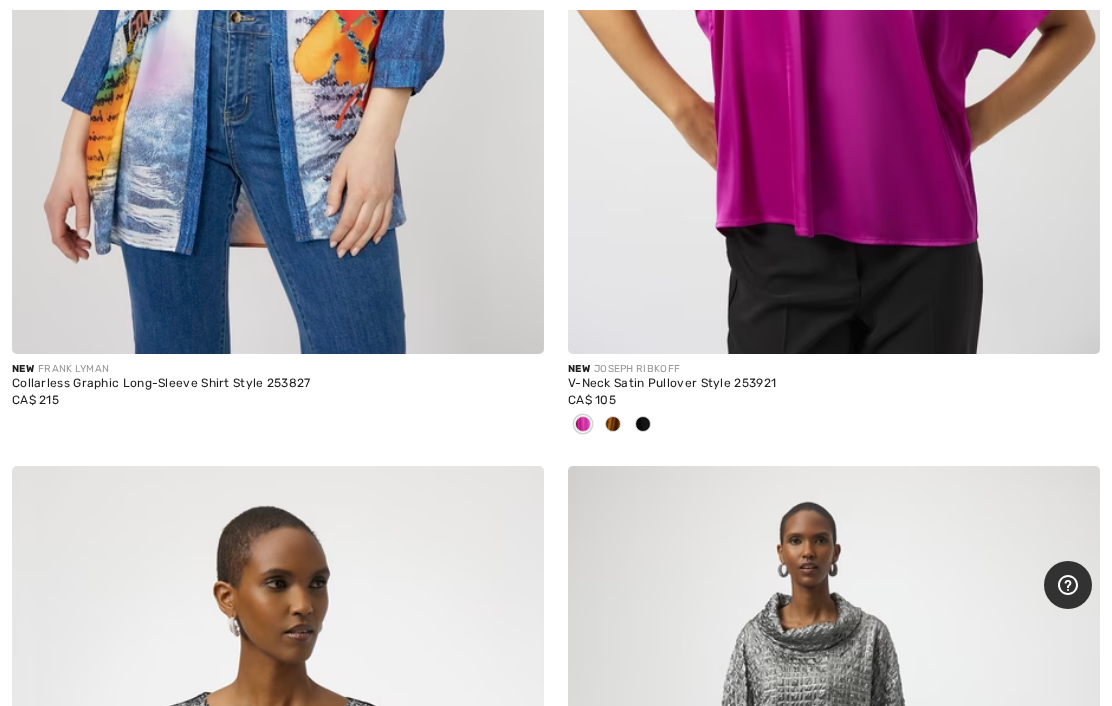 click at bounding box center (643, 424) 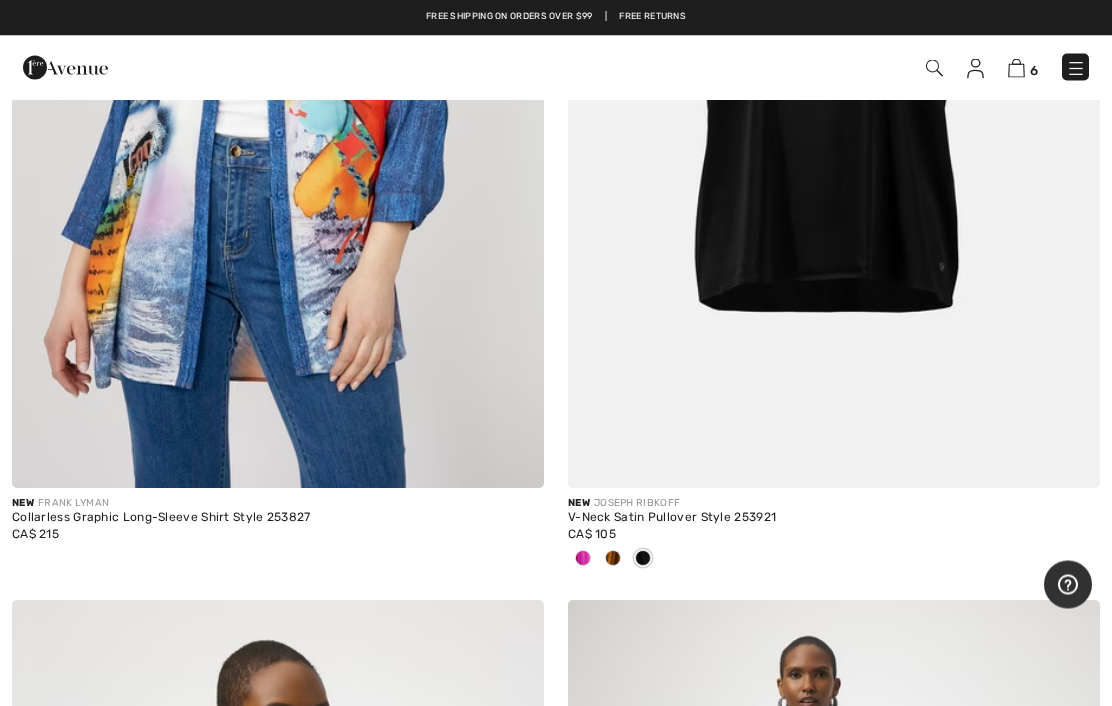scroll, scrollTop: 6247, scrollLeft: 0, axis: vertical 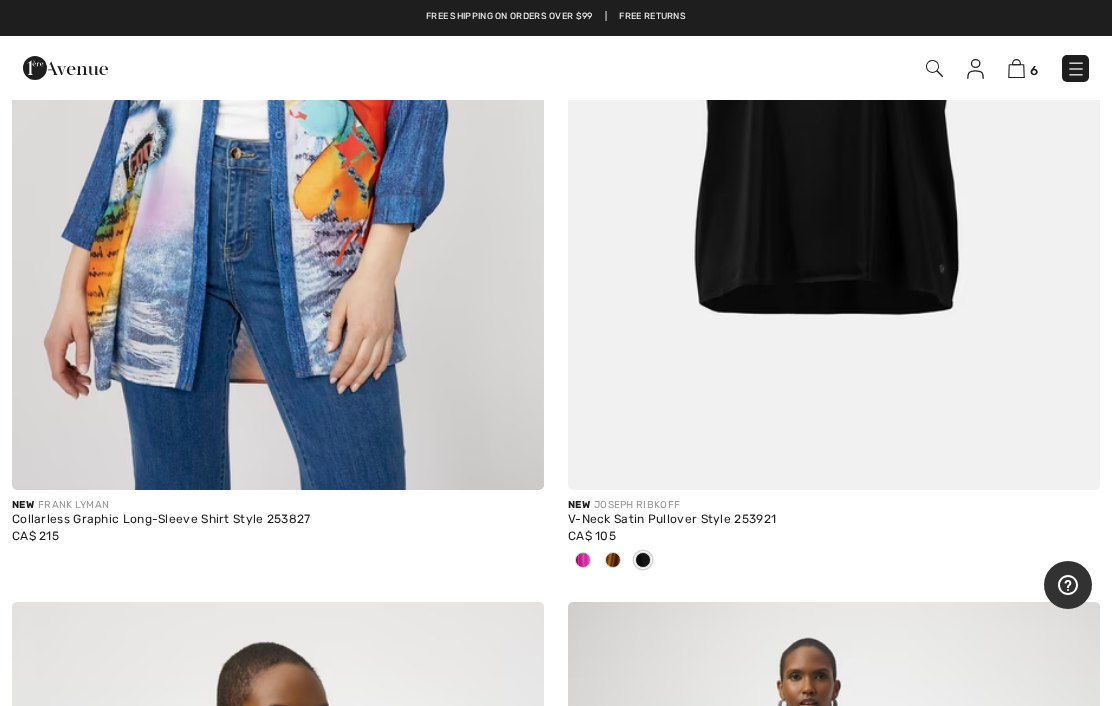 click at bounding box center (613, 561) 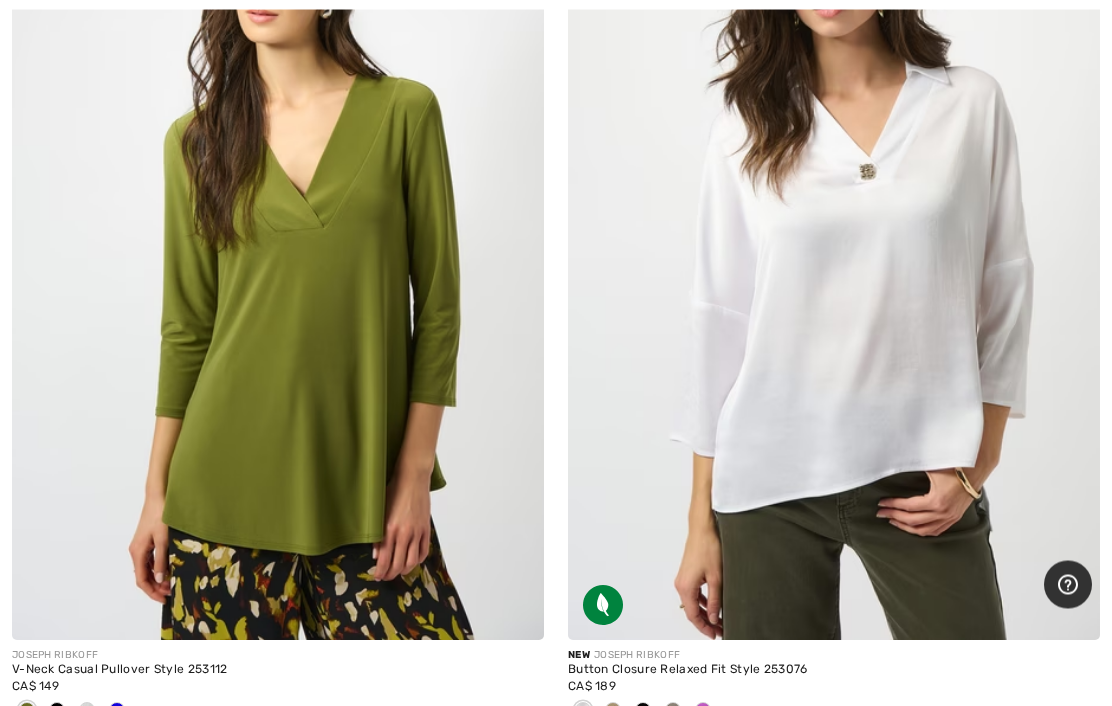 scroll, scrollTop: 12611, scrollLeft: 0, axis: vertical 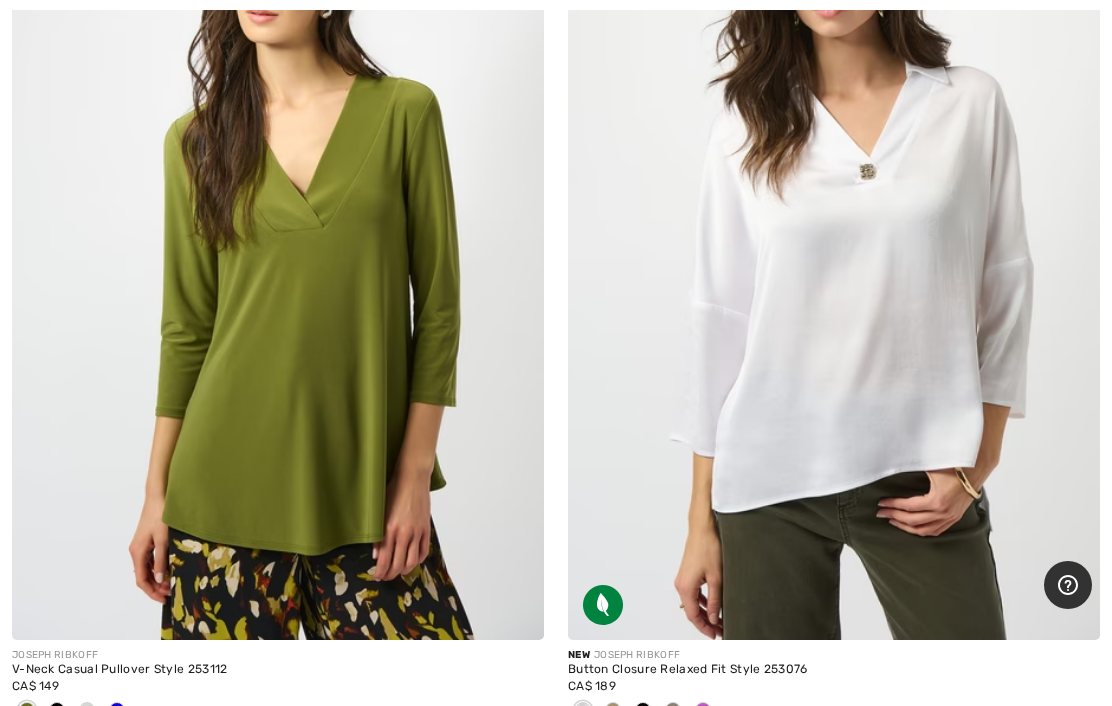click at bounding box center (613, 711) 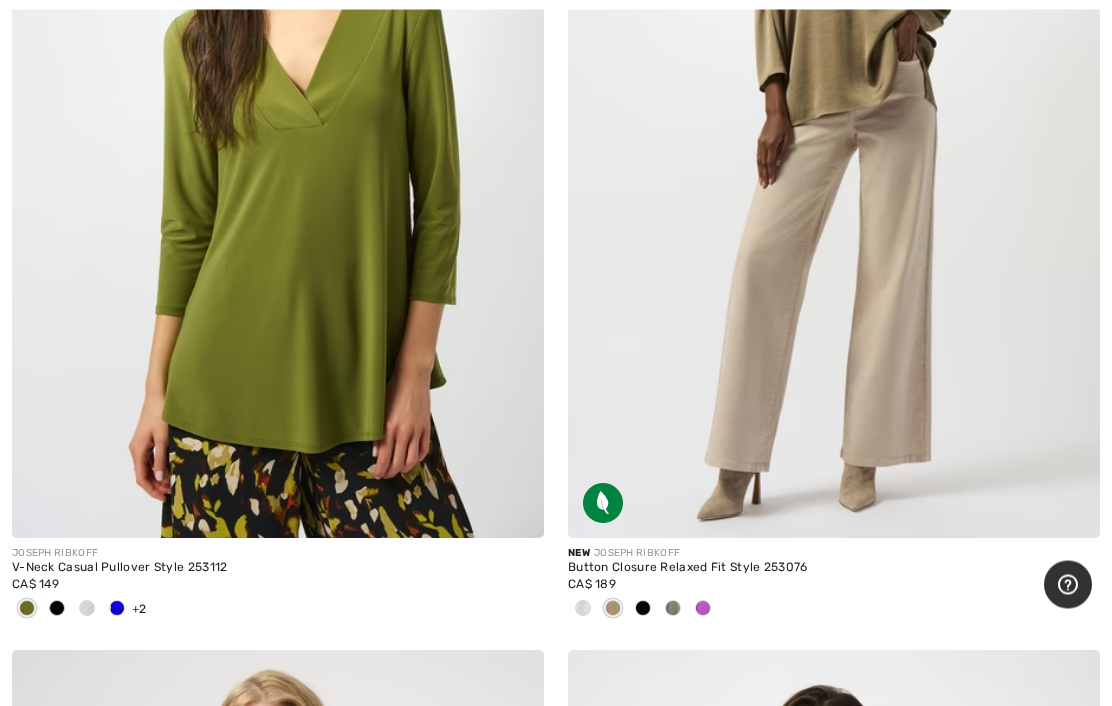 scroll, scrollTop: 12714, scrollLeft: 0, axis: vertical 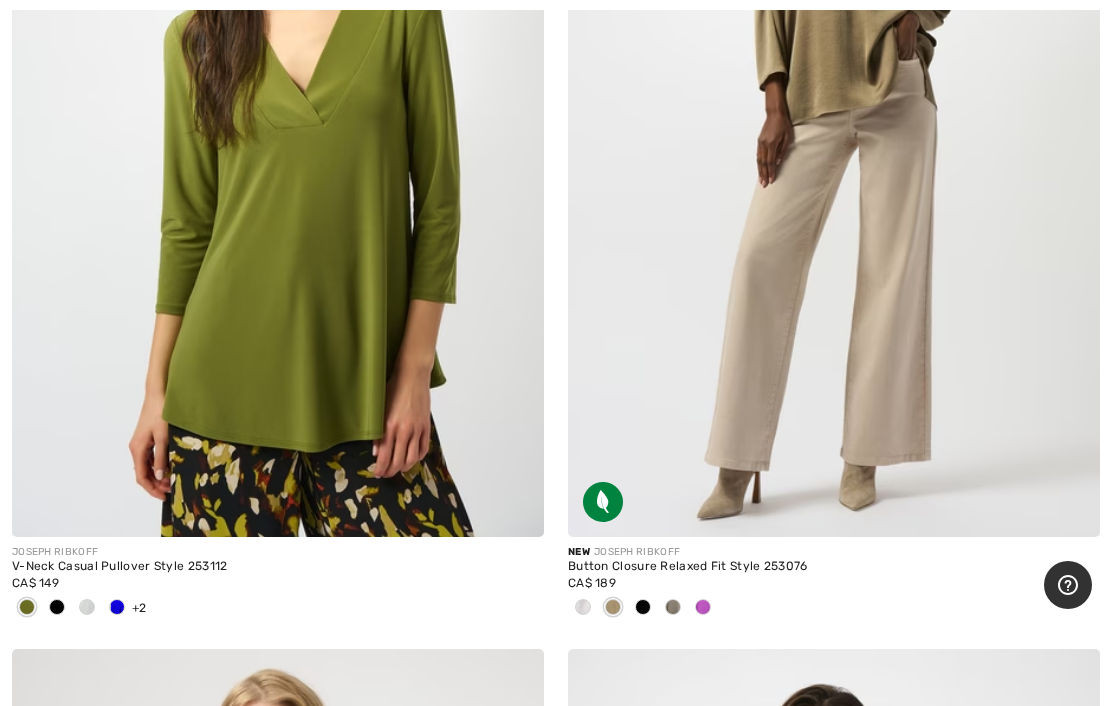 click at bounding box center [673, 607] 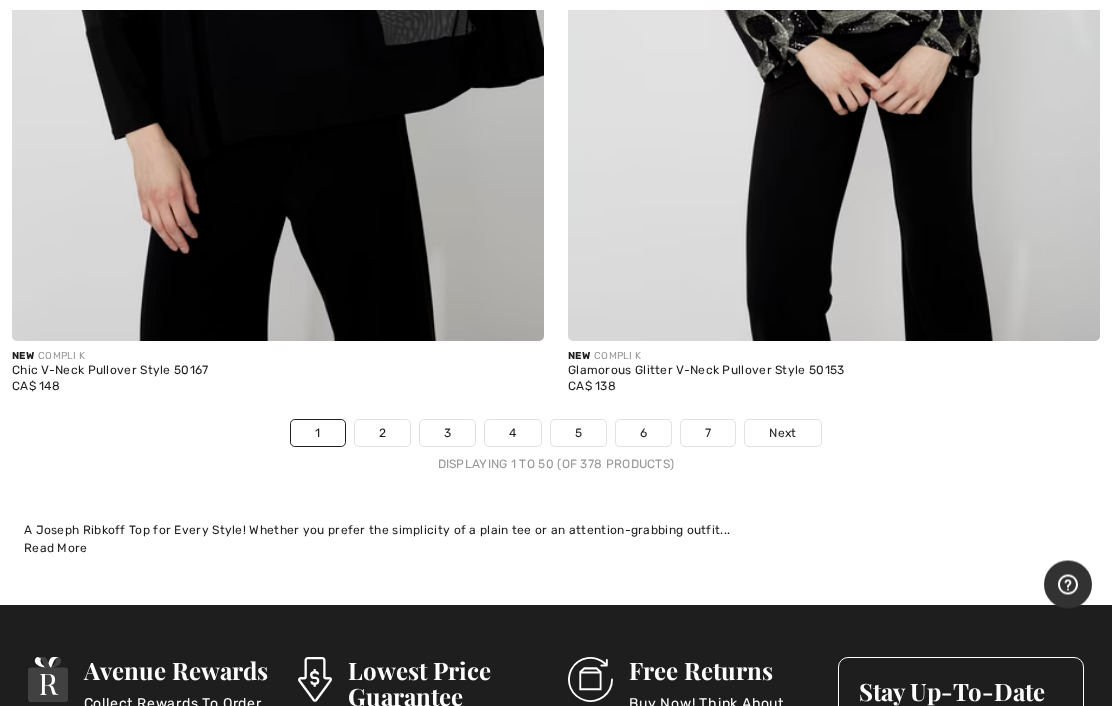 scroll, scrollTop: 23210, scrollLeft: 0, axis: vertical 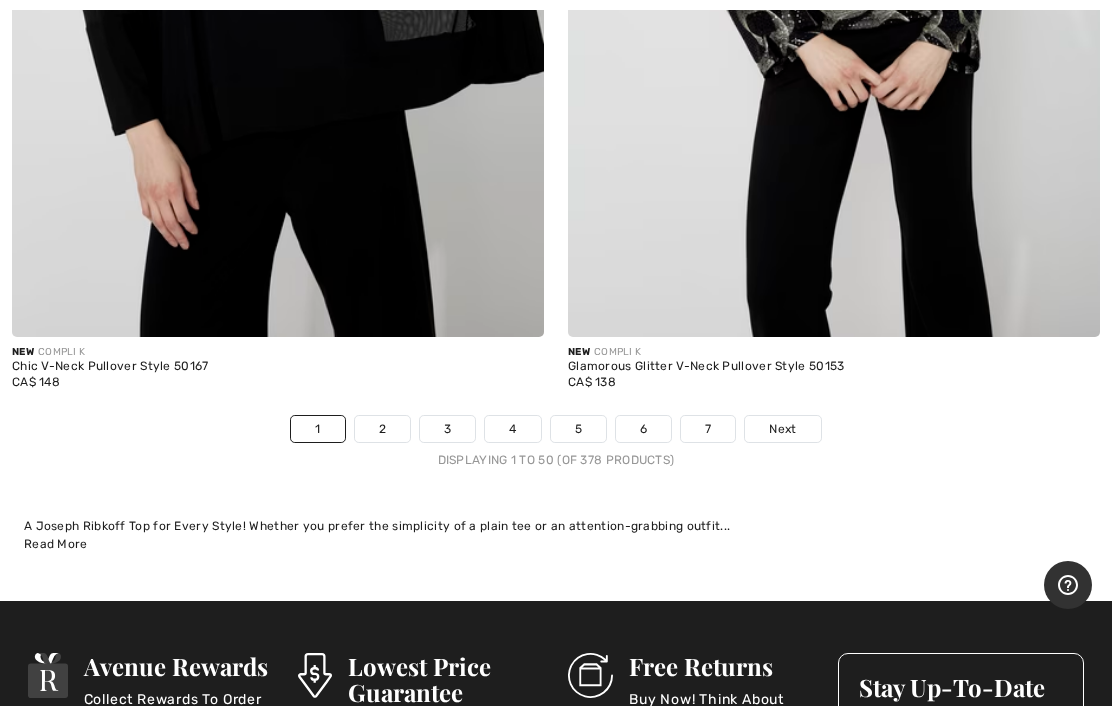 click on "Next" at bounding box center [782, 429] 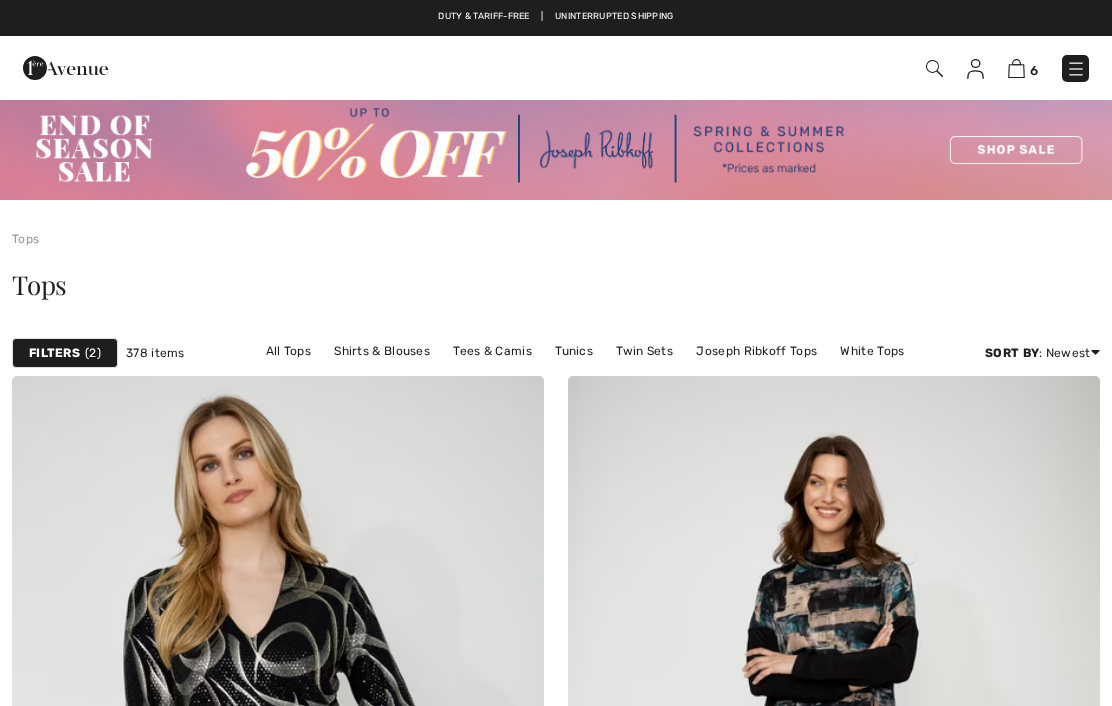 checkbox on "true" 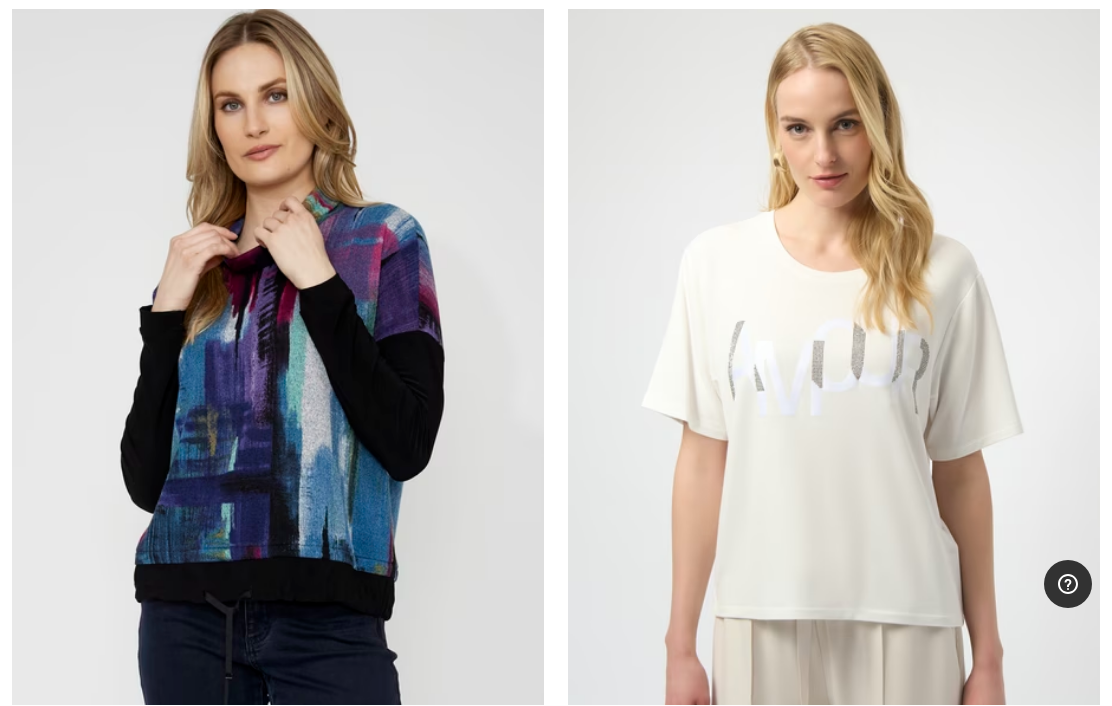 scroll, scrollTop: 1278, scrollLeft: 0, axis: vertical 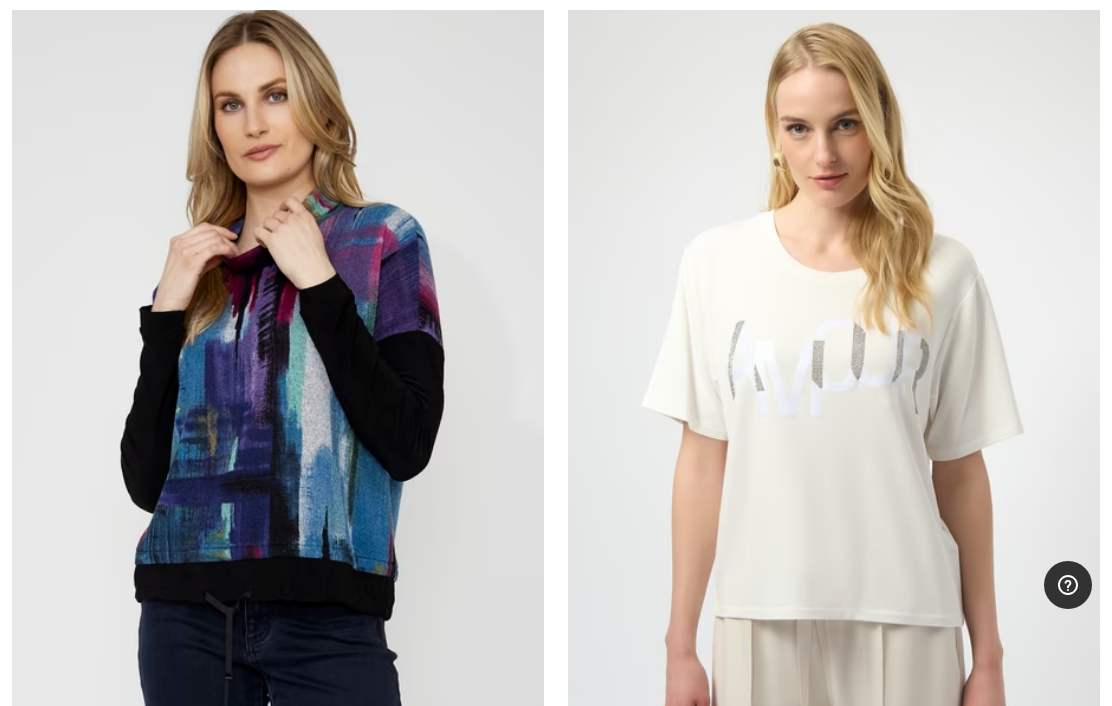 click at bounding box center [834, 374] 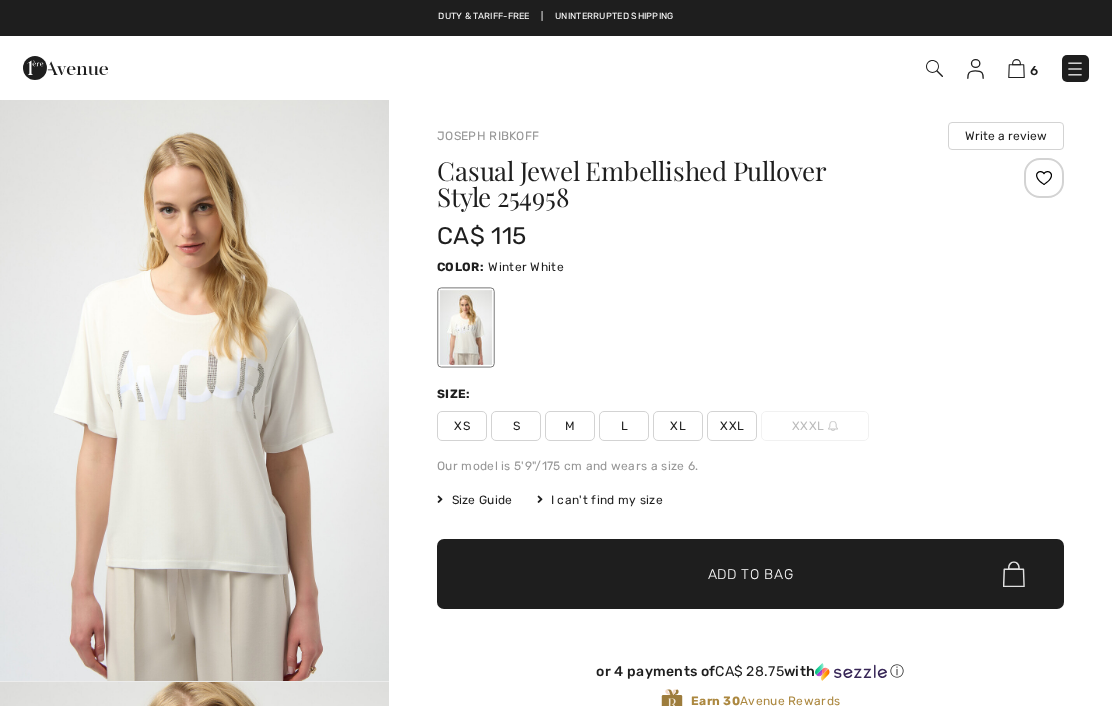 checkbox on "true" 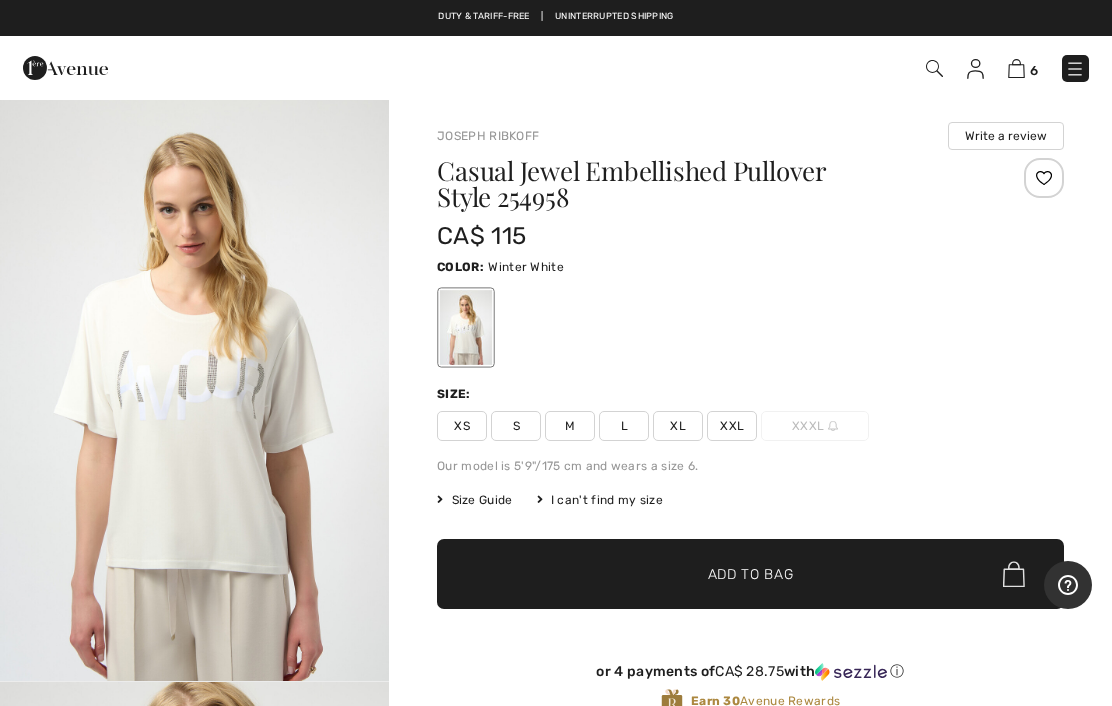 scroll, scrollTop: 0, scrollLeft: 0, axis: both 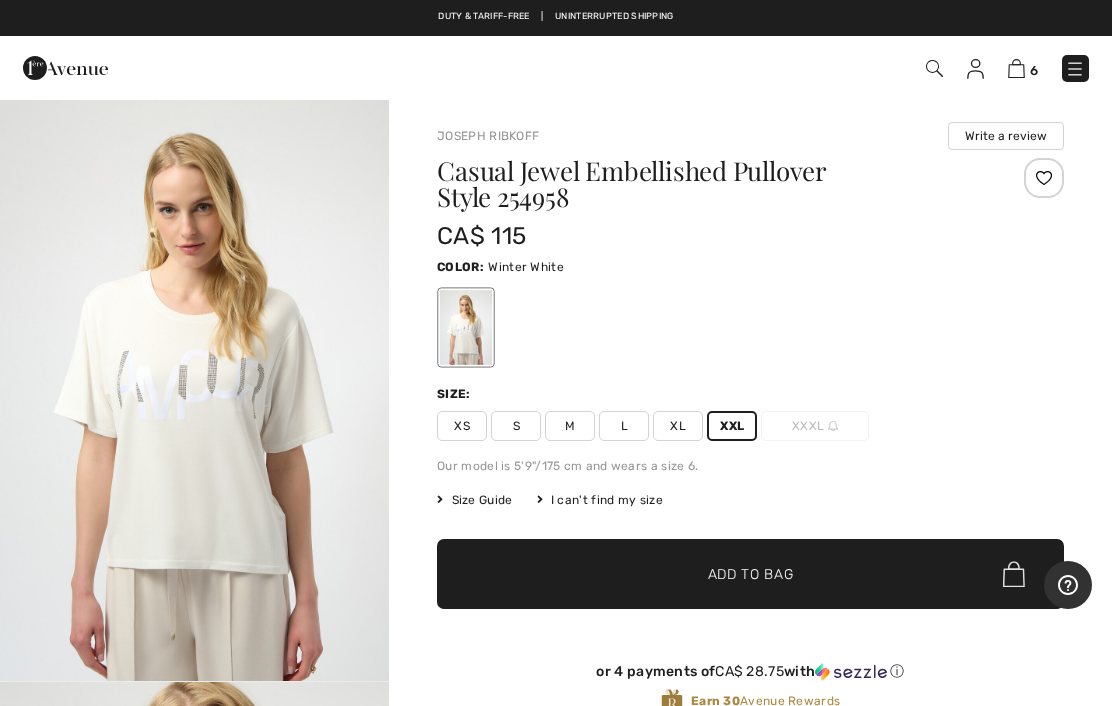 click on "Add to Bag" at bounding box center [751, 574] 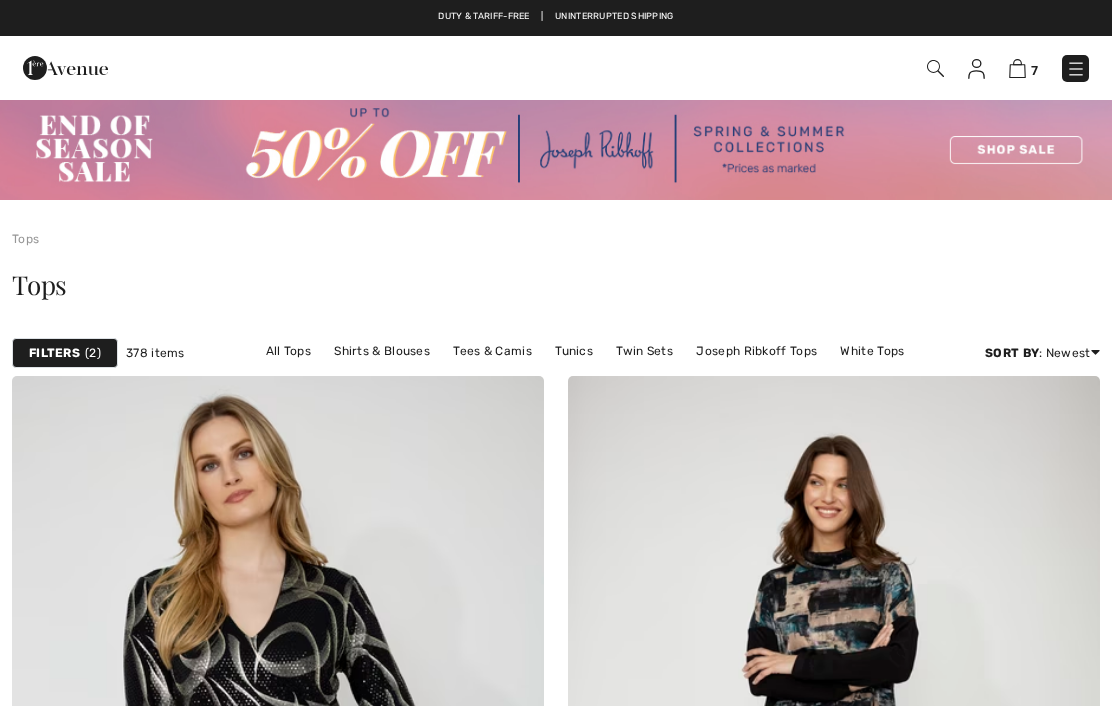 scroll, scrollTop: 1250, scrollLeft: 0, axis: vertical 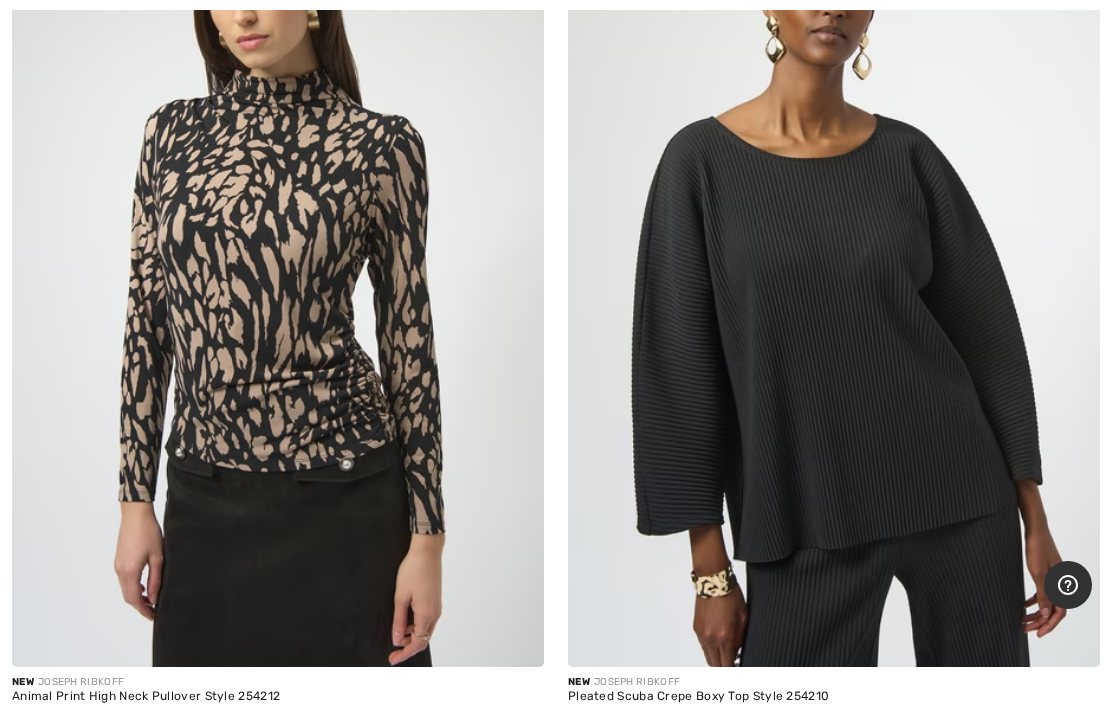 click at bounding box center (613, 737) 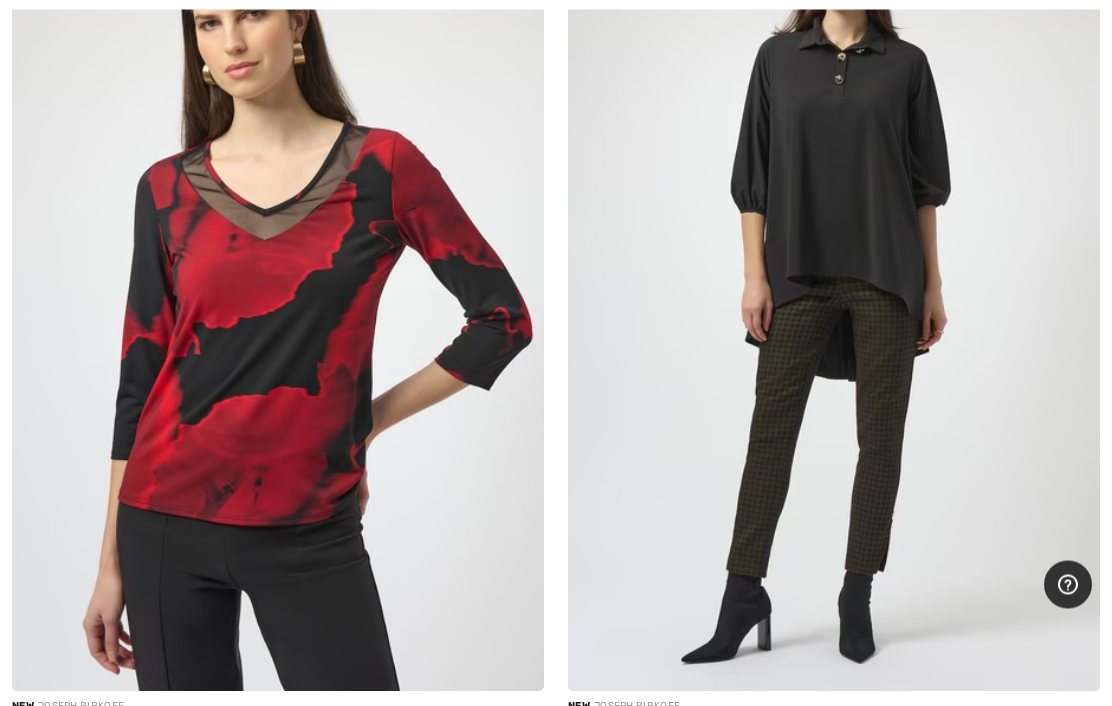 scroll, scrollTop: 6023, scrollLeft: 0, axis: vertical 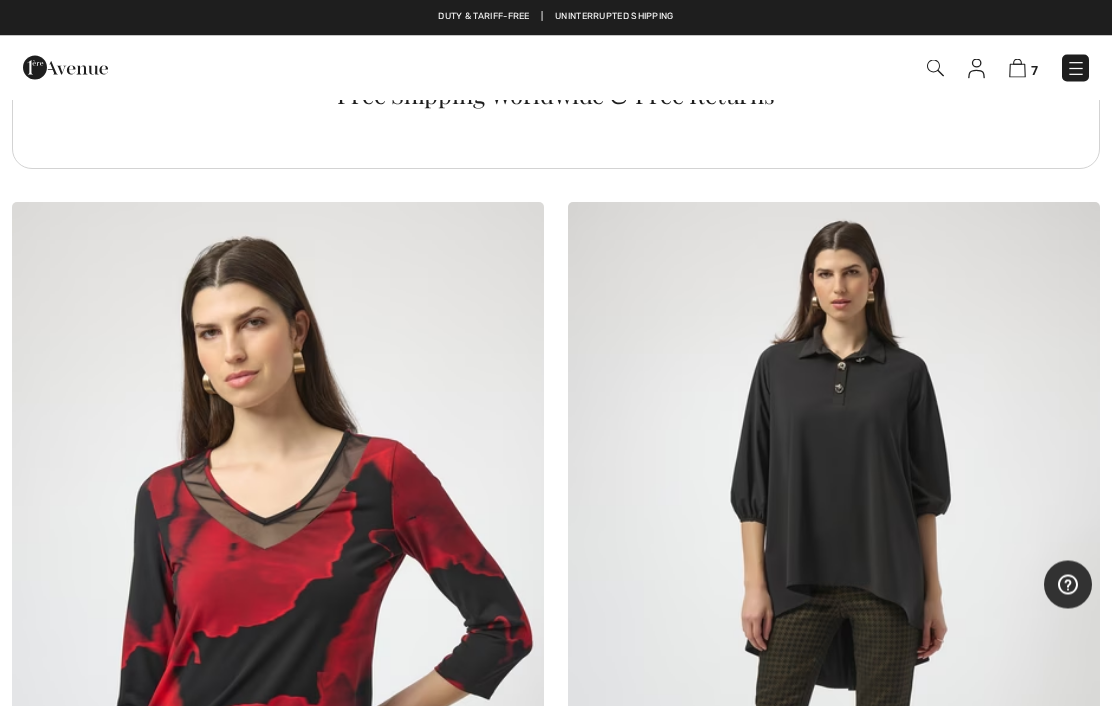 click at bounding box center [1070, 233] 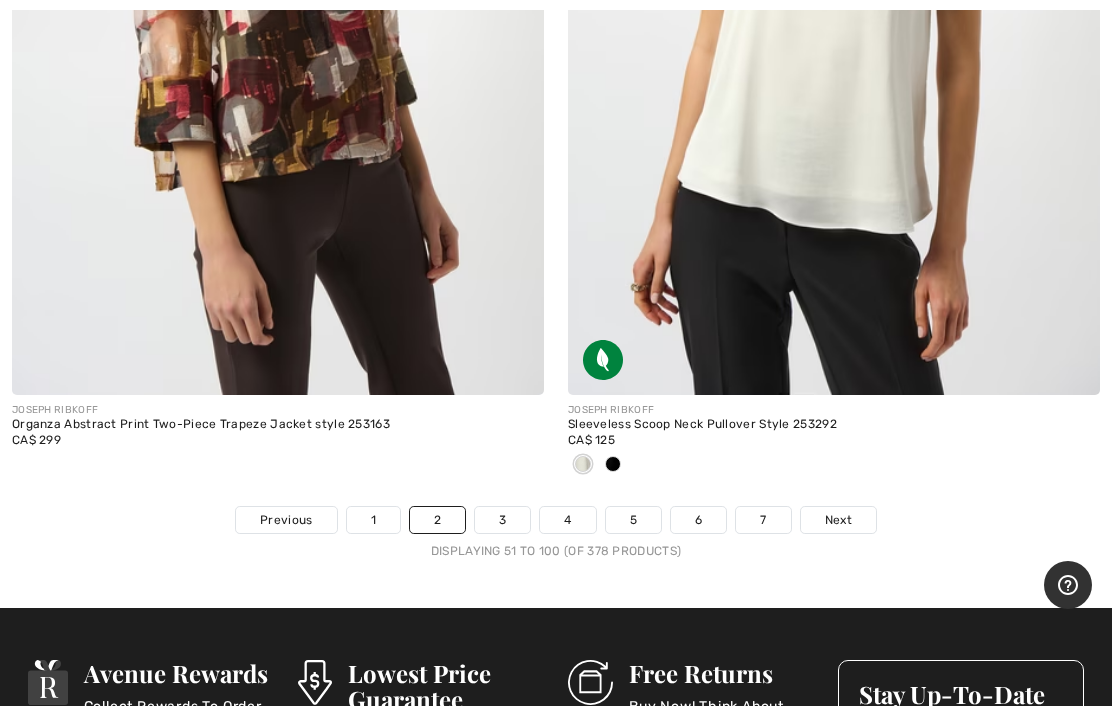 scroll, scrollTop: 22965, scrollLeft: 0, axis: vertical 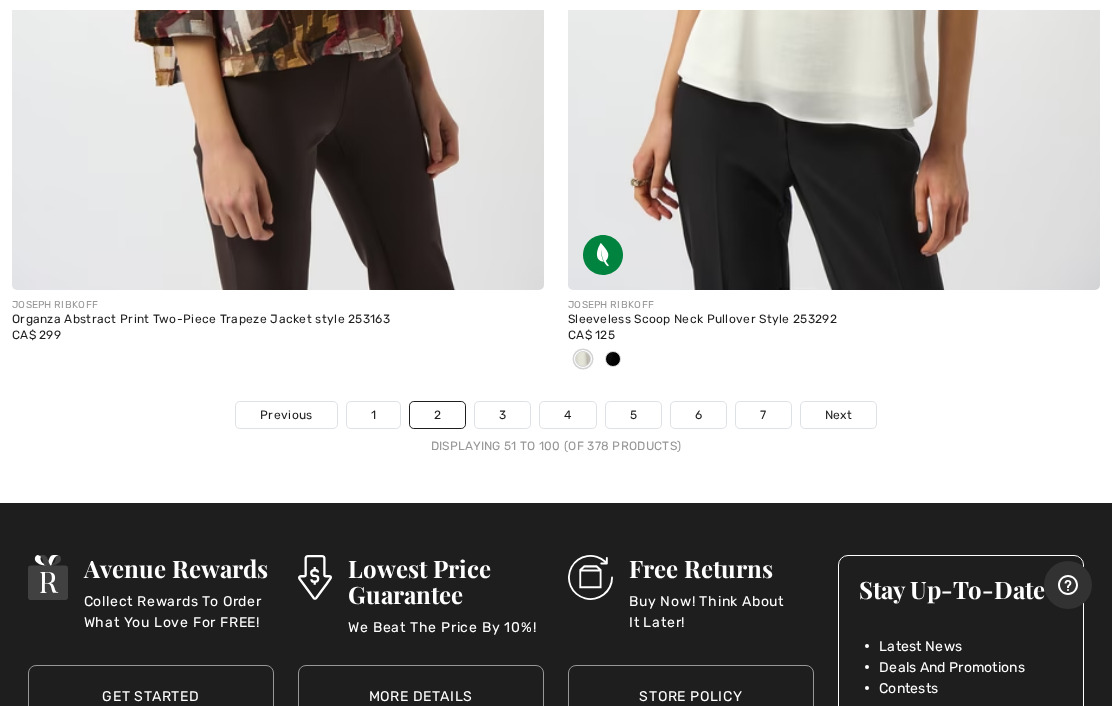 click on "Next" at bounding box center [838, 415] 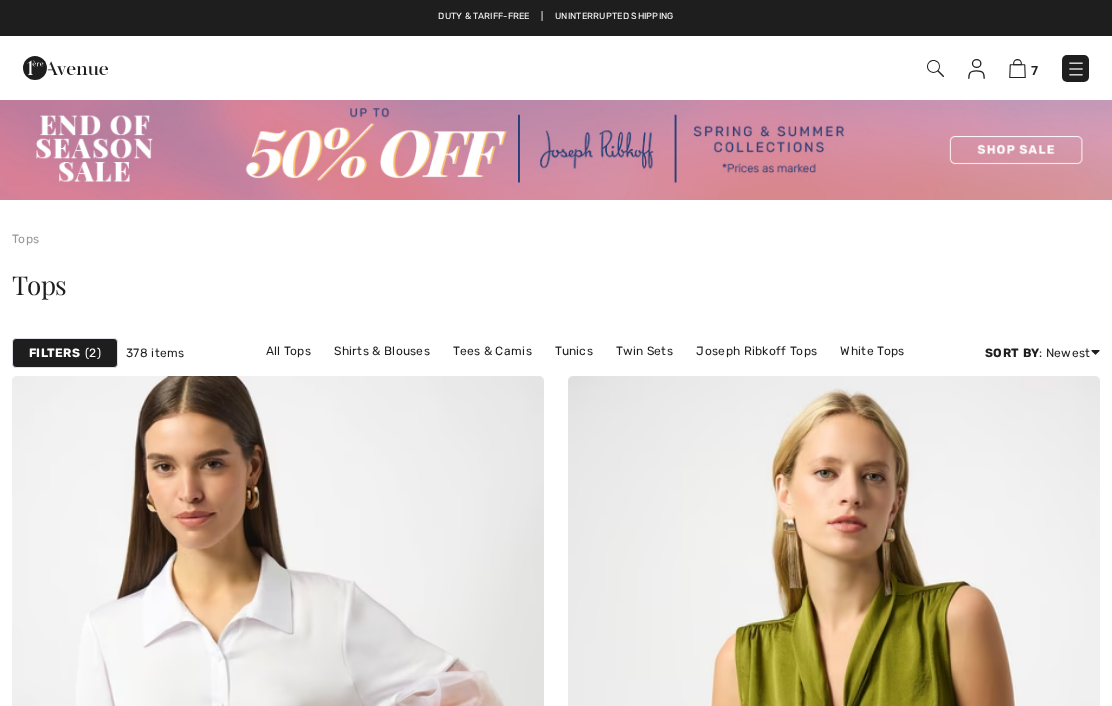 scroll, scrollTop: 0, scrollLeft: 0, axis: both 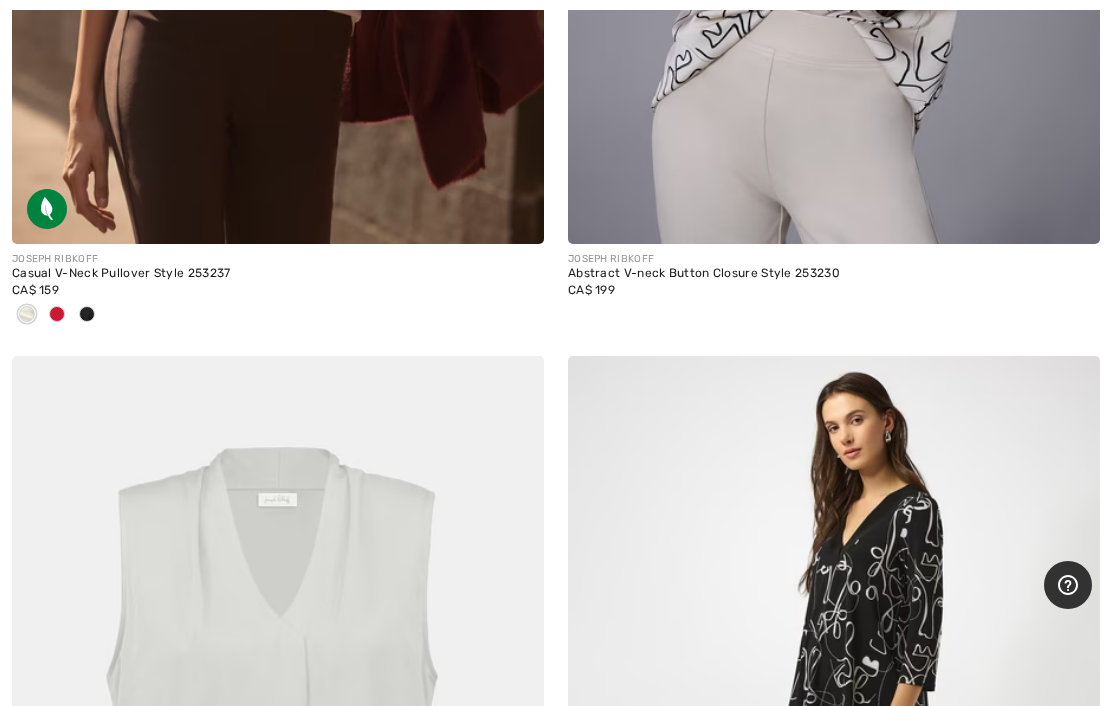 click at bounding box center [57, 314] 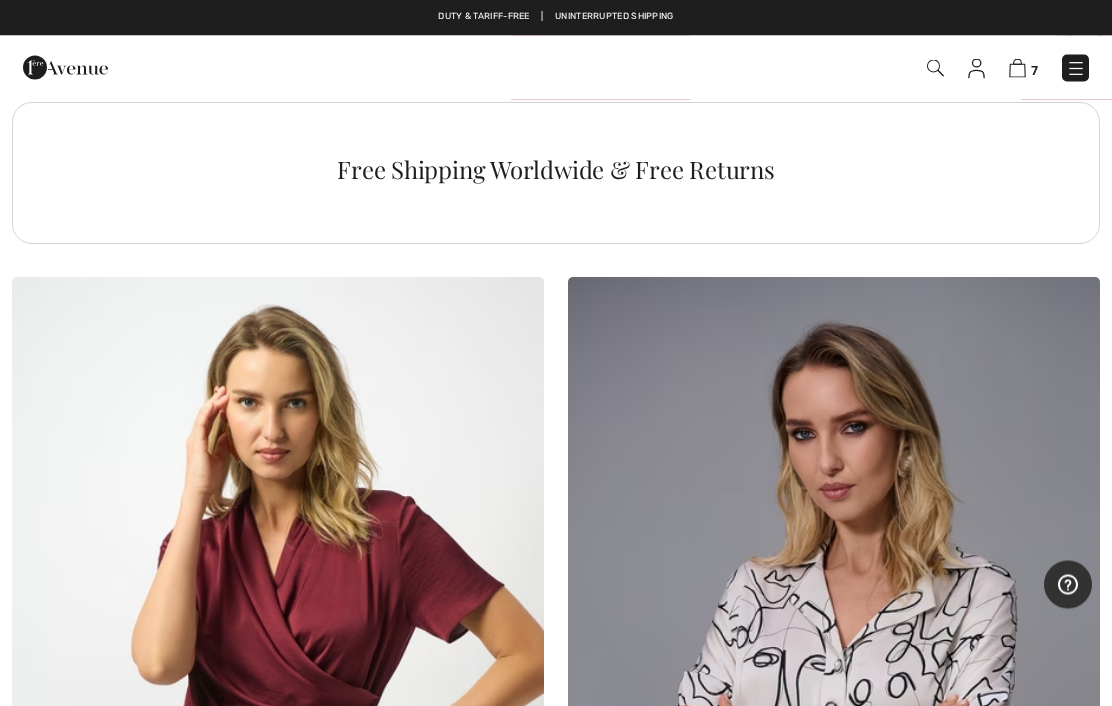 scroll, scrollTop: 5667, scrollLeft: 0, axis: vertical 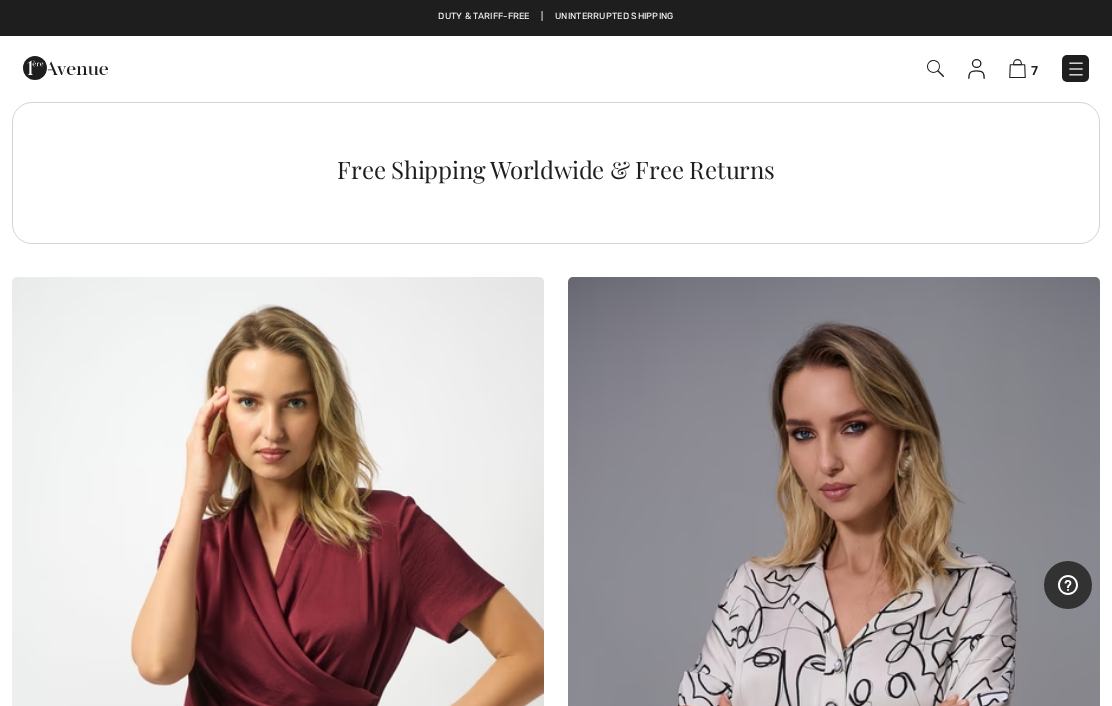 click at bounding box center [514, 307] 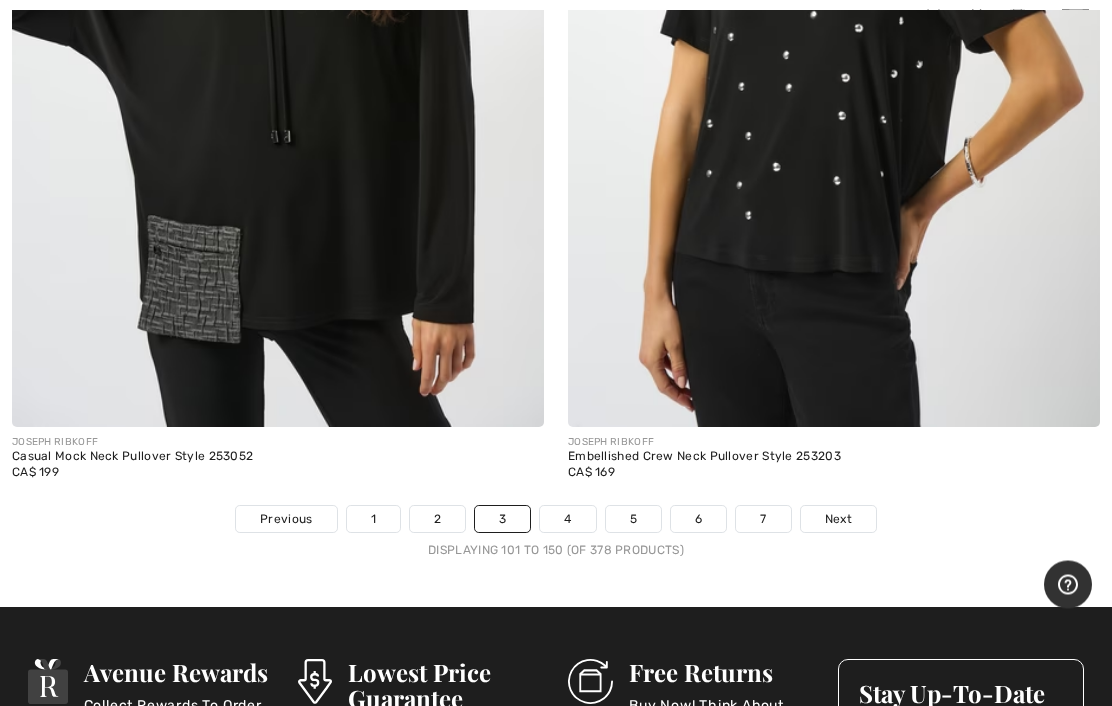 scroll, scrollTop: 22927, scrollLeft: 0, axis: vertical 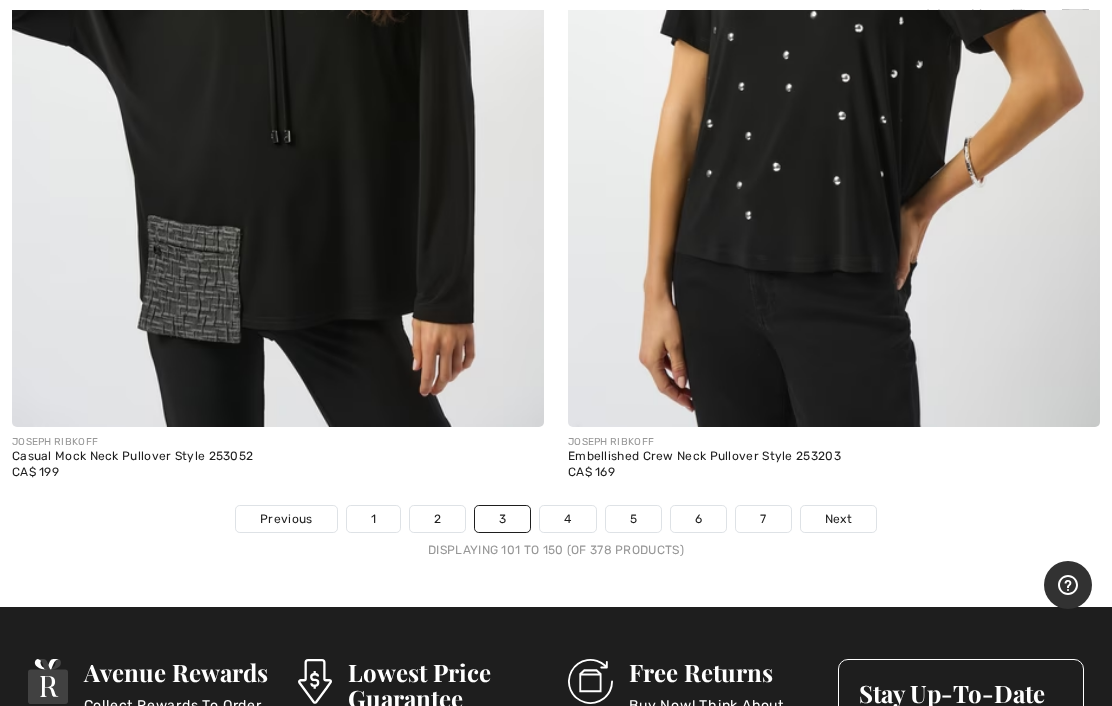 click on "Next" at bounding box center [838, 519] 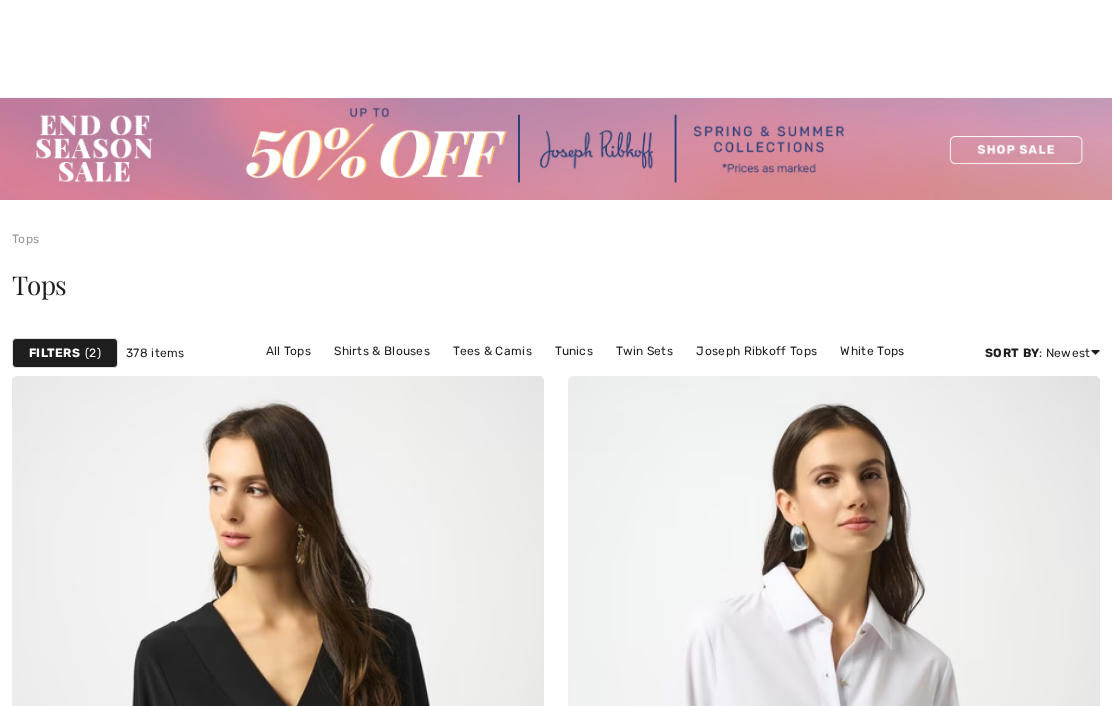 scroll, scrollTop: 226, scrollLeft: 0, axis: vertical 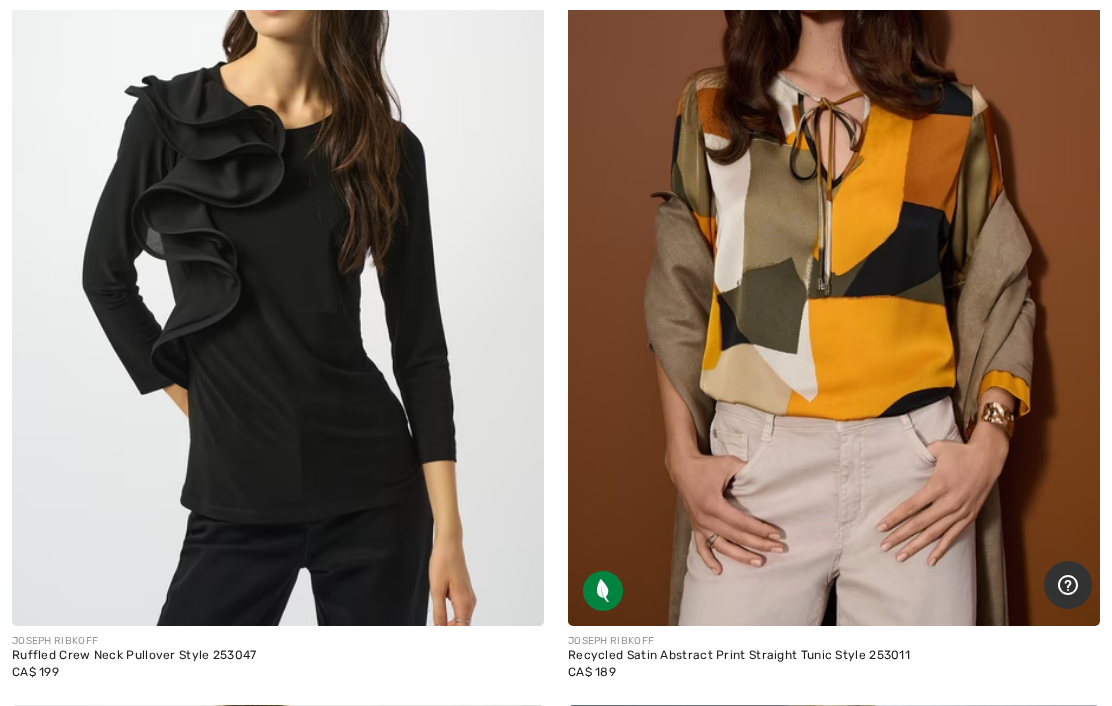 click at bounding box center (834, 227) 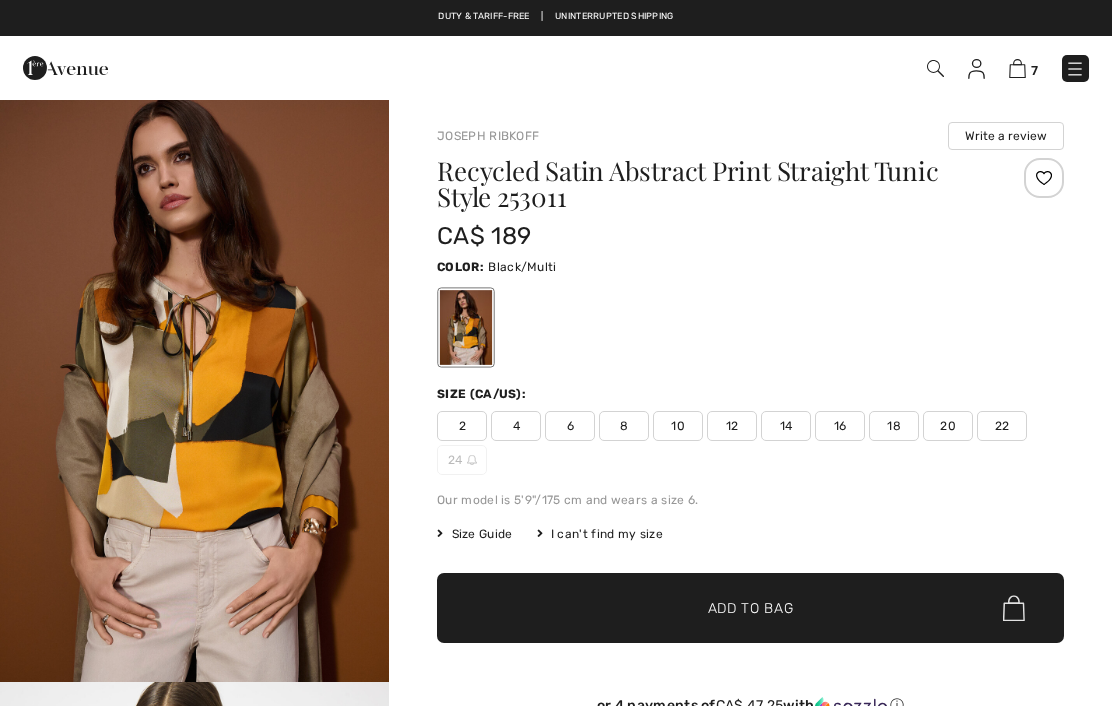 scroll, scrollTop: 0, scrollLeft: 0, axis: both 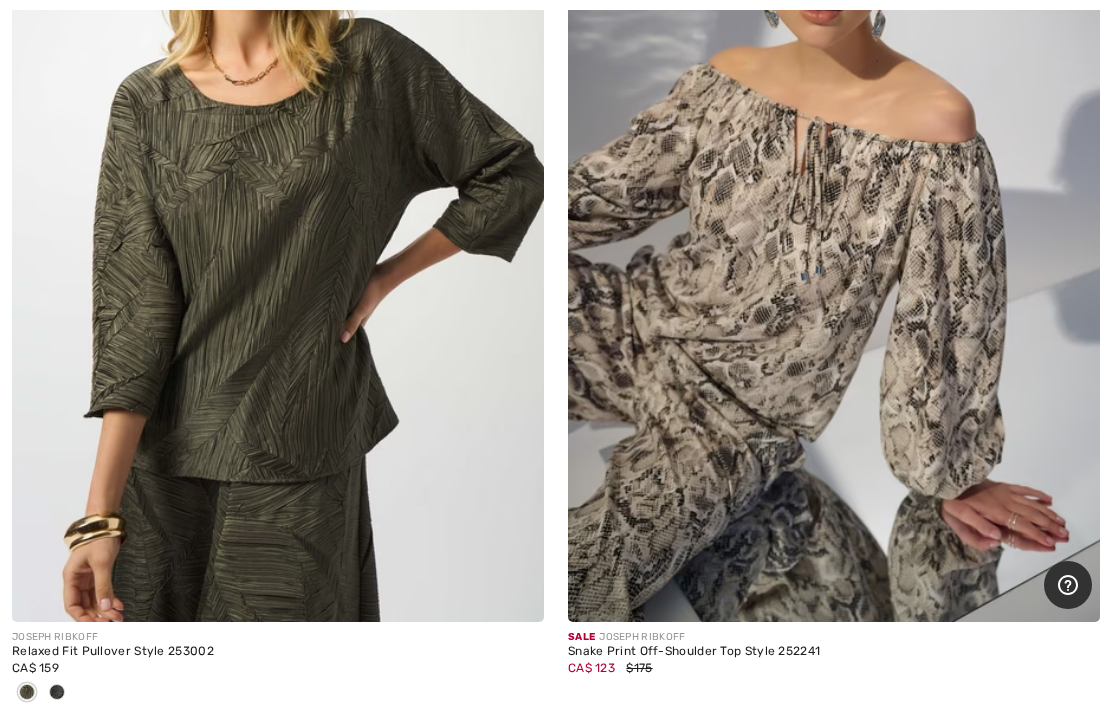 click at bounding box center (57, 692) 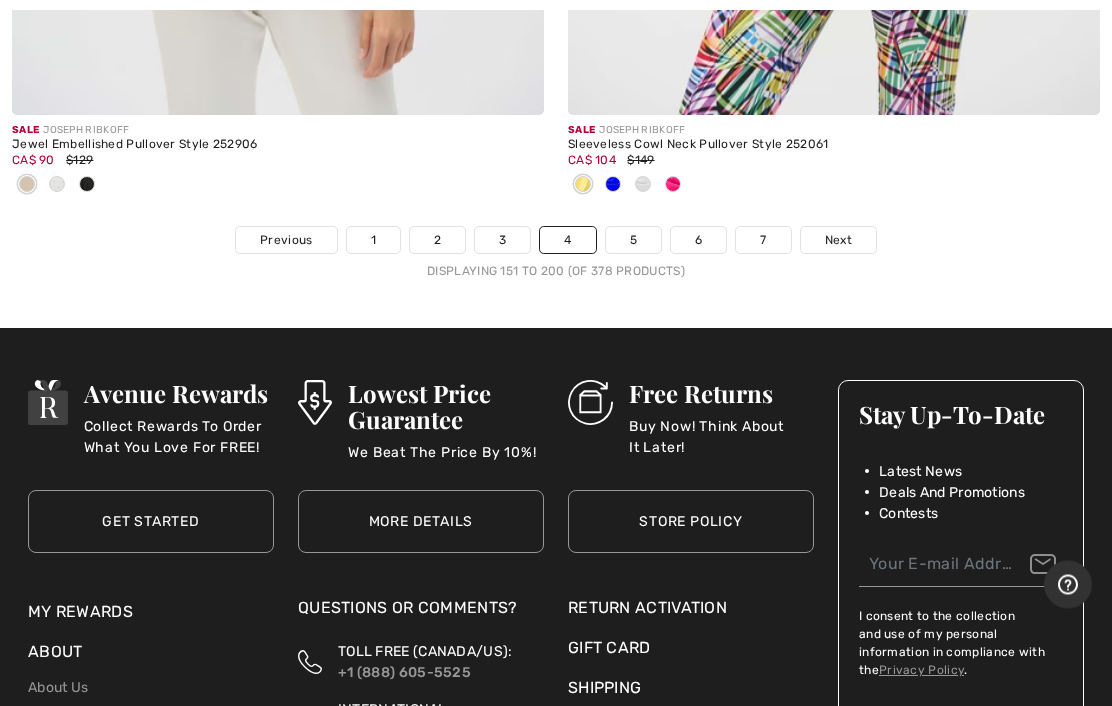 scroll, scrollTop: 23338, scrollLeft: 0, axis: vertical 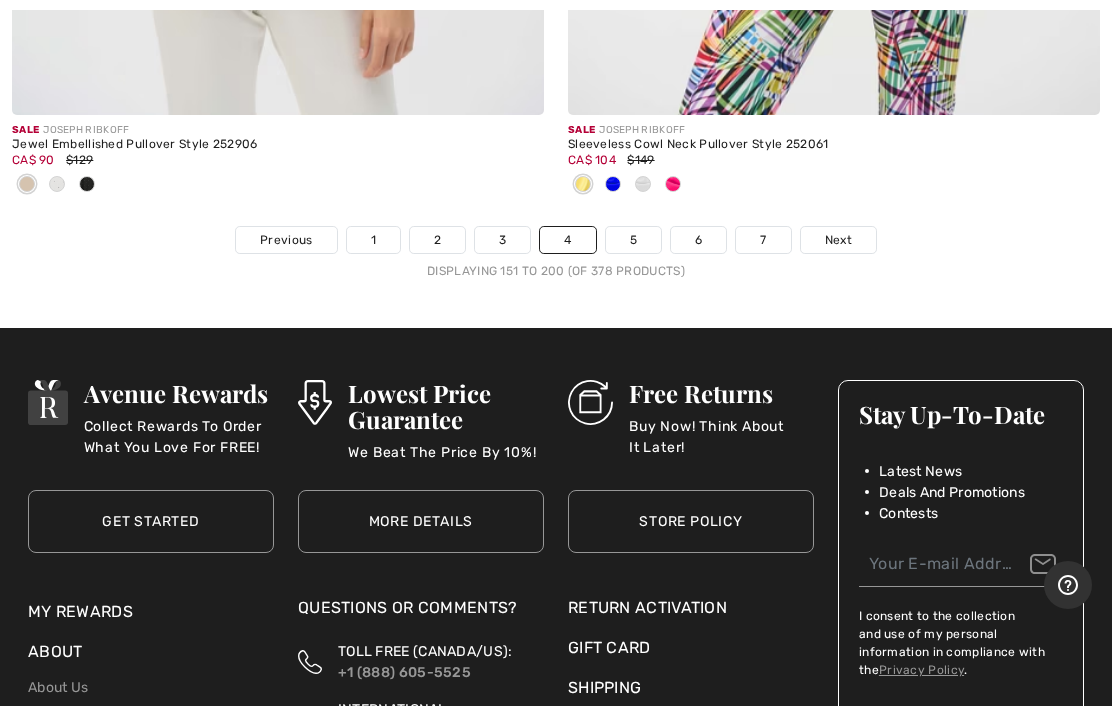 click on "Next" at bounding box center (838, 240) 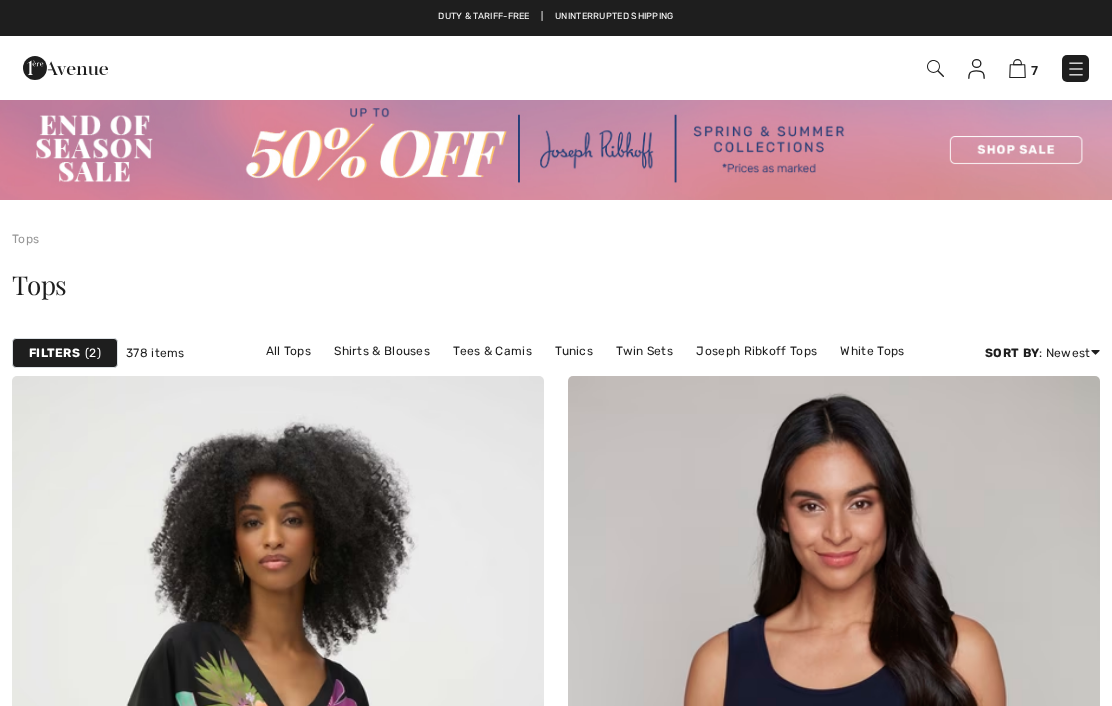 scroll, scrollTop: 268, scrollLeft: 0, axis: vertical 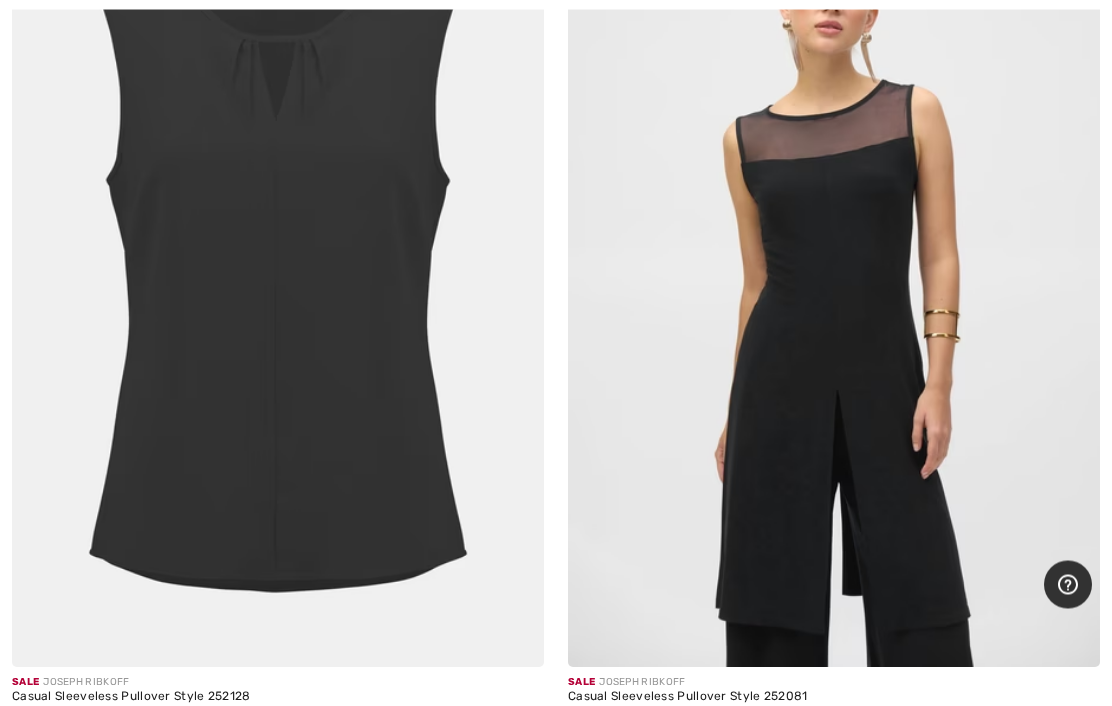 click at bounding box center [27, 739] 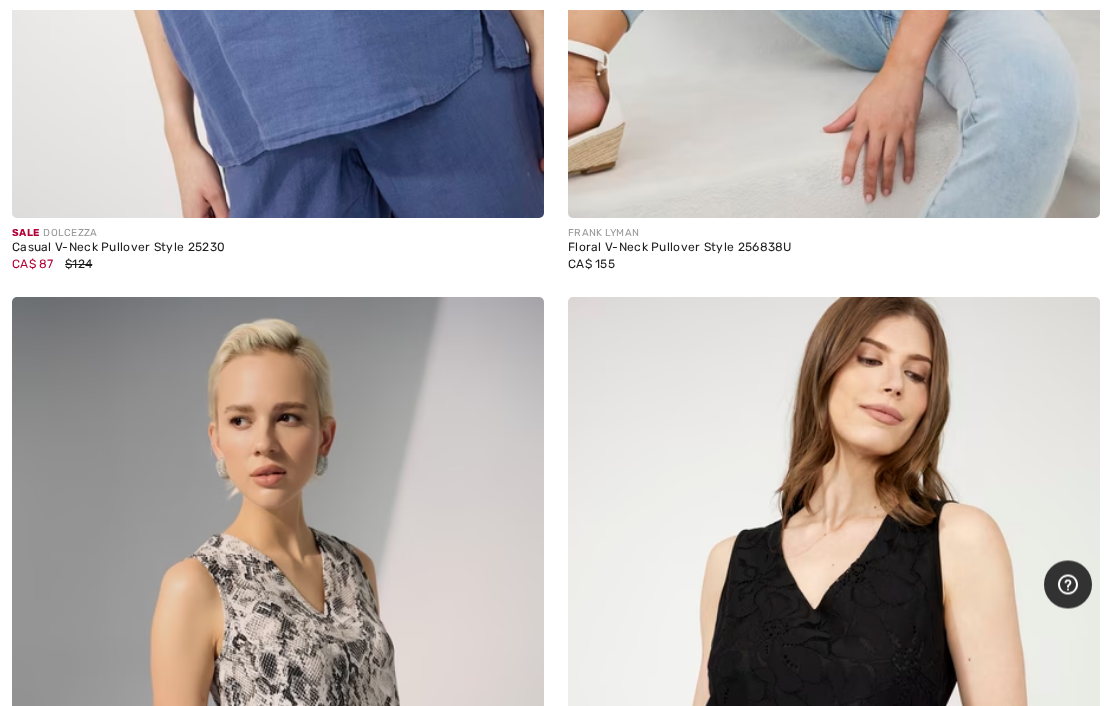 scroll, scrollTop: 6563, scrollLeft: 0, axis: vertical 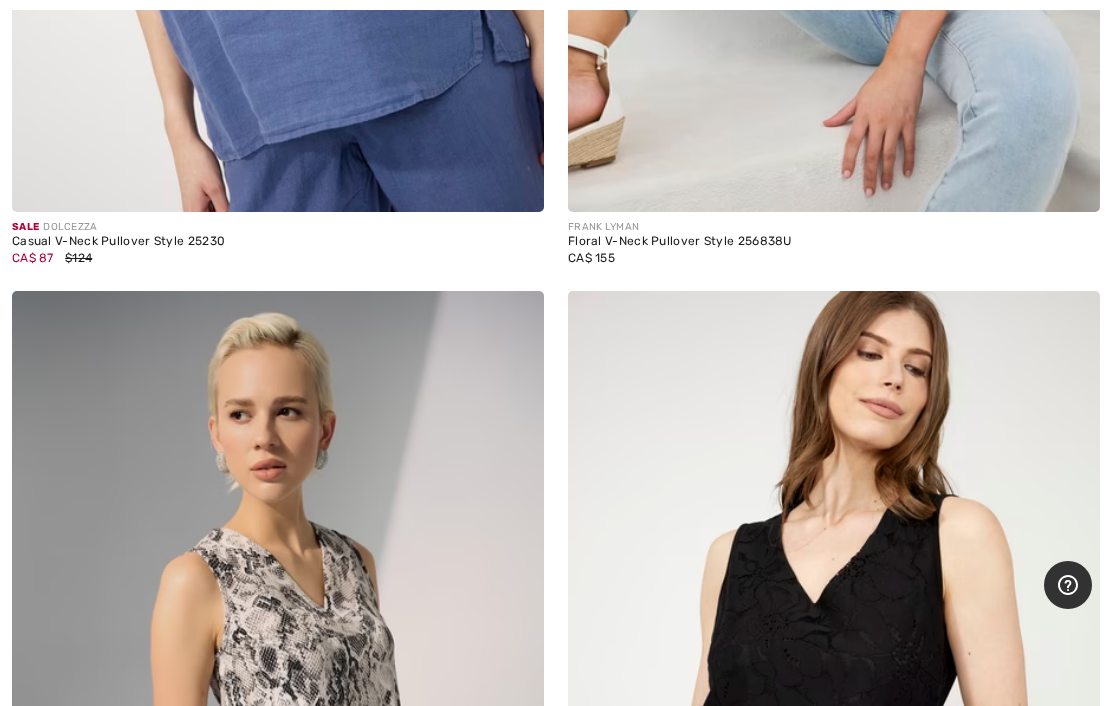 click at bounding box center (1070, 321) 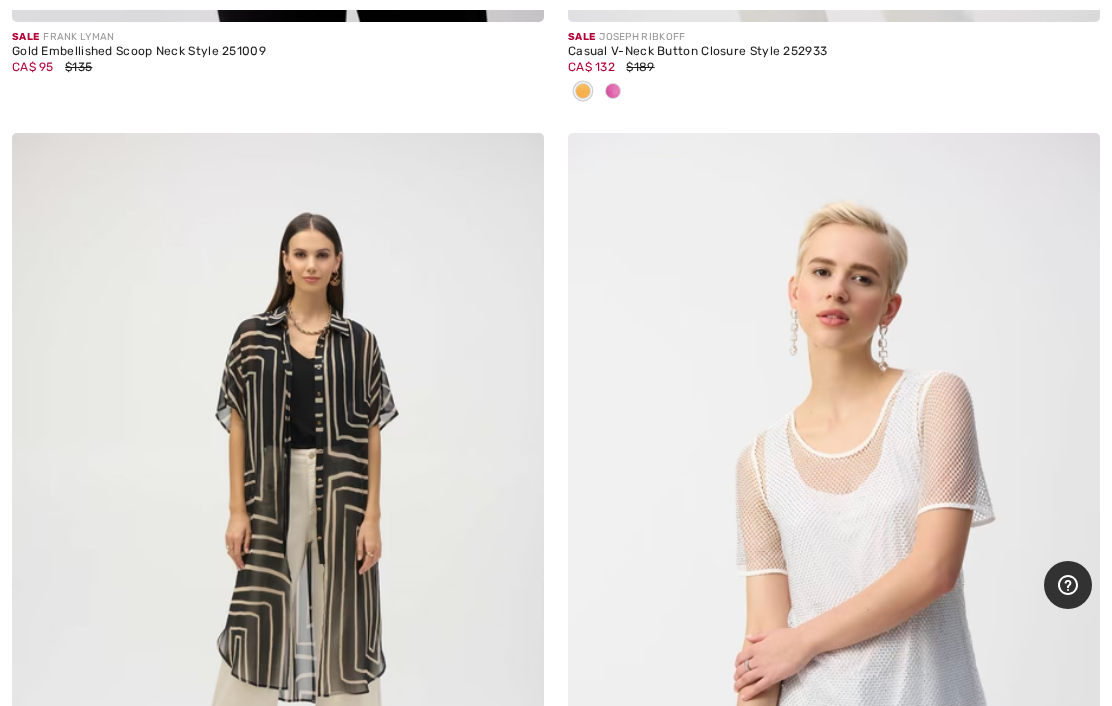 scroll, scrollTop: 14959, scrollLeft: 0, axis: vertical 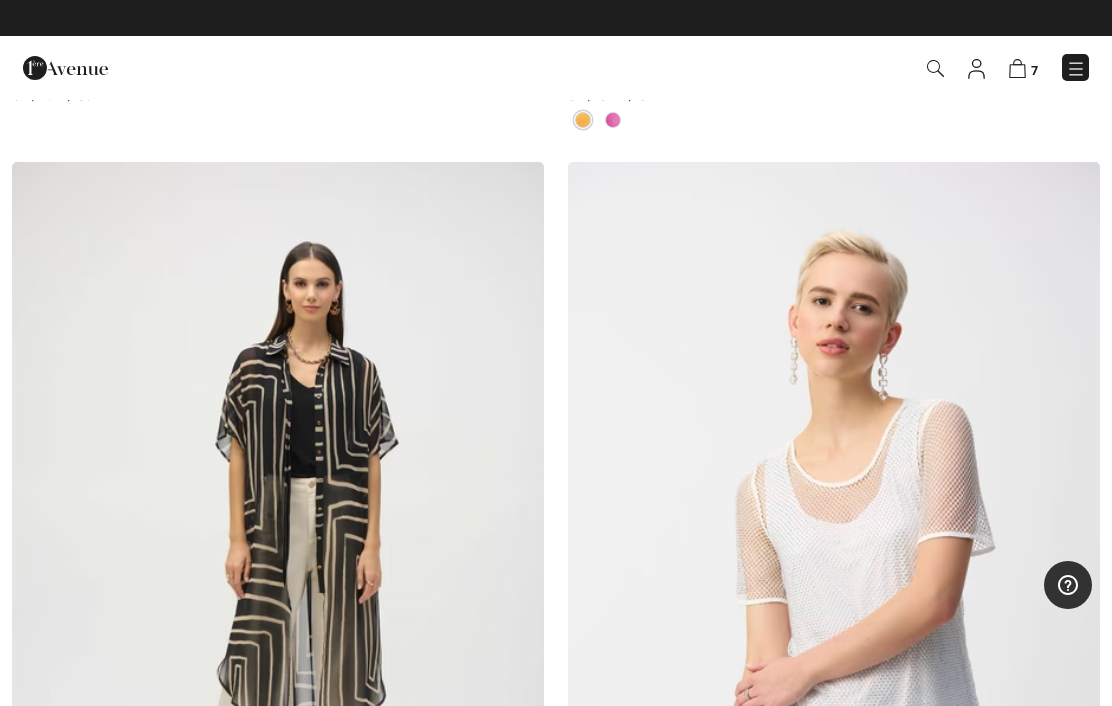click at bounding box center (514, 192) 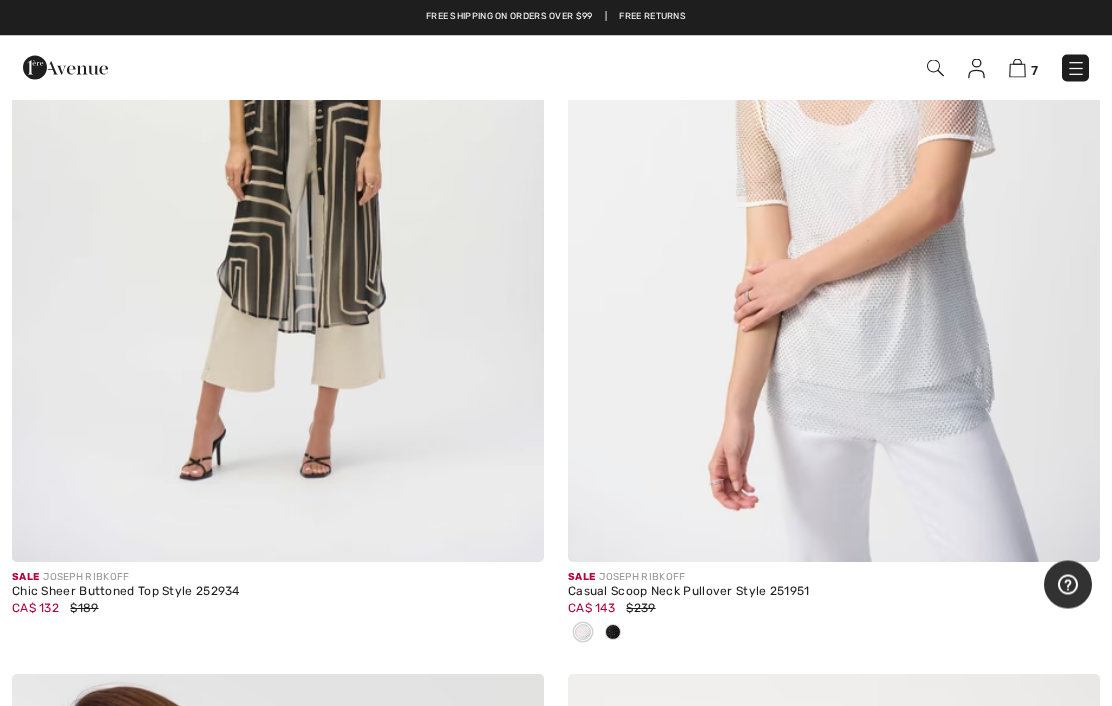 scroll, scrollTop: 15357, scrollLeft: 0, axis: vertical 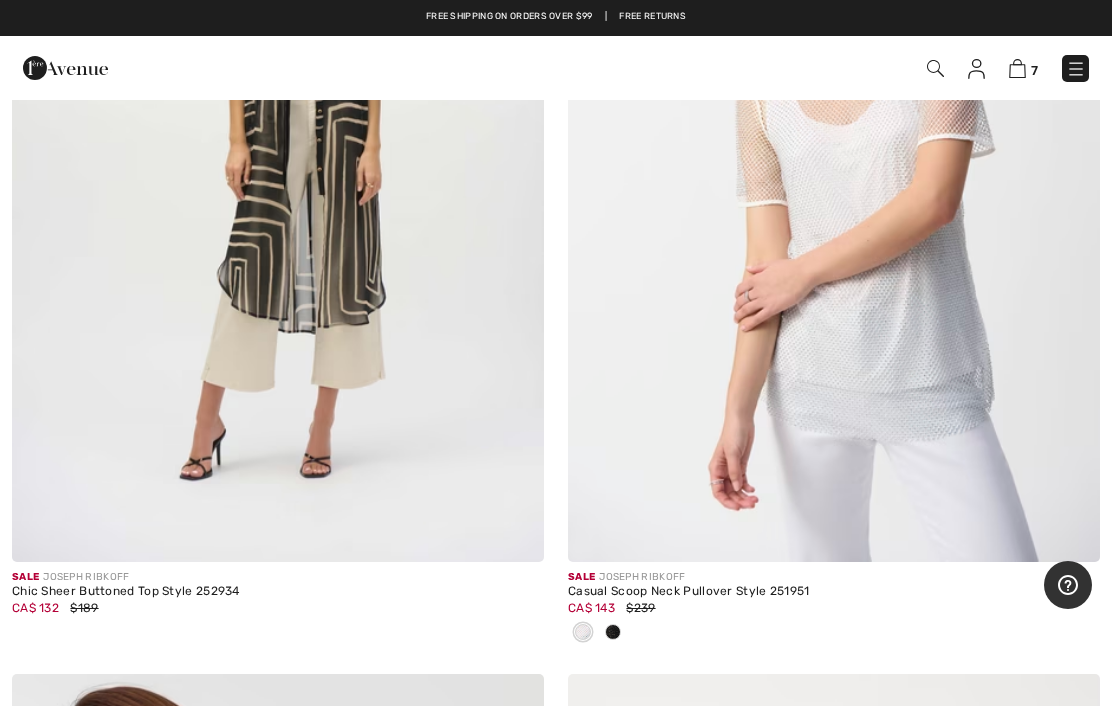click at bounding box center (514, 532) 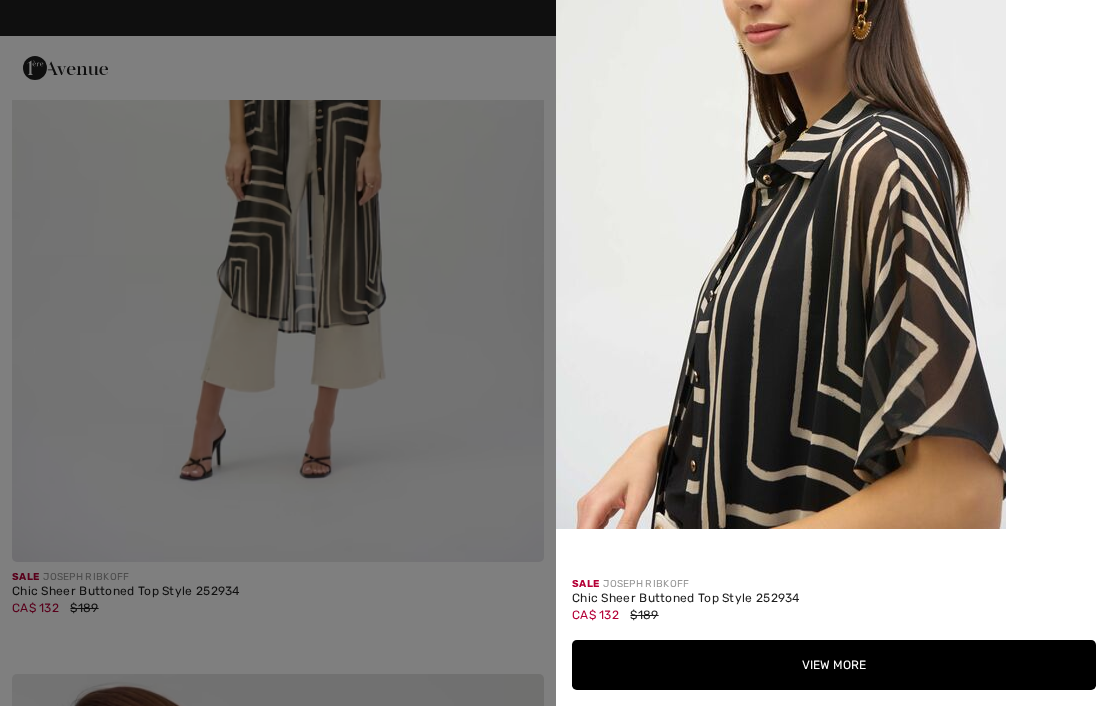 scroll, scrollTop: 821, scrollLeft: 0, axis: vertical 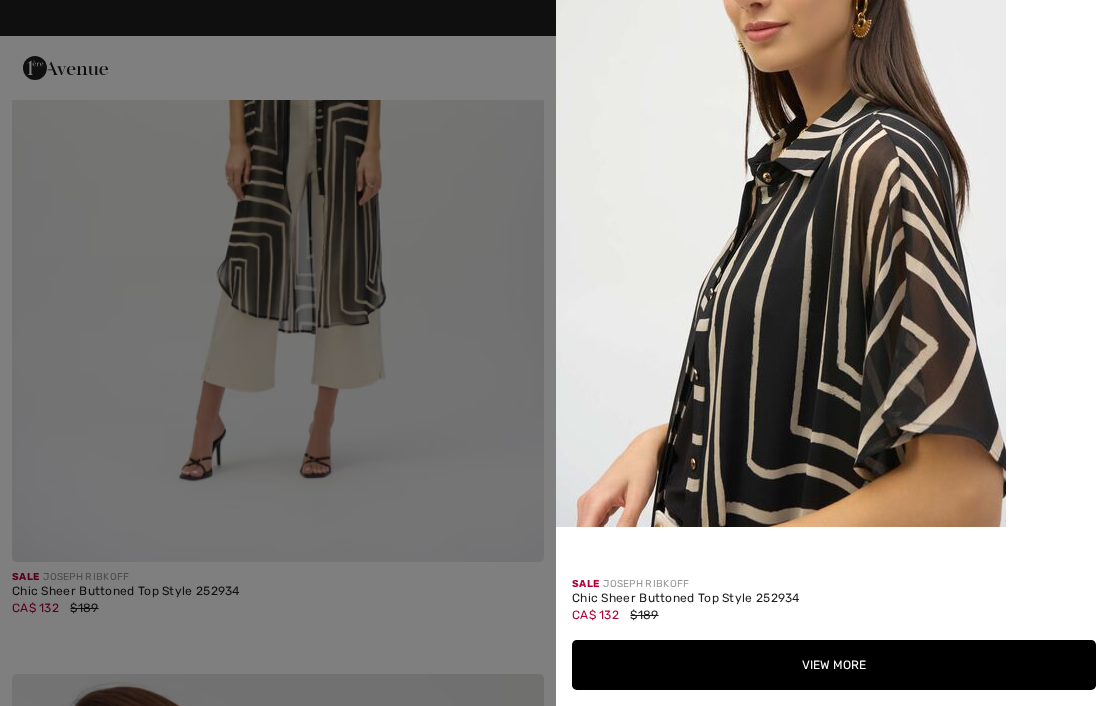 click on "View More" at bounding box center [834, 665] 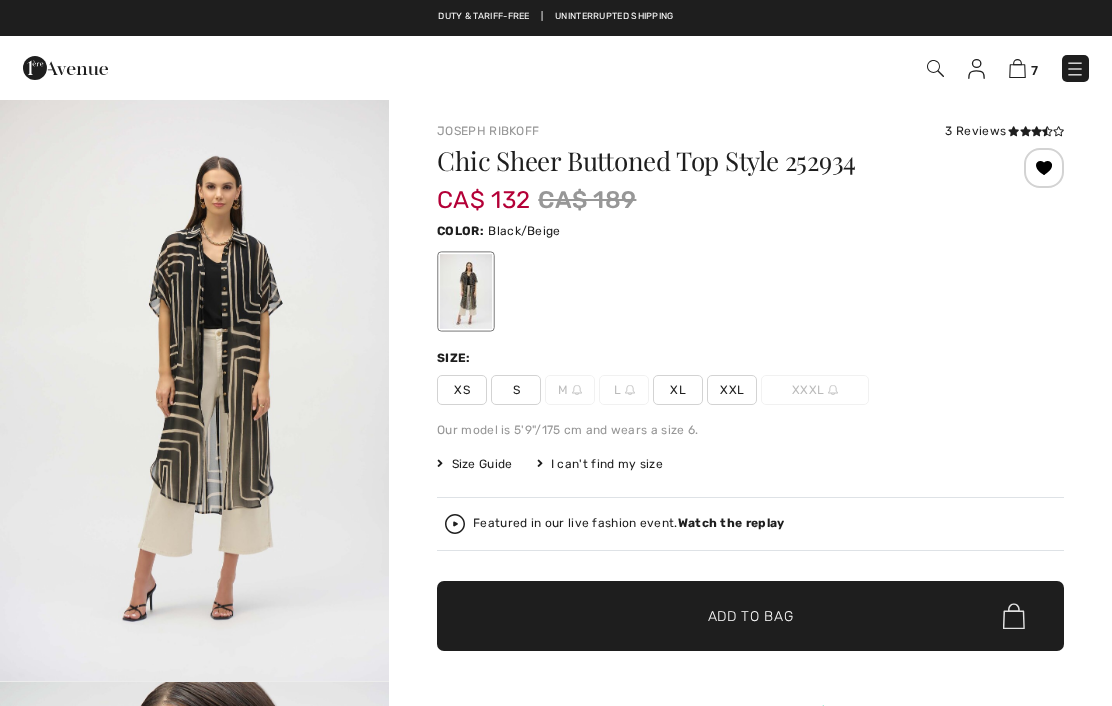 checkbox on "true" 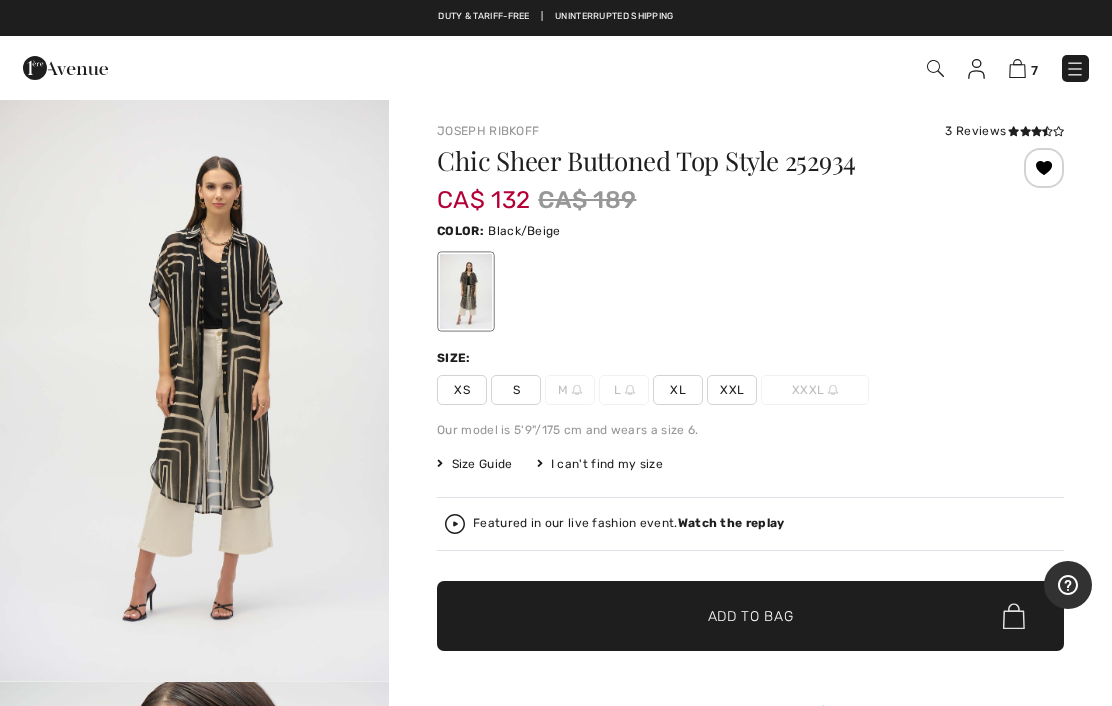 click on "XXL" at bounding box center (732, 390) 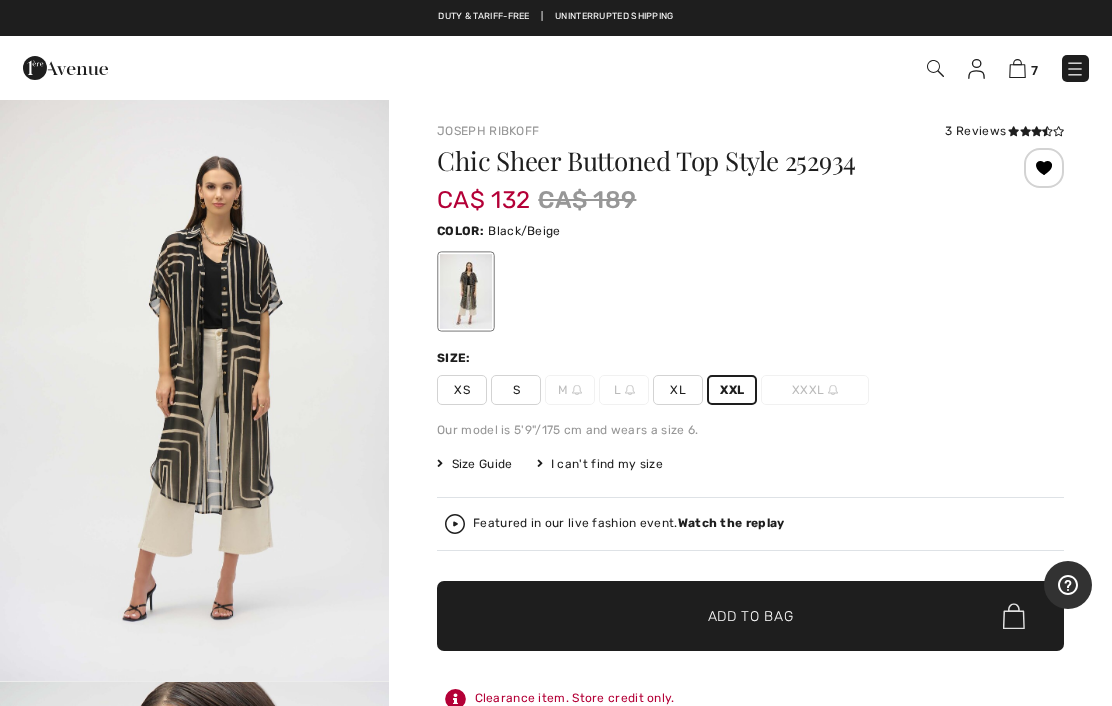 click on "✔ Added to Bag
Add to Bag" at bounding box center [750, 616] 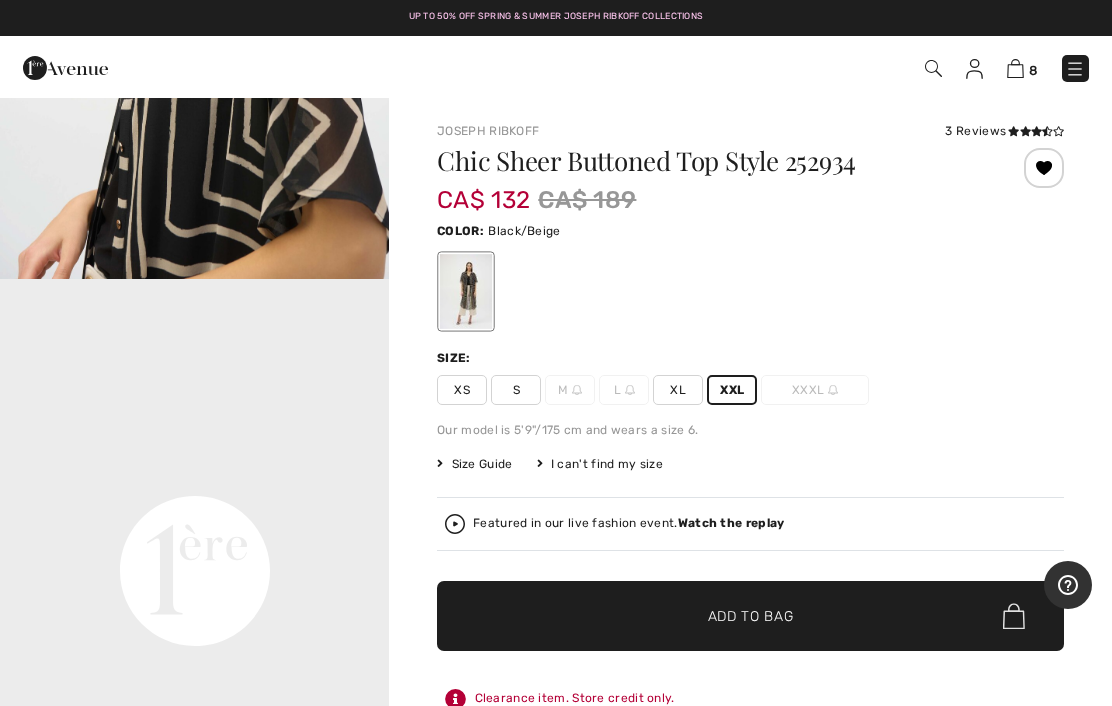 scroll, scrollTop: 1047, scrollLeft: 0, axis: vertical 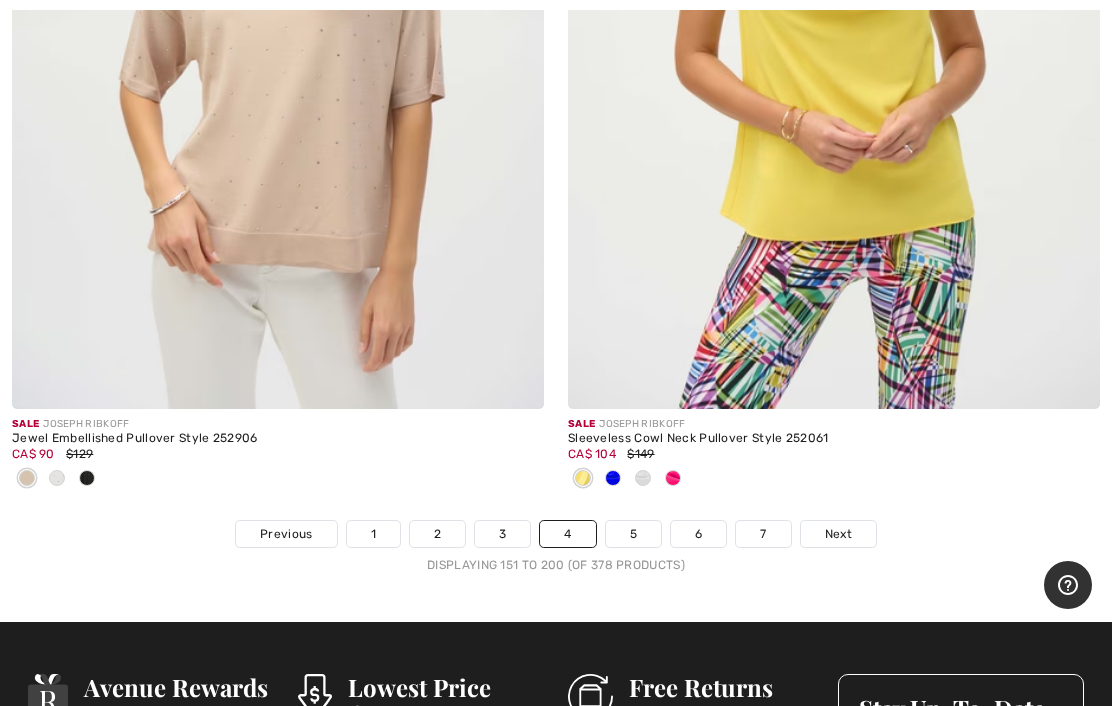 click on "6" at bounding box center [698, 534] 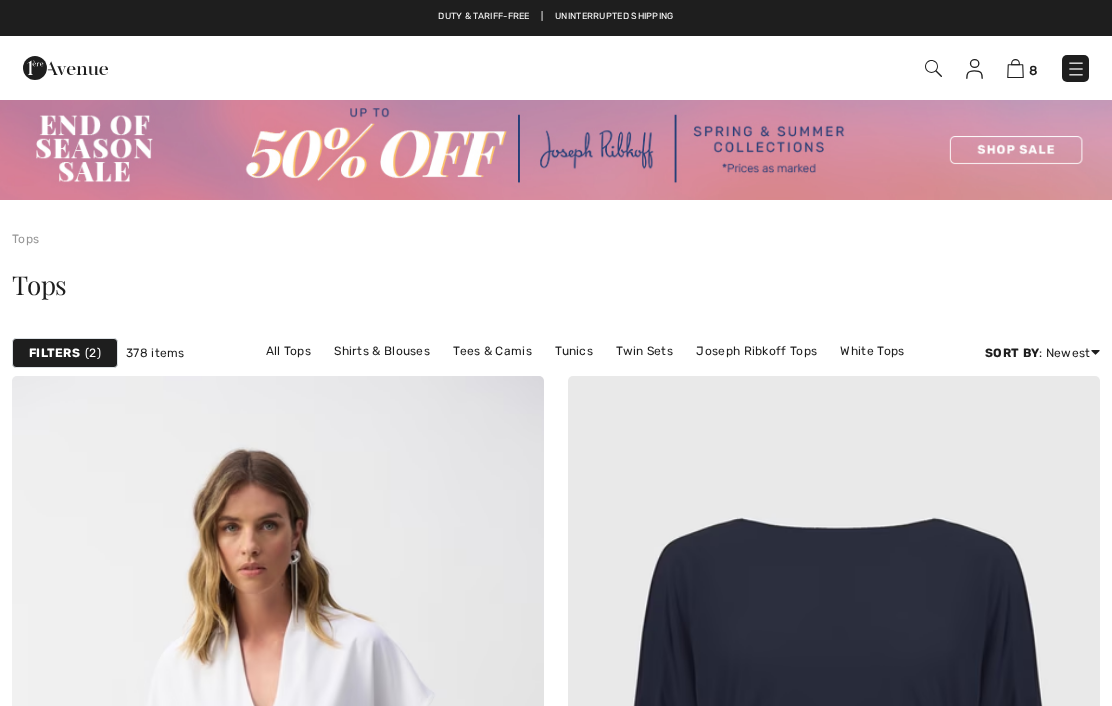 checkbox on "true" 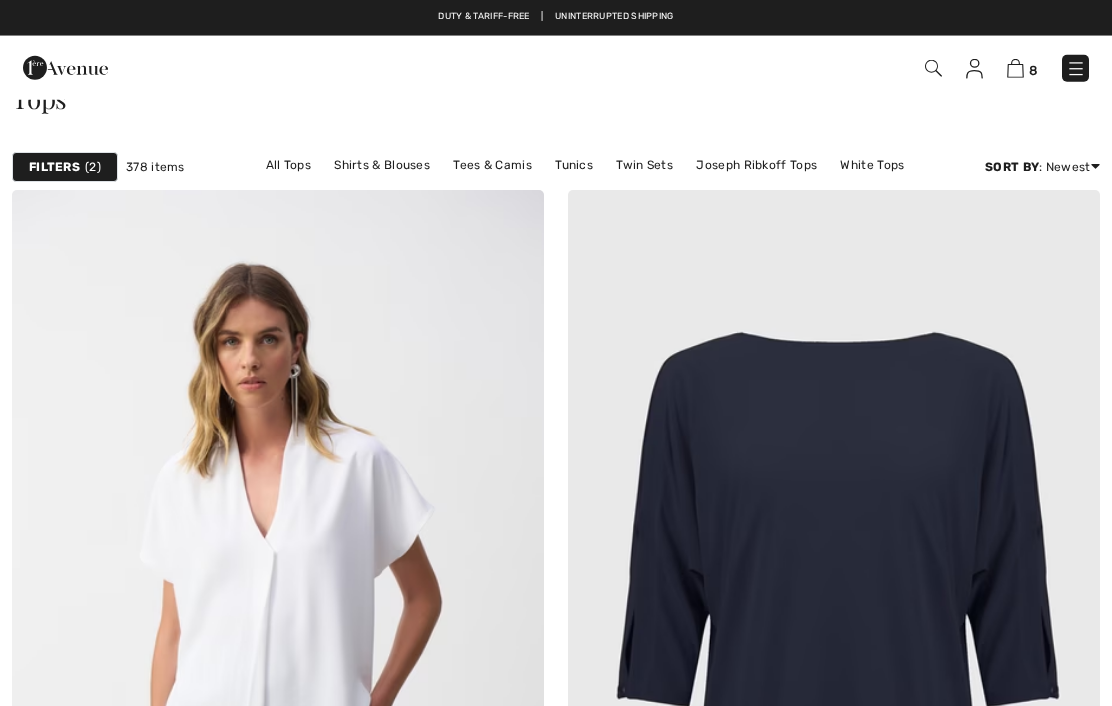 scroll, scrollTop: 0, scrollLeft: 0, axis: both 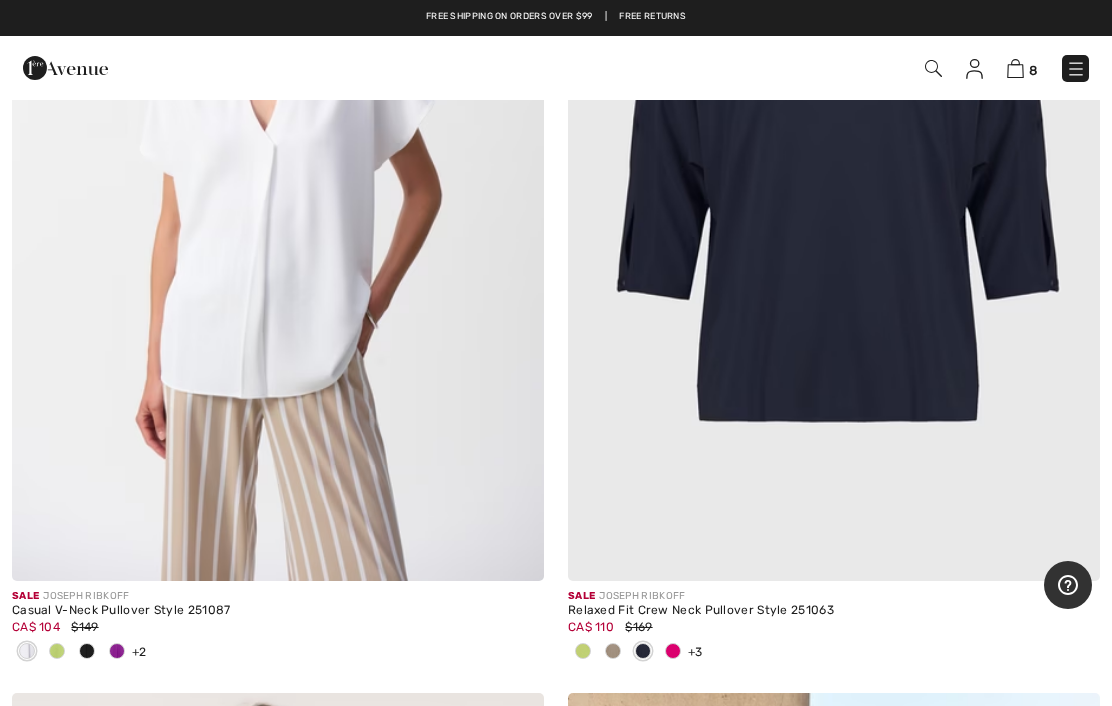 click at bounding box center (117, 651) 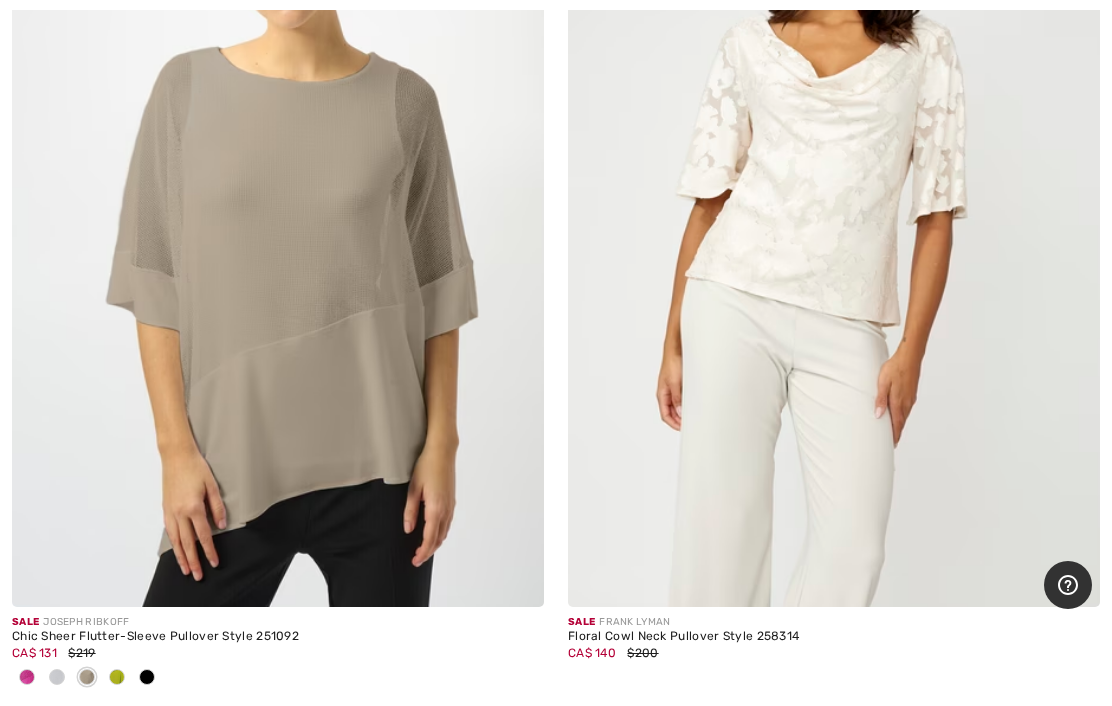 scroll, scrollTop: 12688, scrollLeft: 0, axis: vertical 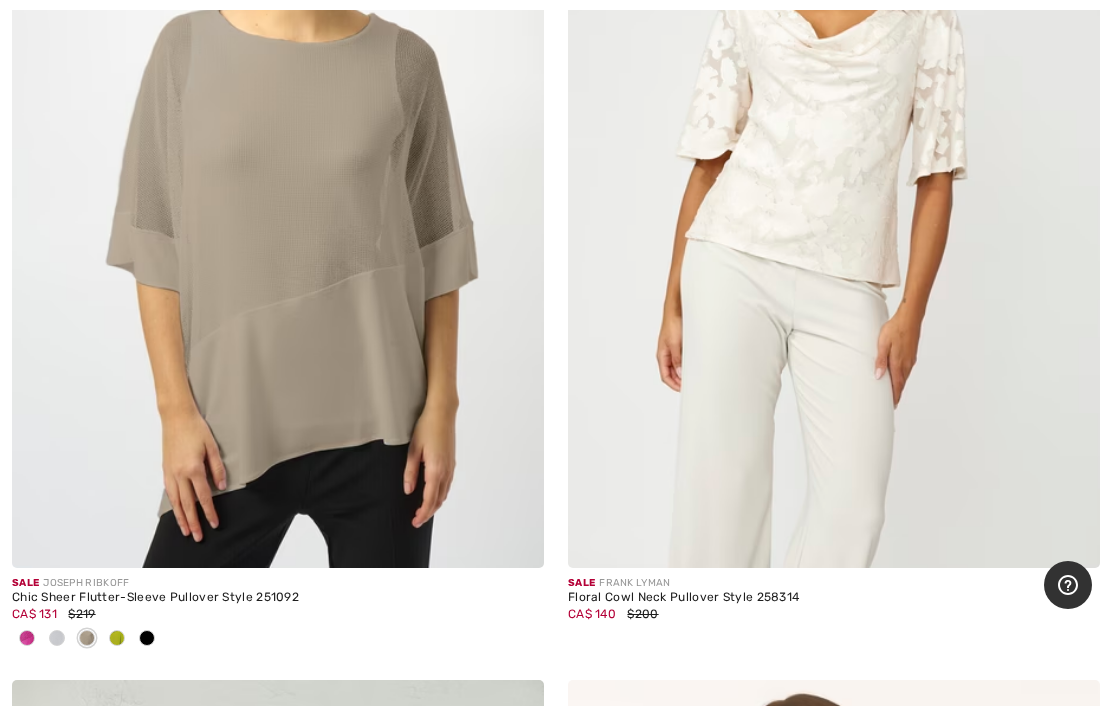 click at bounding box center (834, 169) 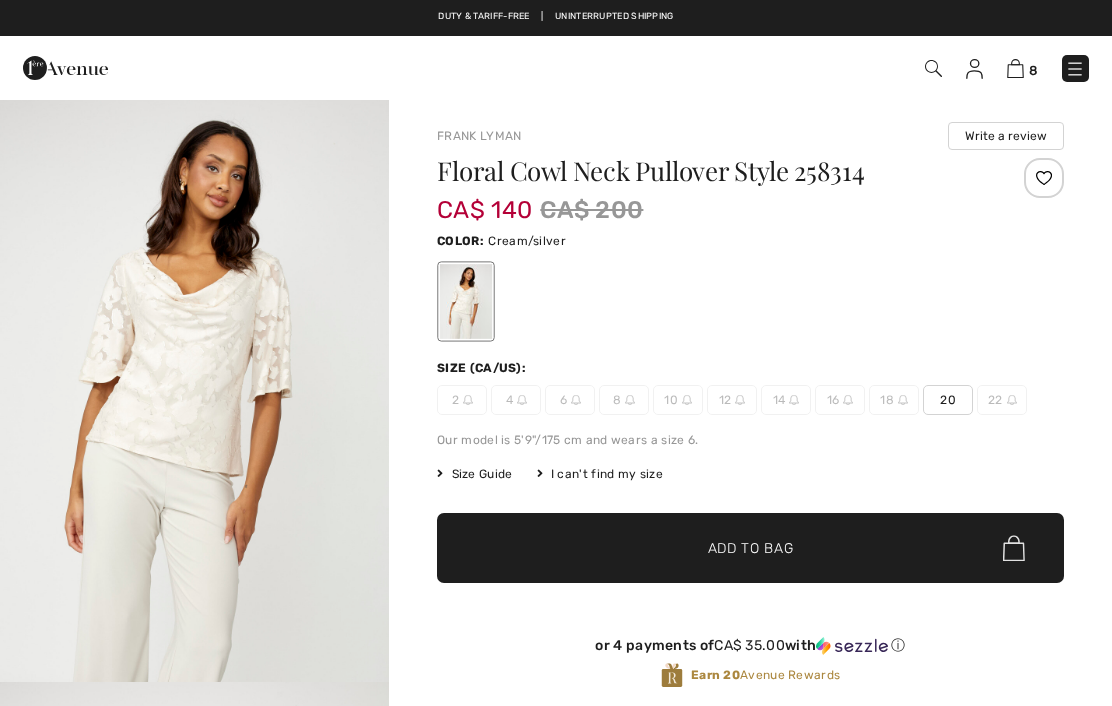 scroll, scrollTop: 0, scrollLeft: 0, axis: both 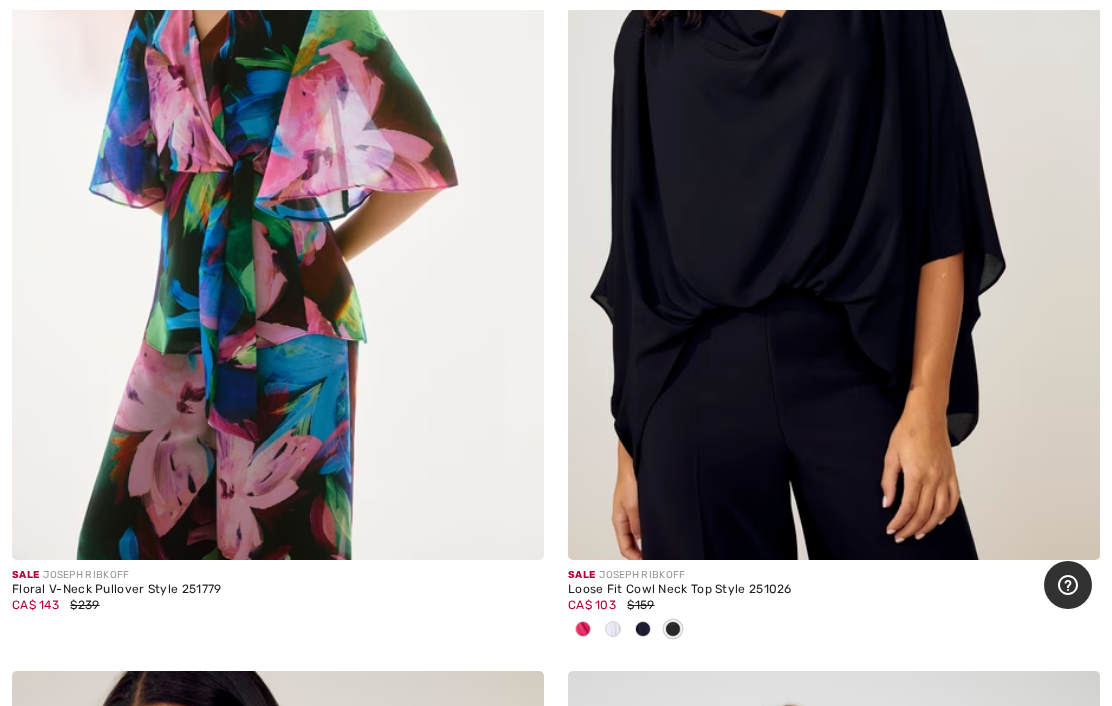 click at bounding box center [583, 630] 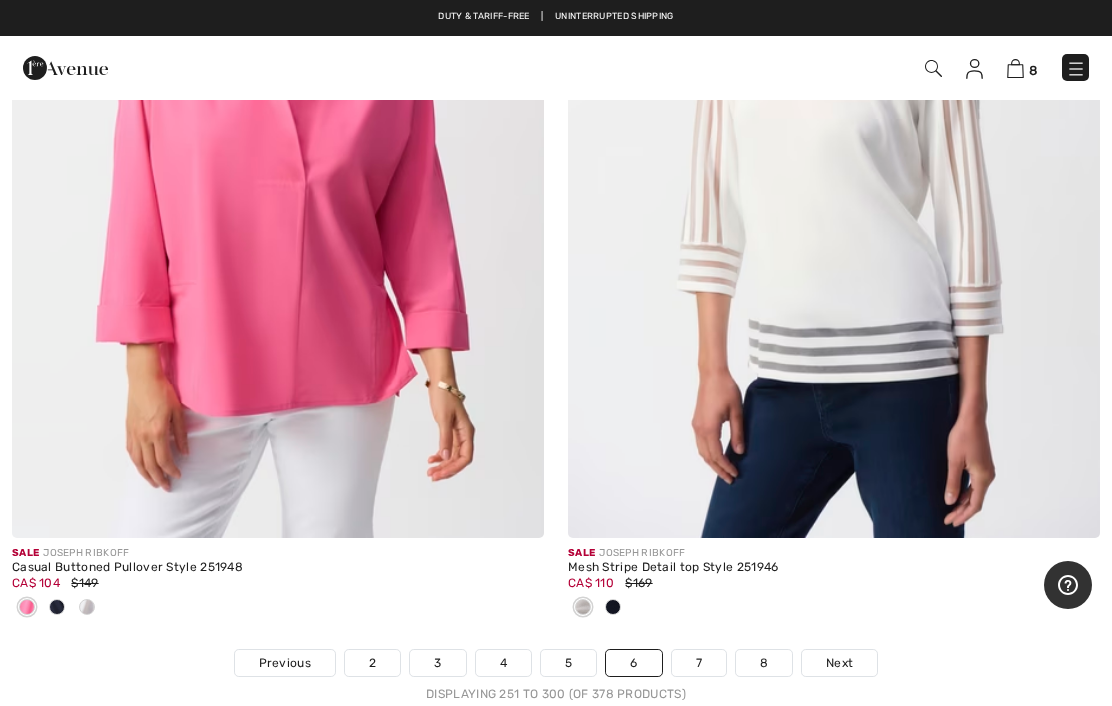 scroll, scrollTop: 23114, scrollLeft: 0, axis: vertical 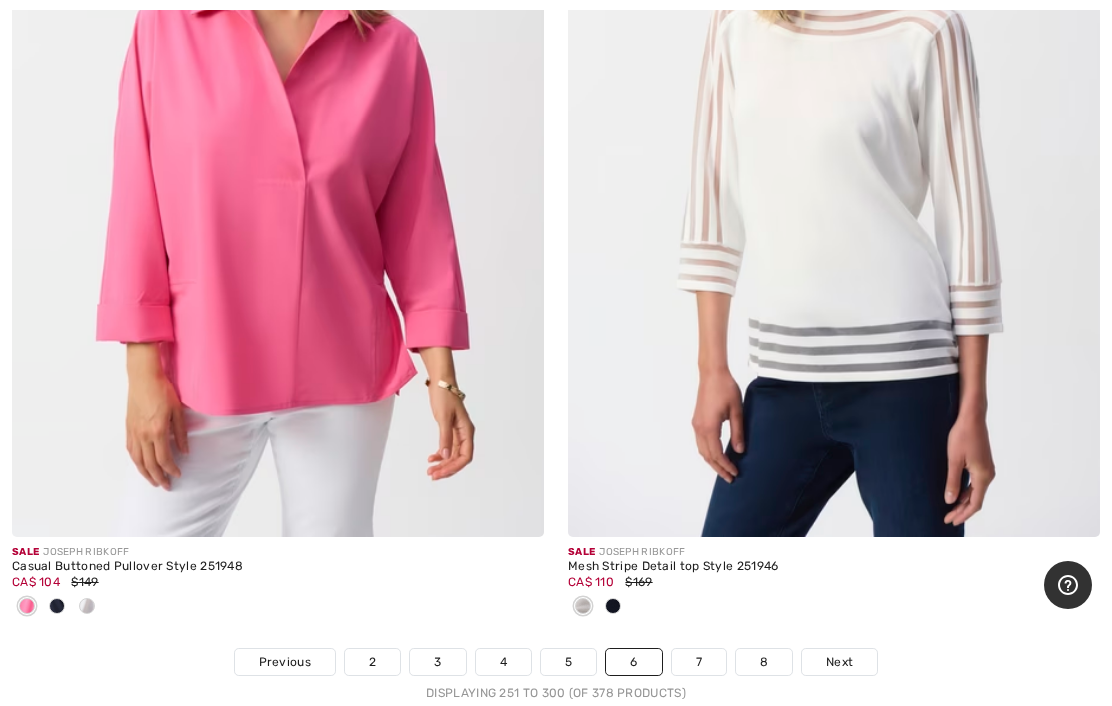 click on "7" at bounding box center [699, 662] 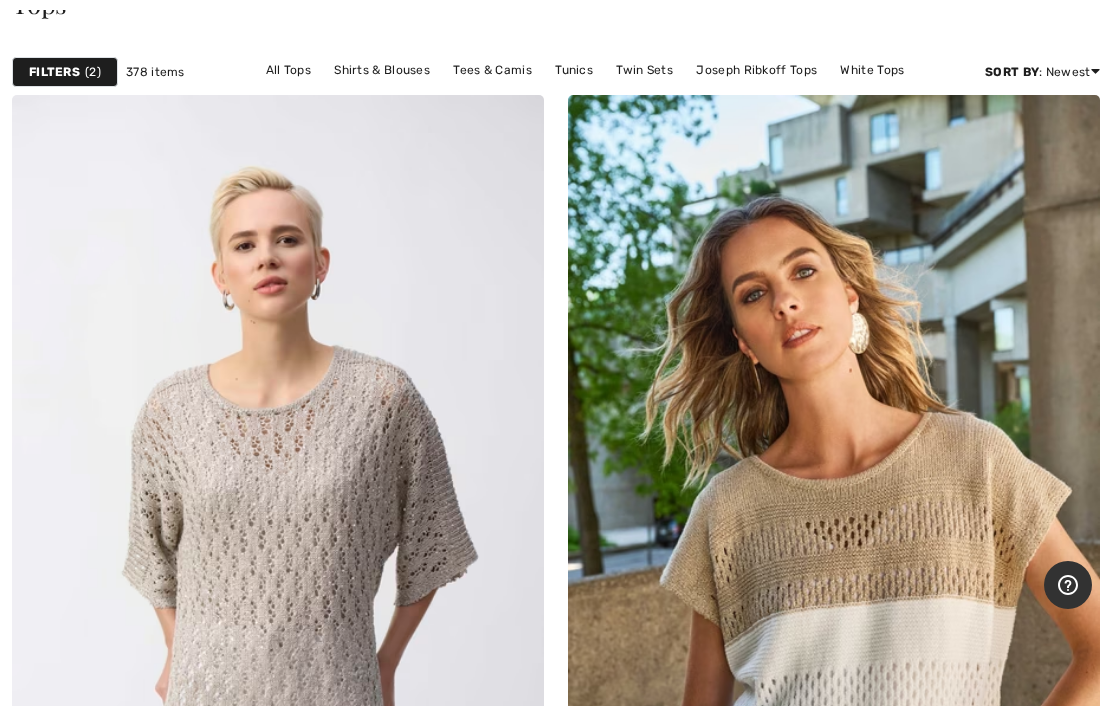 scroll, scrollTop: 0, scrollLeft: 0, axis: both 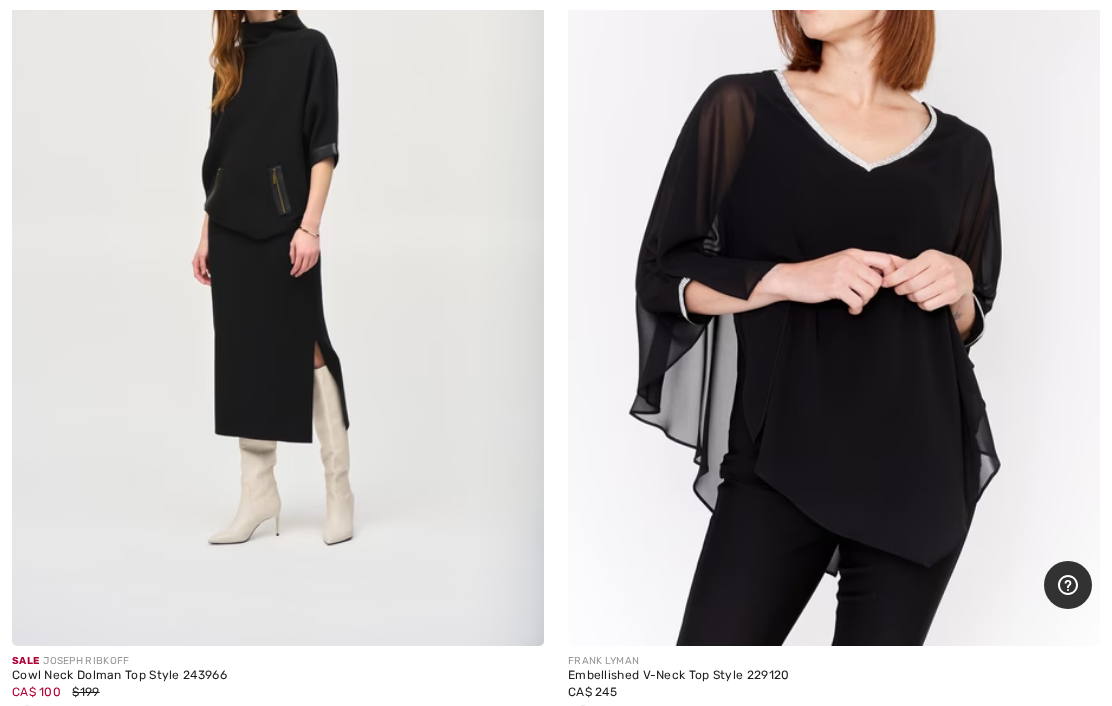 click at bounding box center (278, 247) 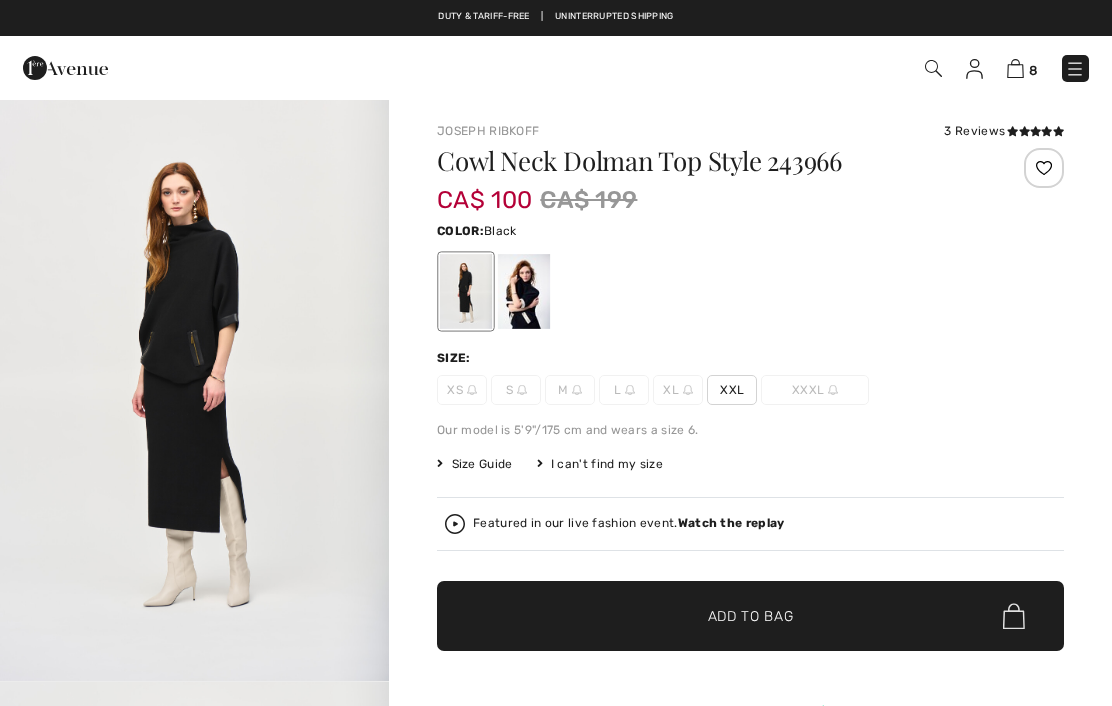 scroll, scrollTop: 0, scrollLeft: 0, axis: both 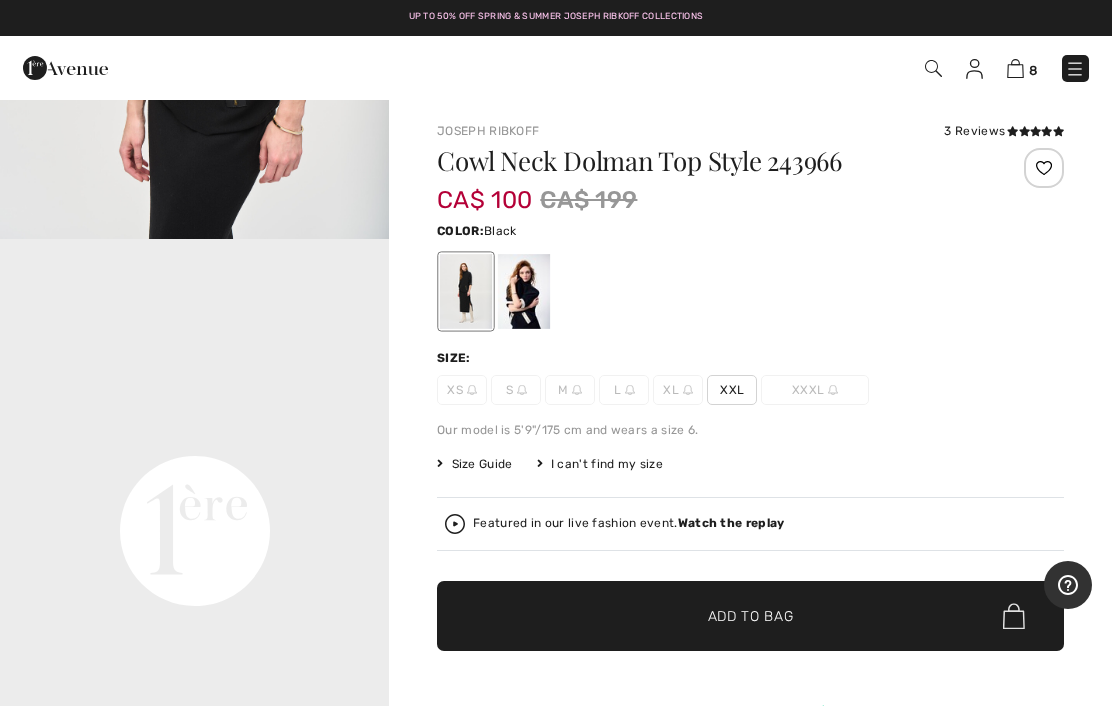 click at bounding box center (1044, 168) 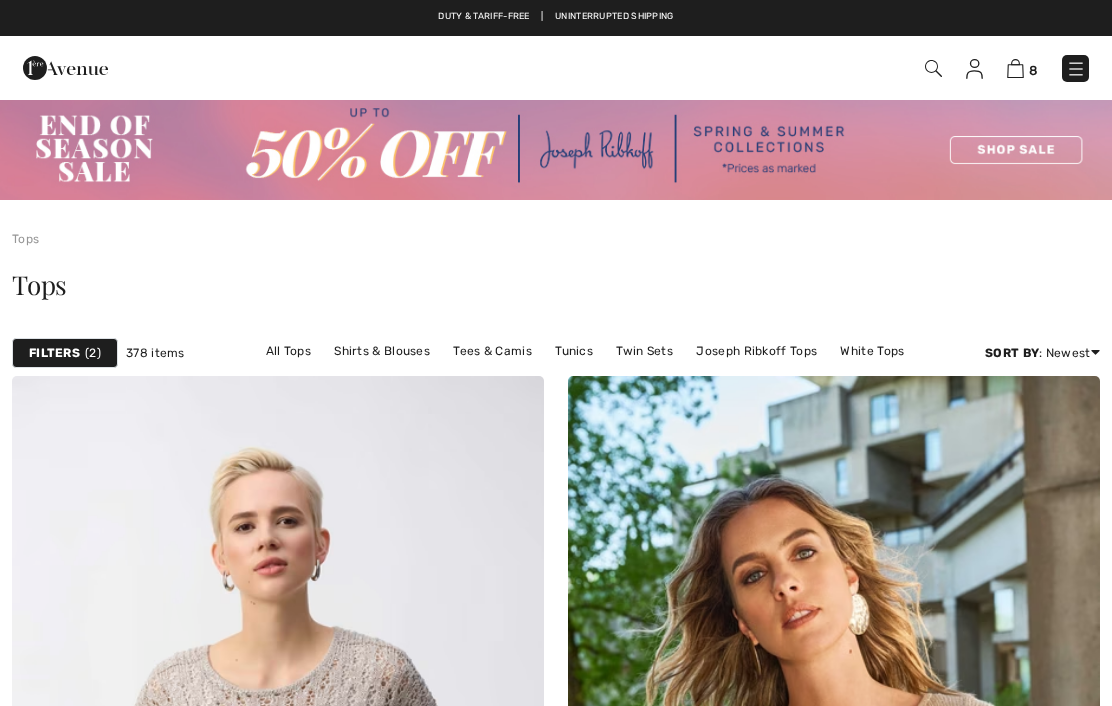 checkbox on "true" 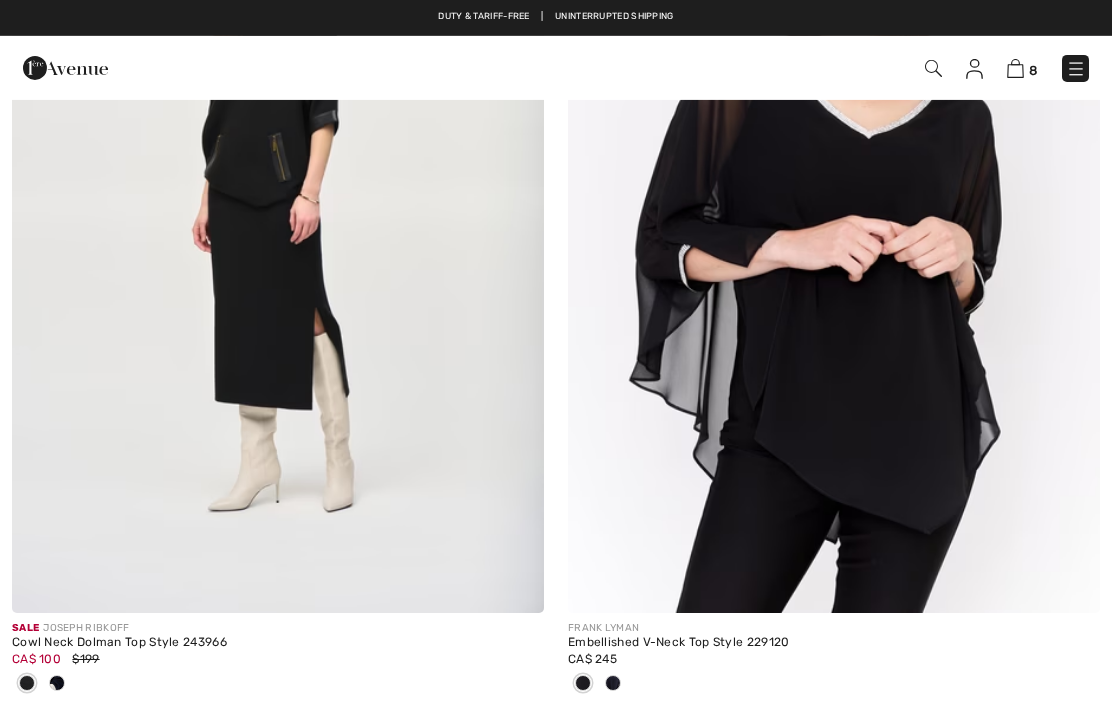 scroll, scrollTop: 0, scrollLeft: 0, axis: both 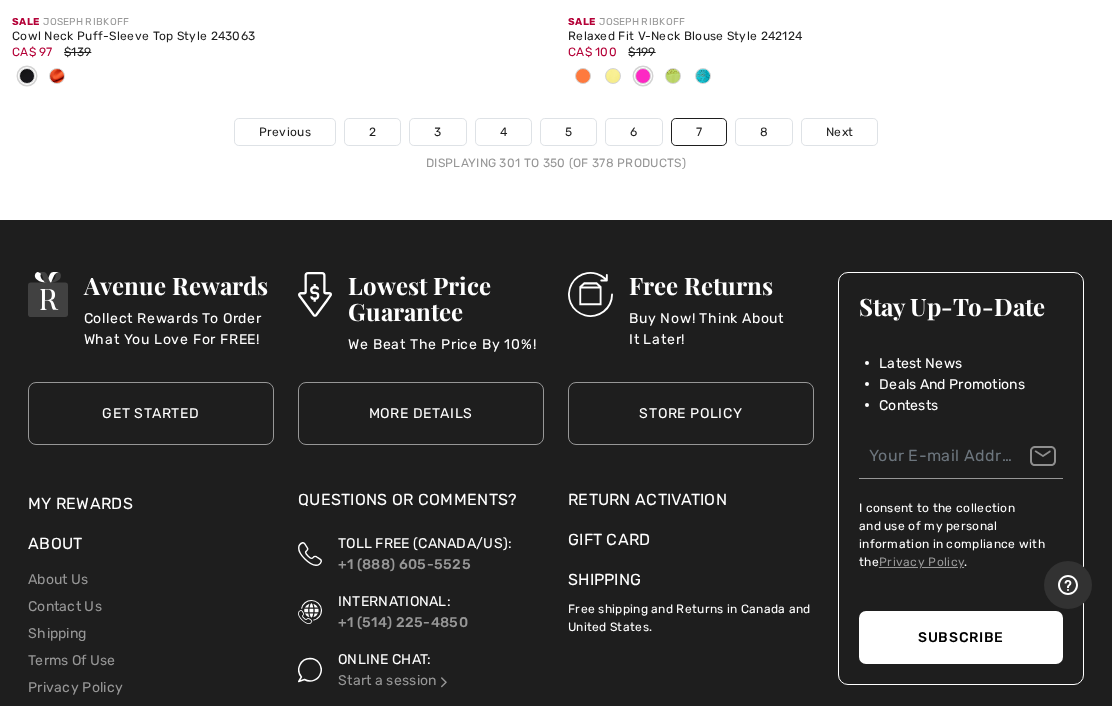click on "8" at bounding box center [764, 132] 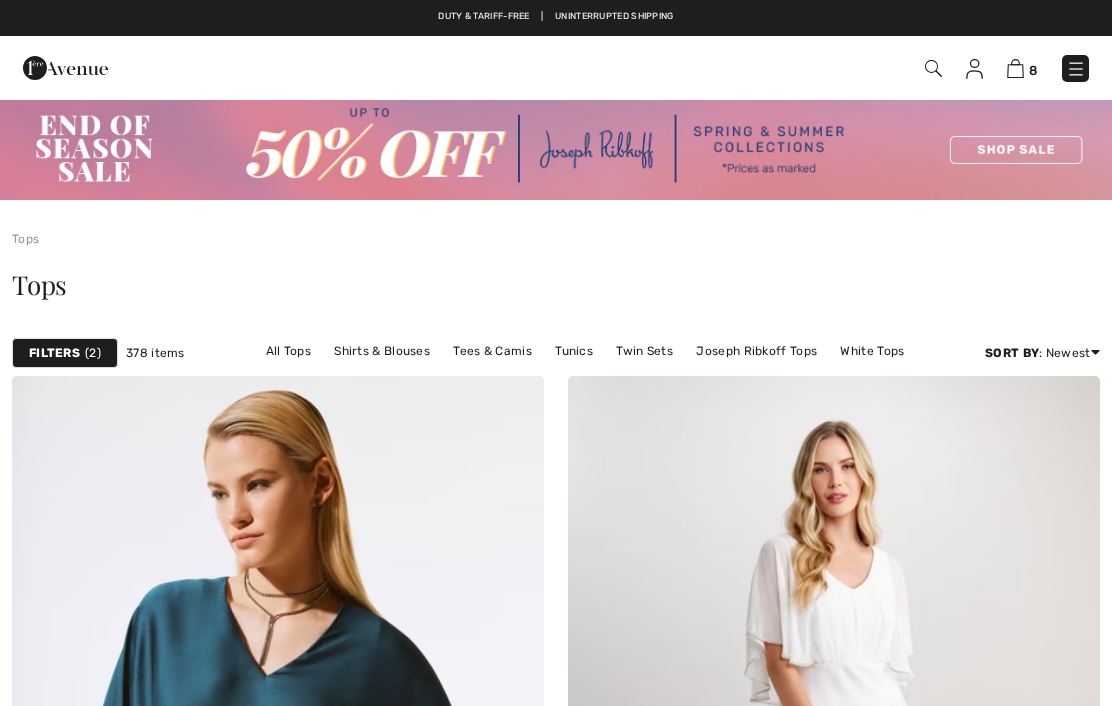 scroll, scrollTop: 0, scrollLeft: 0, axis: both 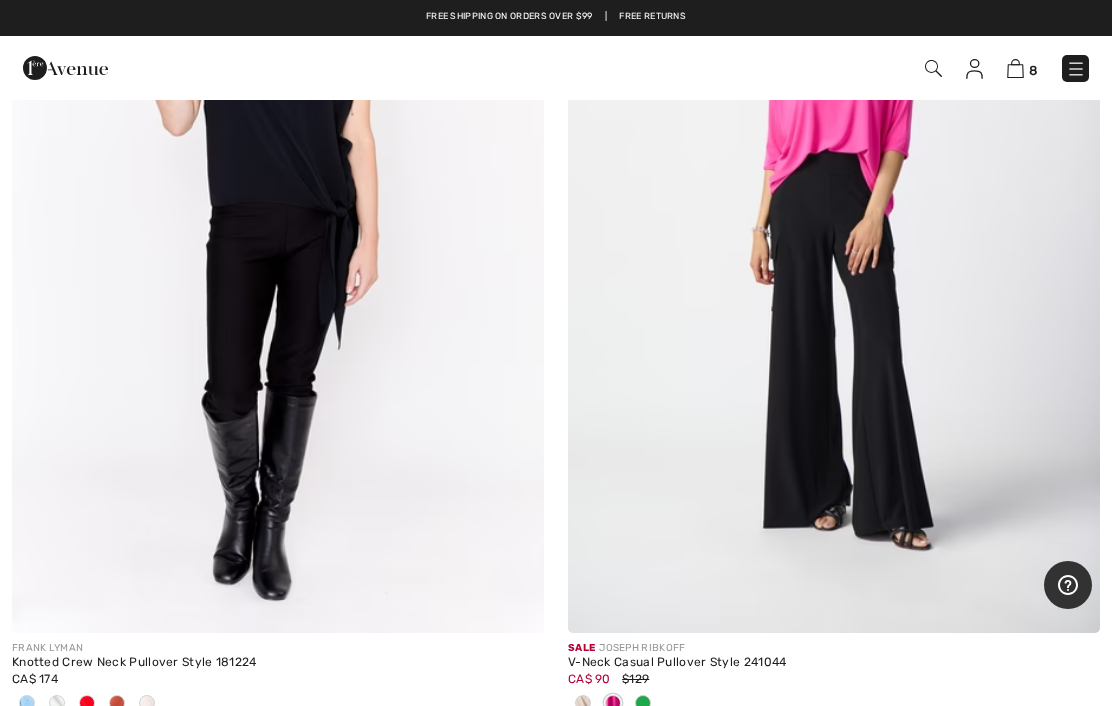click at bounding box center [643, 703] 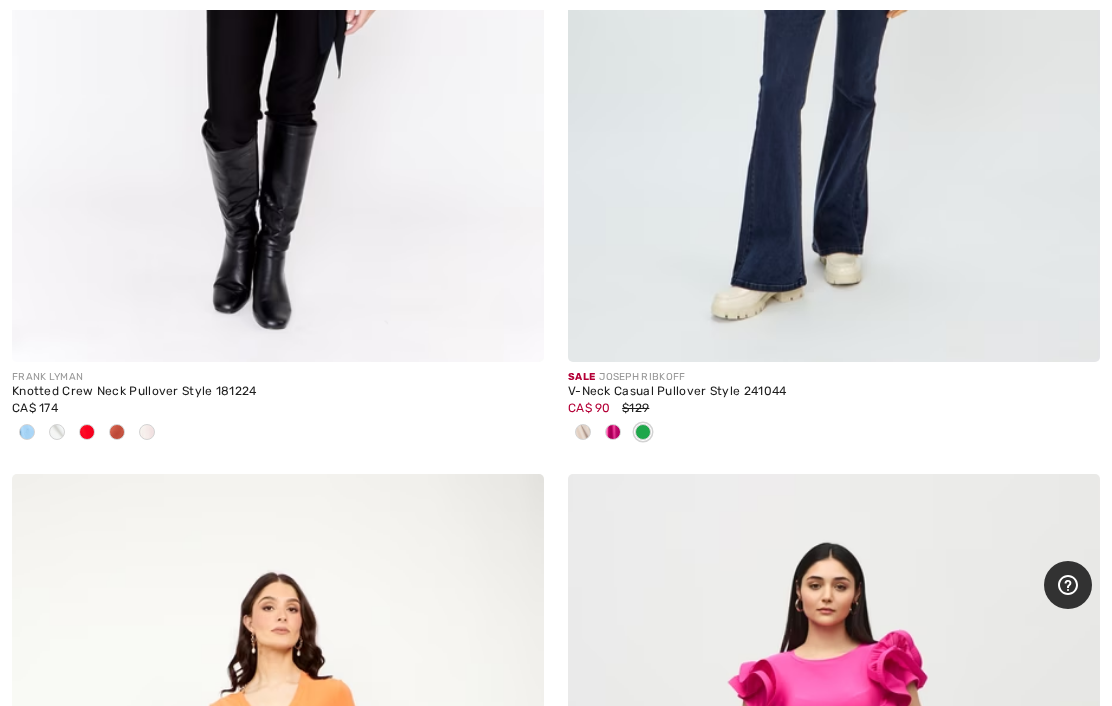 scroll, scrollTop: 1717, scrollLeft: 0, axis: vertical 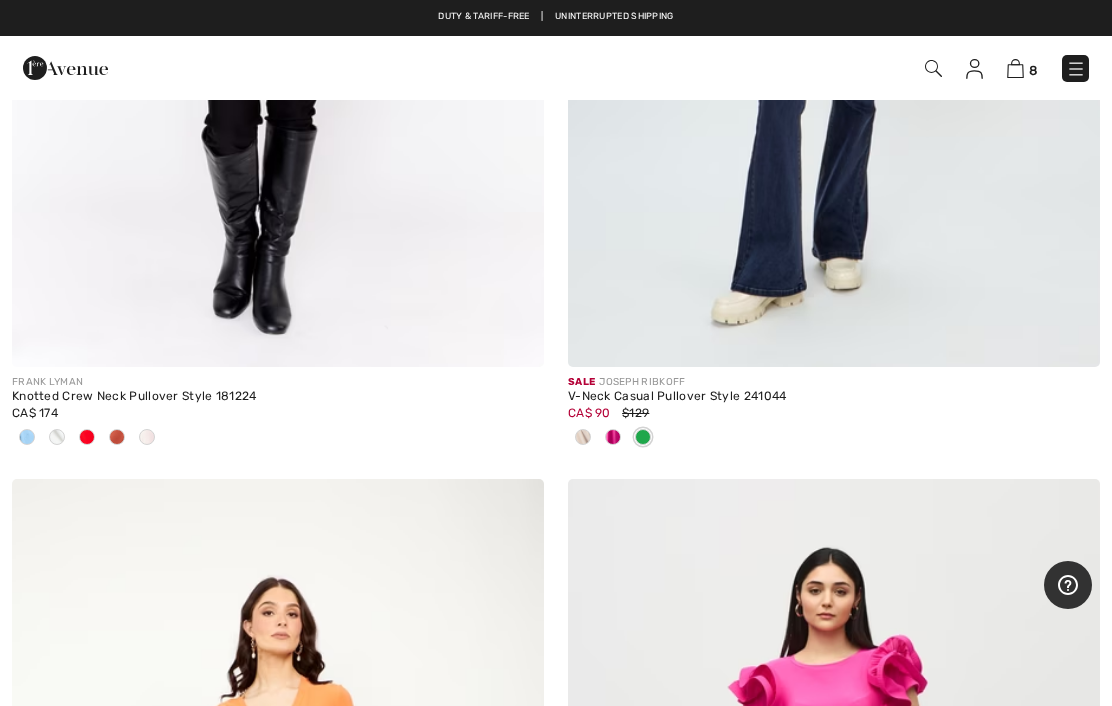 click at bounding box center [583, 437] 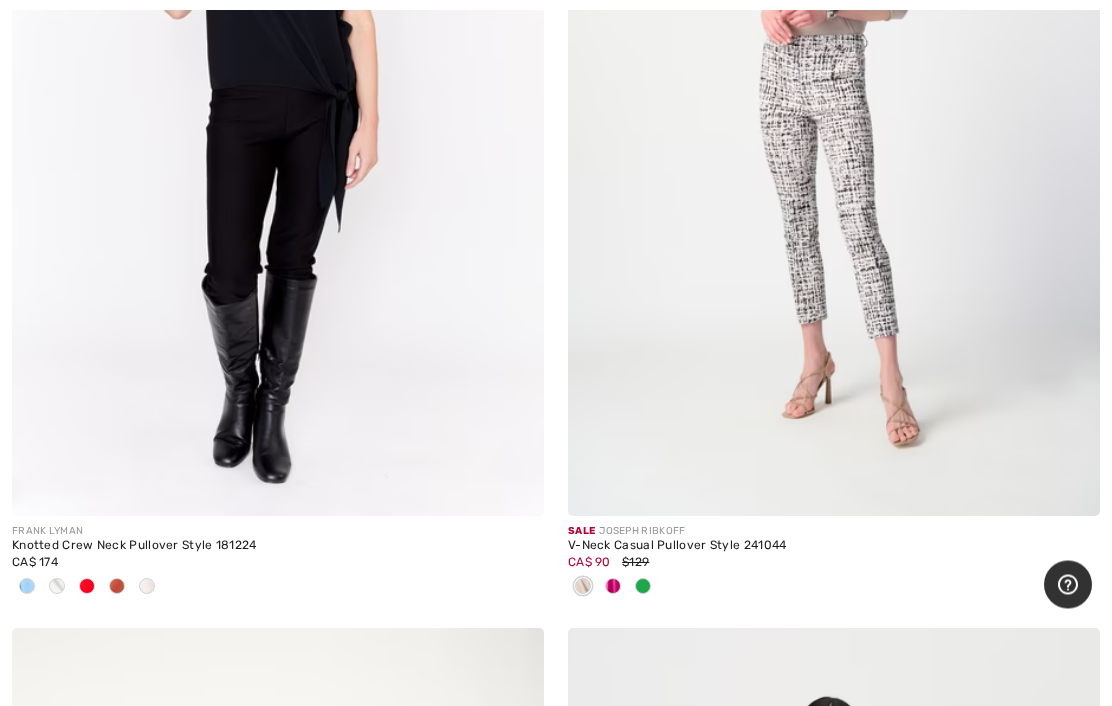 scroll, scrollTop: 1568, scrollLeft: 0, axis: vertical 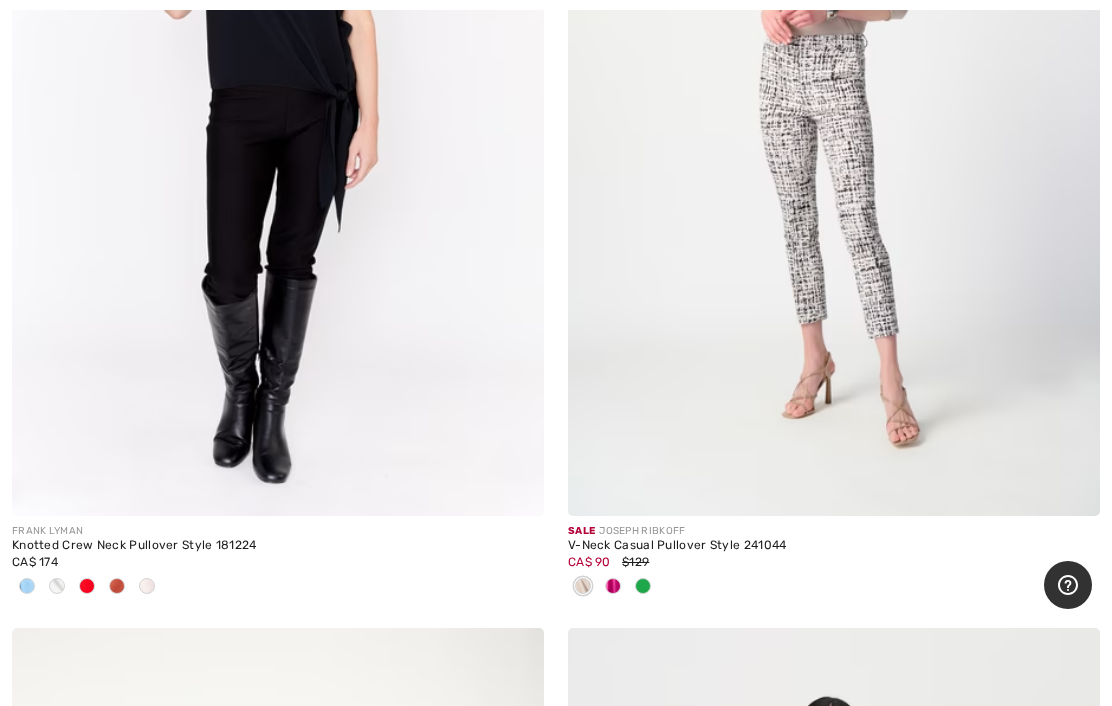 click at bounding box center (117, 586) 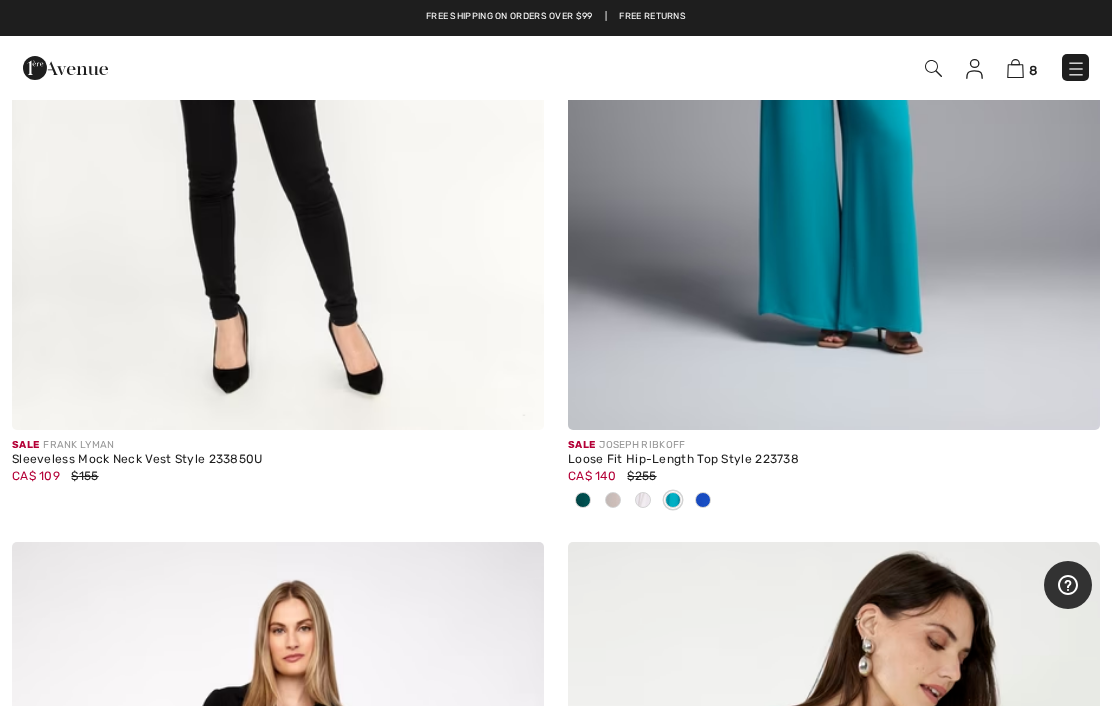 scroll, scrollTop: 12046, scrollLeft: 0, axis: vertical 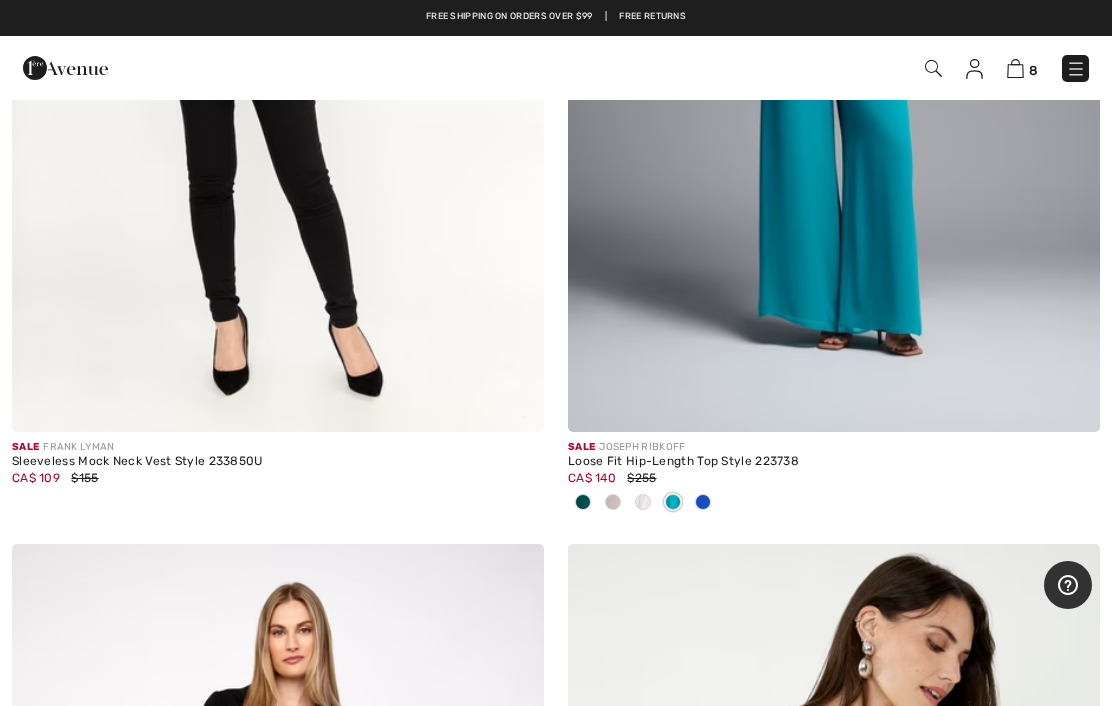 click at bounding box center [974, 69] 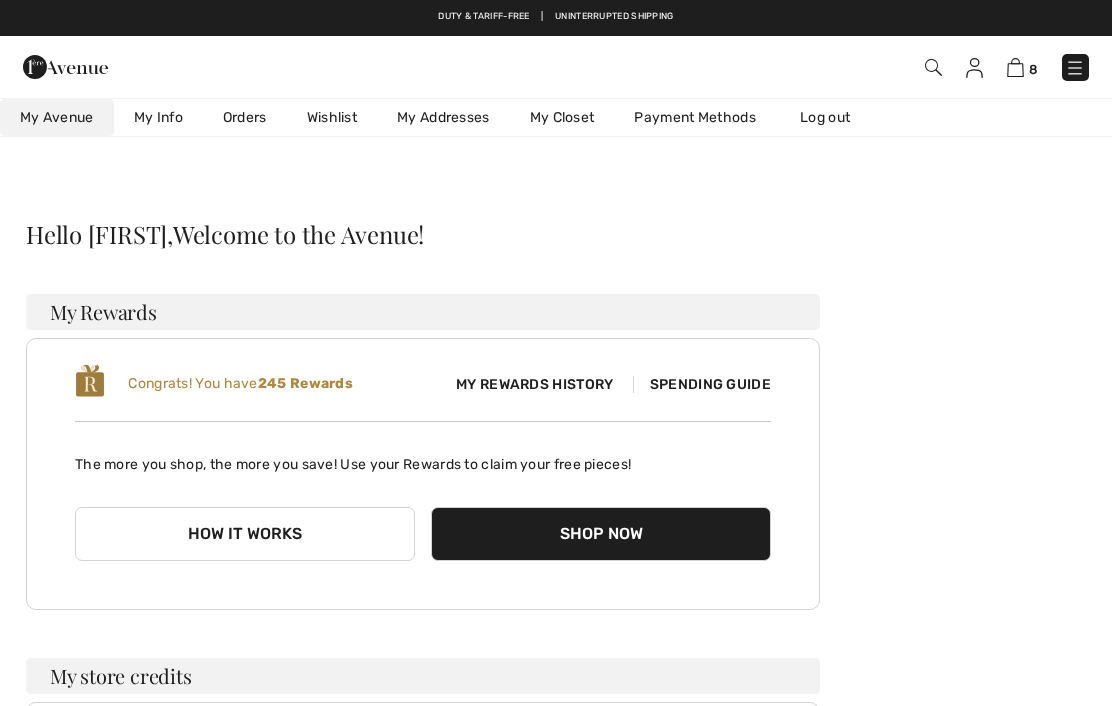 scroll, scrollTop: 0, scrollLeft: 0, axis: both 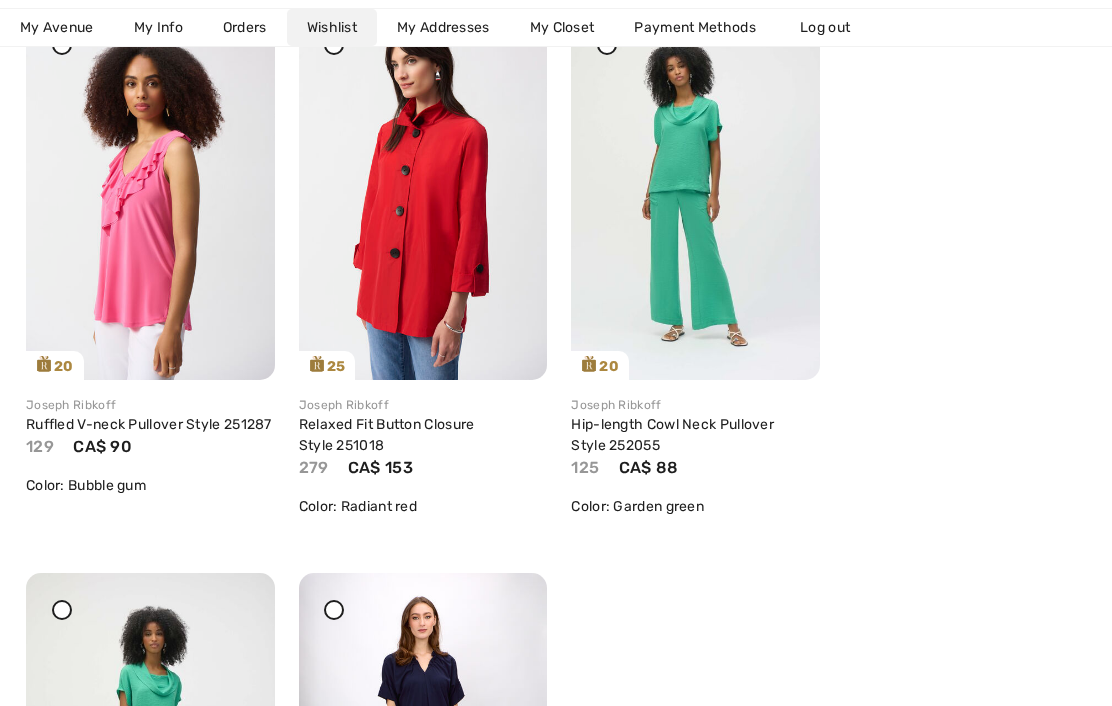 click at bounding box center [423, 194] 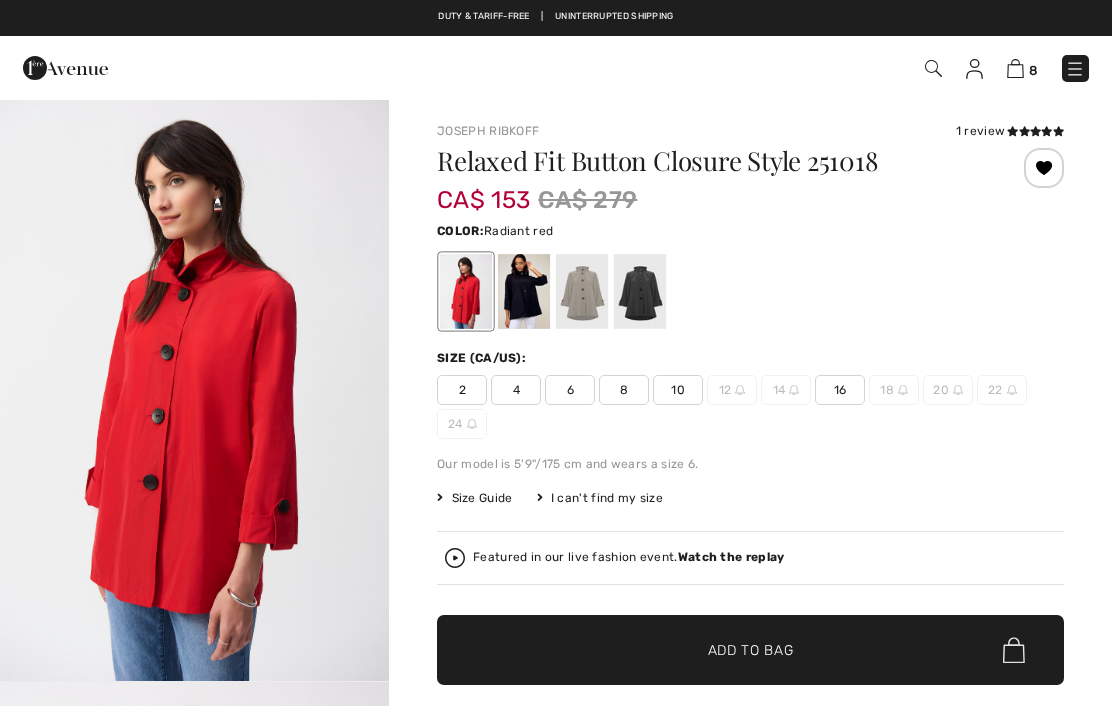 scroll, scrollTop: 0, scrollLeft: 0, axis: both 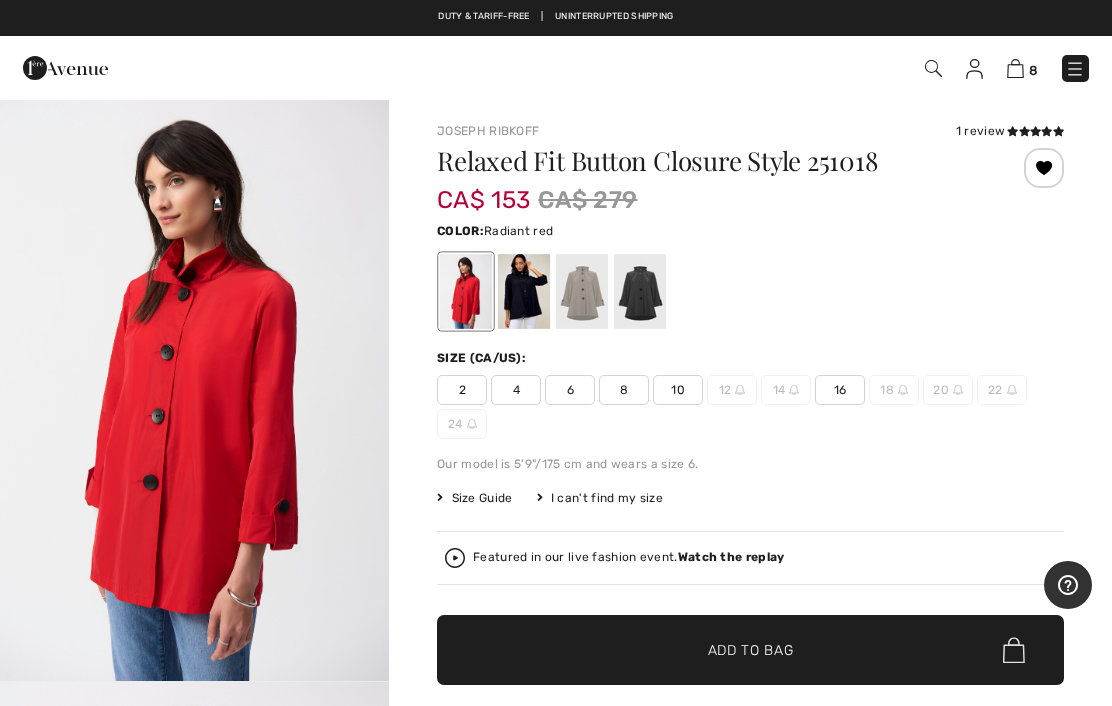 click at bounding box center (582, 291) 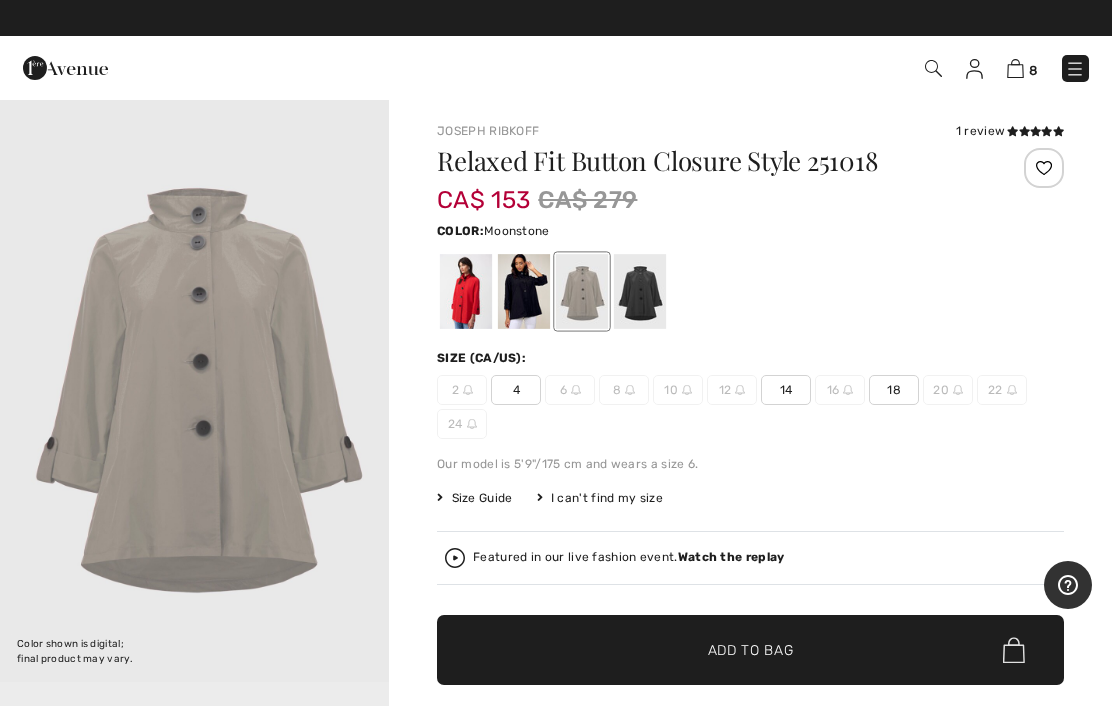 click at bounding box center (466, 291) 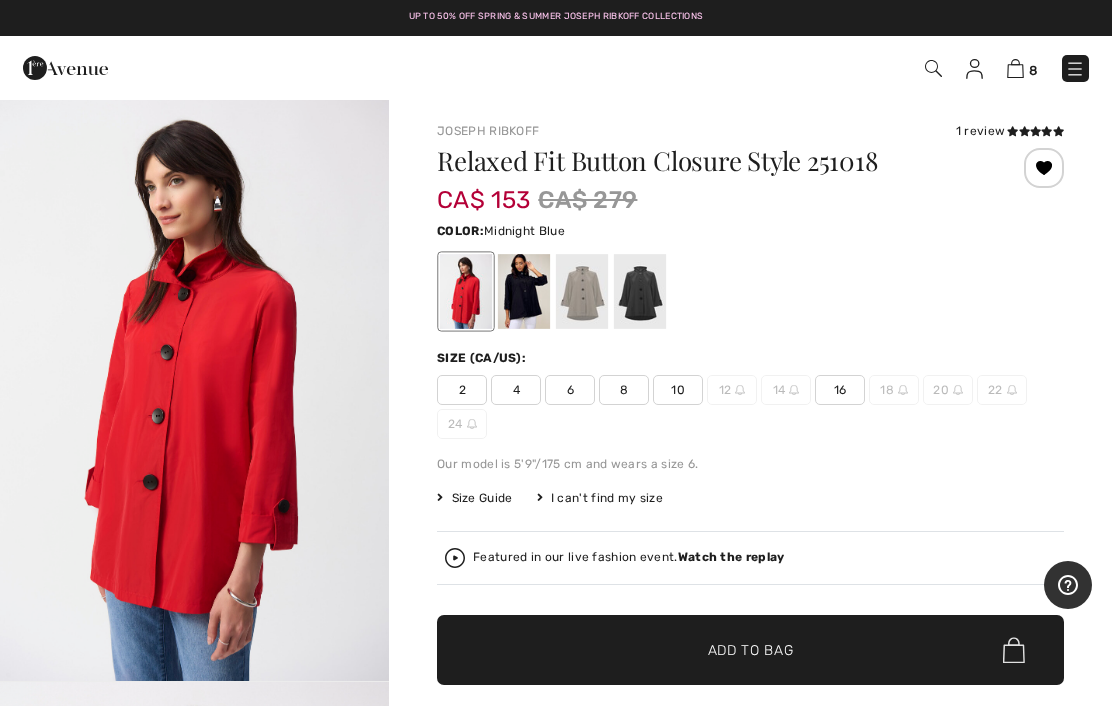 click at bounding box center [524, 291] 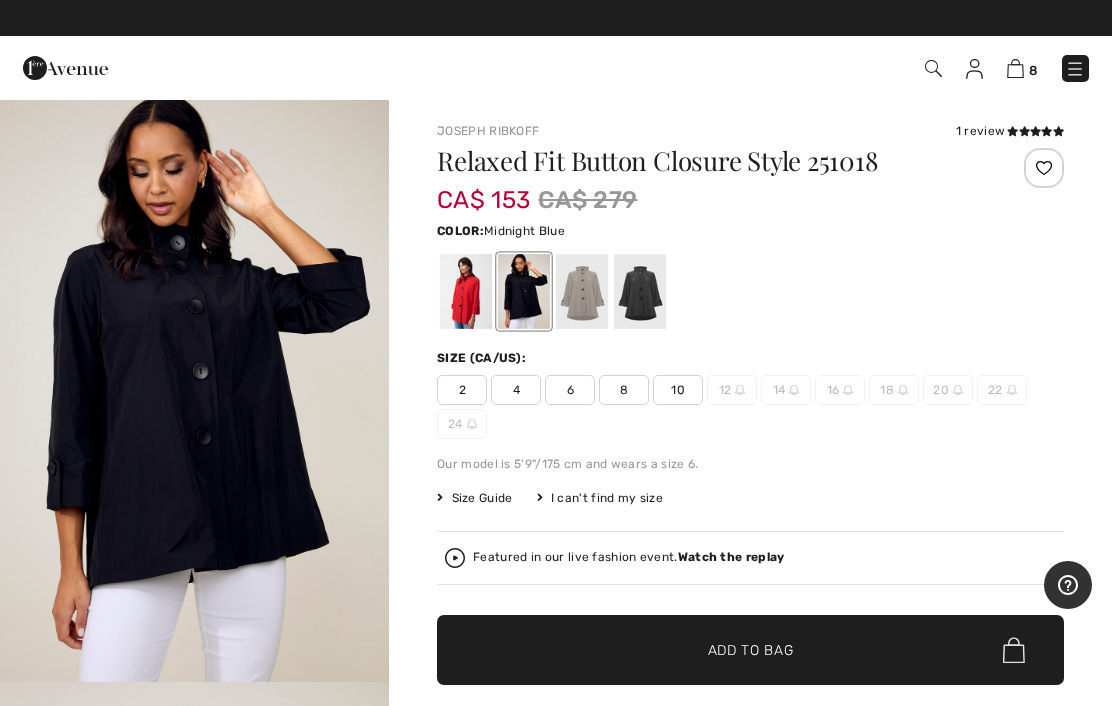 click at bounding box center (640, 291) 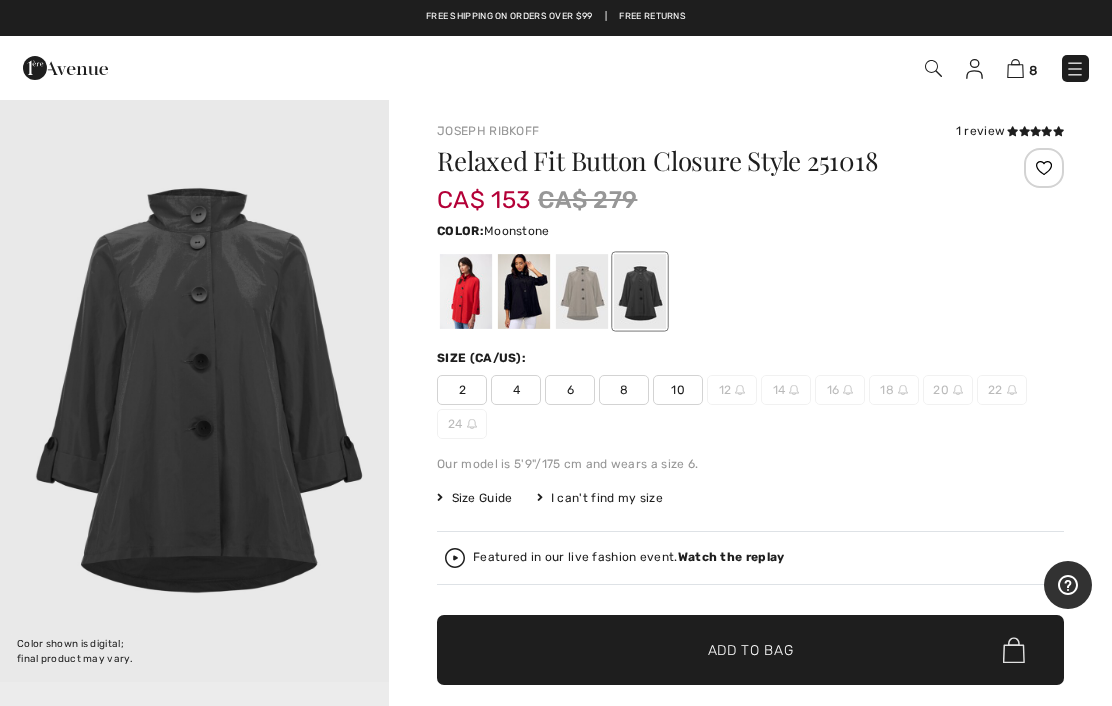 click at bounding box center (582, 291) 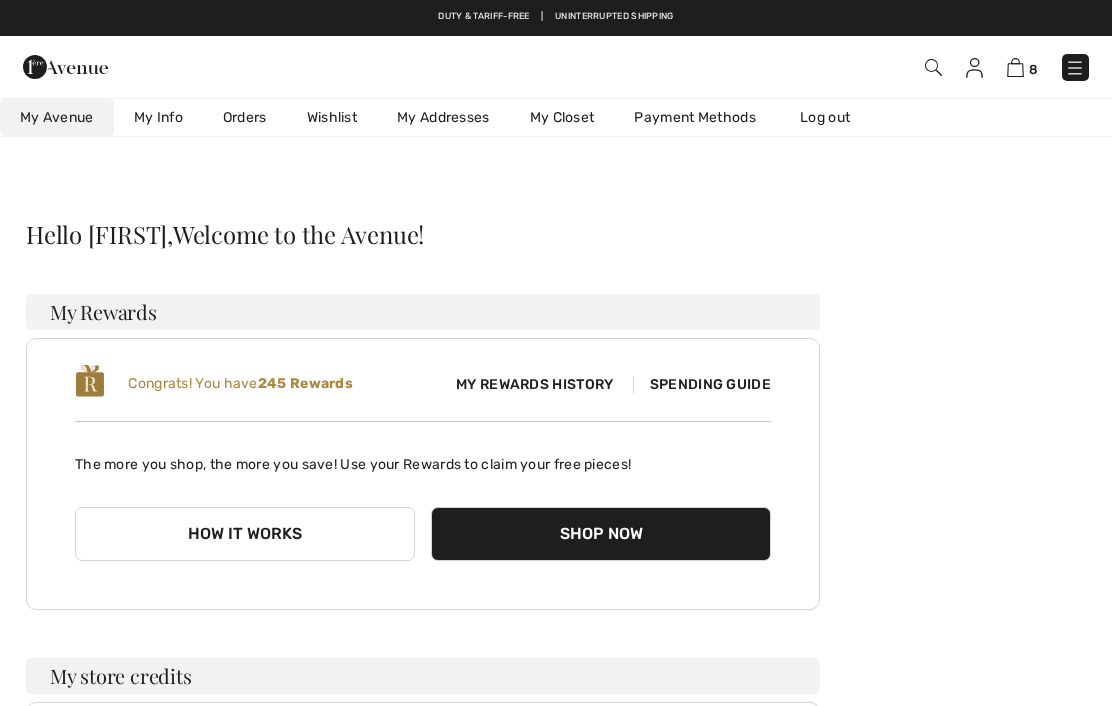 scroll, scrollTop: 0, scrollLeft: 0, axis: both 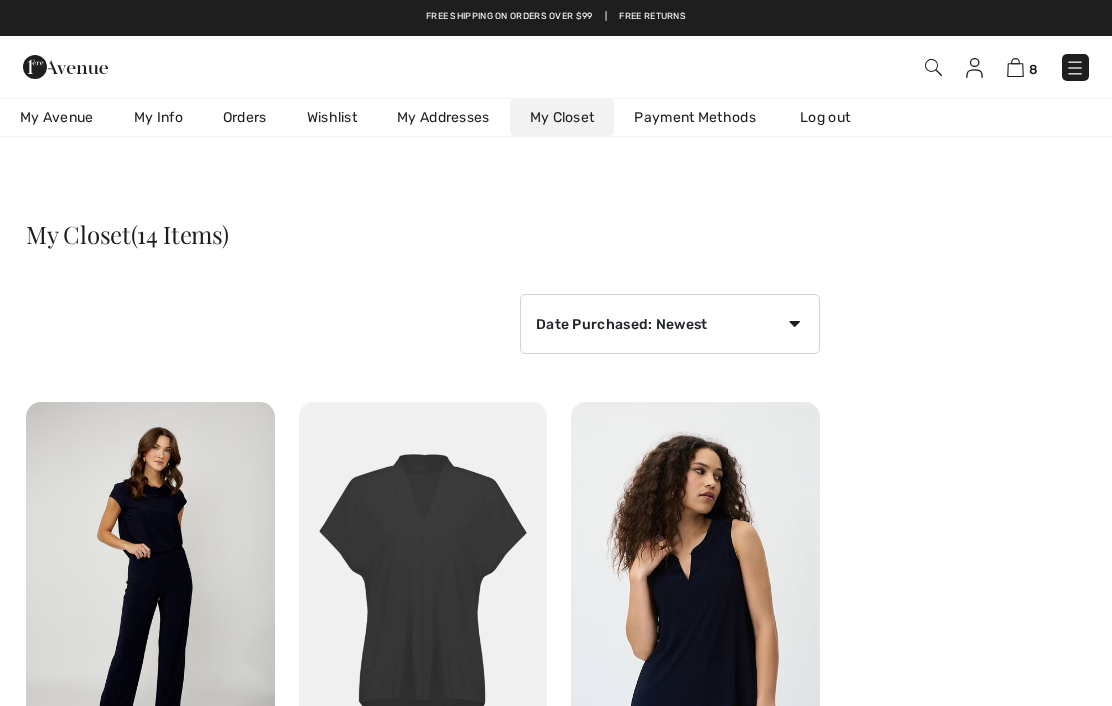 click at bounding box center [1015, 67] 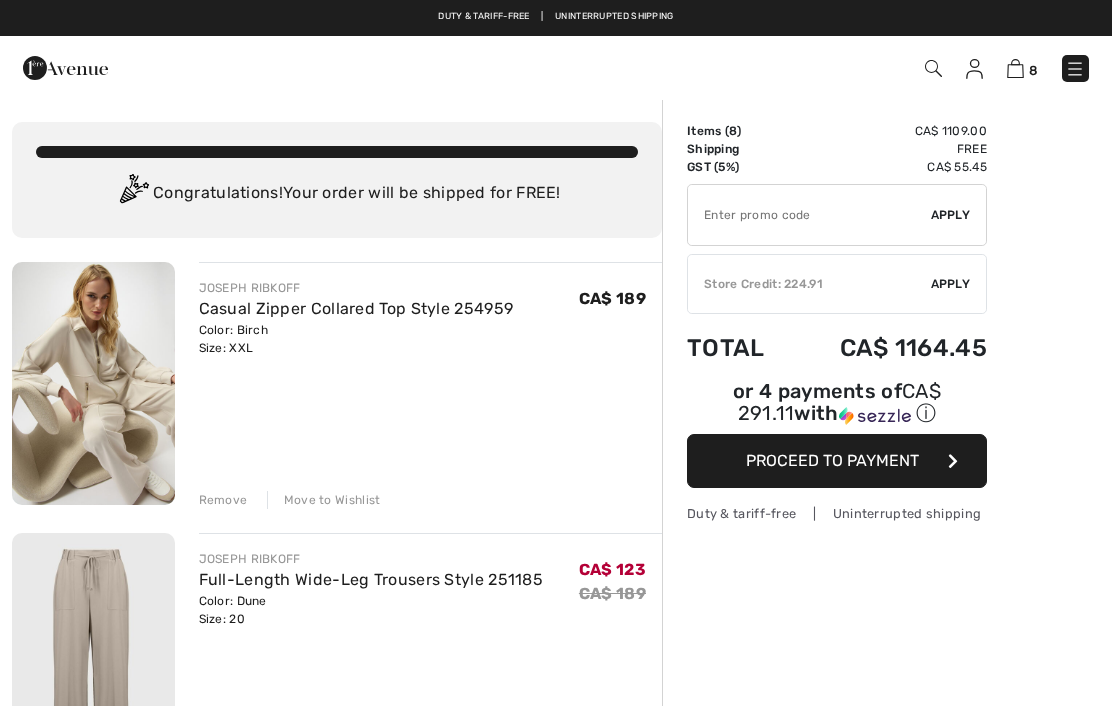 scroll, scrollTop: 0, scrollLeft: 0, axis: both 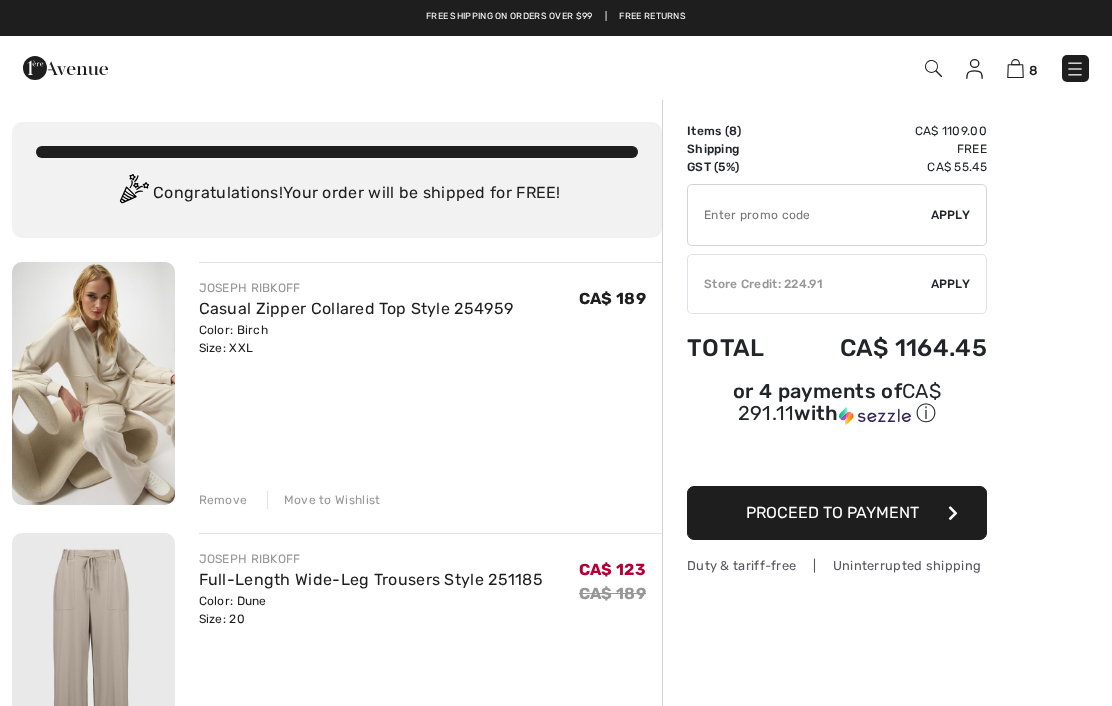 click on "Move to Wishlist" at bounding box center [324, 500] 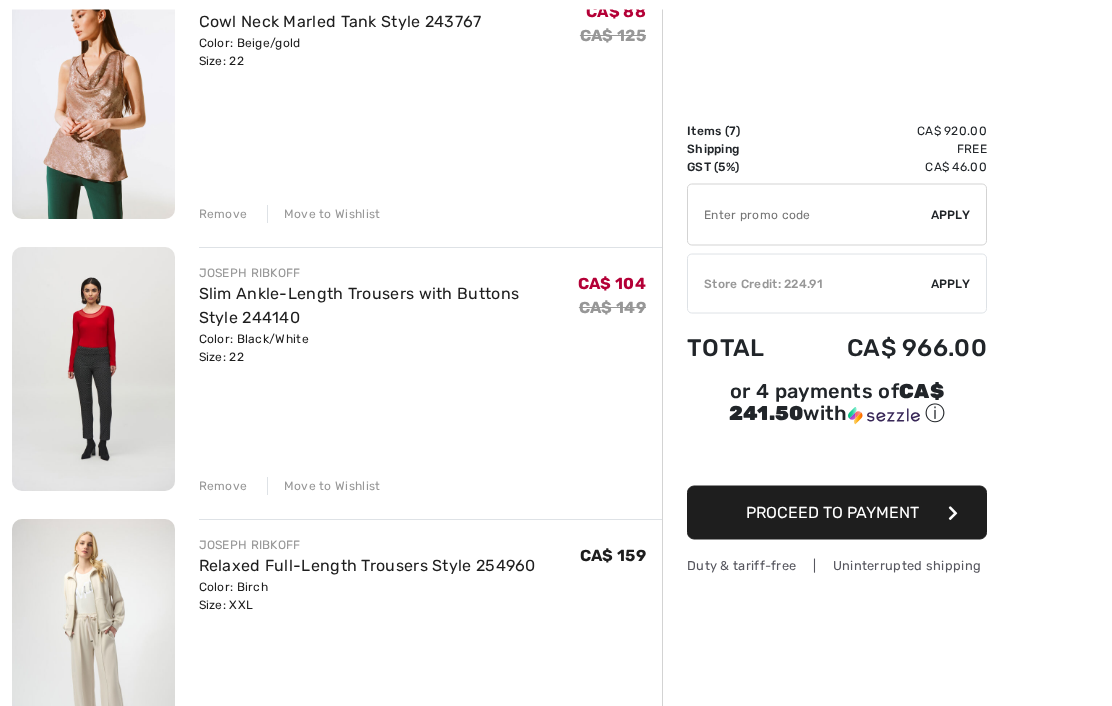 scroll, scrollTop: 558, scrollLeft: 0, axis: vertical 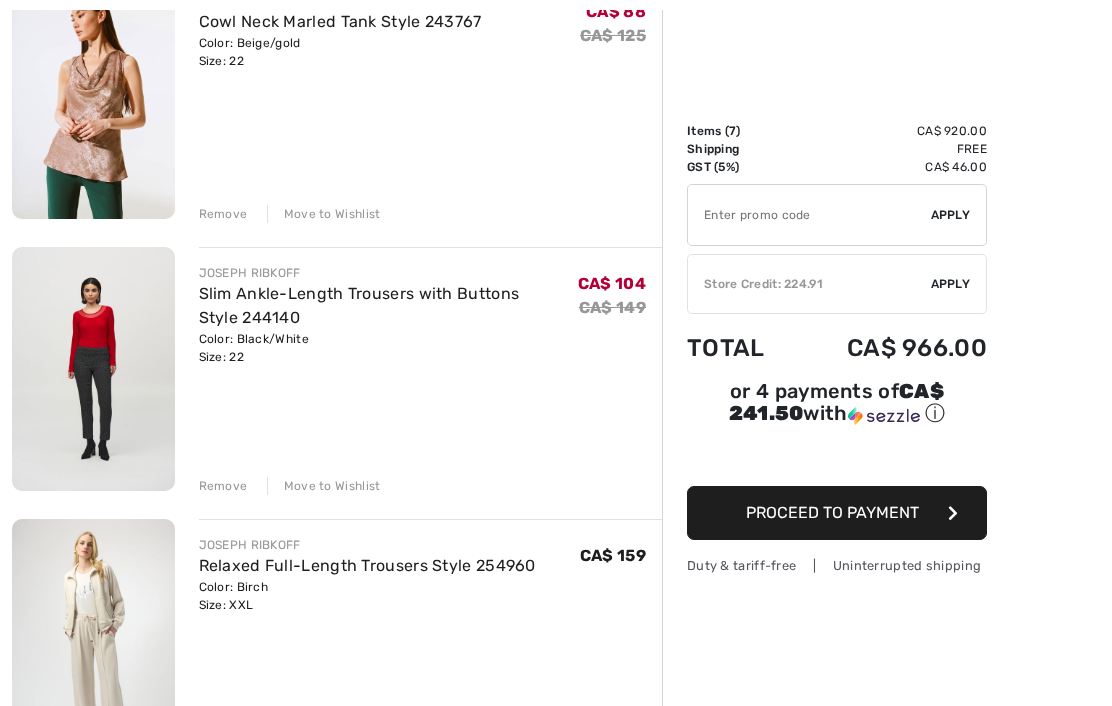 click on "Move to Wishlist" at bounding box center [324, 486] 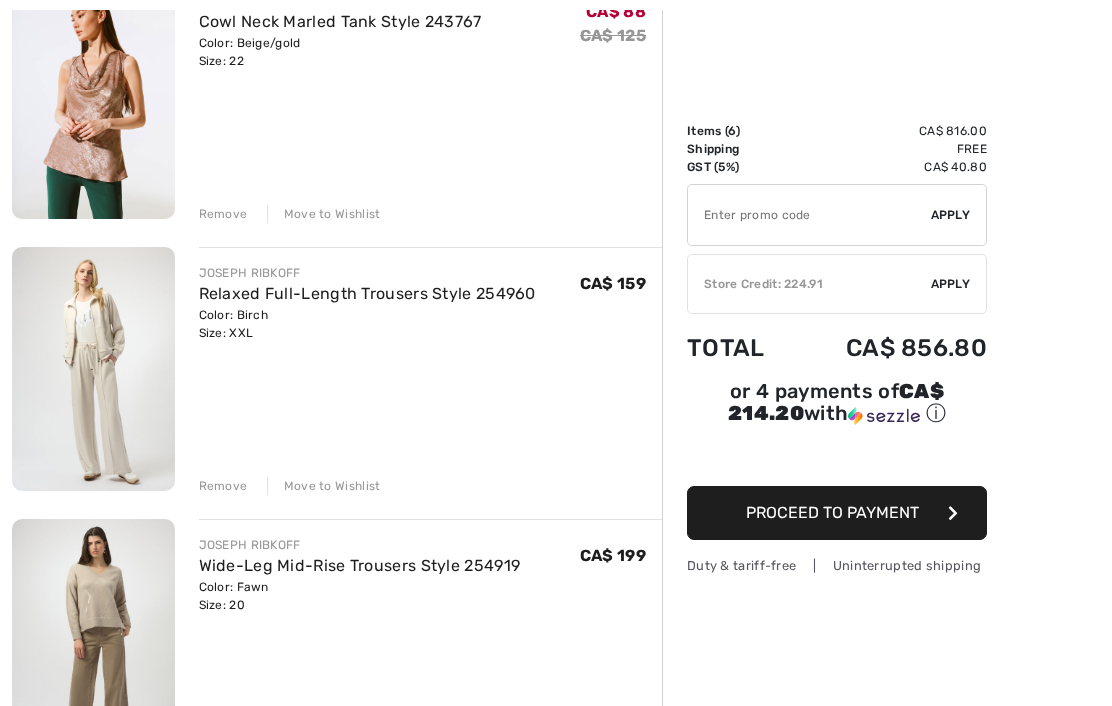 click on "Move to Wishlist" at bounding box center (324, 486) 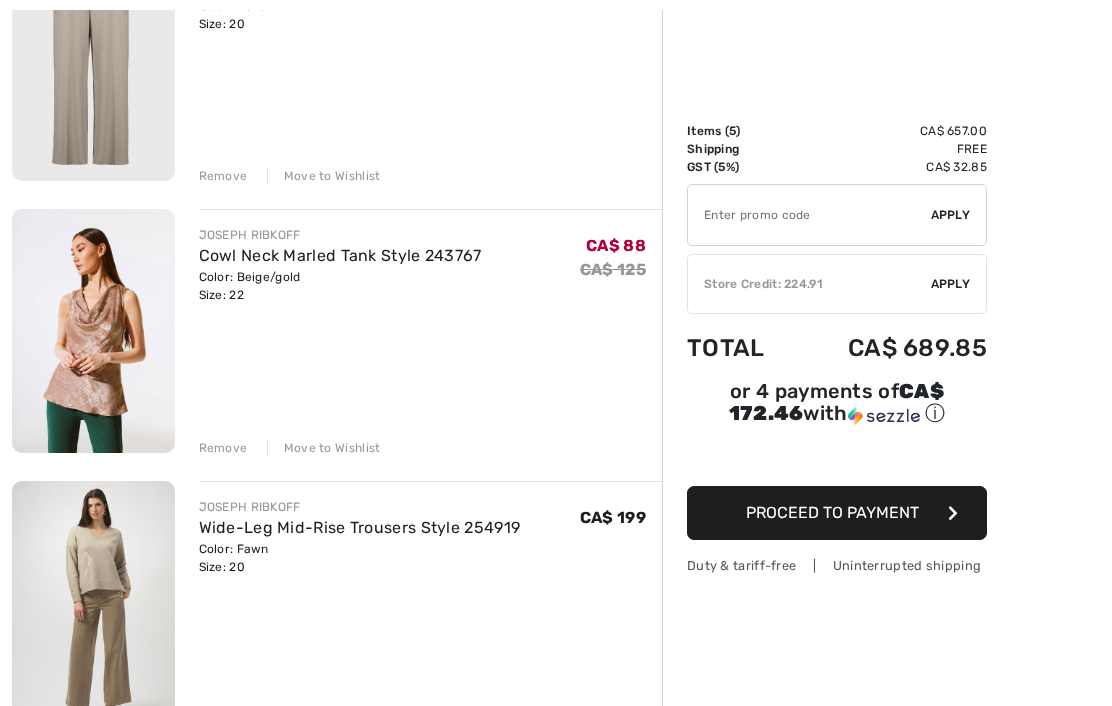 scroll, scrollTop: 339, scrollLeft: 0, axis: vertical 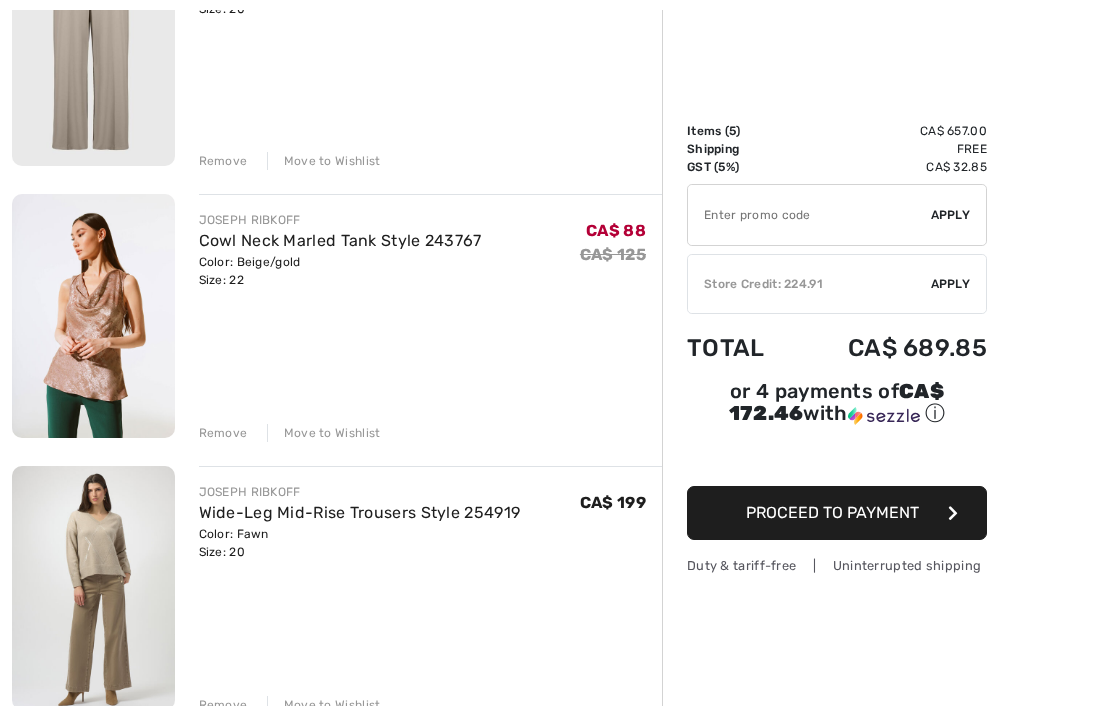click on "Move to Wishlist" at bounding box center (324, 161) 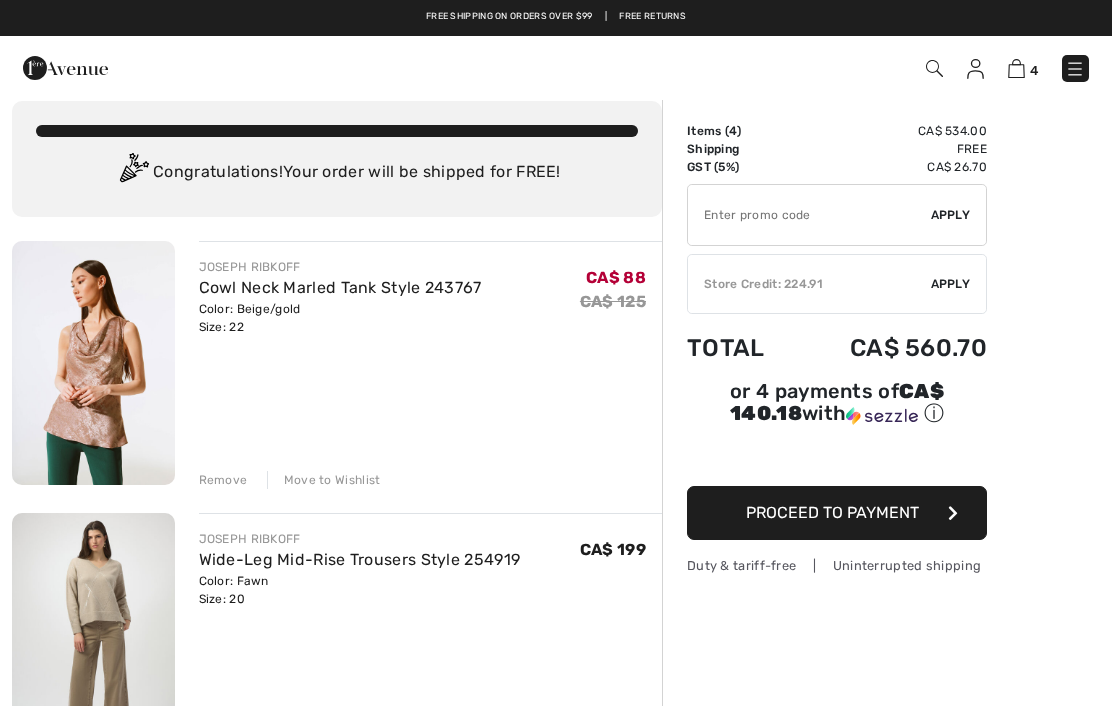 scroll, scrollTop: 0, scrollLeft: 0, axis: both 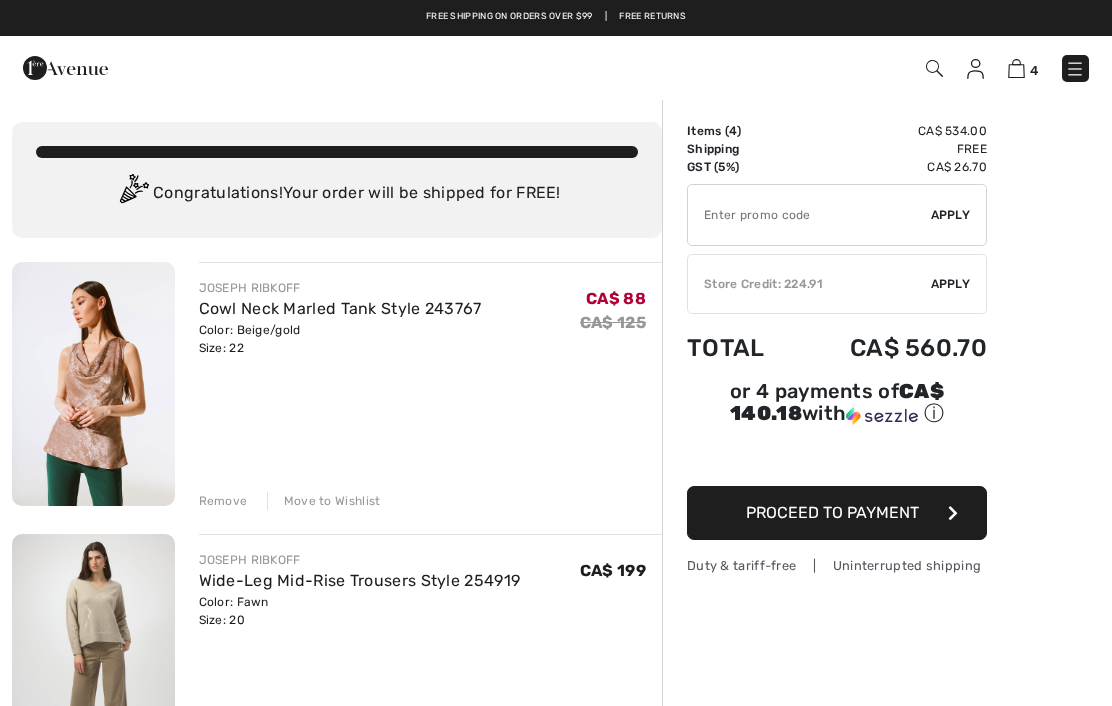 click at bounding box center (975, 69) 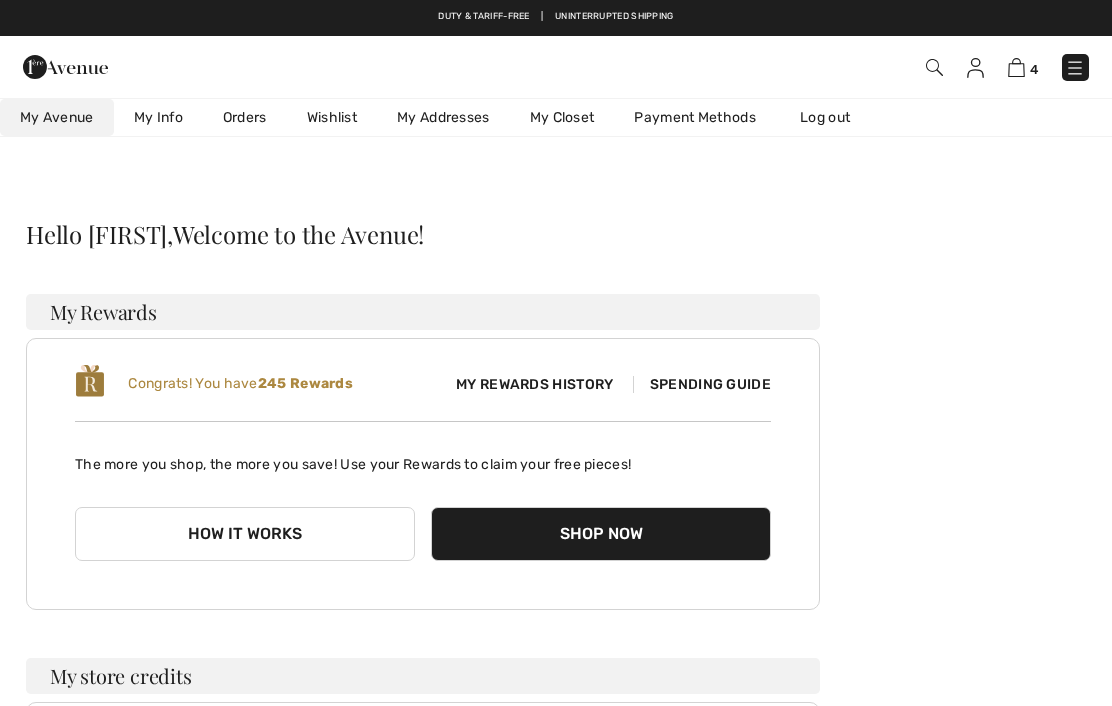 scroll, scrollTop: 0, scrollLeft: 0, axis: both 